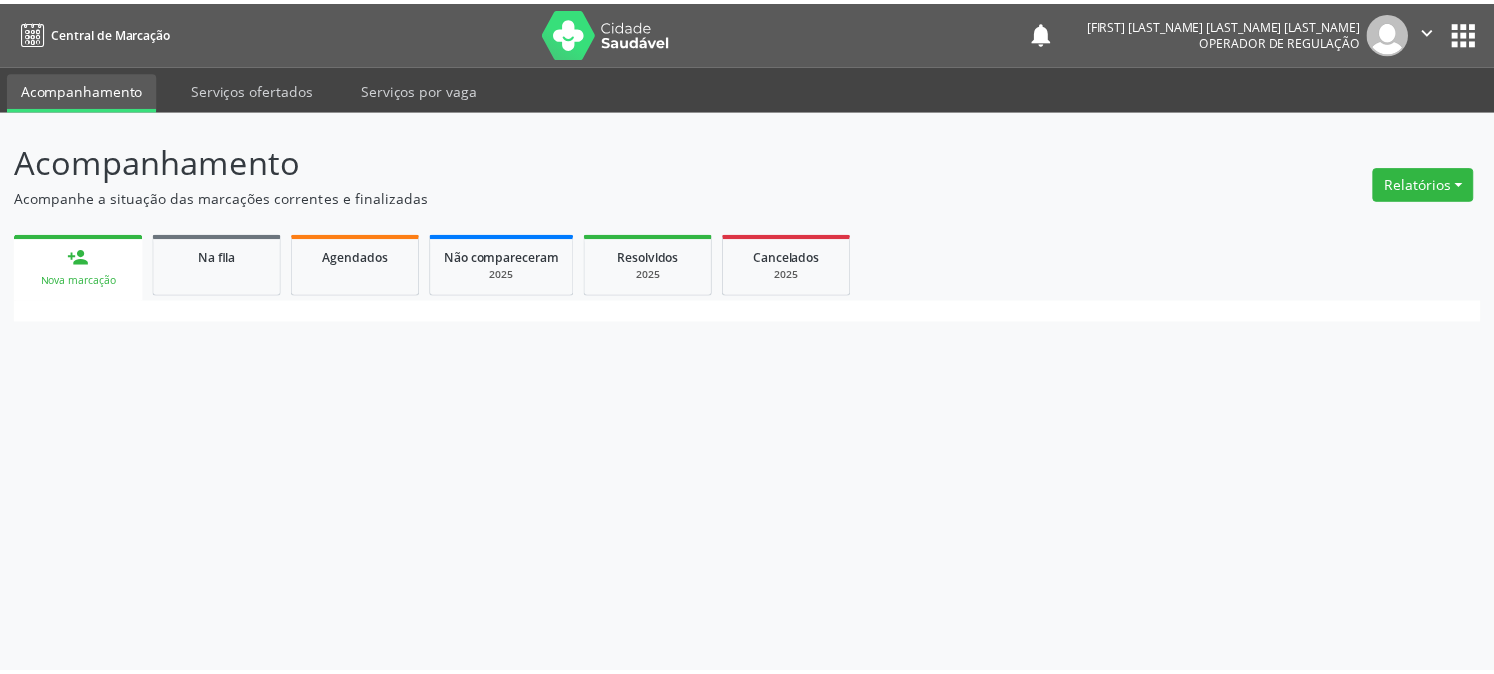 scroll, scrollTop: 0, scrollLeft: 0, axis: both 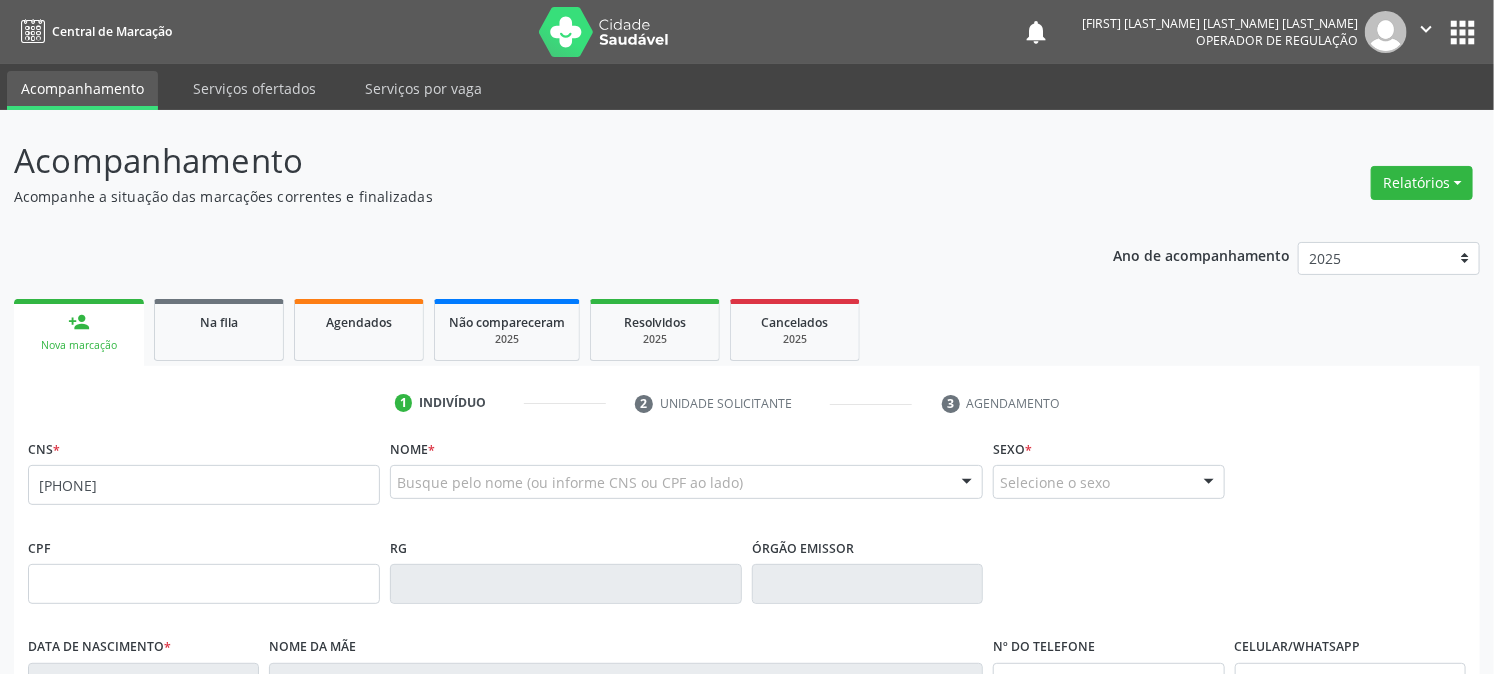 type on "[PHONE]" 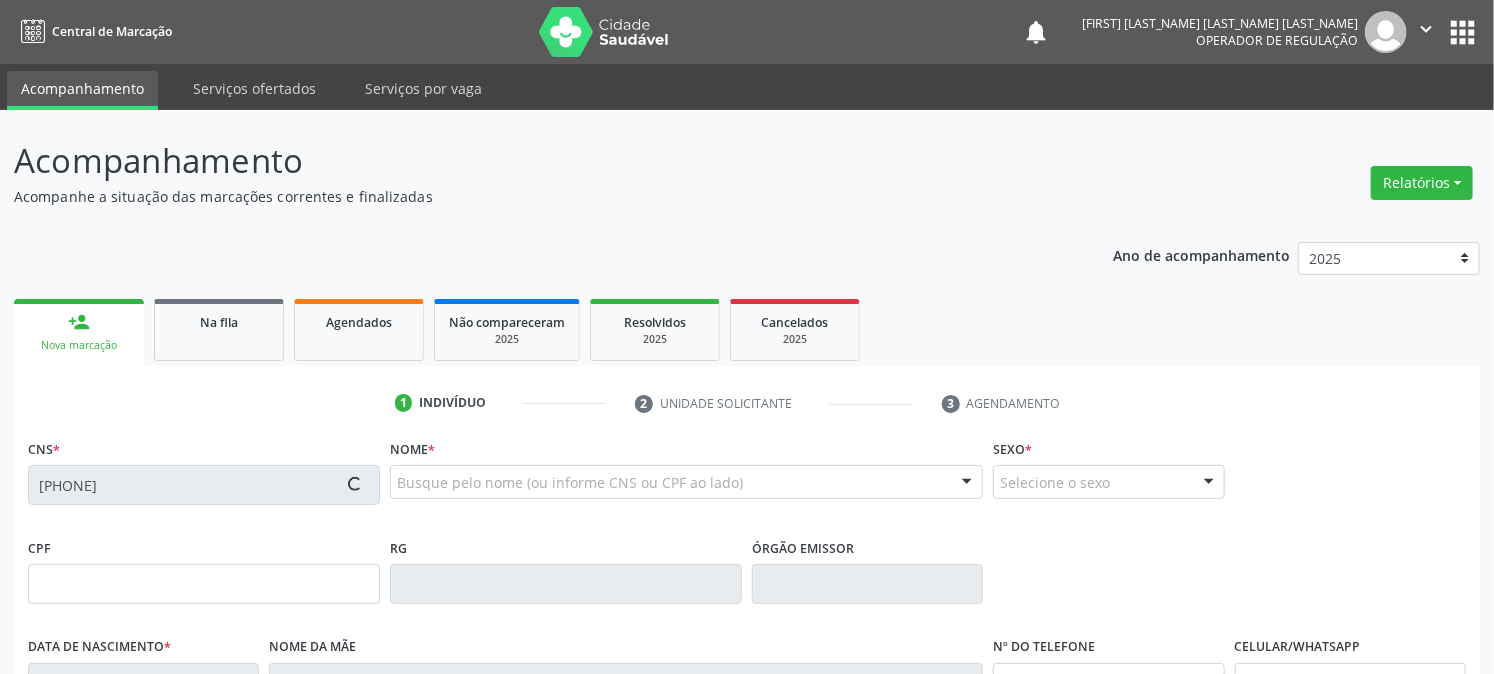 type on "[DATE]" 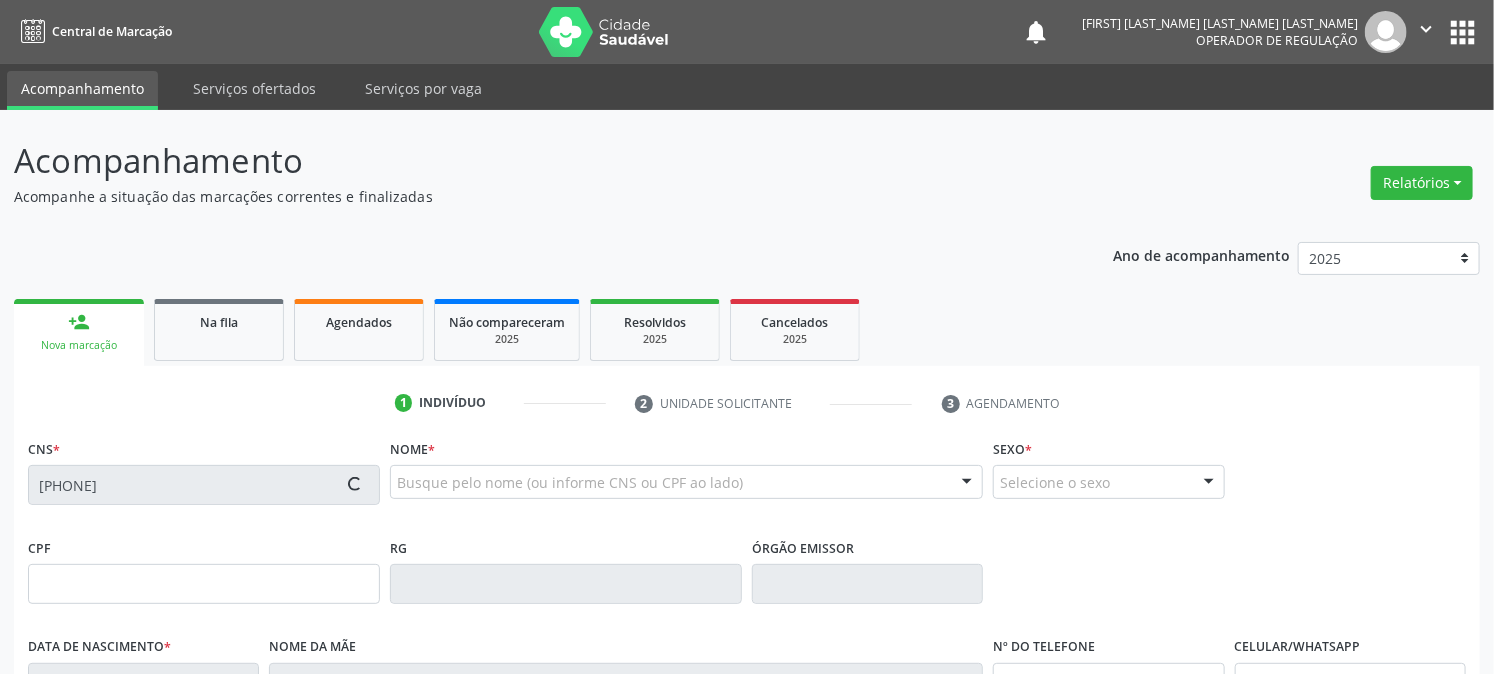 type on "[FIRST] [LAST_NAME] [LAST_NAME]" 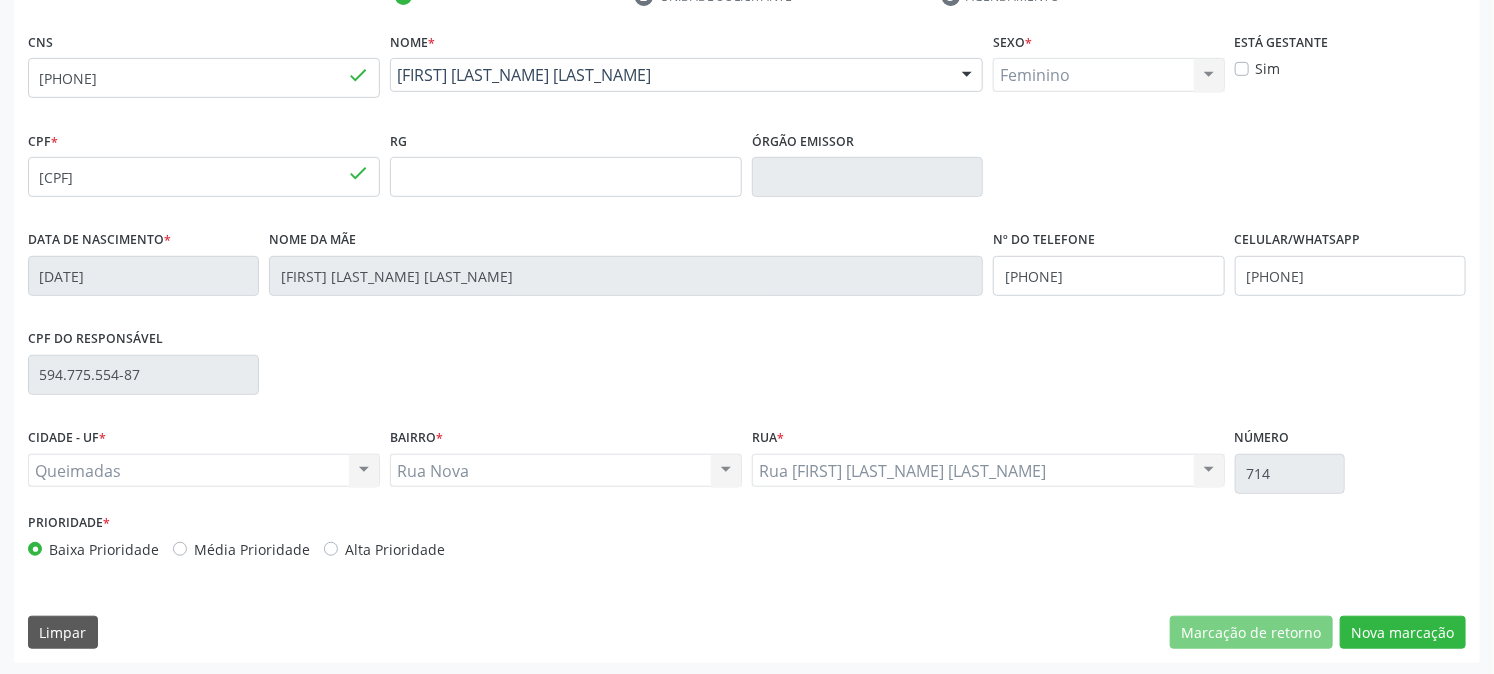 scroll, scrollTop: 408, scrollLeft: 0, axis: vertical 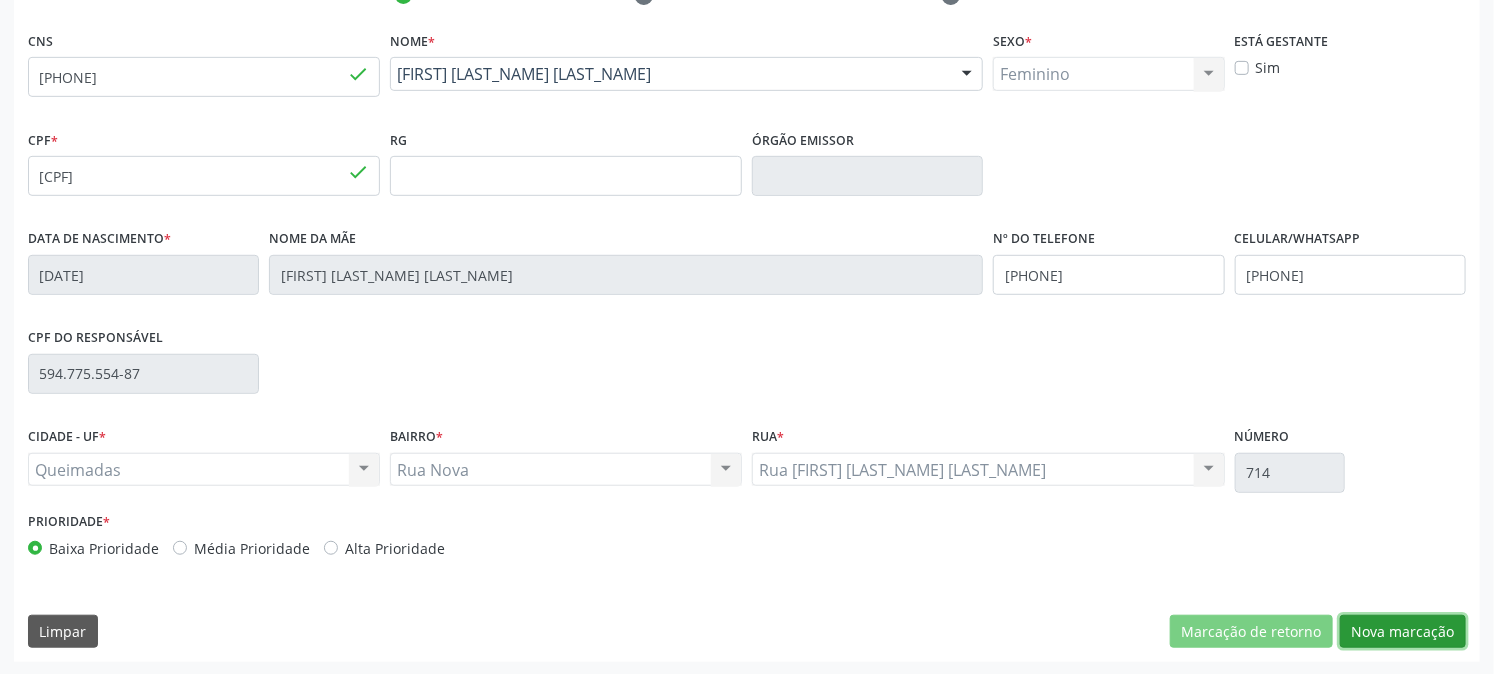 click on "Nova marcação" at bounding box center (1403, 632) 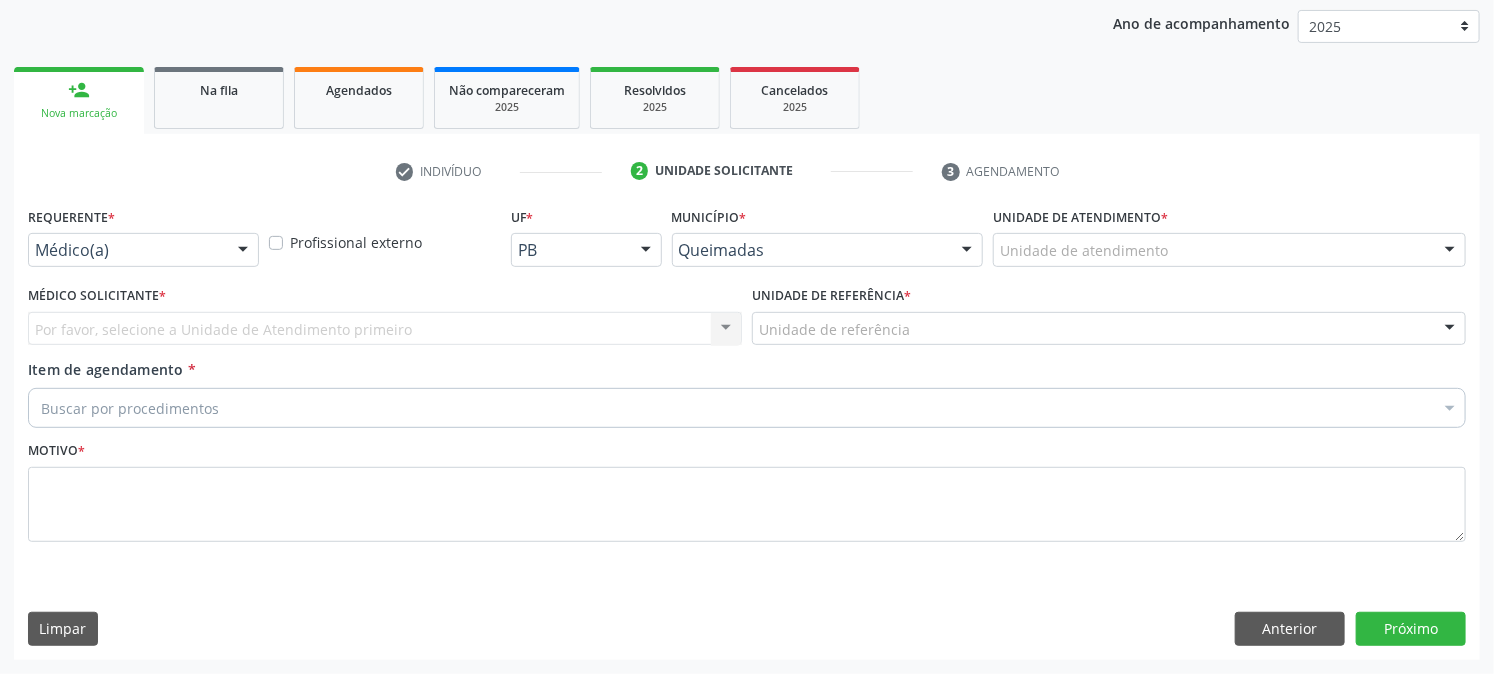 scroll, scrollTop: 231, scrollLeft: 0, axis: vertical 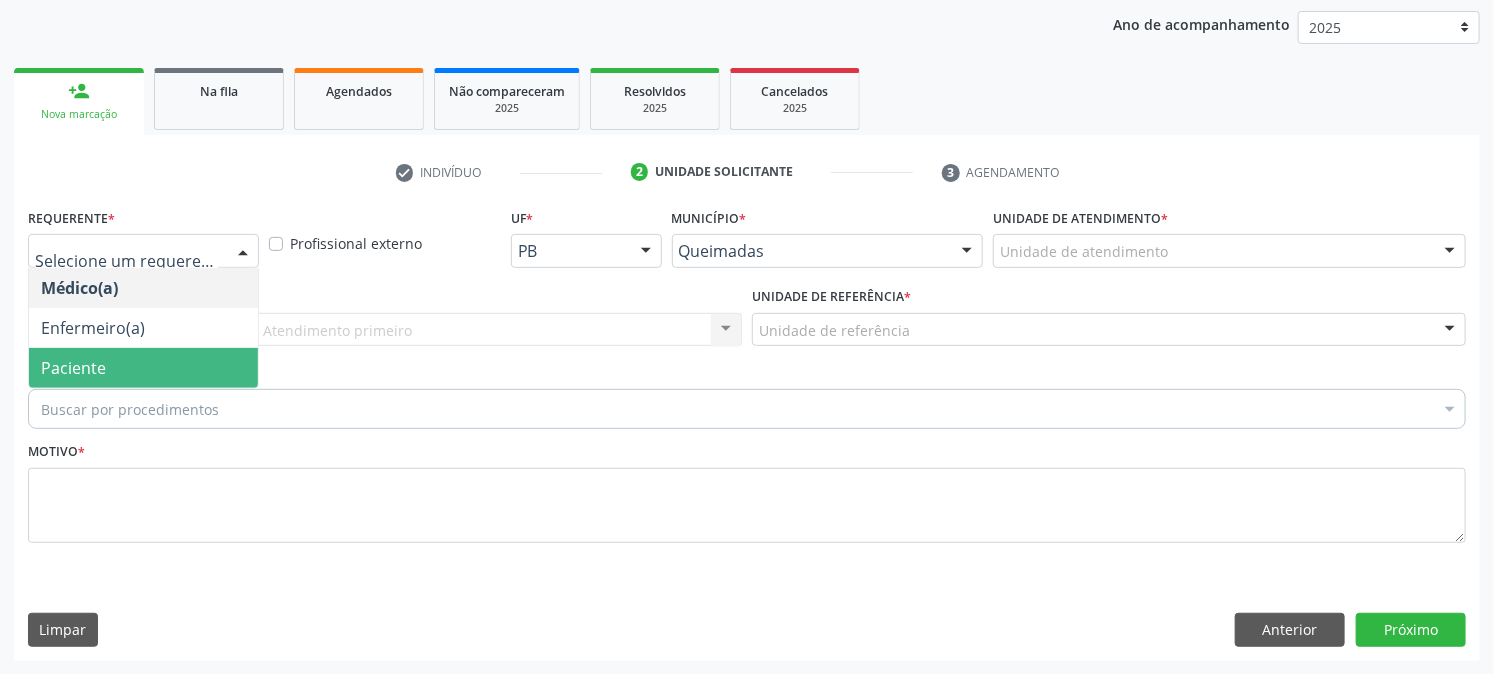 click on "Paciente" at bounding box center (143, 368) 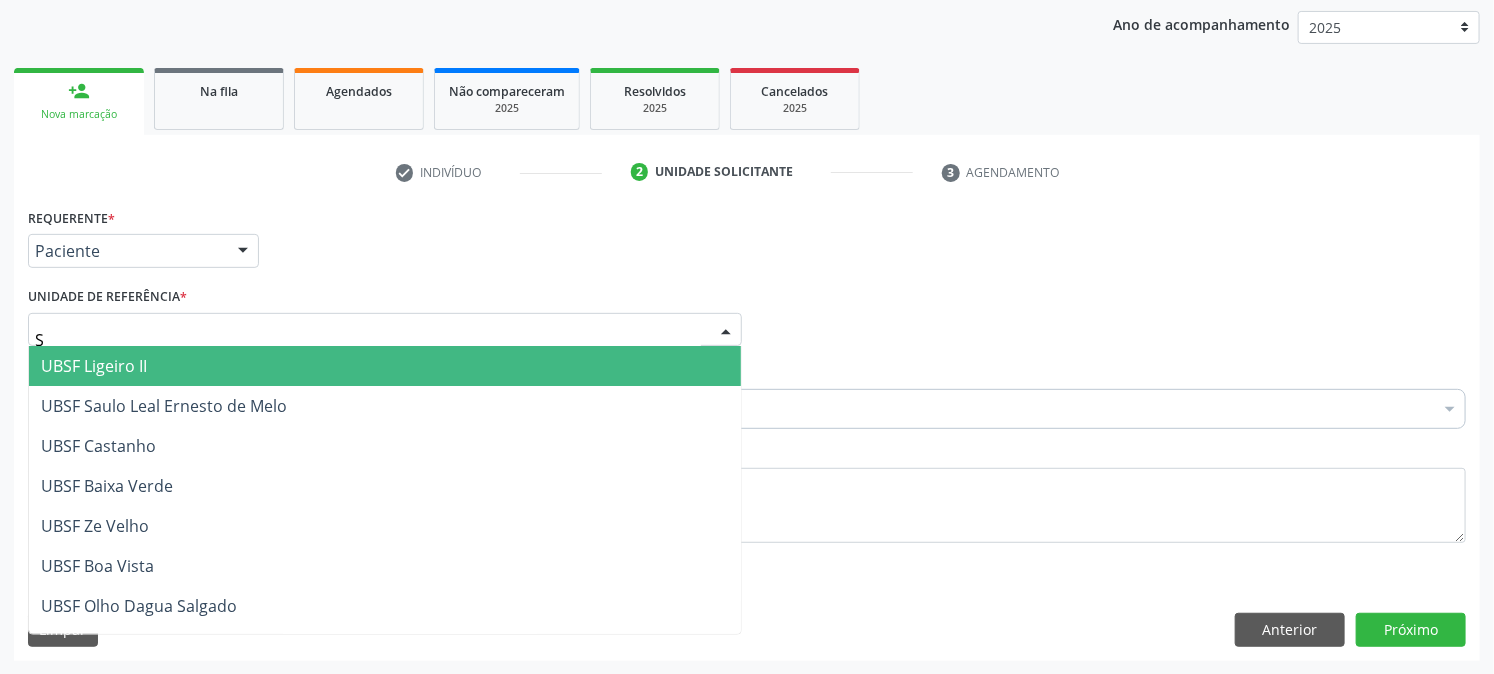 type on "SA" 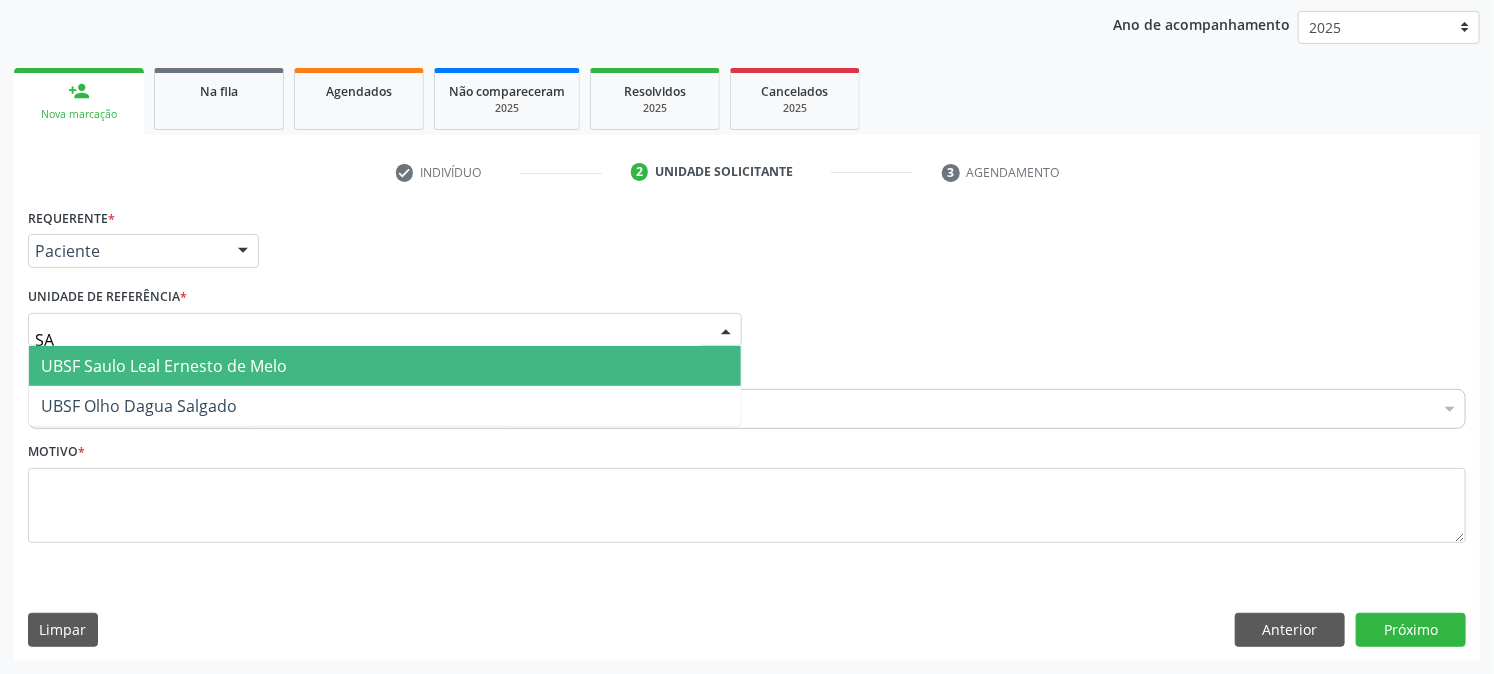 click on "SA" at bounding box center (368, 340) 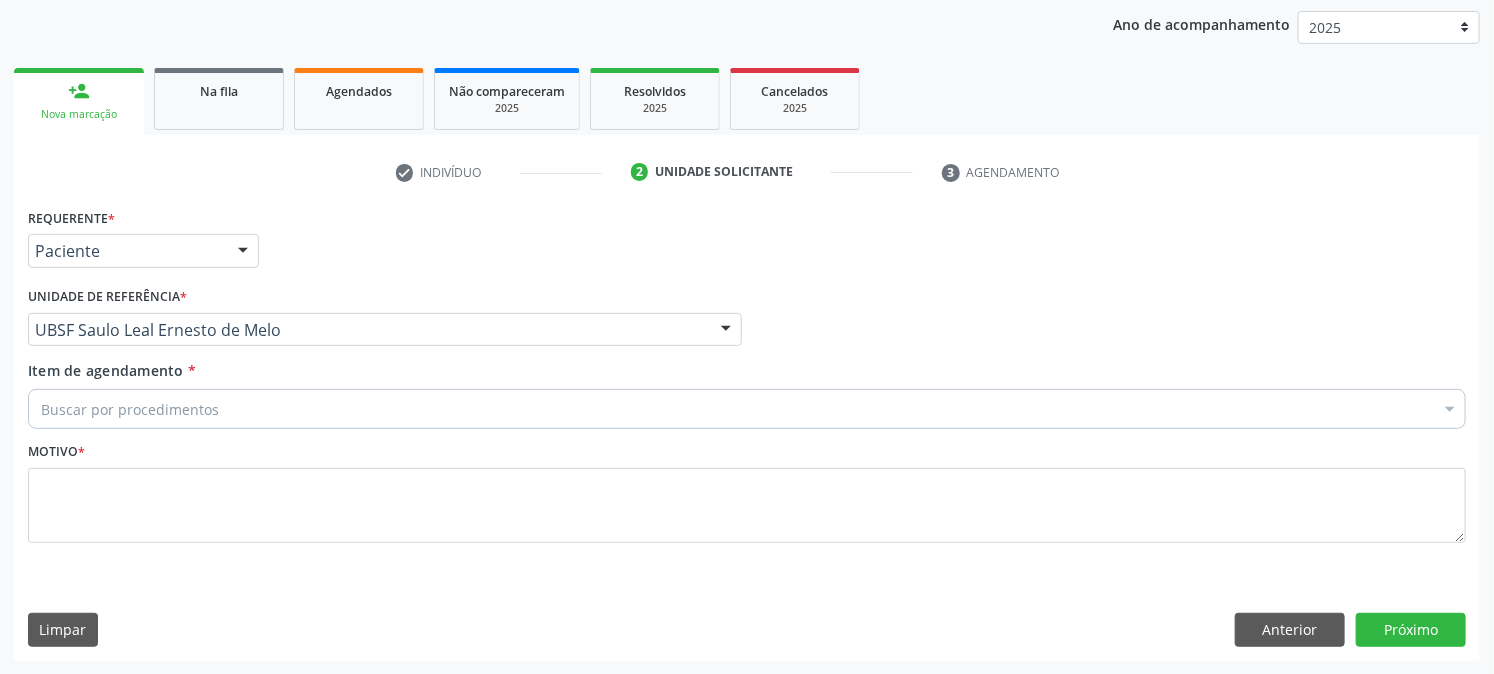 click on "Buscar por procedimentos" at bounding box center (747, 409) 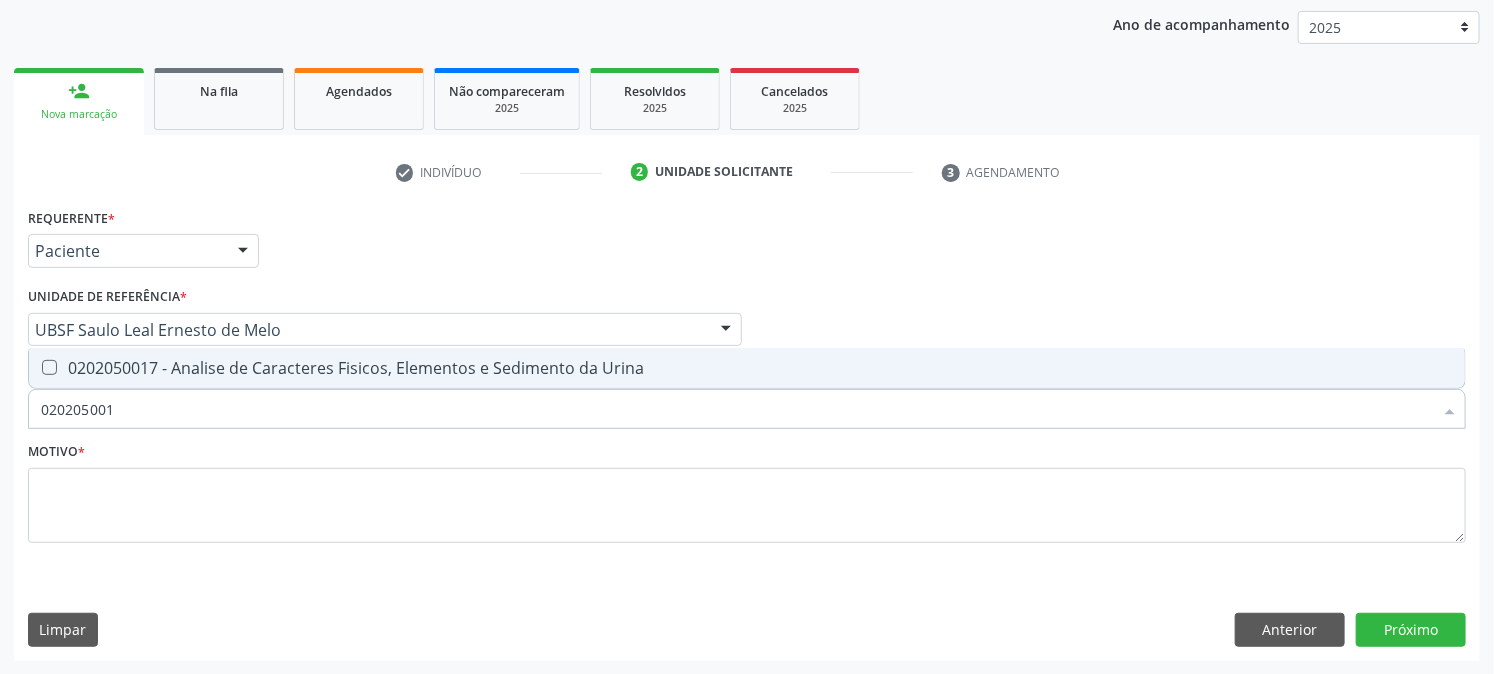 type on "0202050017" 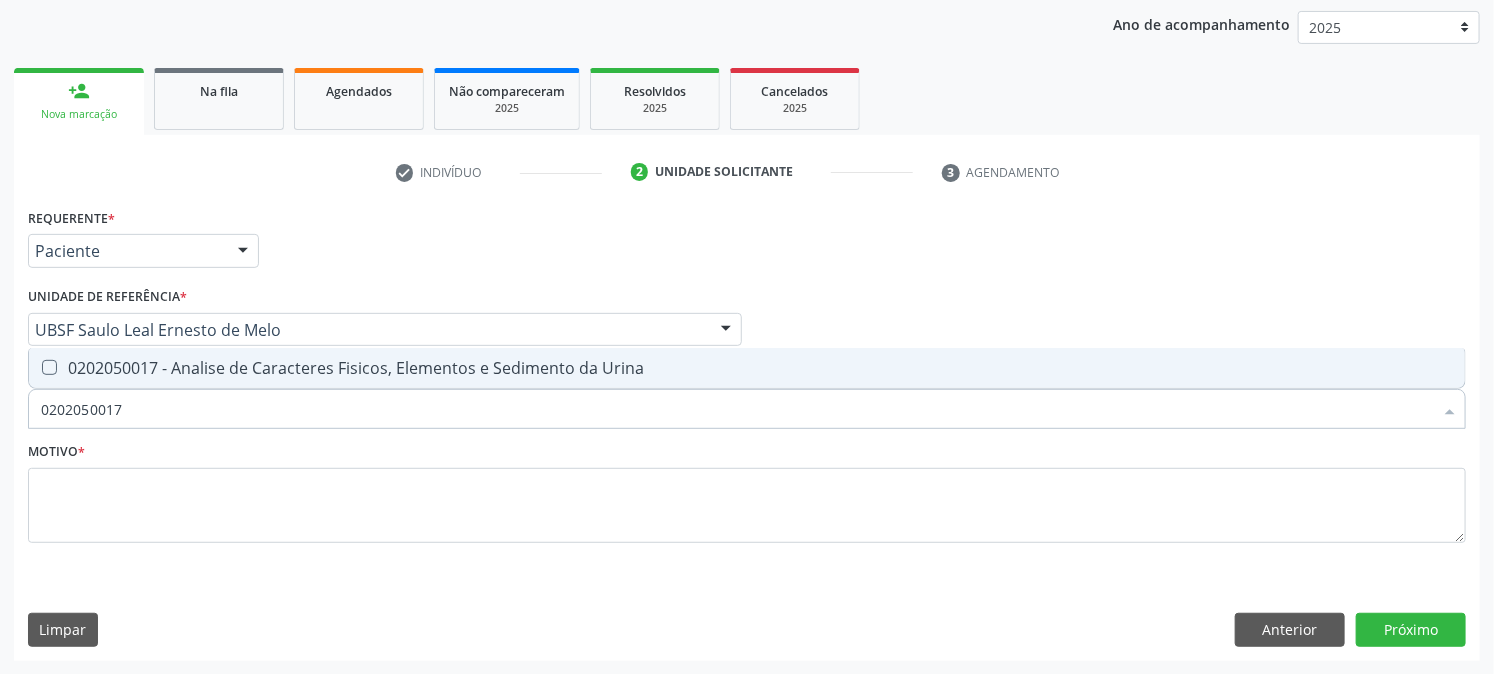 click on "0202050017 - Analise de Caracteres Fisicos, Elementos e Sedimento da Urina" at bounding box center [747, 368] 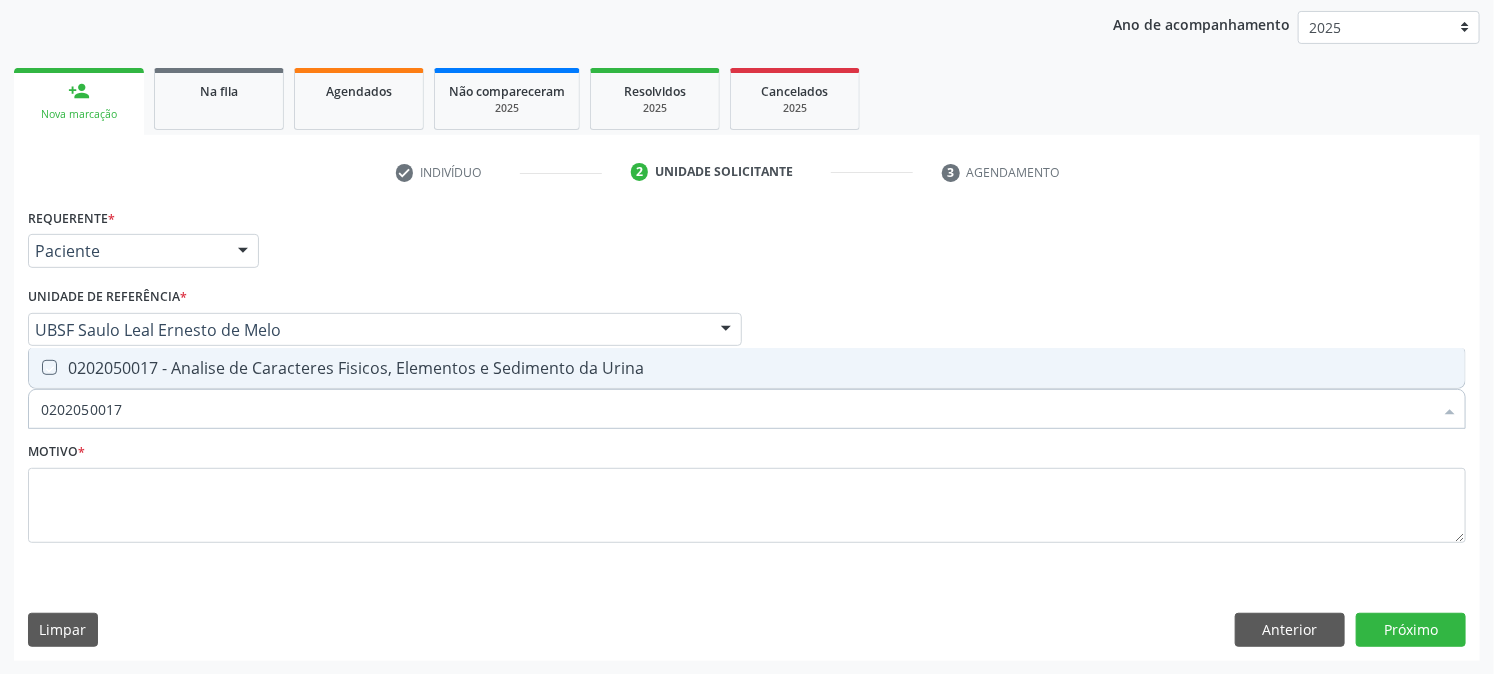 checkbox on "true" 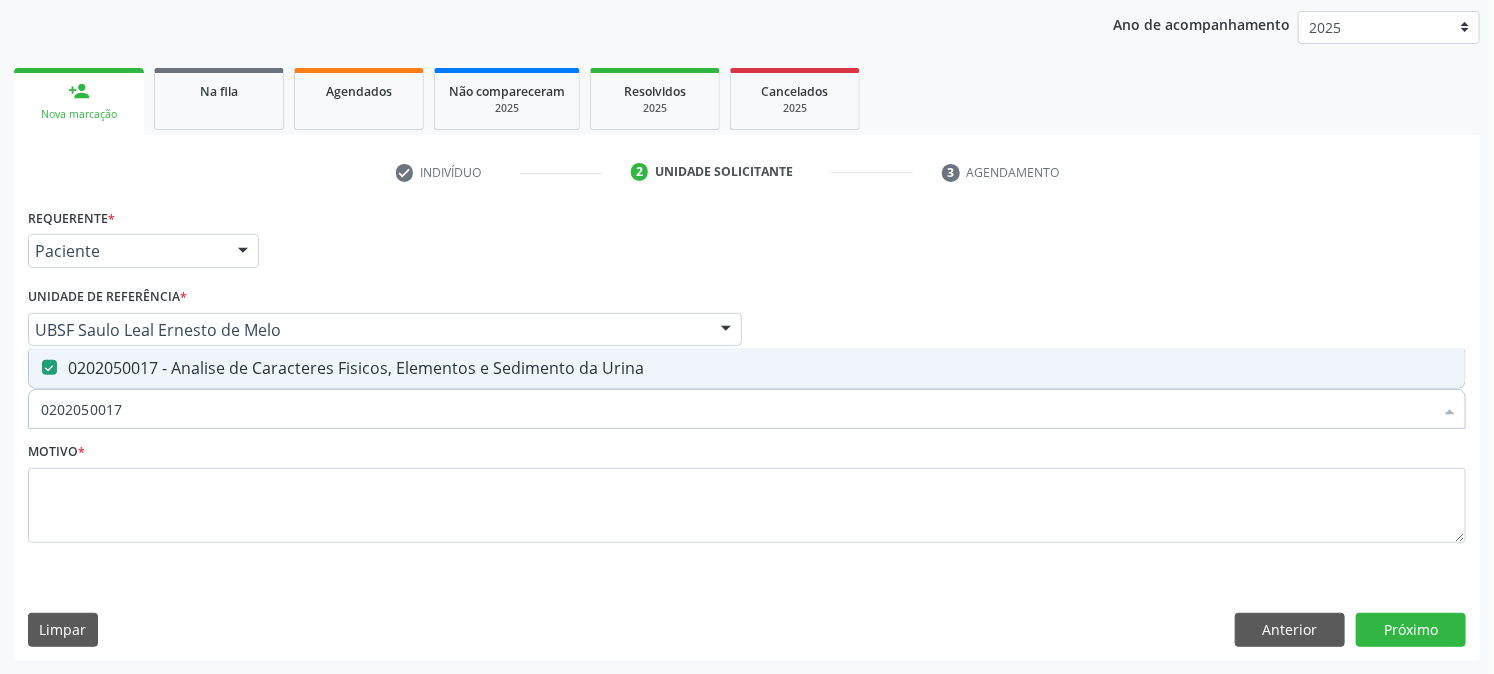 drag, startPoint x: 275, startPoint y: 407, endPoint x: 0, endPoint y: 532, distance: 302.07614 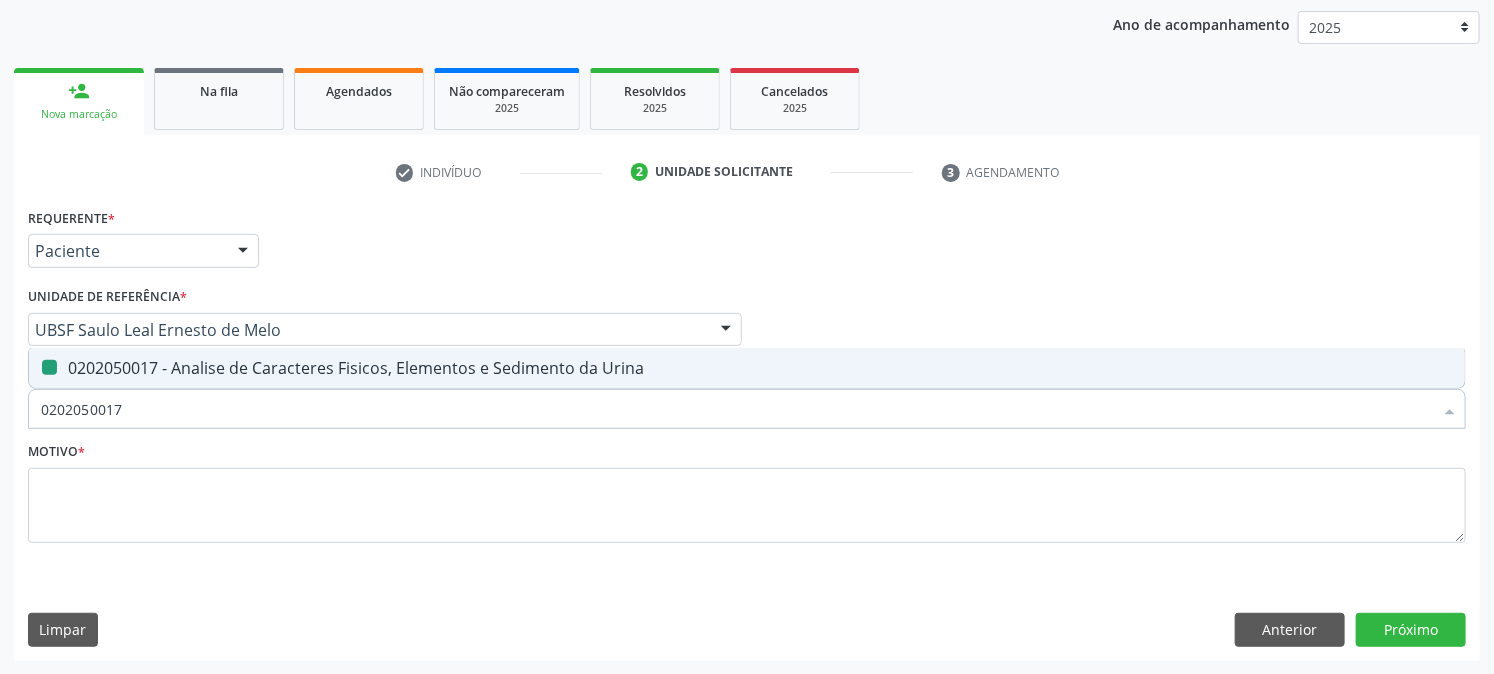 type 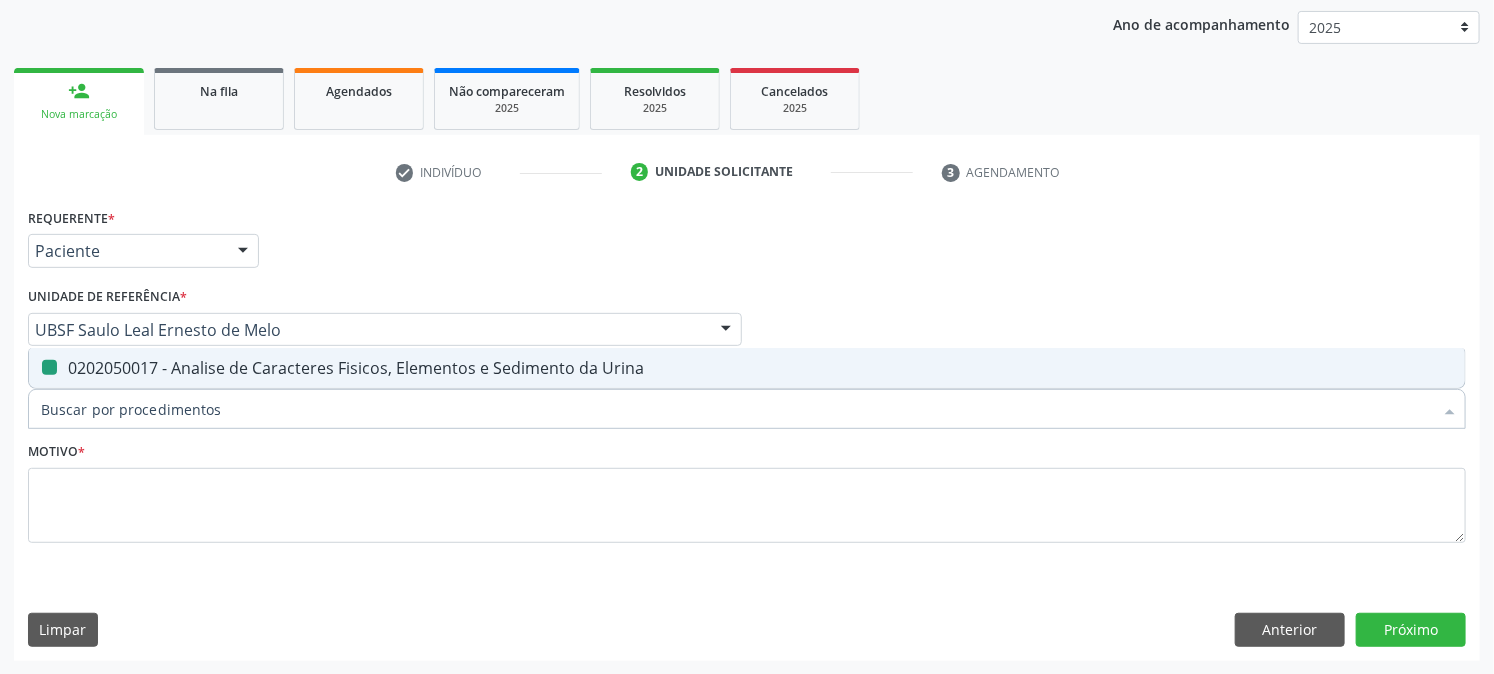 checkbox on "false" 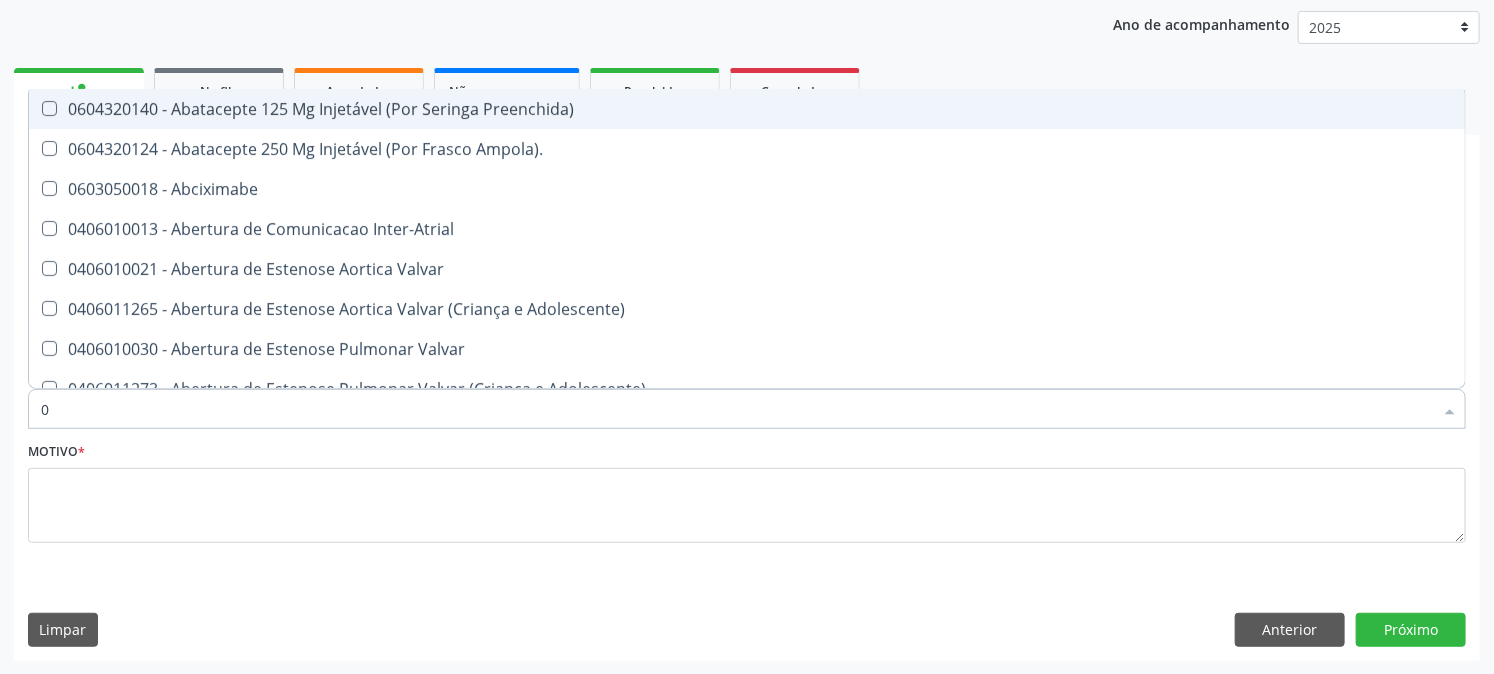type on "02" 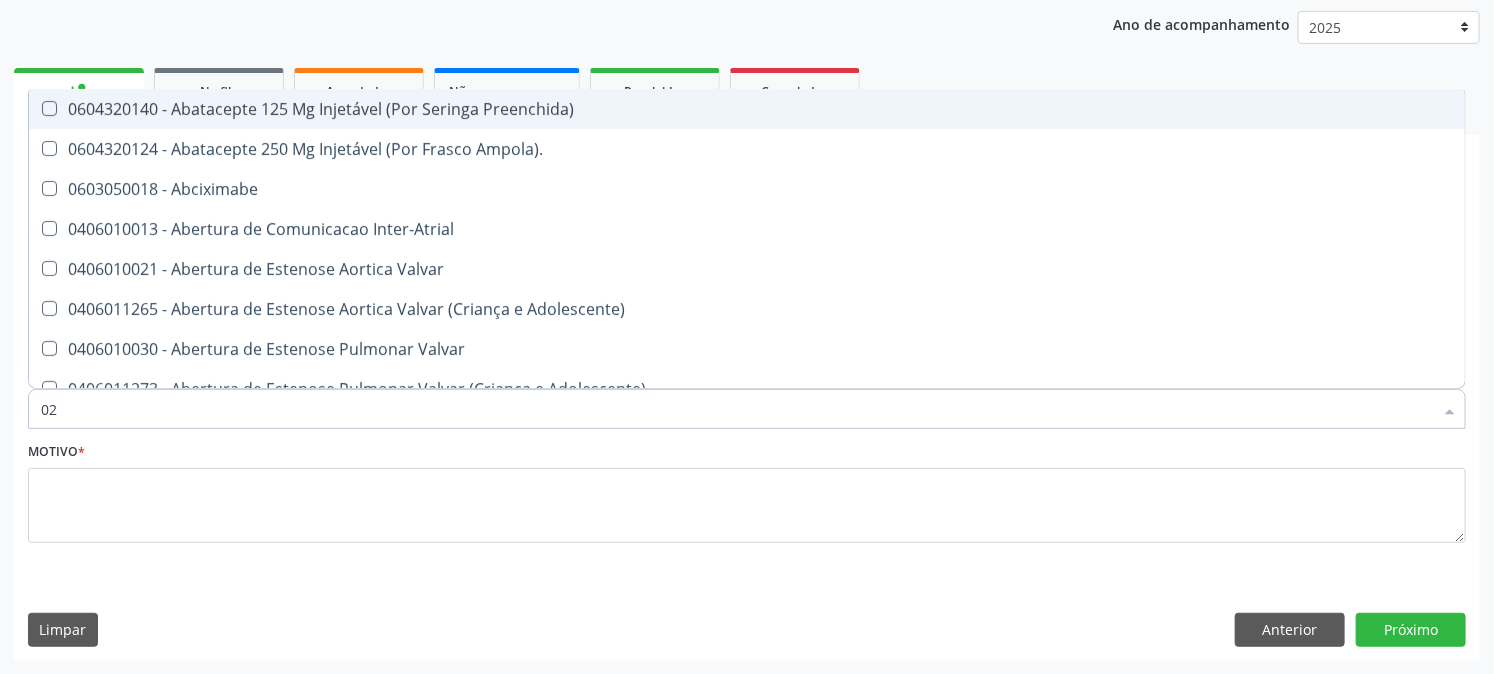 checkbox on "true" 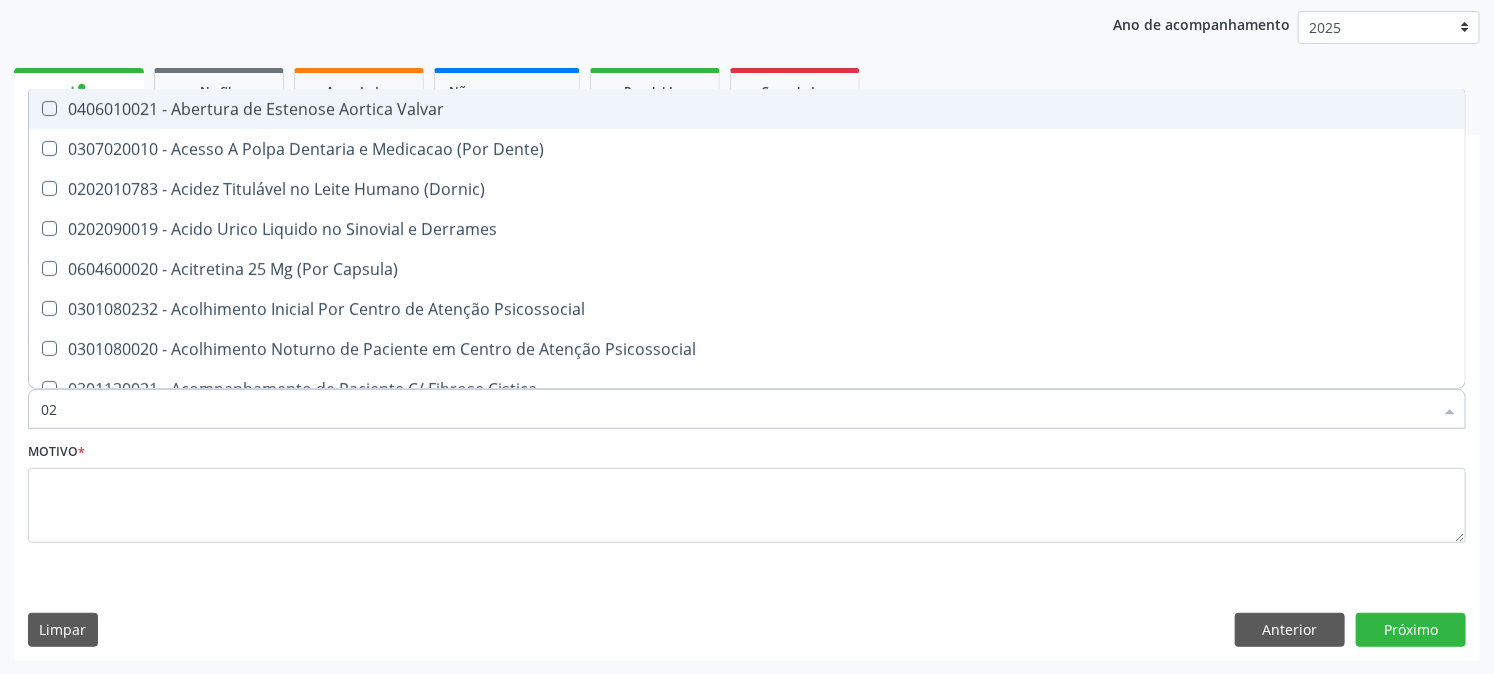 type on "020" 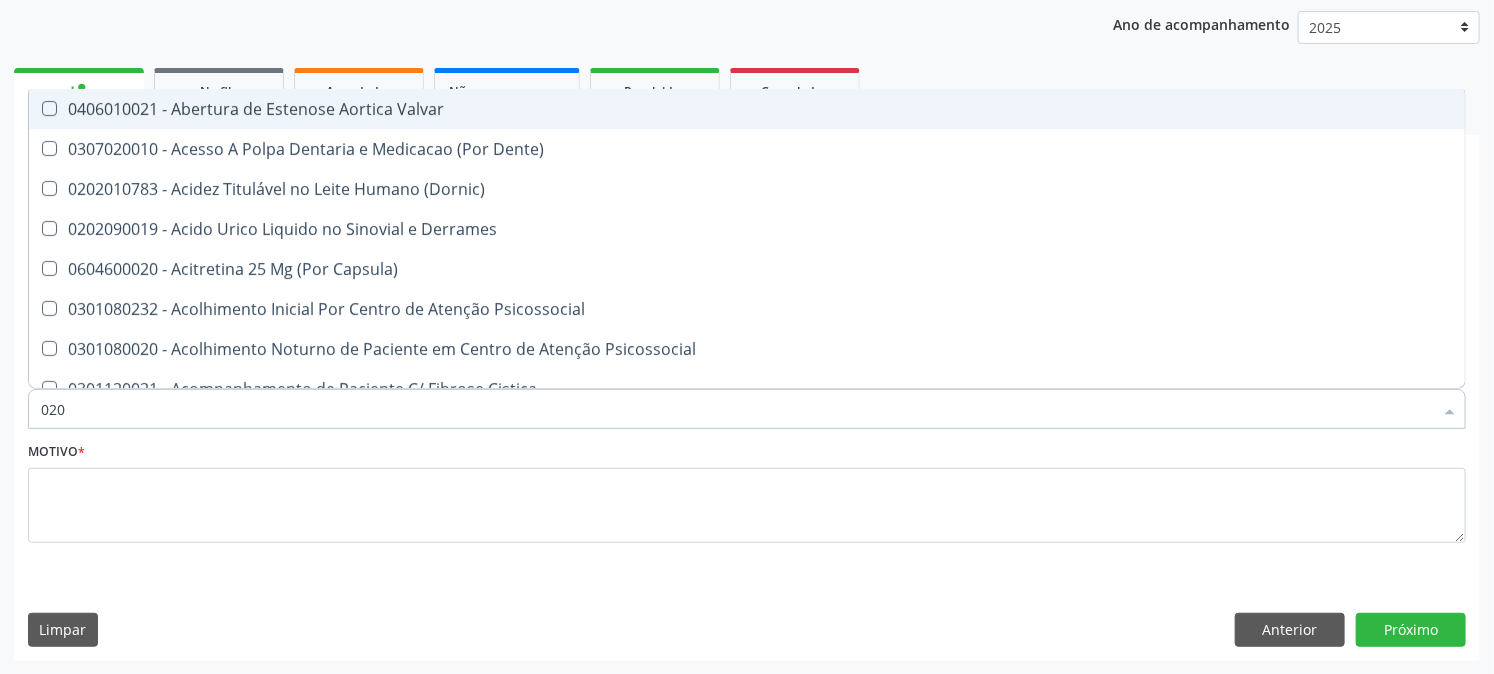 checkbox on "true" 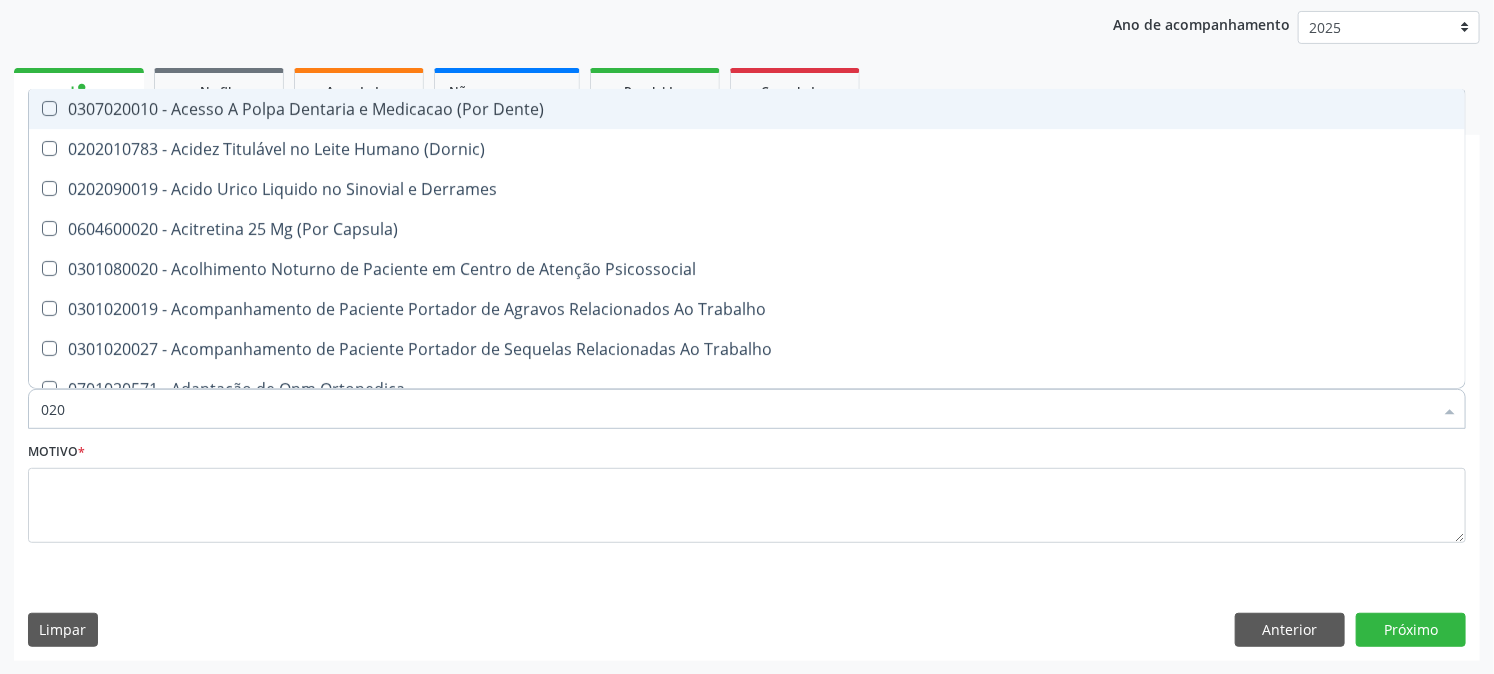type on "0202" 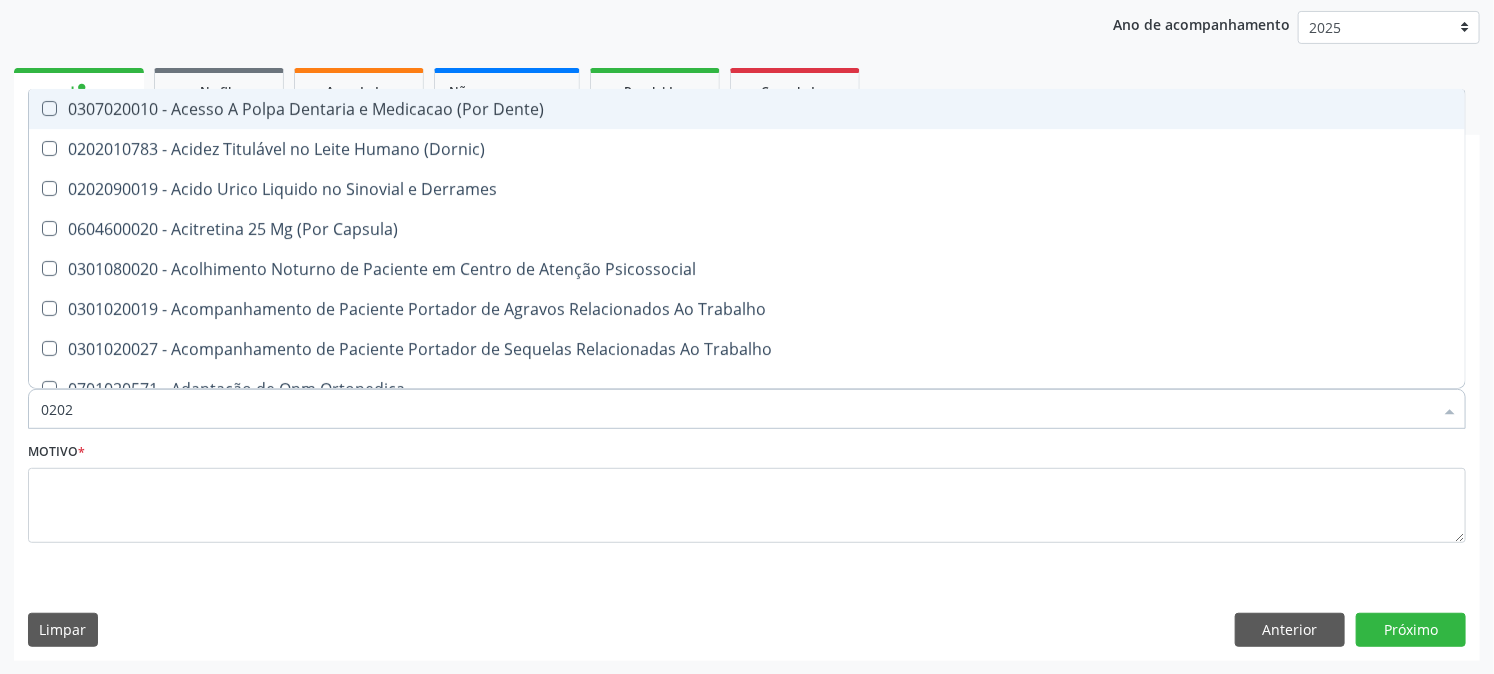 checkbox on "true" 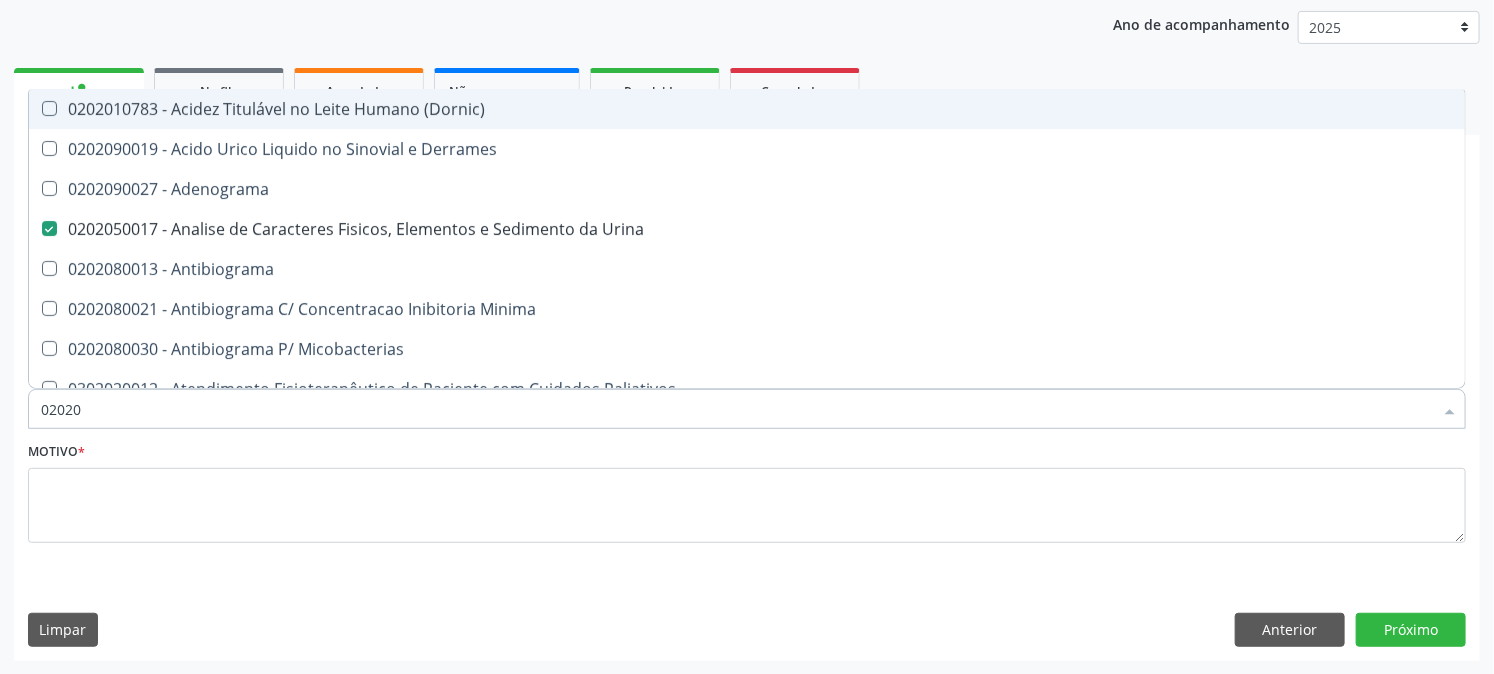 type on "020202" 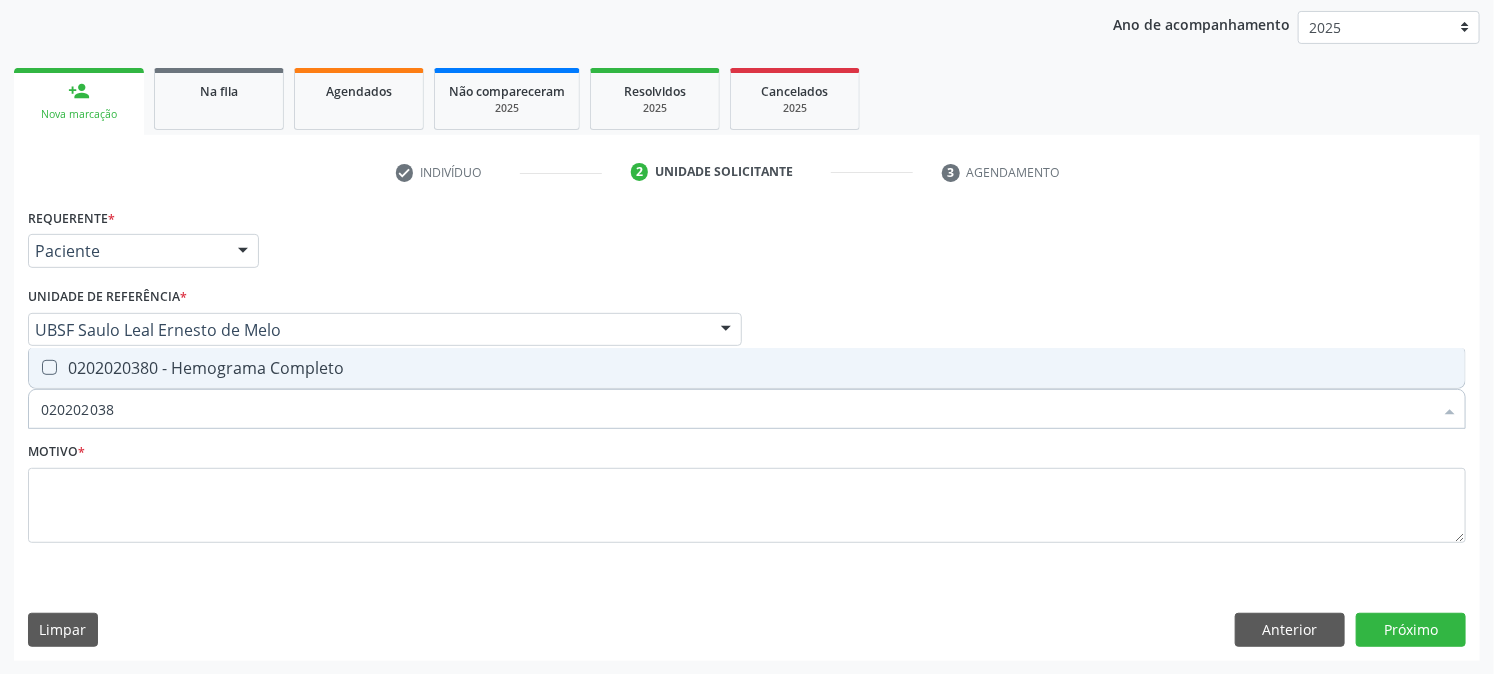 type on "0202020380" 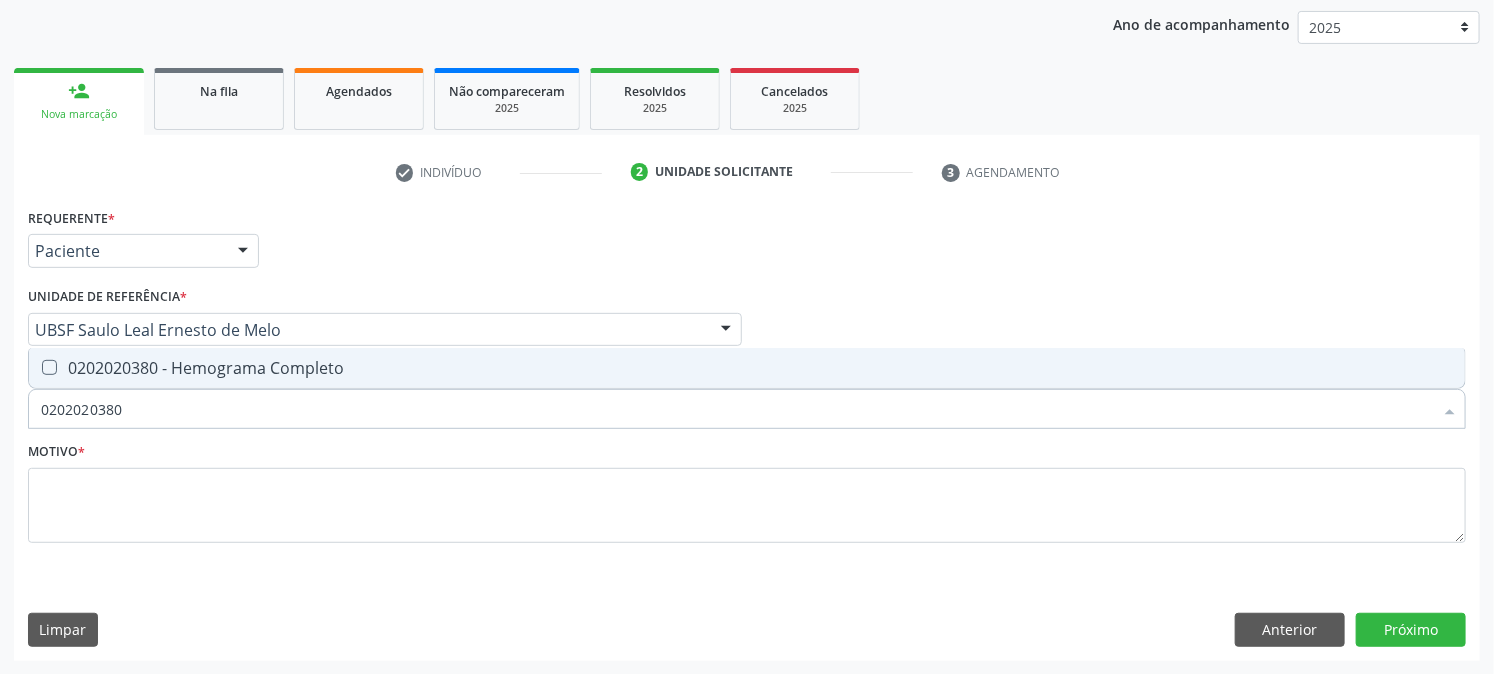 click on "0202020380 - Hemograma Completo" at bounding box center [747, 368] 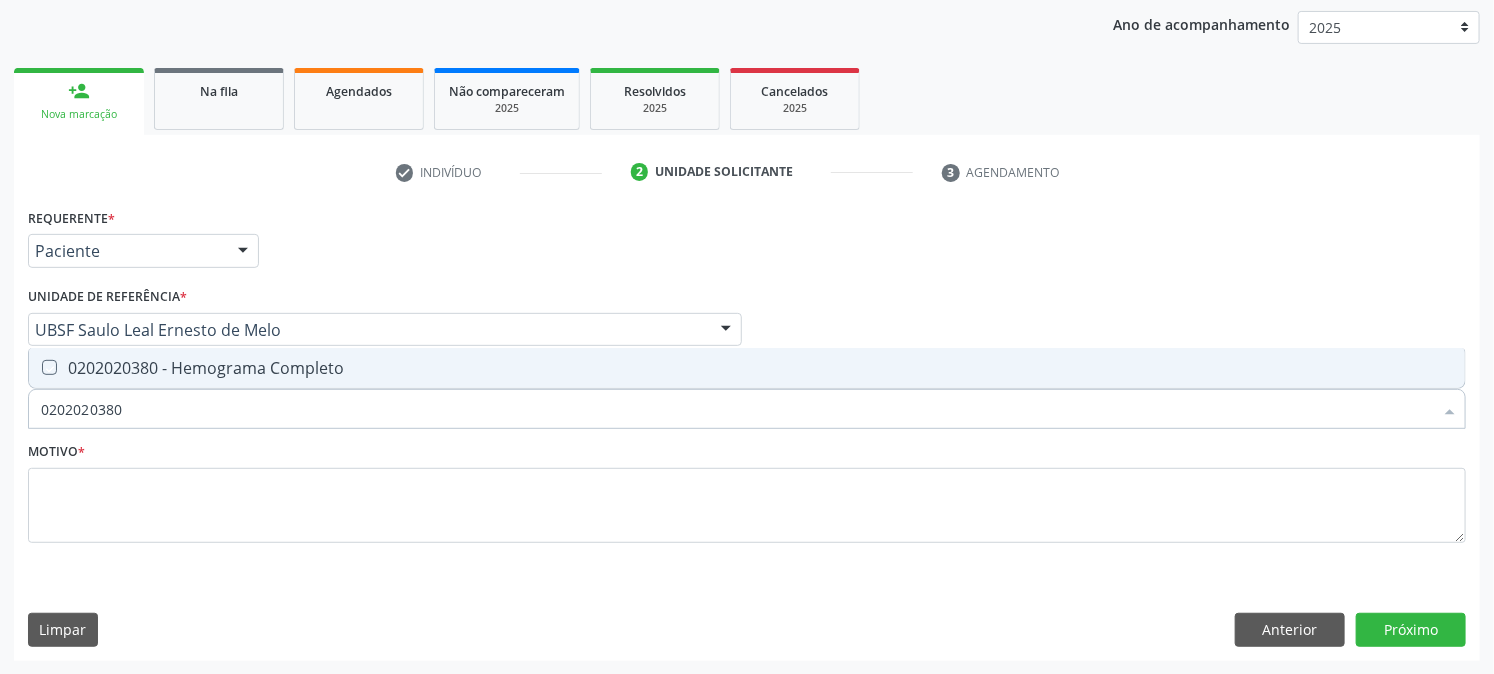 checkbox on "true" 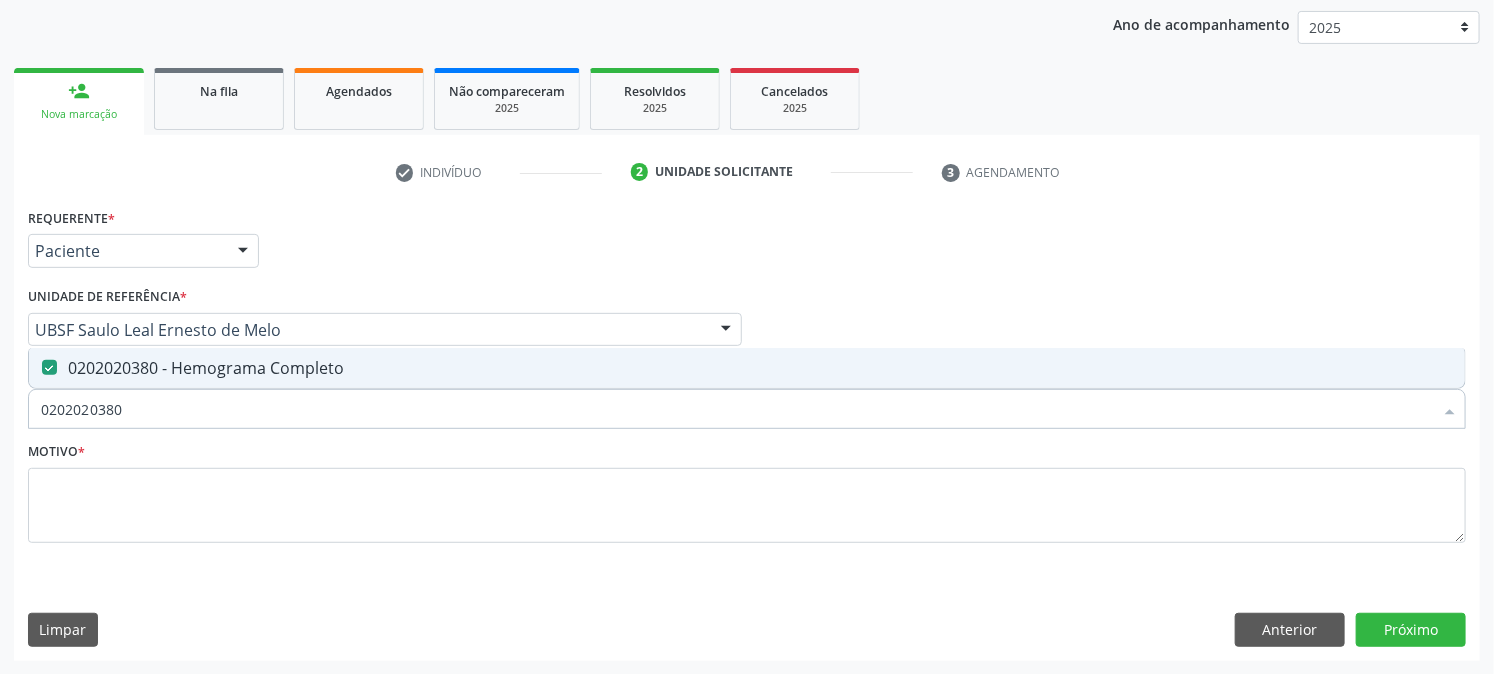 drag, startPoint x: 193, startPoint y: 400, endPoint x: 0, endPoint y: 458, distance: 201.52667 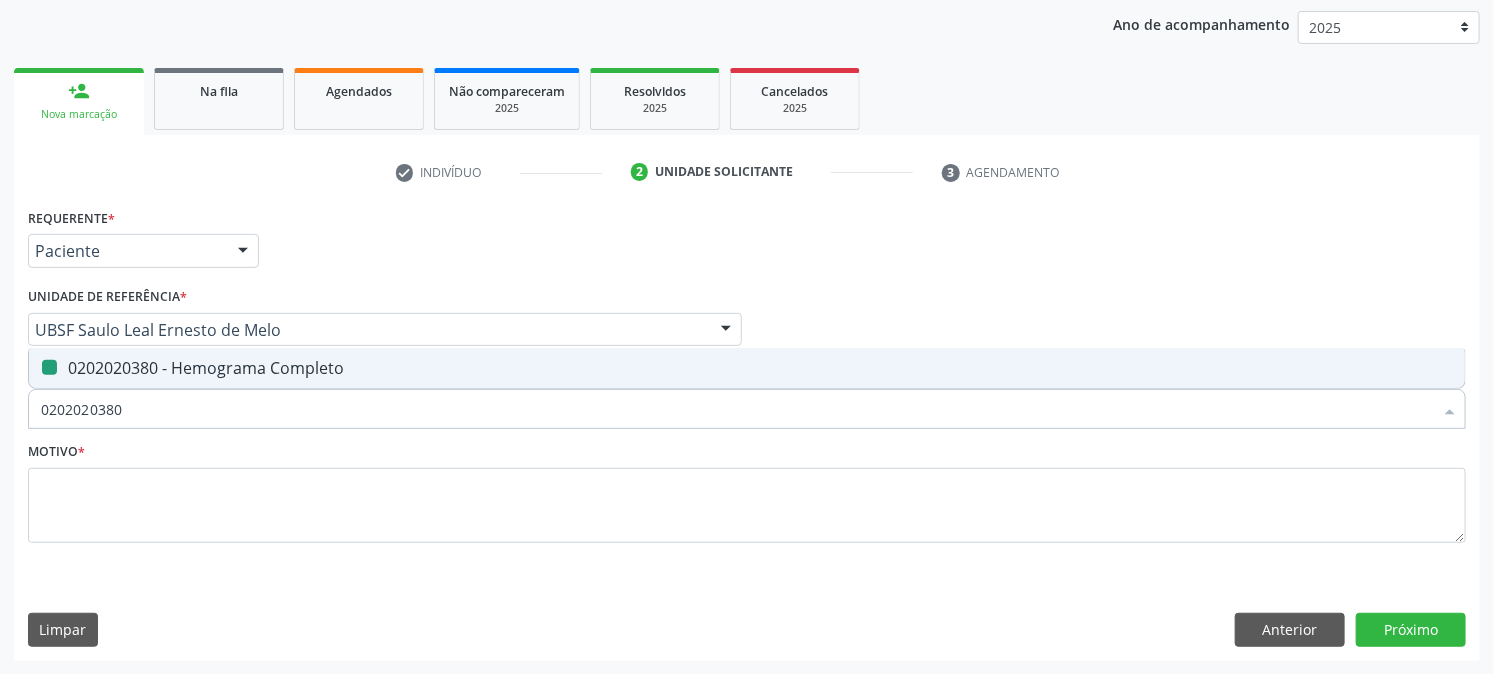 type 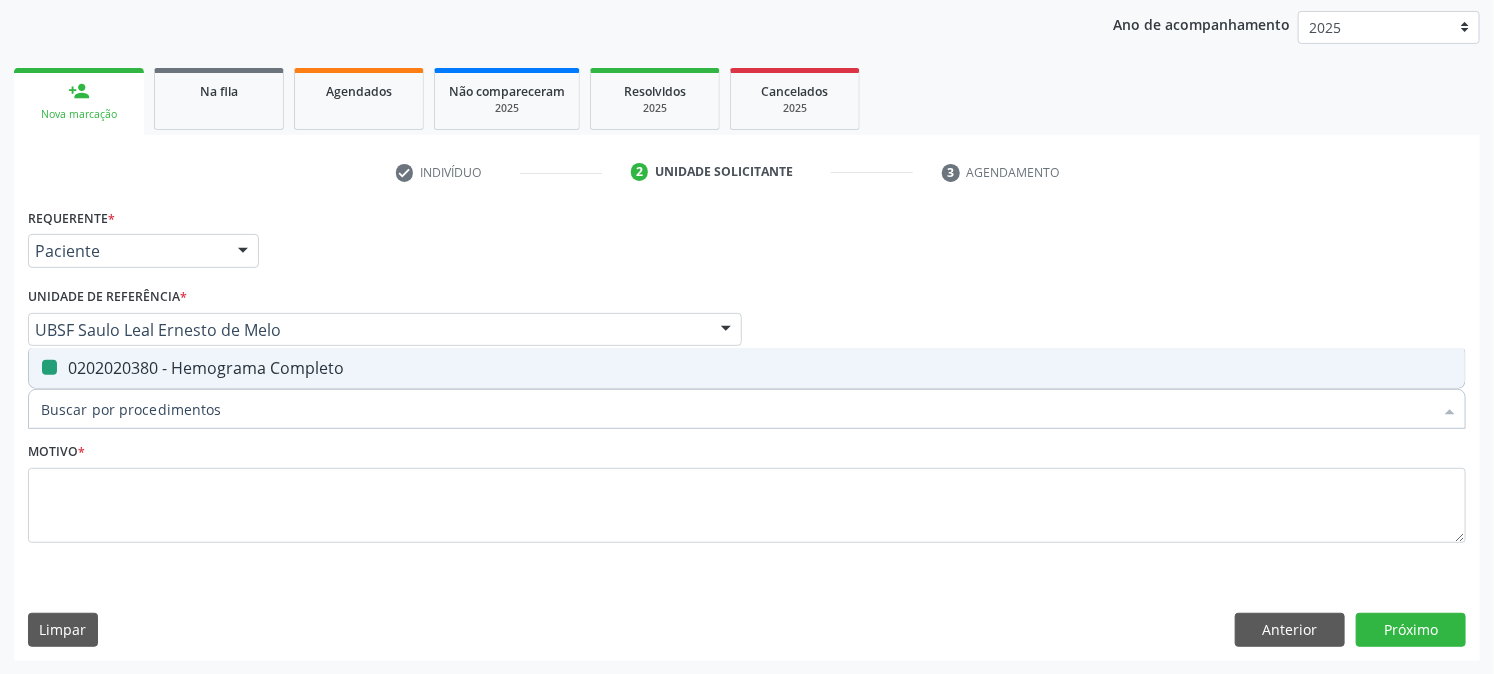 checkbox on "false" 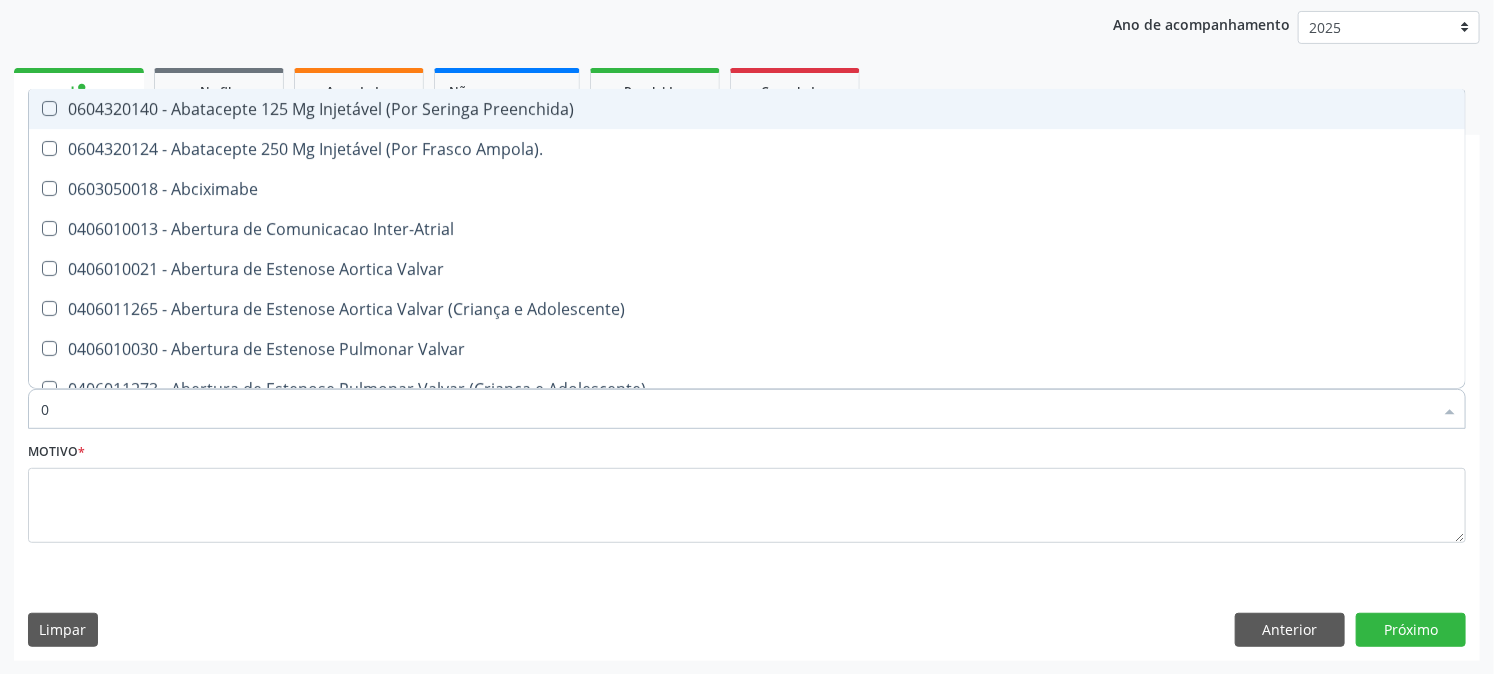 type on "02" 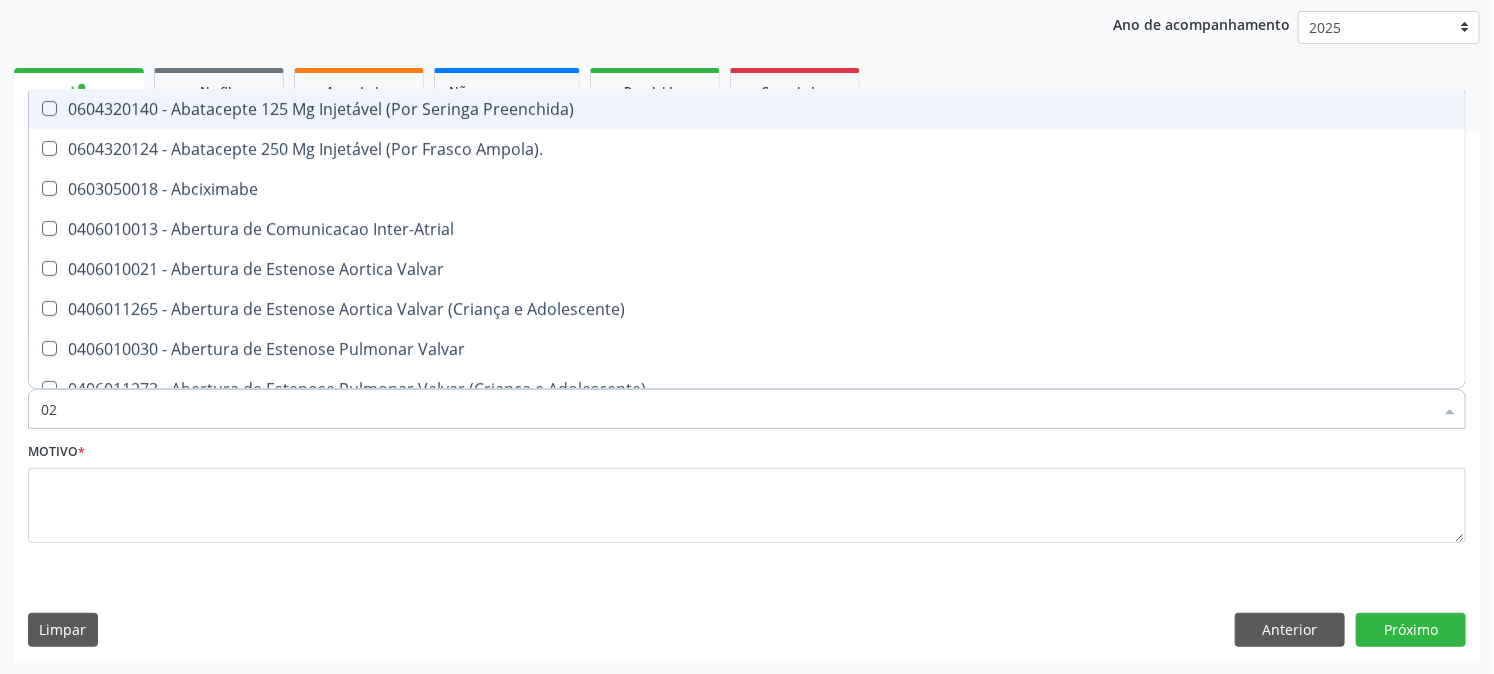 checkbox on "true" 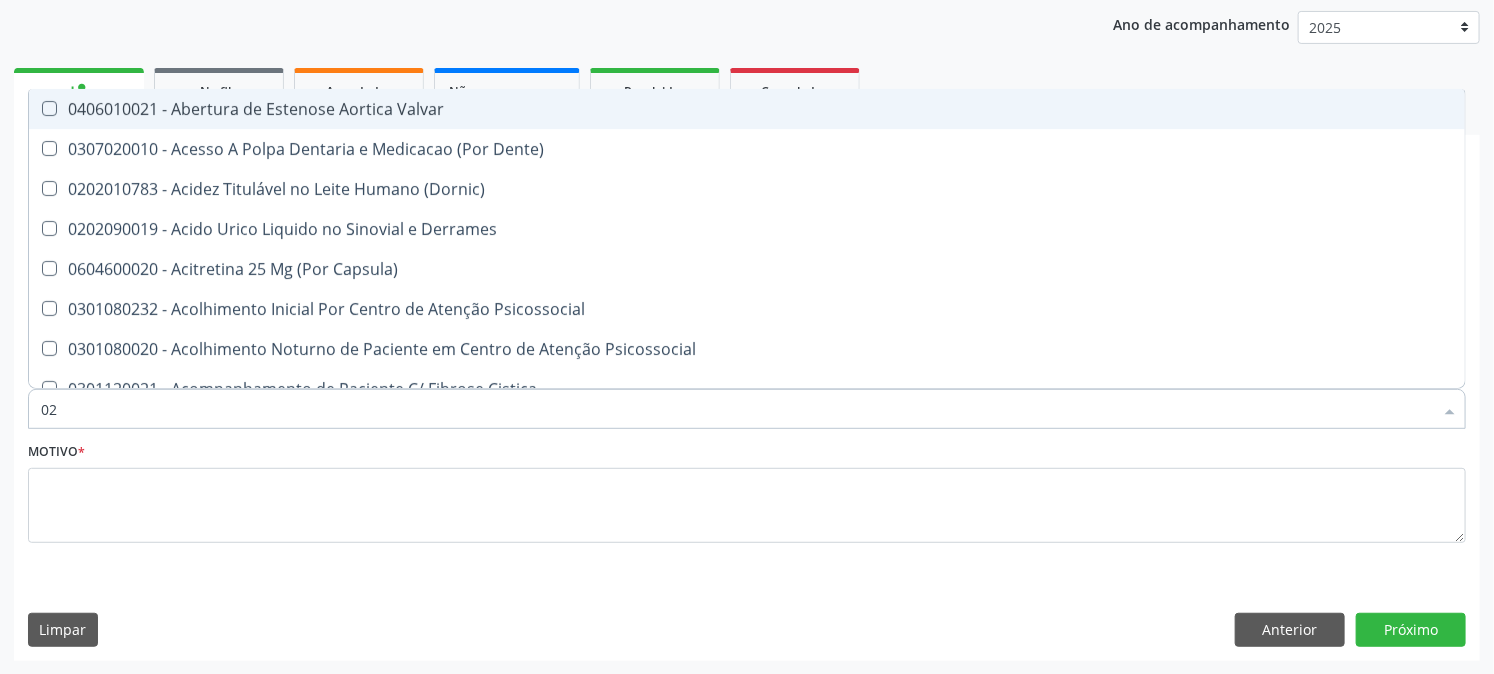 type on "020" 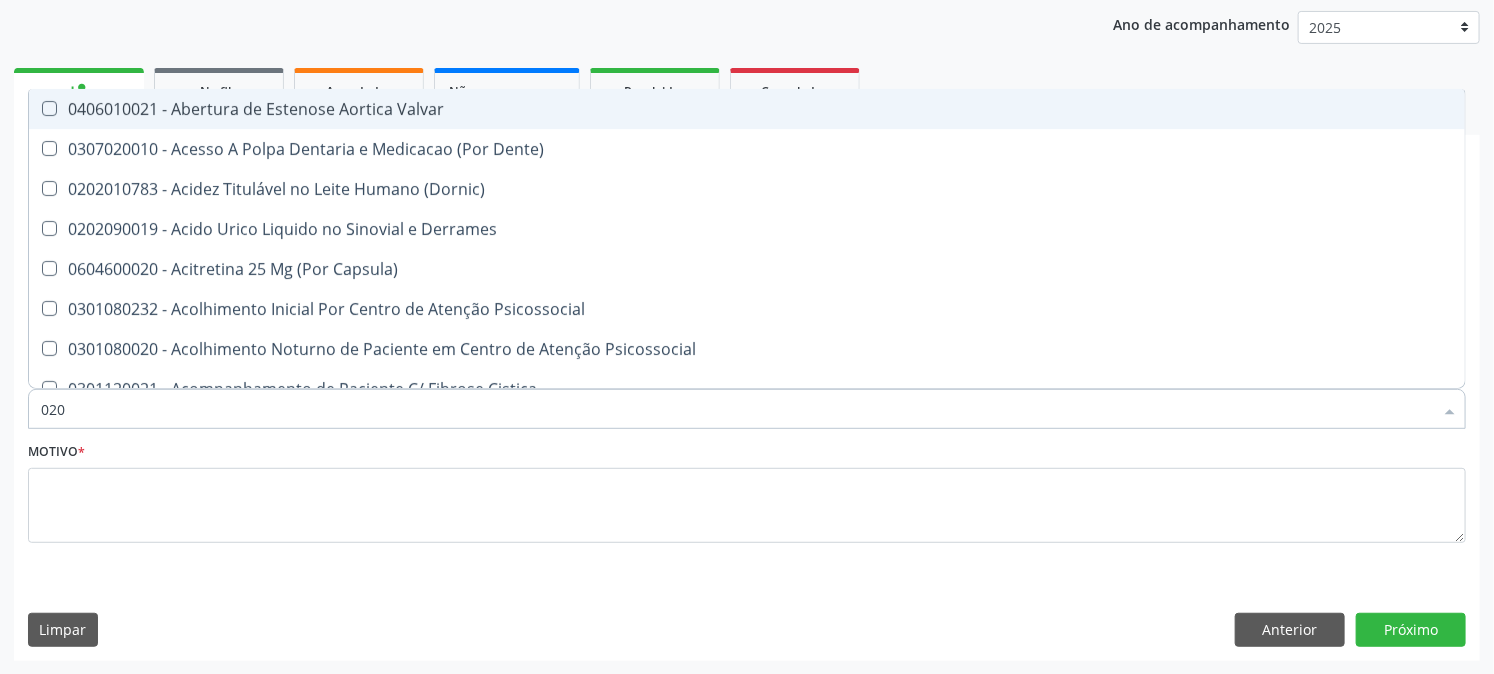 checkbox on "true" 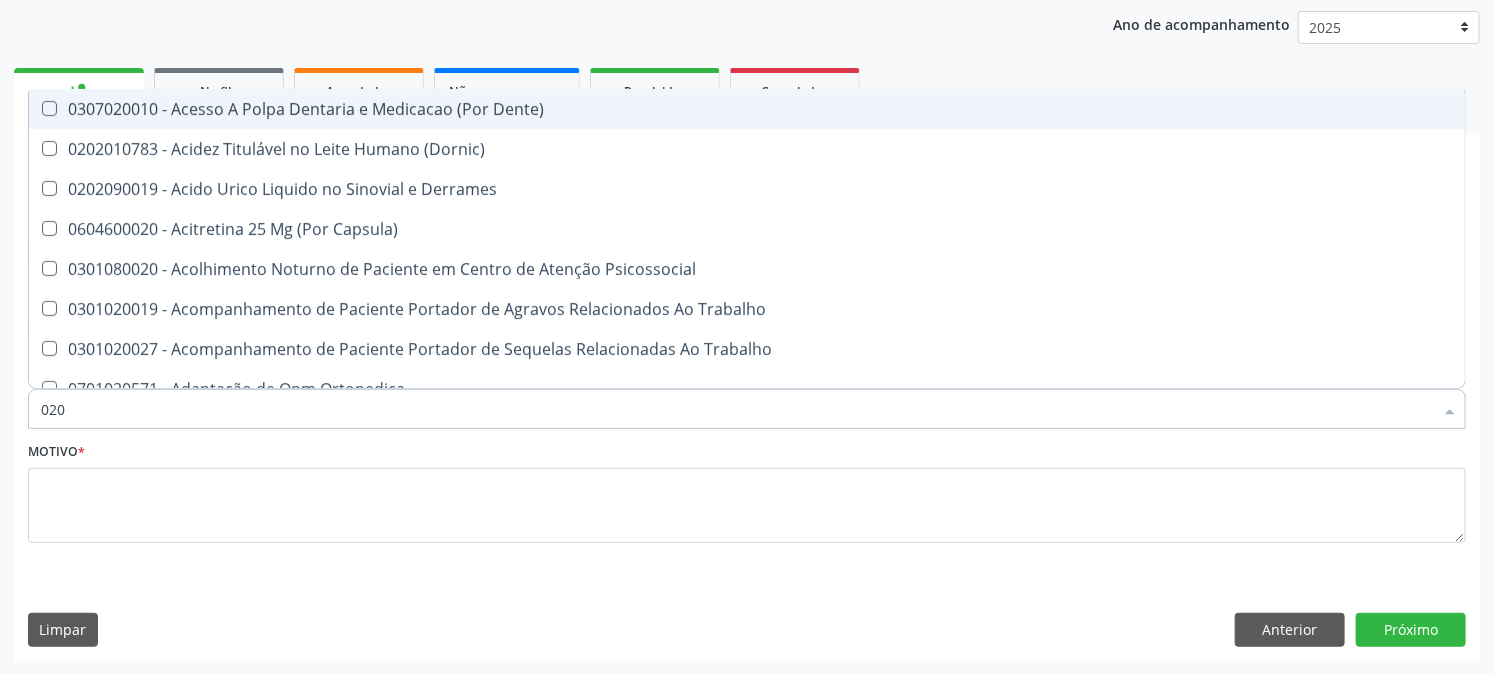 type on "0202" 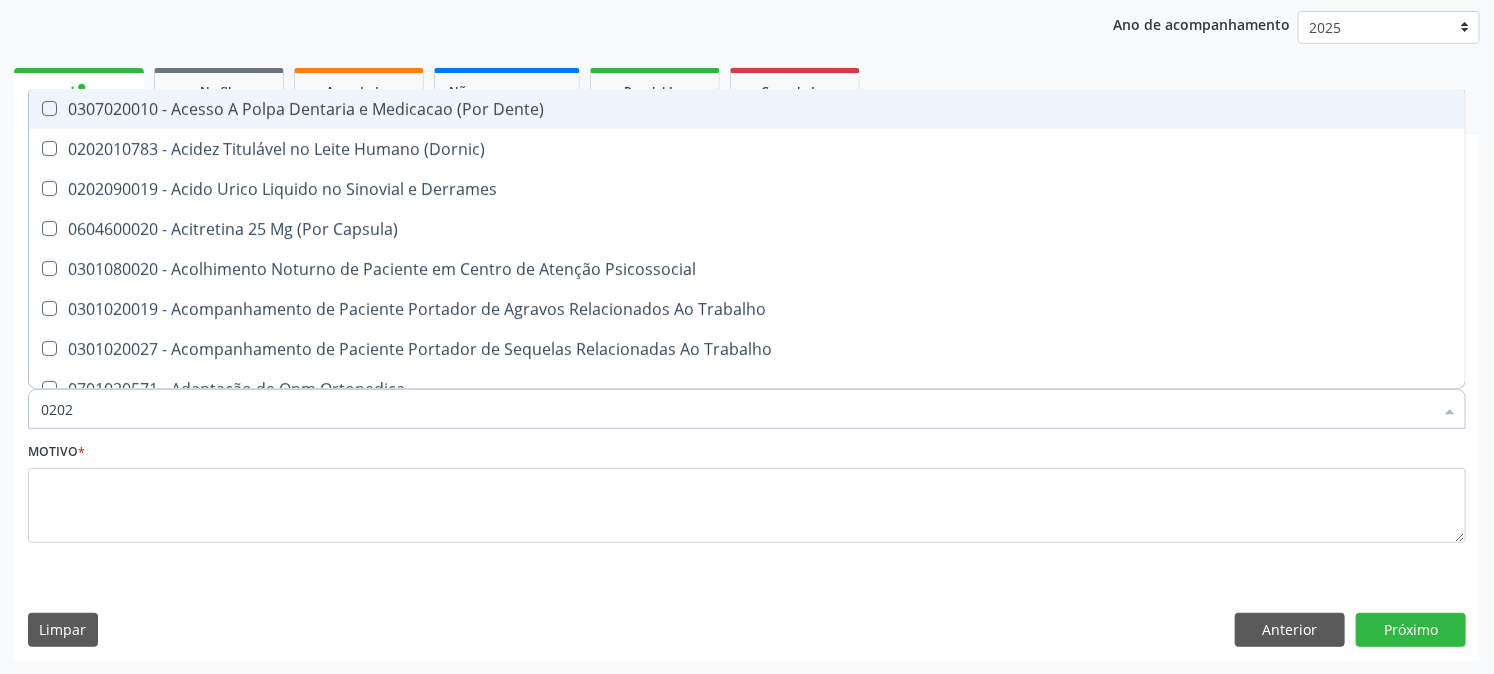 checkbox on "true" 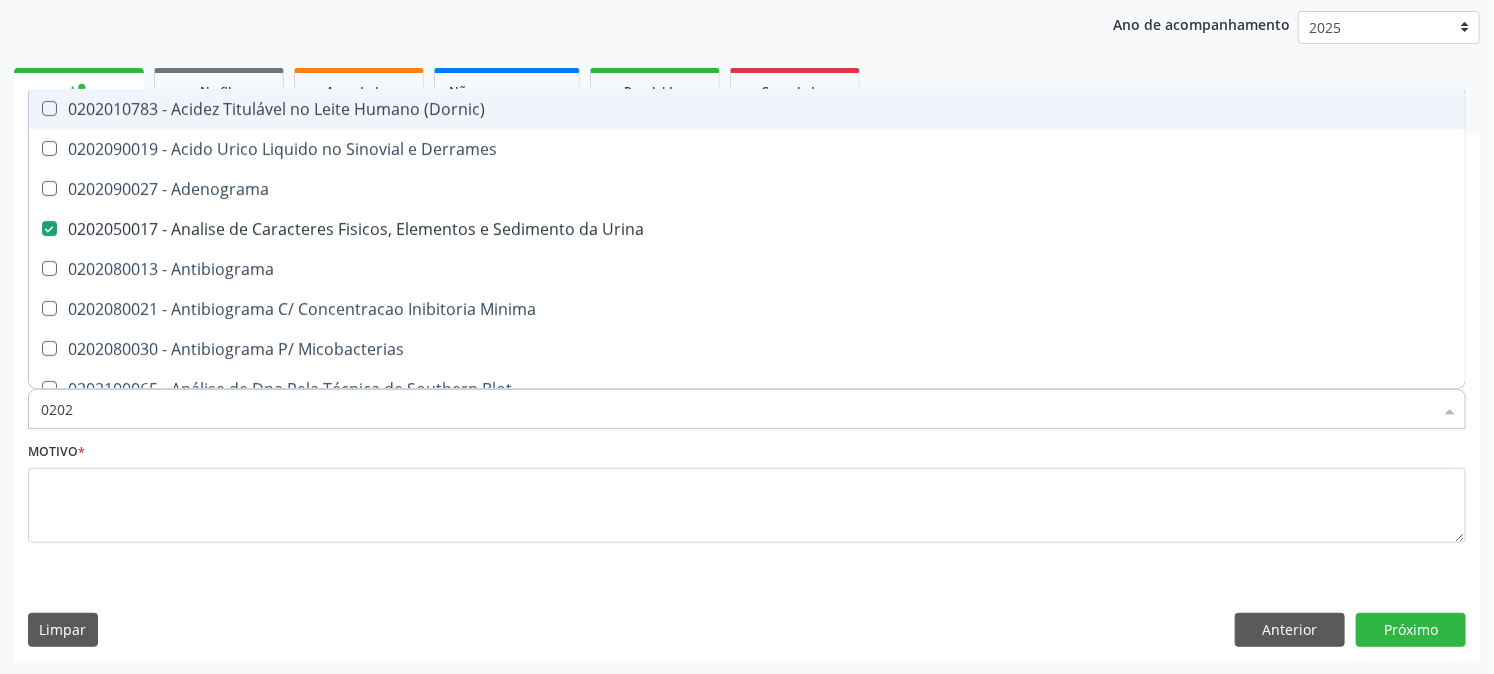 type on "02020" 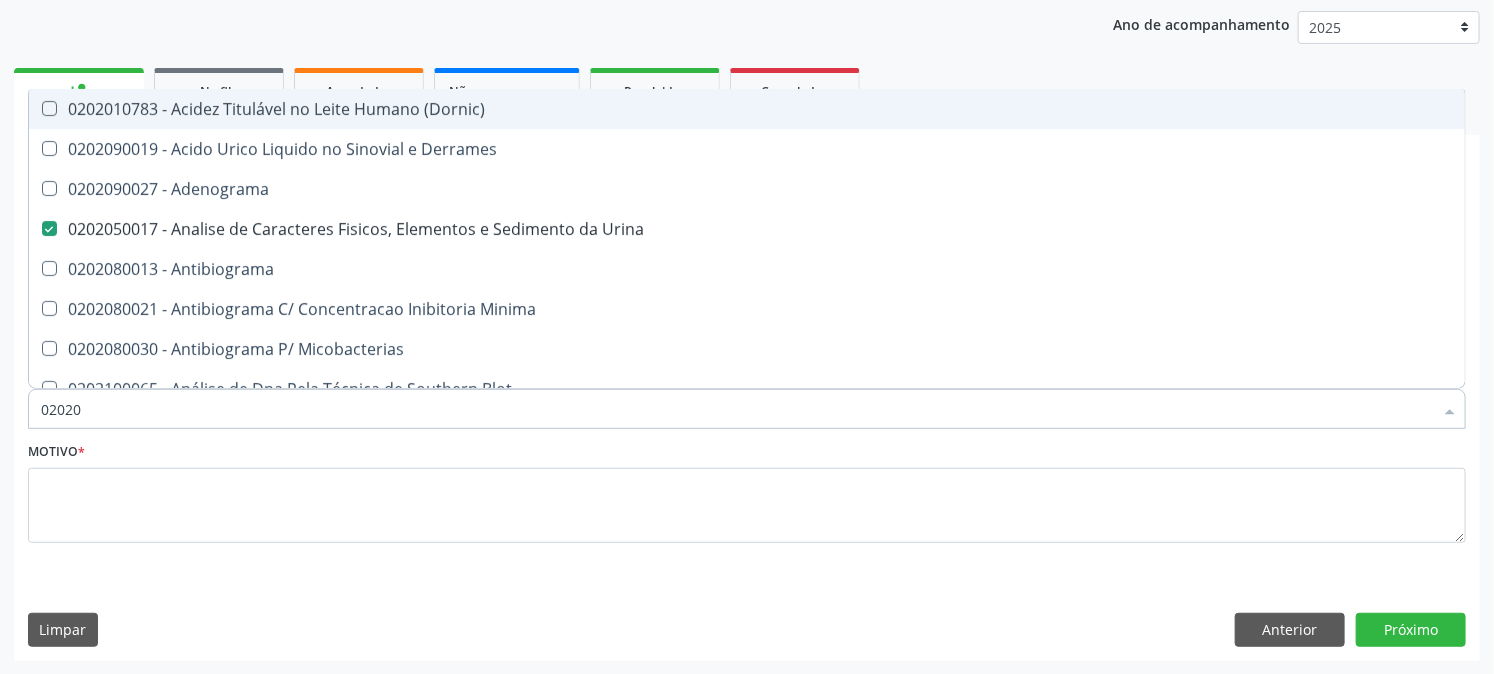 checkbox on "true" 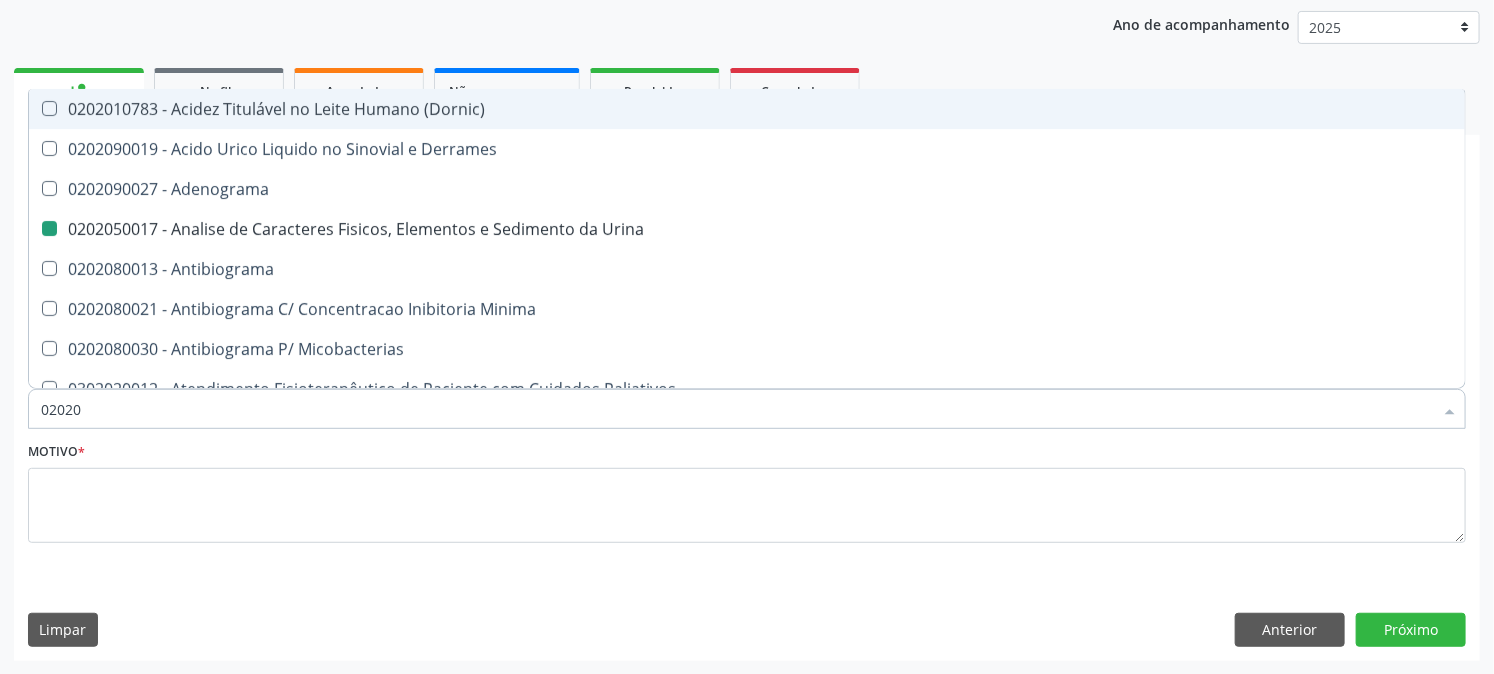 type on "020203" 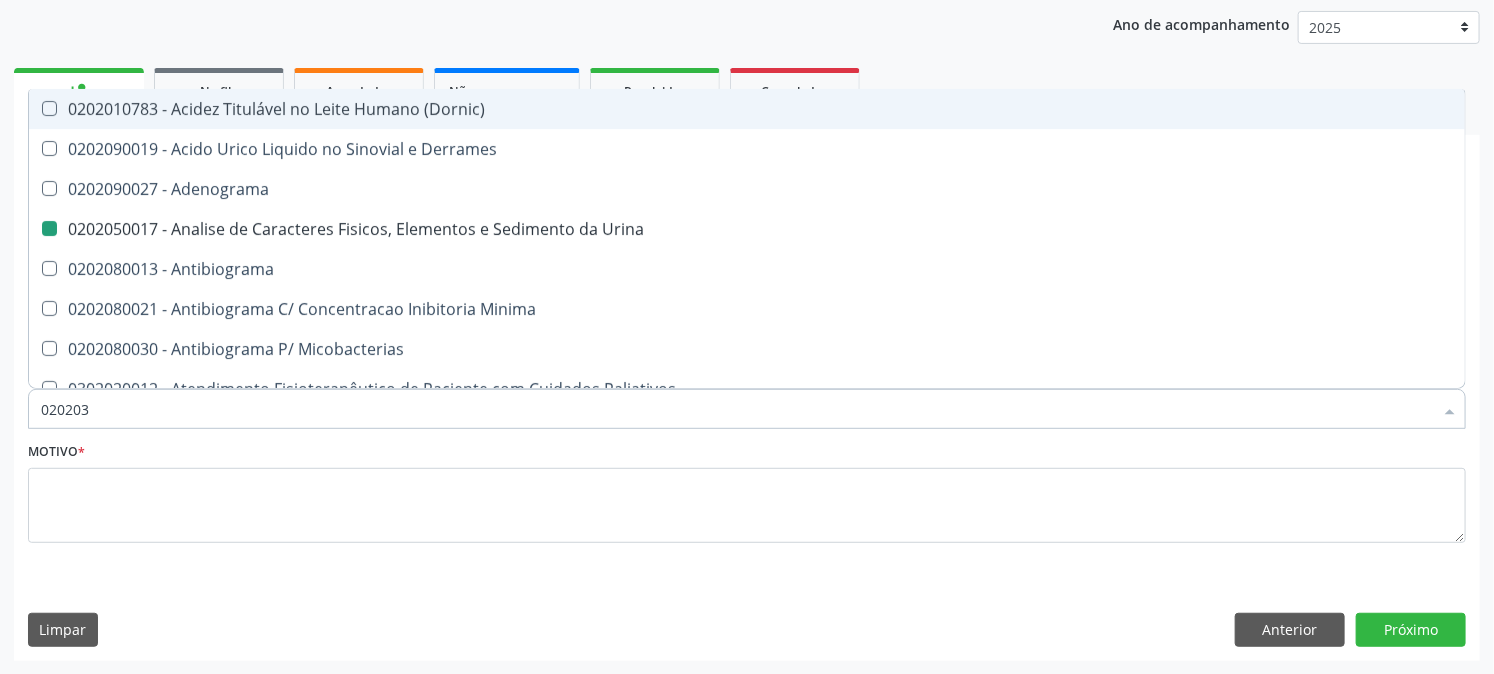 checkbox on "false" 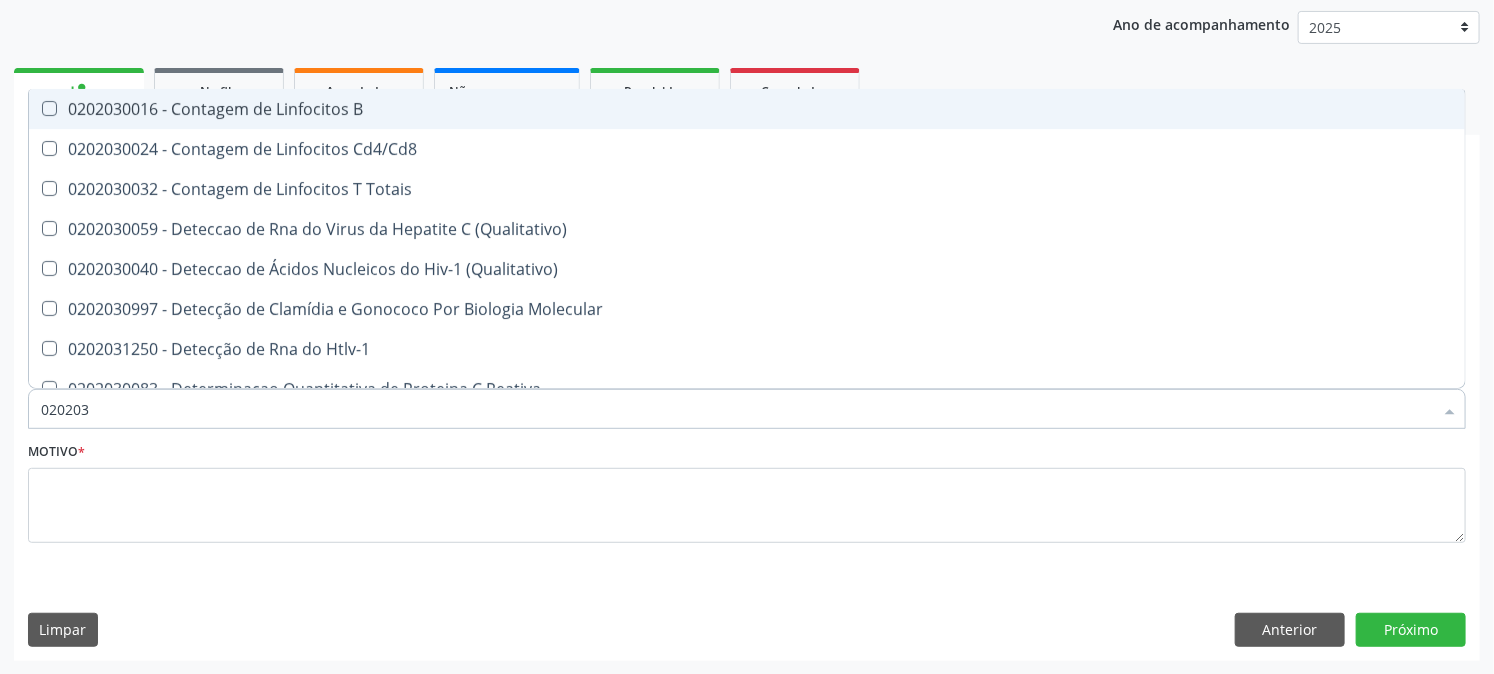 type on "0202030" 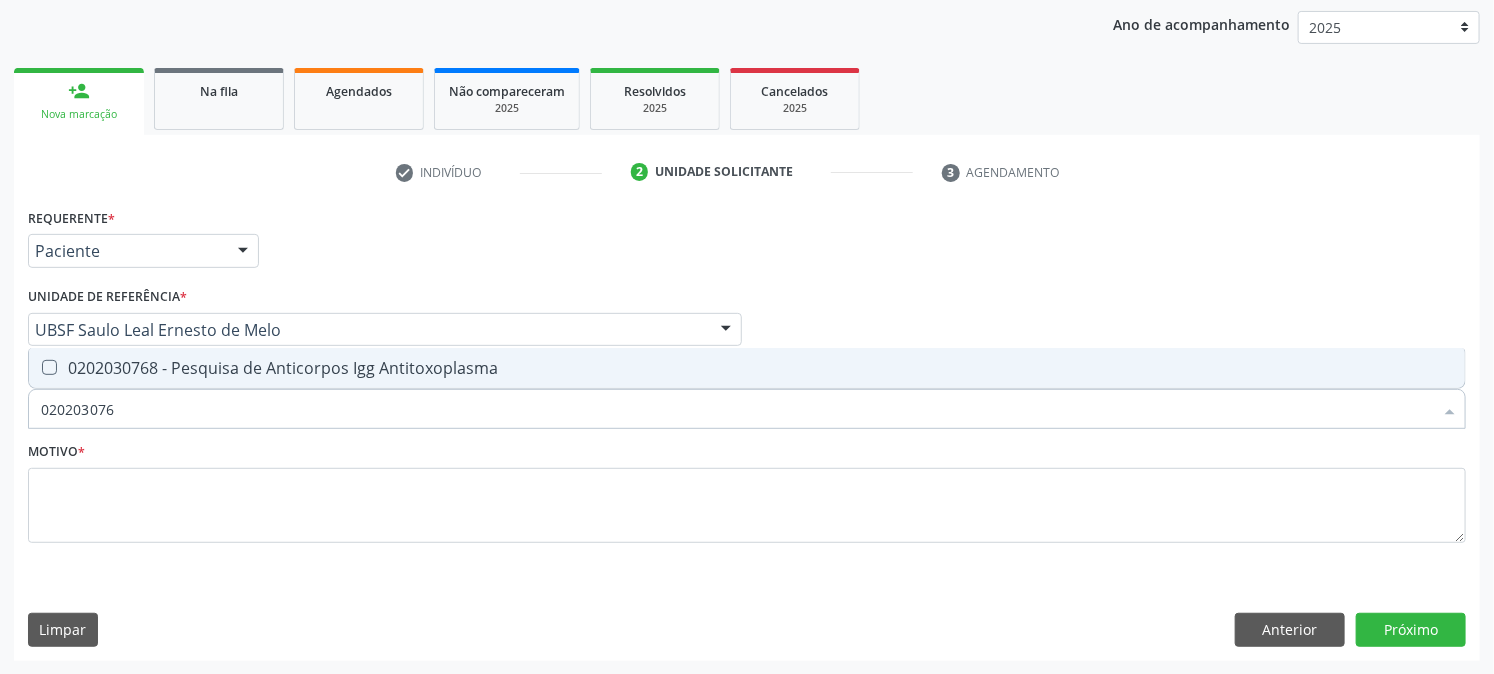type on "0202030768" 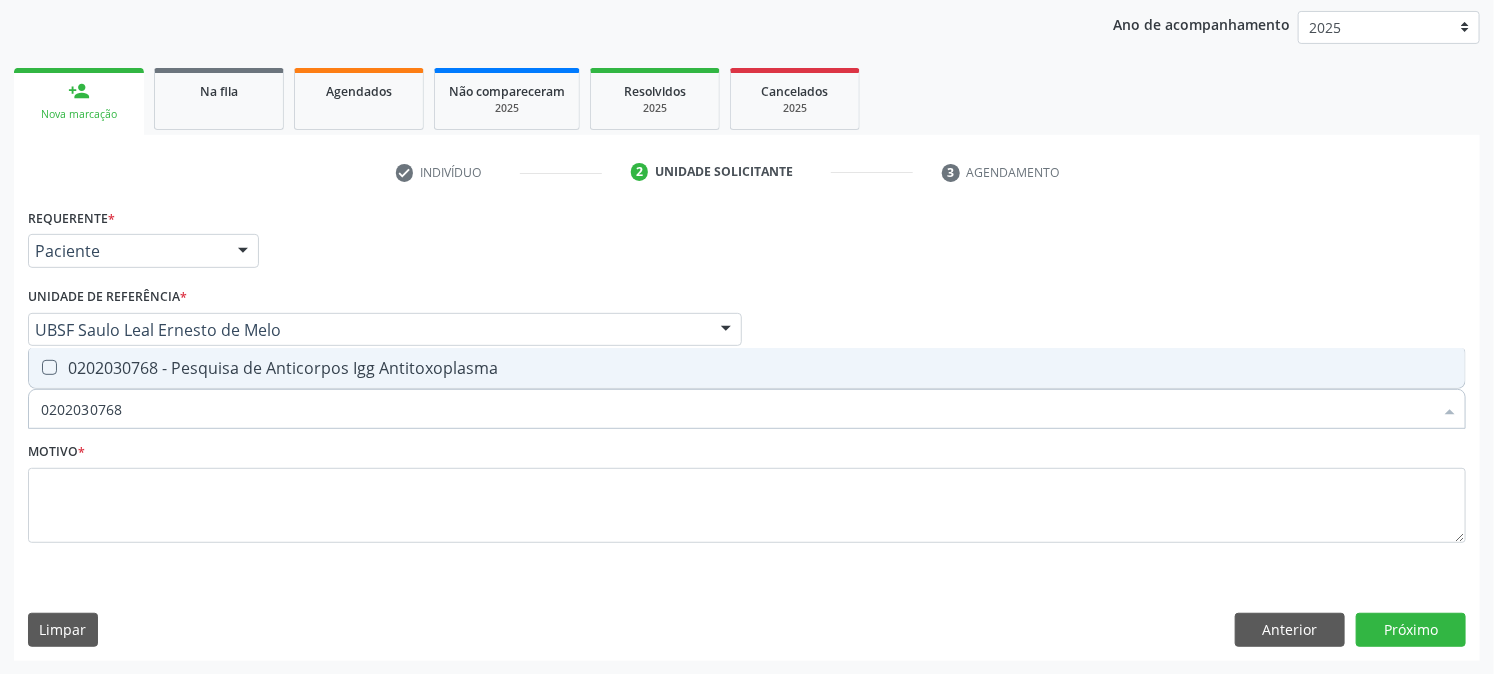 click on "0202030768 - Pesquisa de Anticorpos Igg Antitoxoplasma" at bounding box center (747, 368) 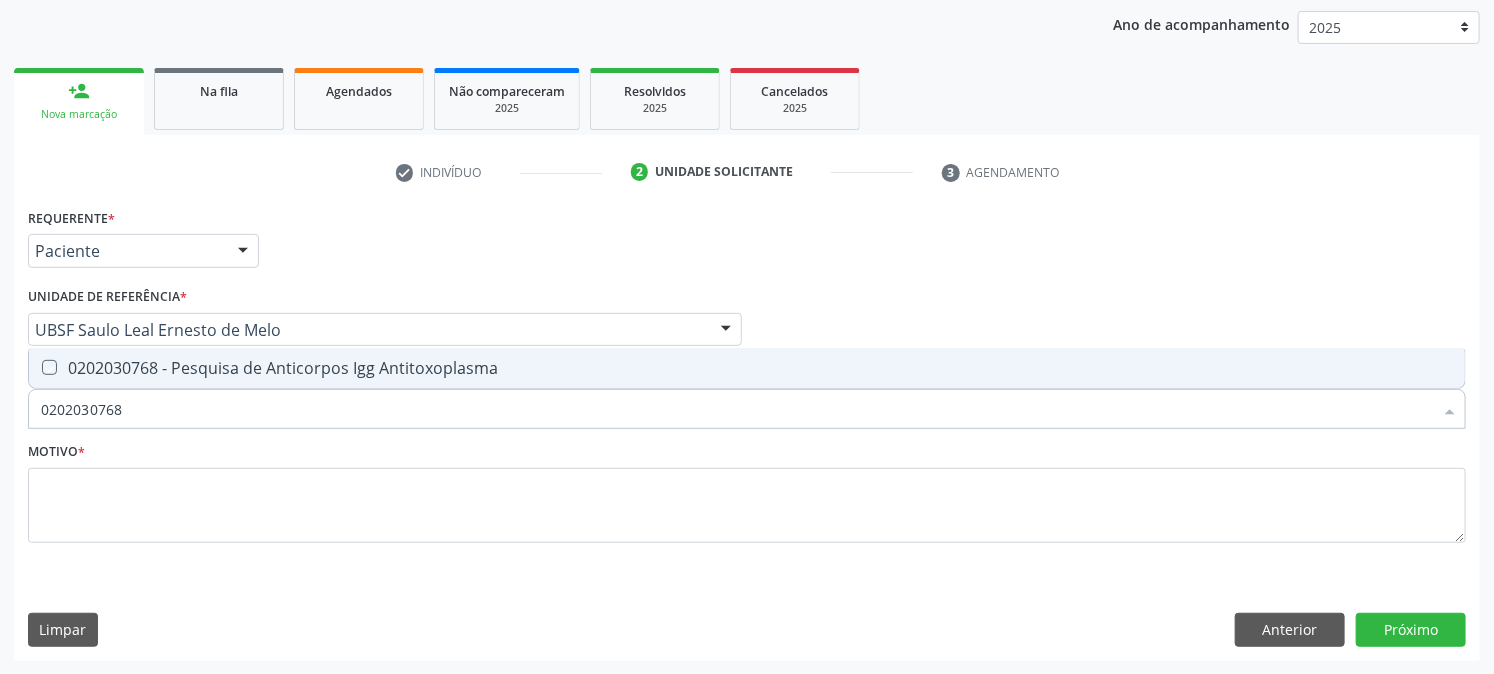 checkbox on "true" 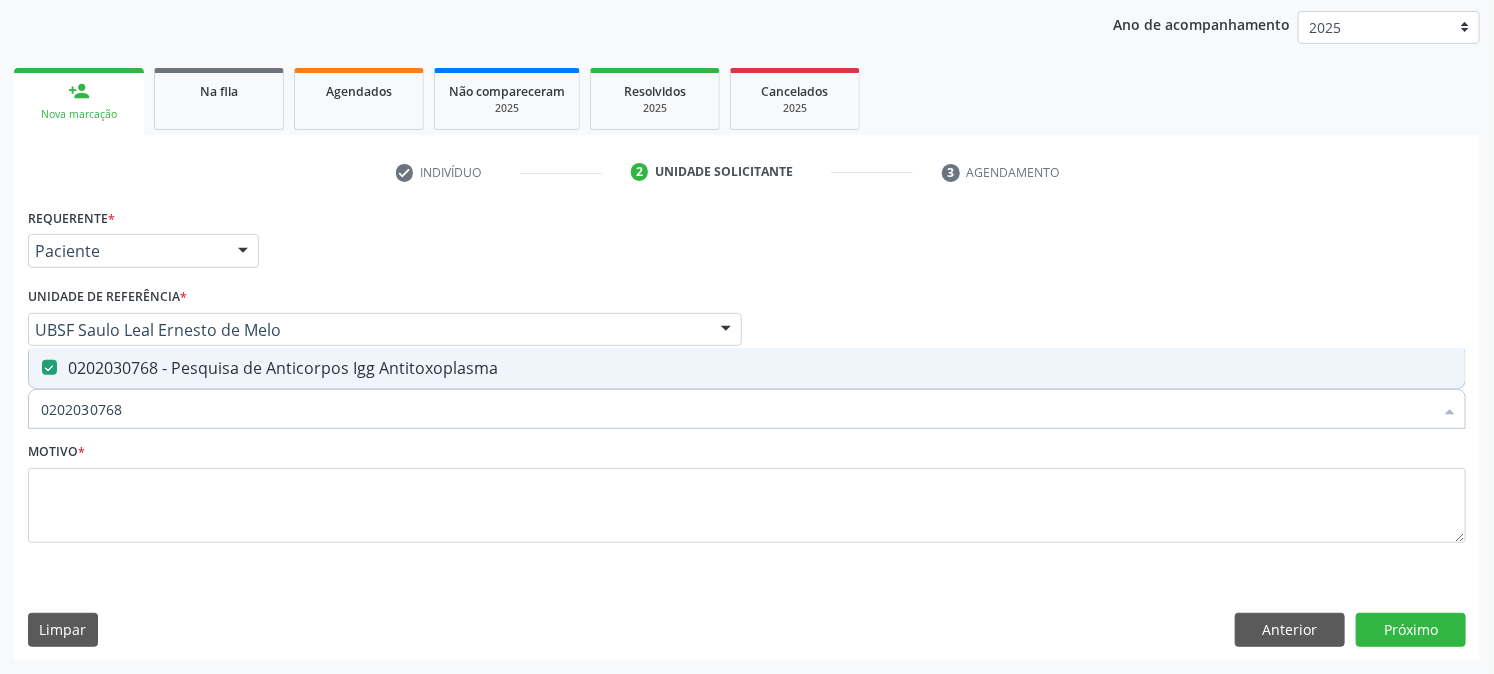 drag, startPoint x: 188, startPoint y: 417, endPoint x: 0, endPoint y: 484, distance: 199.58206 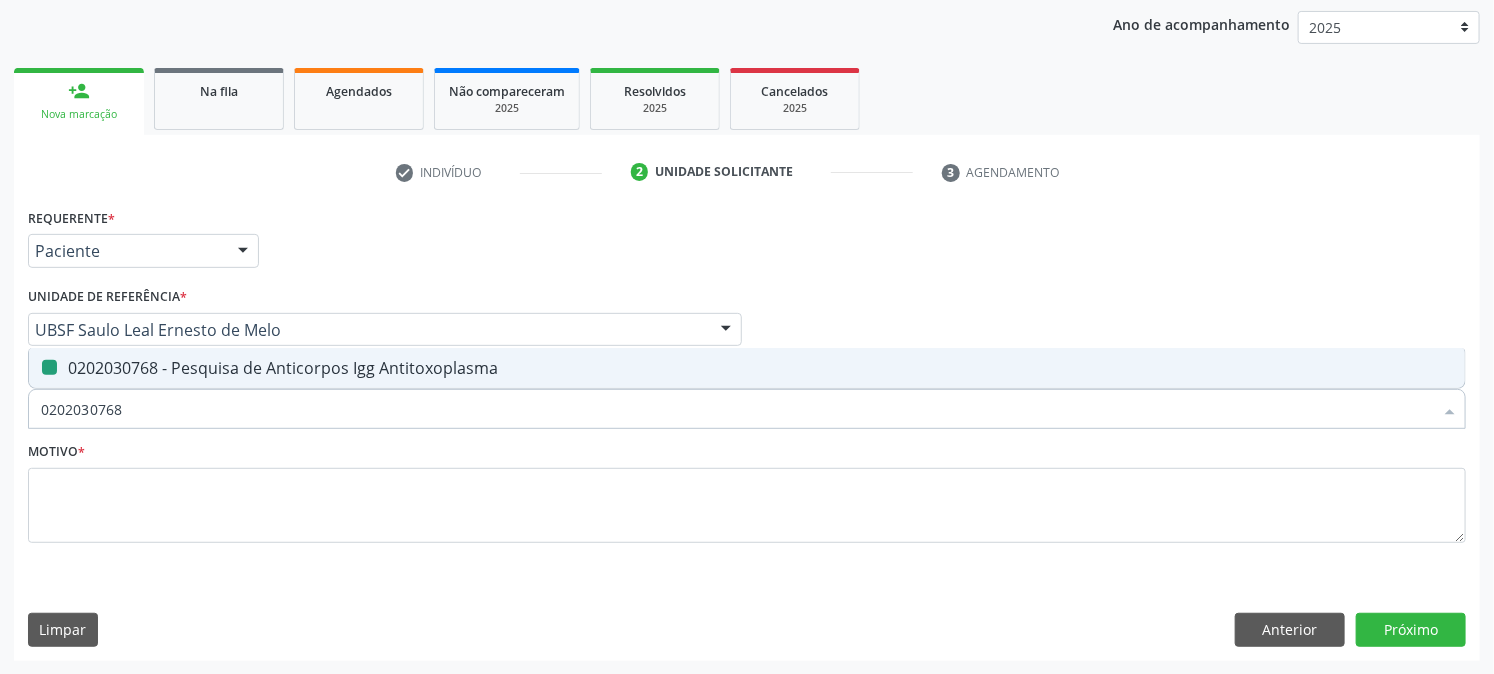 type 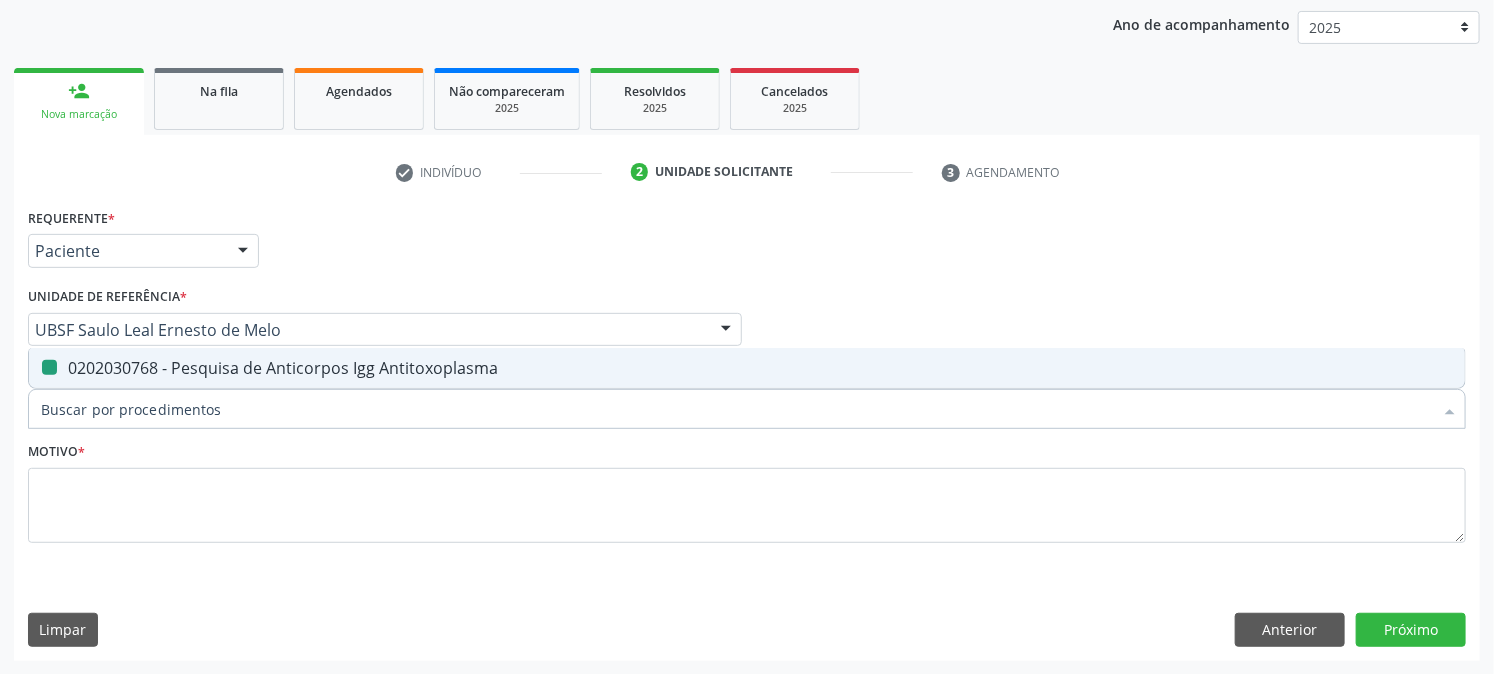 checkbox on "false" 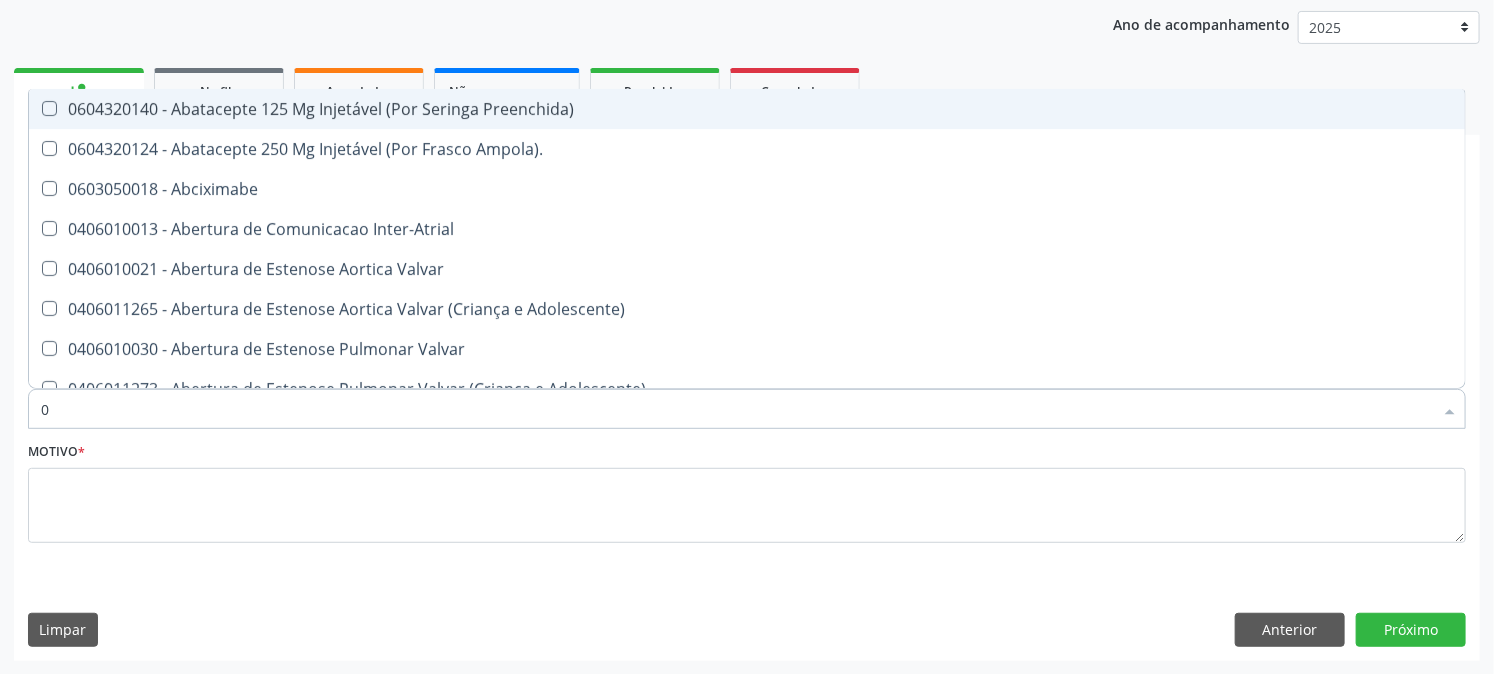 type on "02" 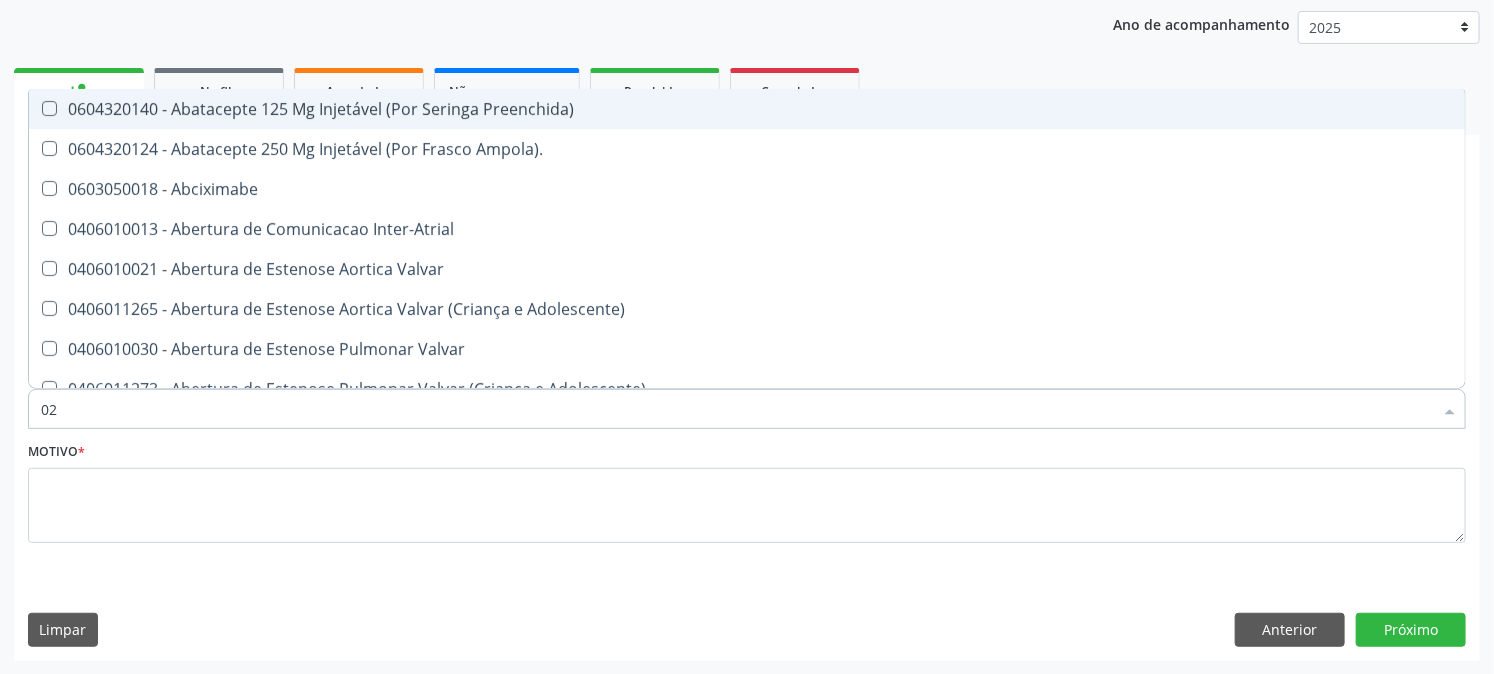checkbox on "true" 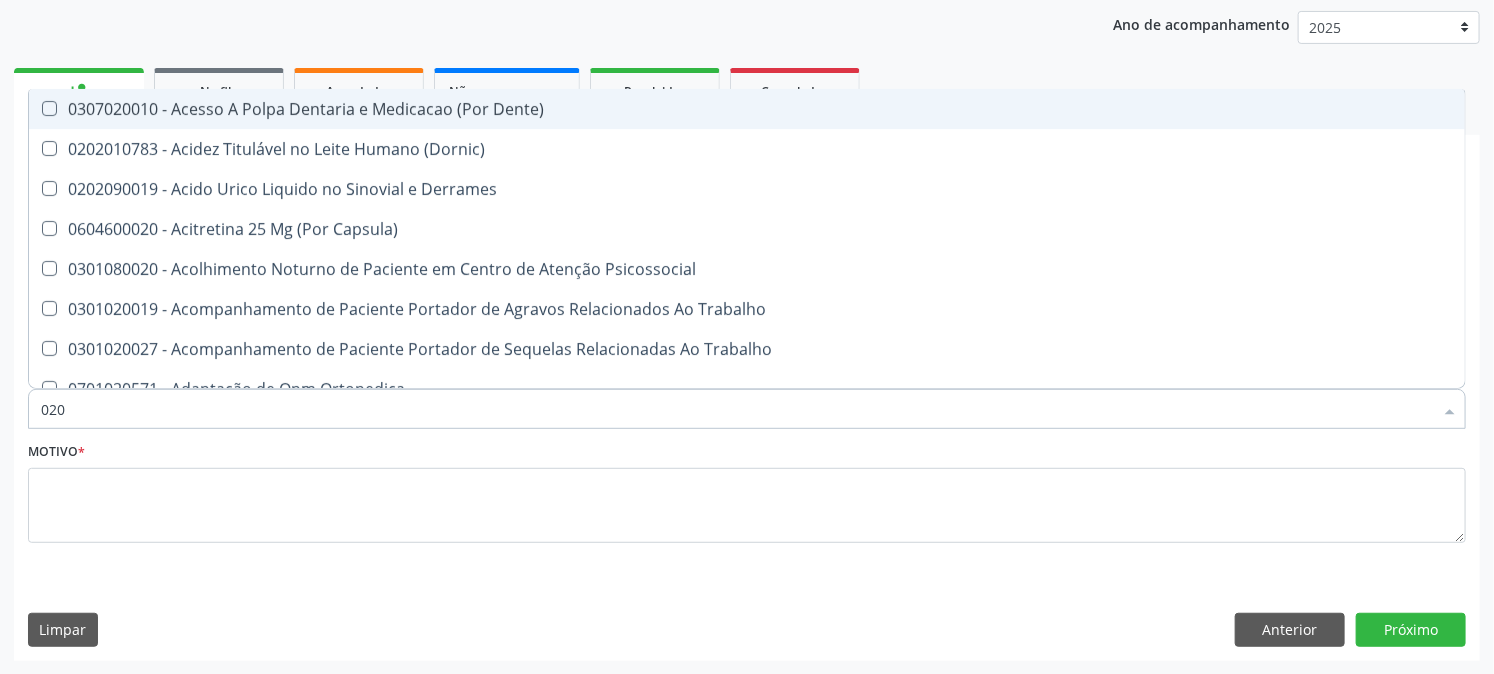 type on "0202" 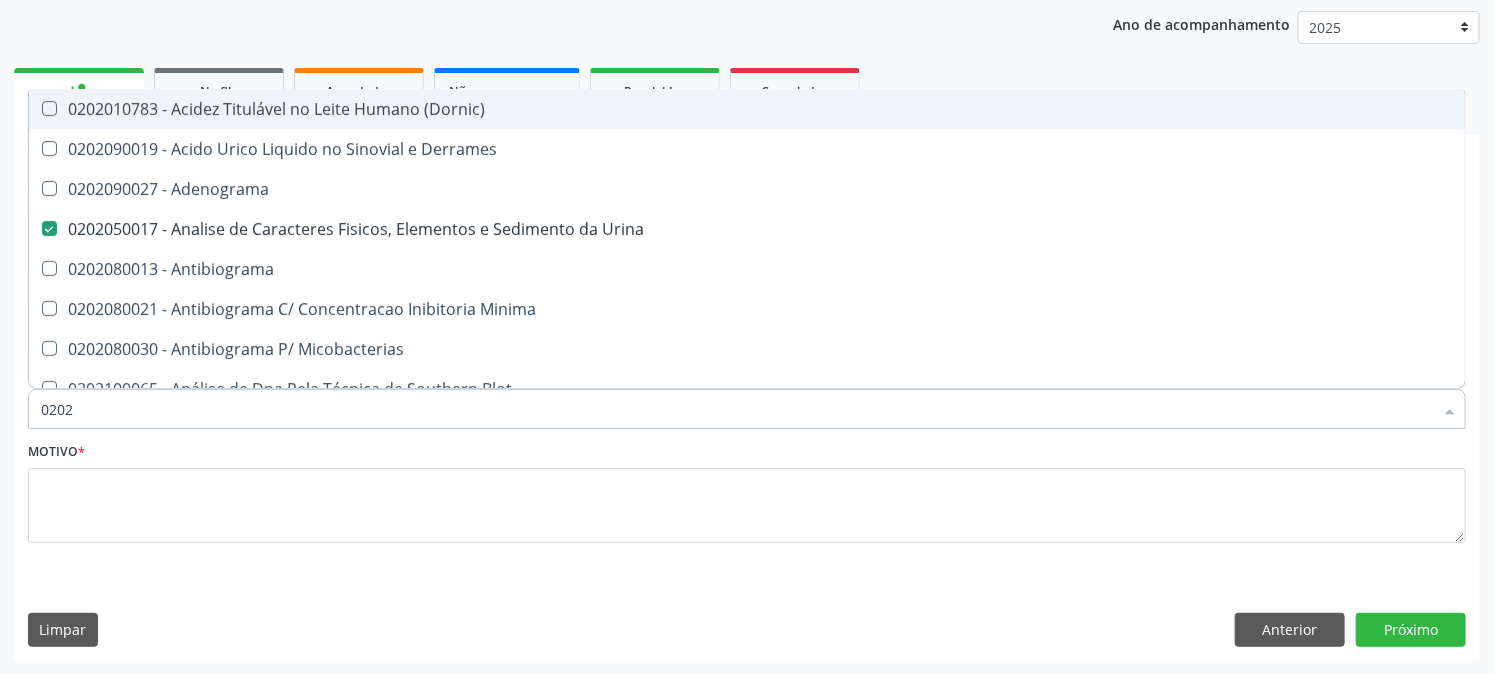 type on "02020" 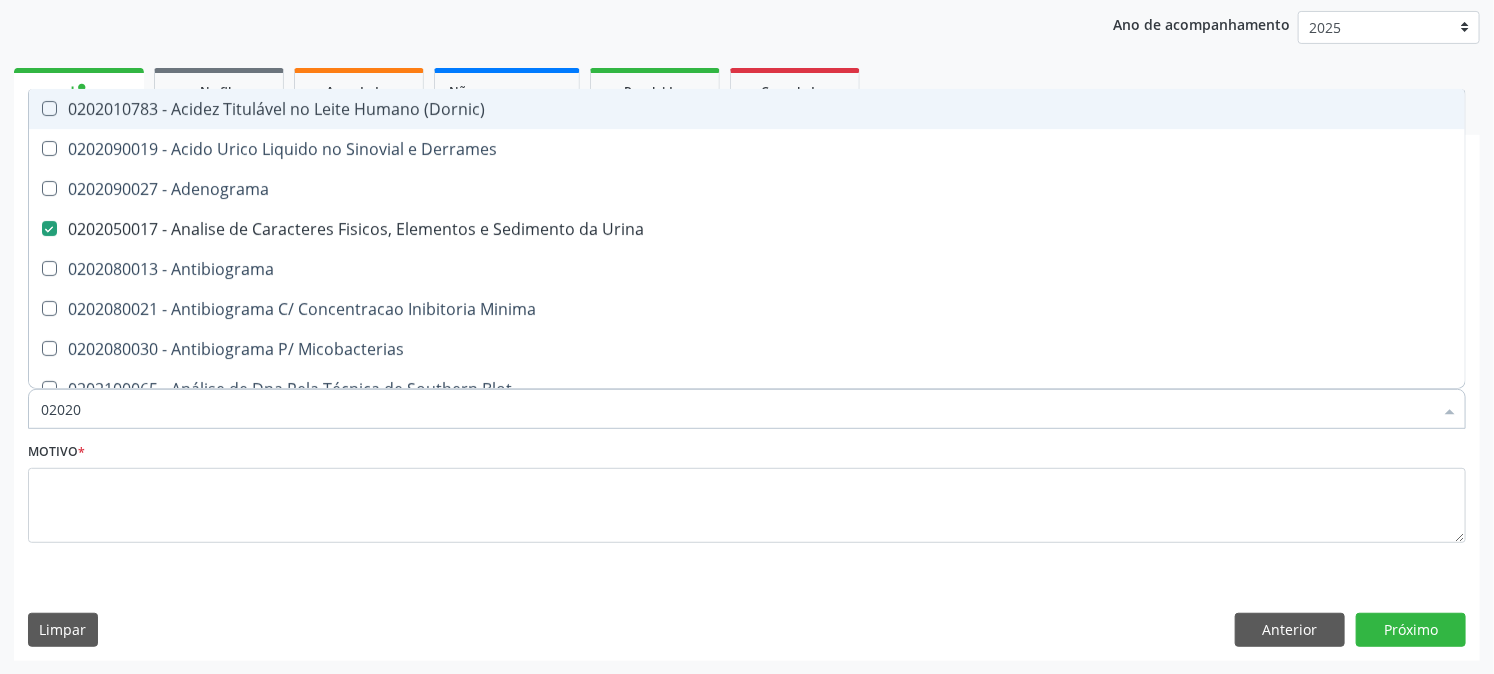 checkbox on "true" 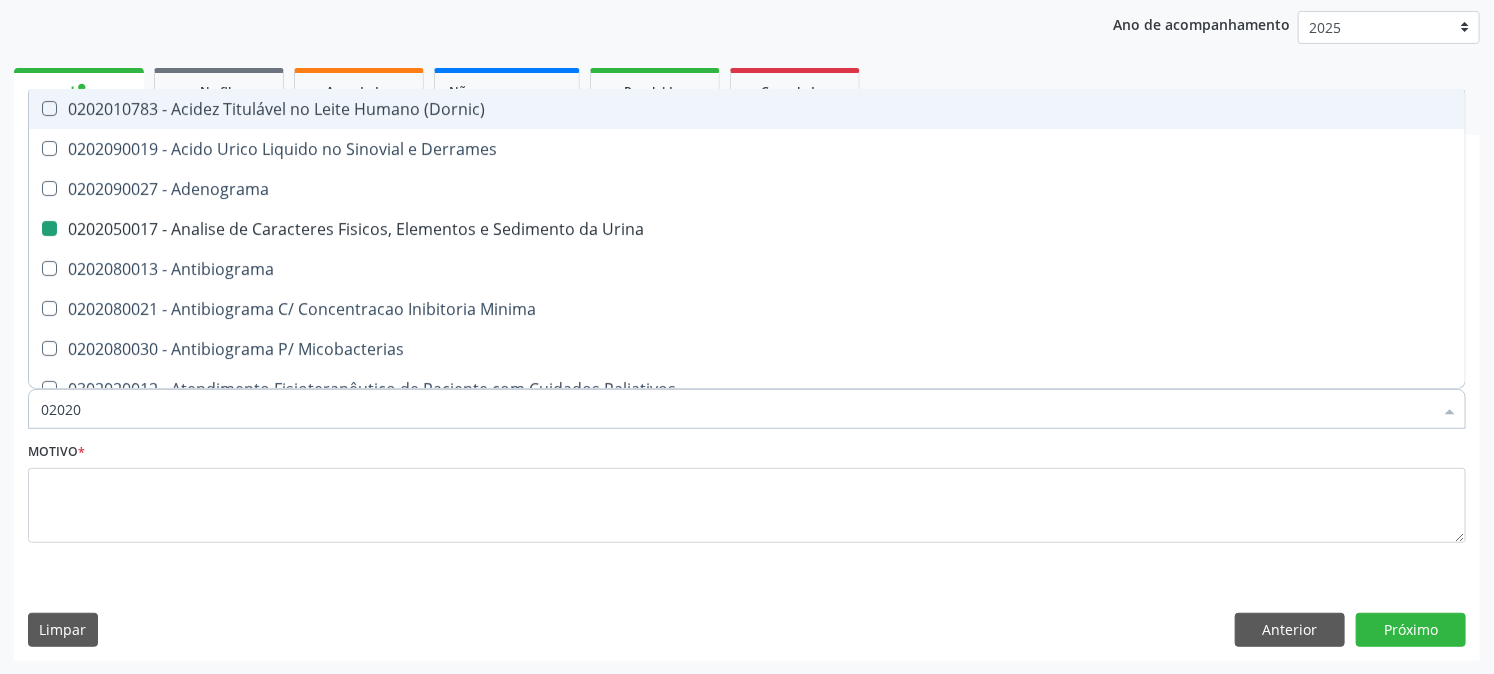 type on "020203" 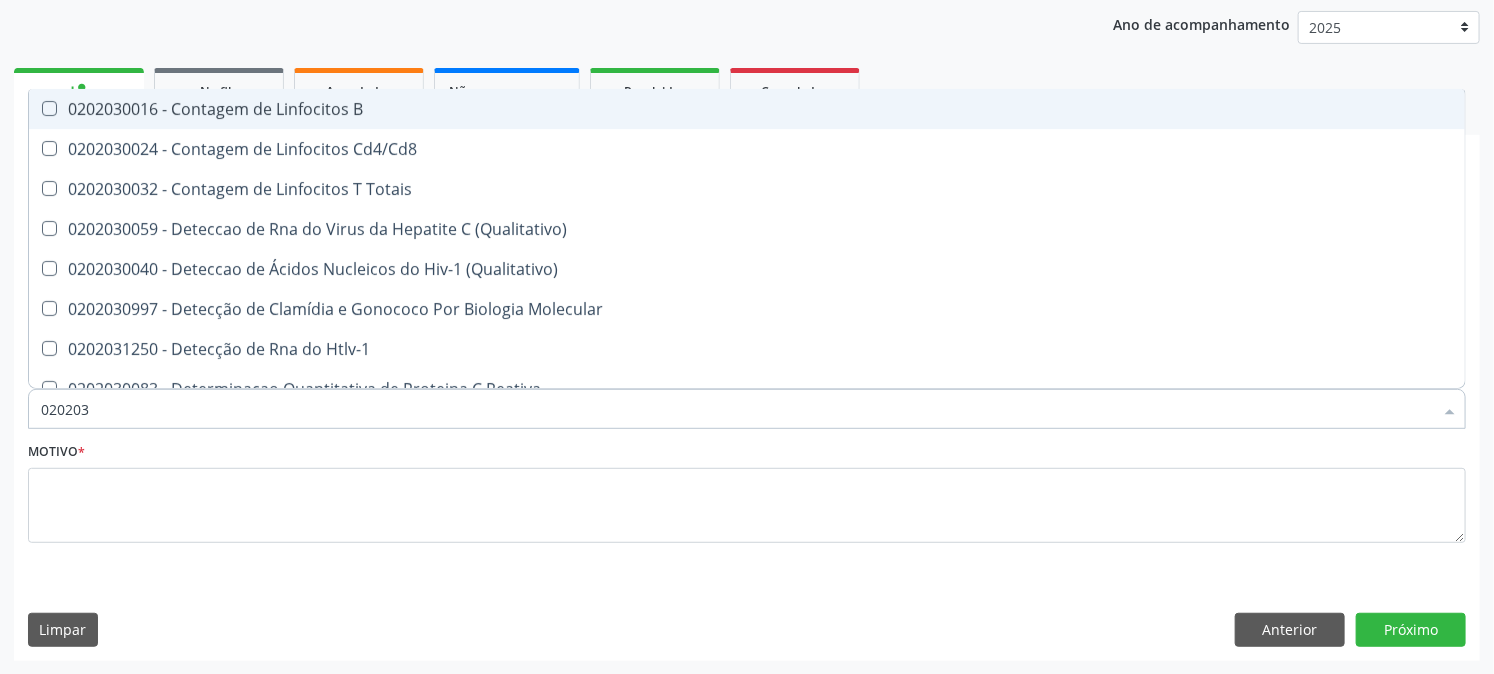 type on "0202030" 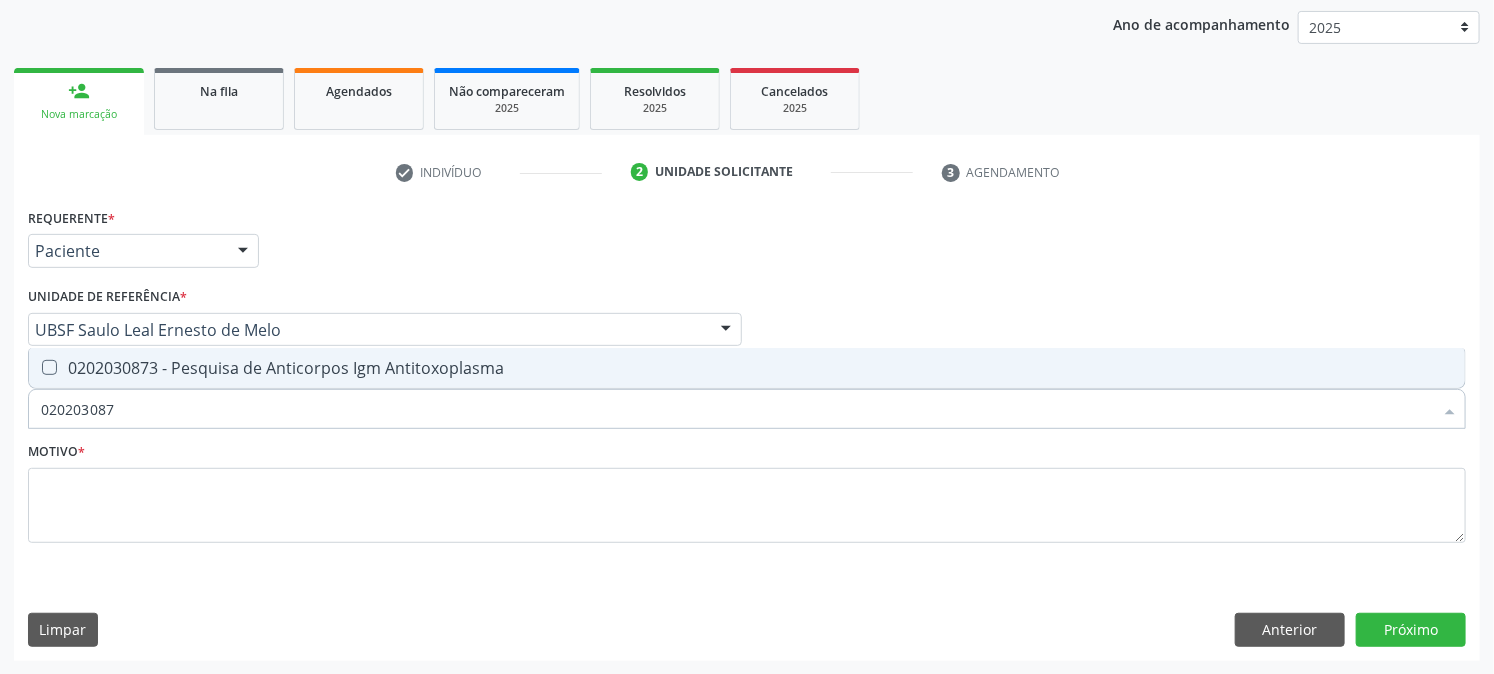 type on "0202030873" 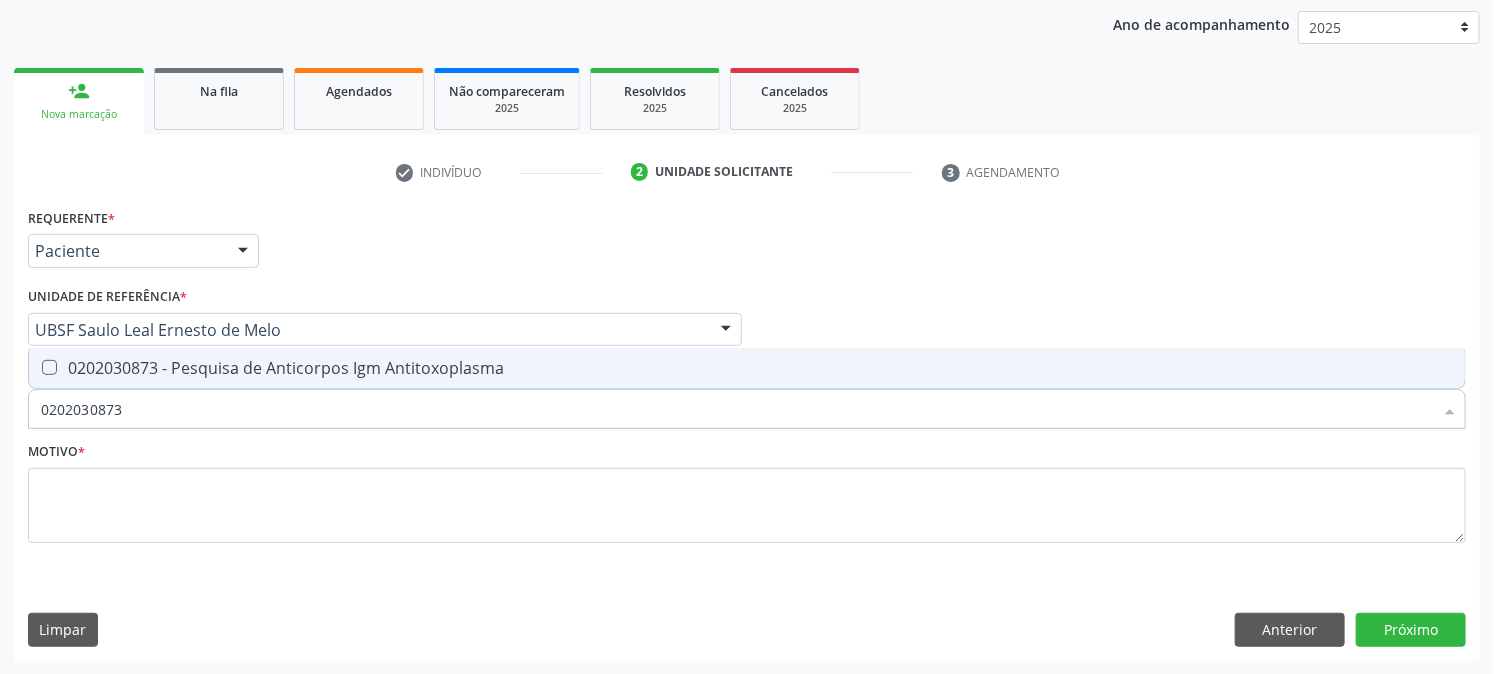 click on "0202030873 - Pesquisa de Anticorpos Igm Antitoxoplasma" at bounding box center (747, 368) 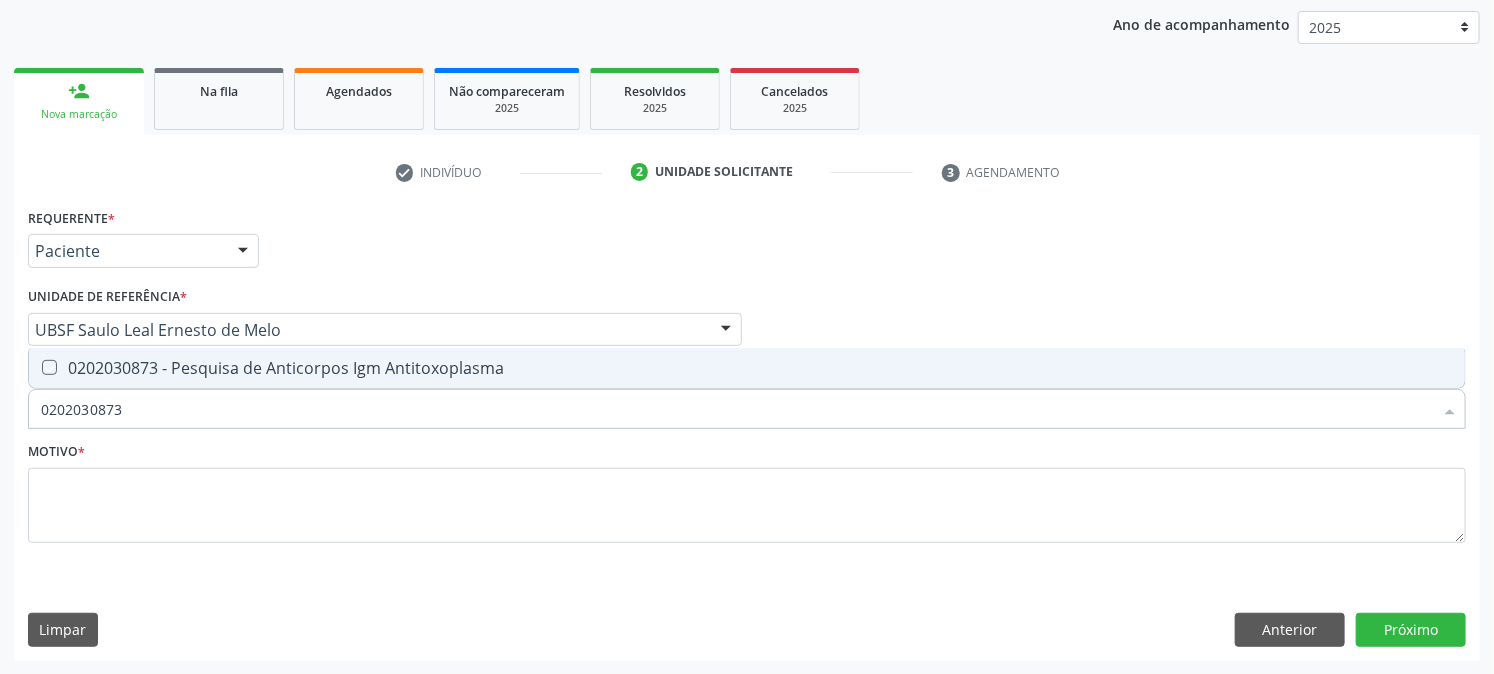 checkbox on "true" 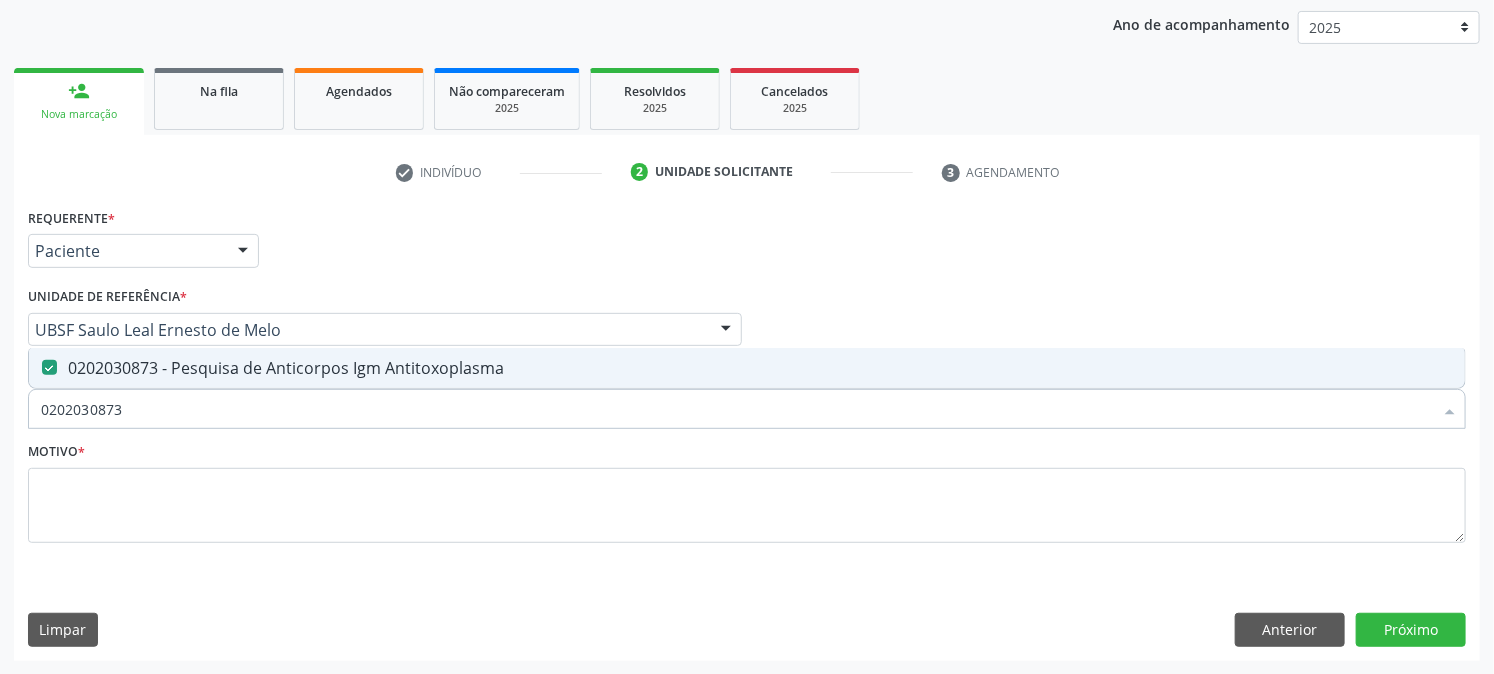 drag, startPoint x: 175, startPoint y: 406, endPoint x: 0, endPoint y: 427, distance: 176.2555 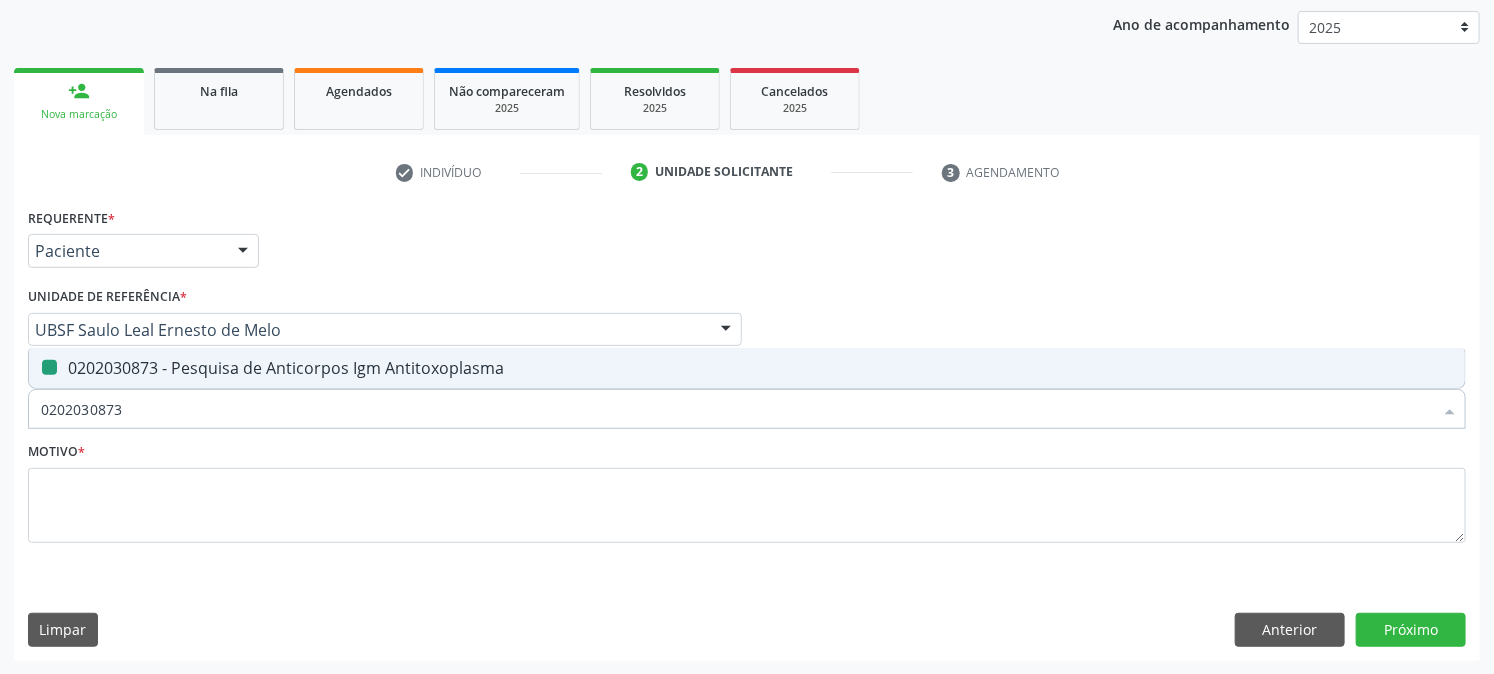 type 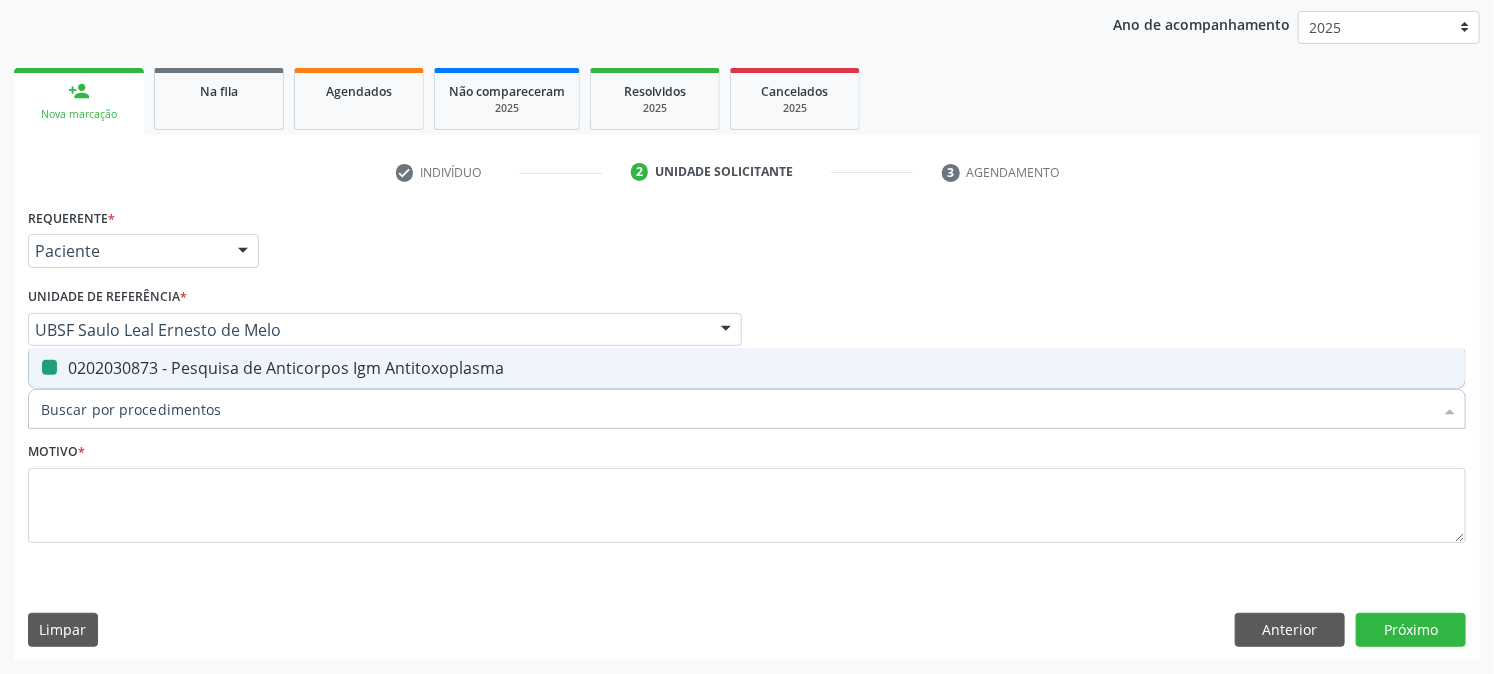 checkbox on "false" 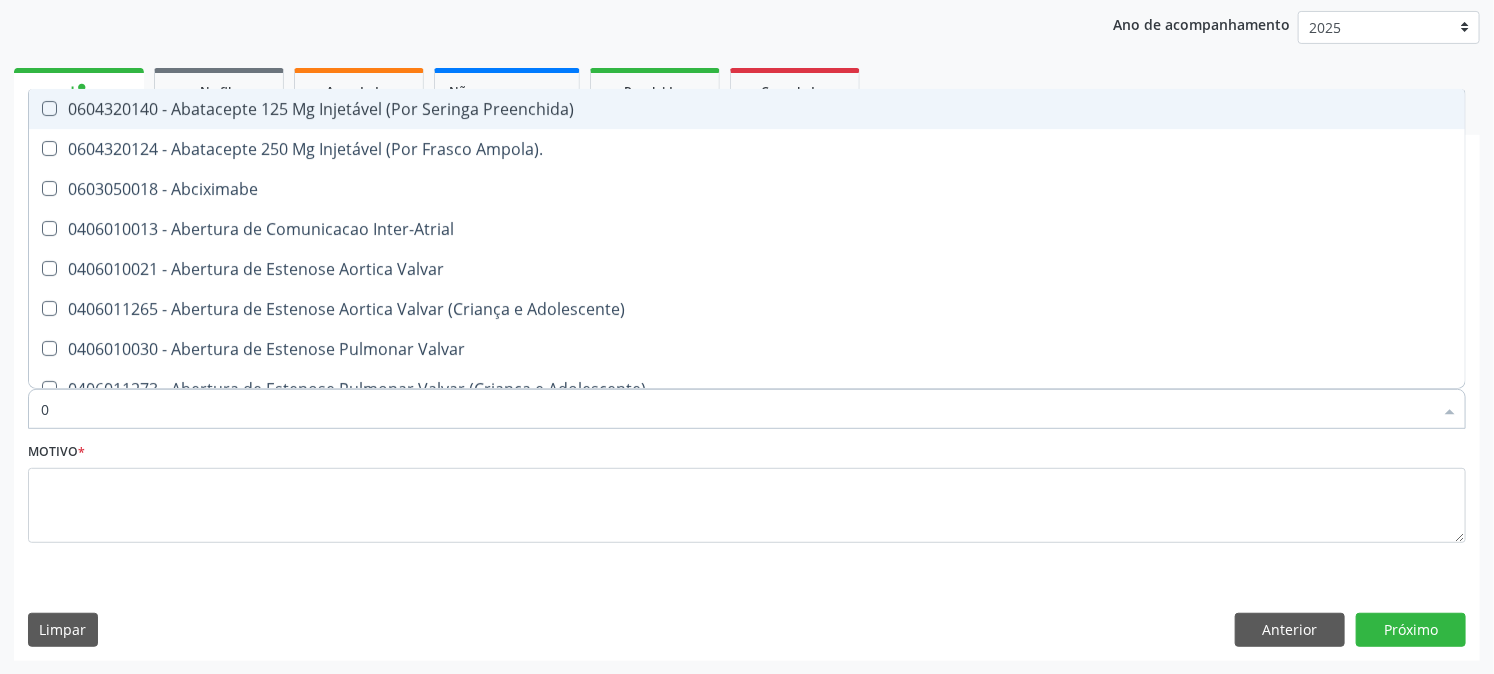 type on "02" 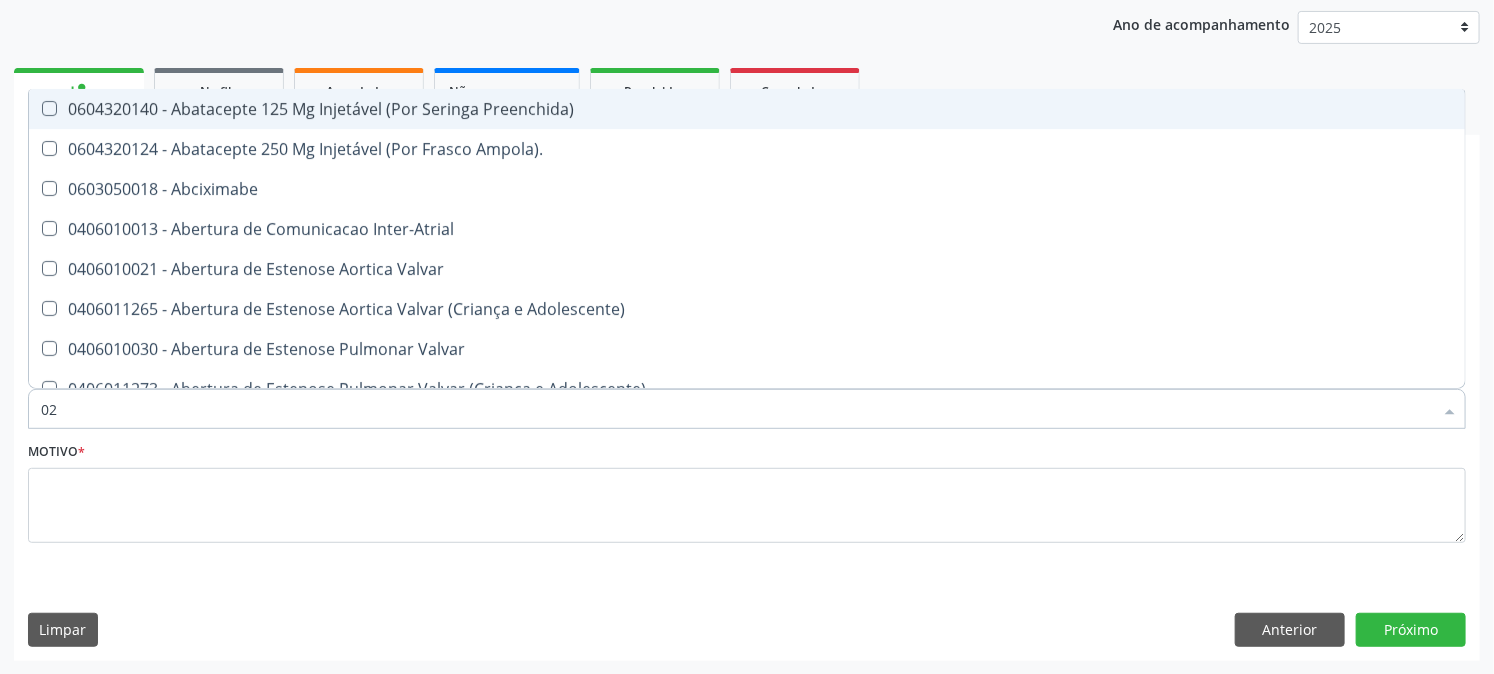 checkbox on "true" 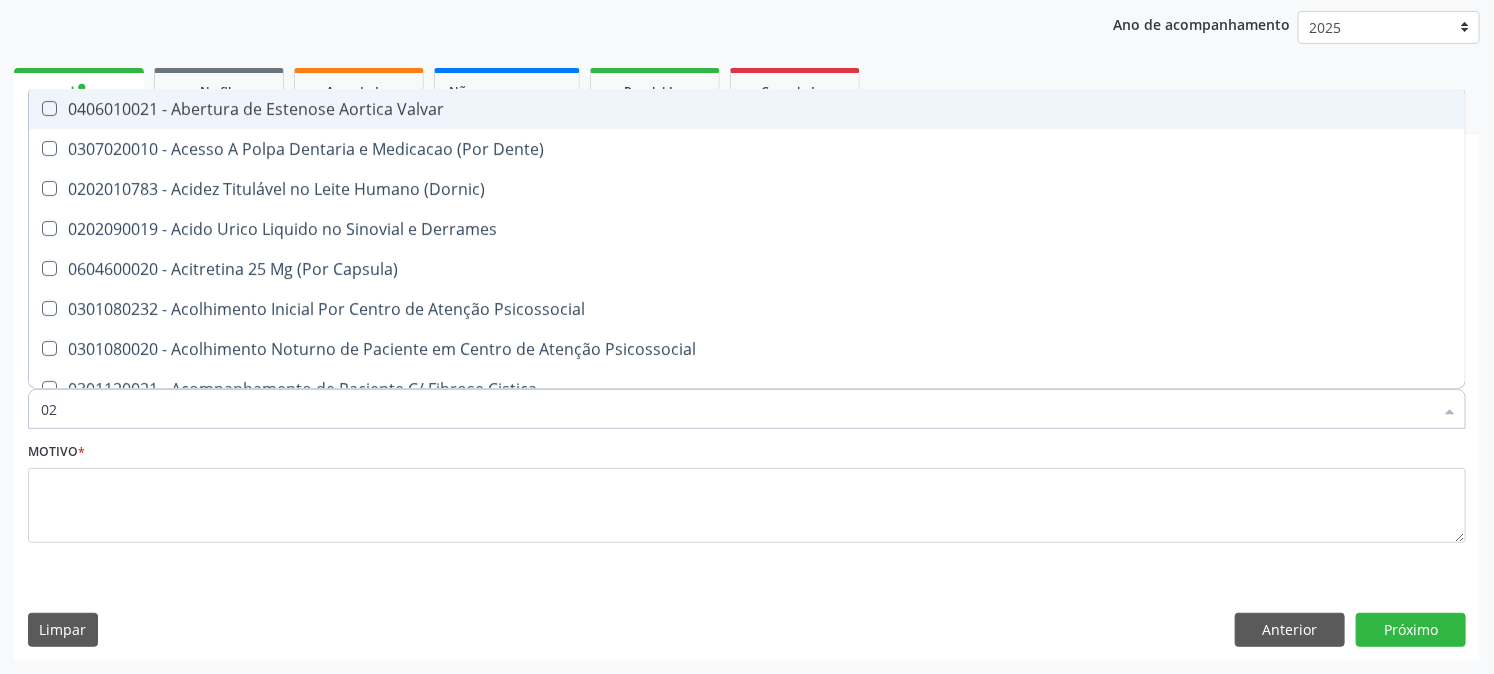 type on "020" 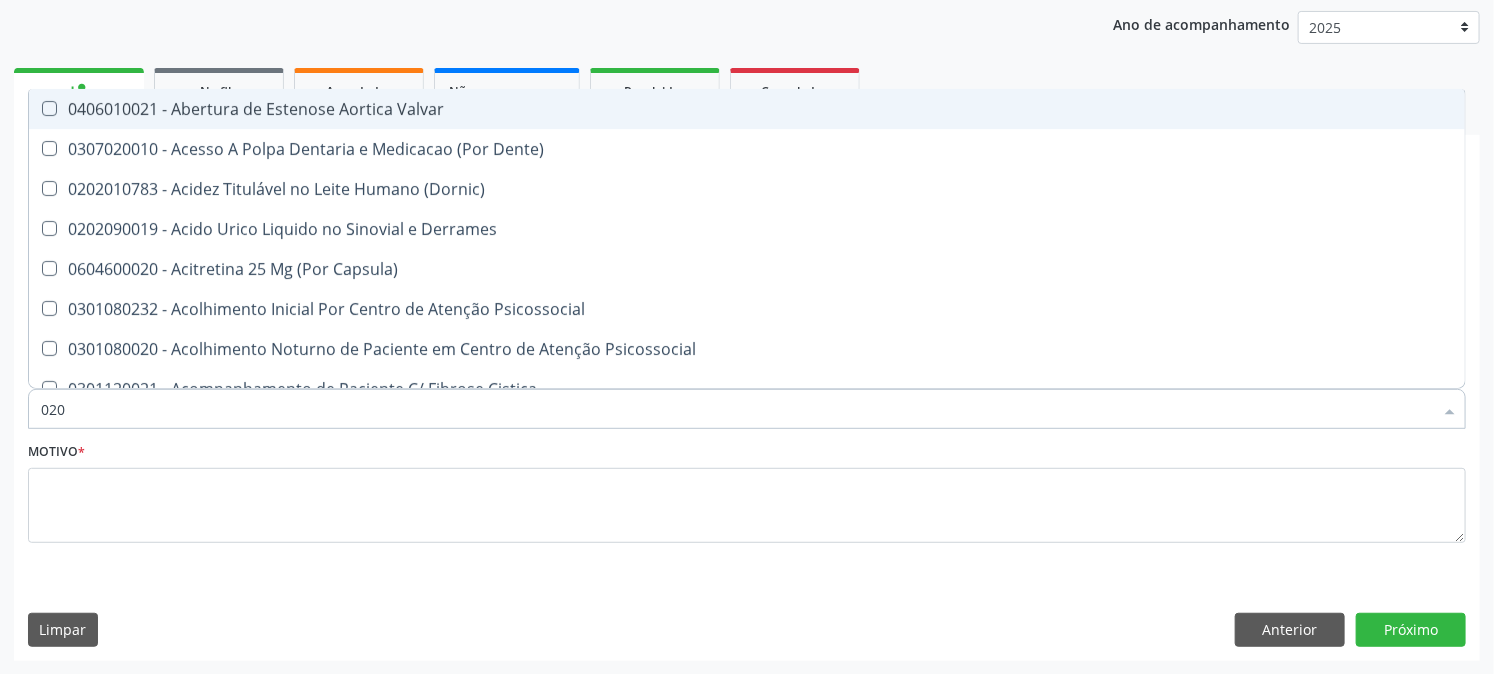 checkbox on "true" 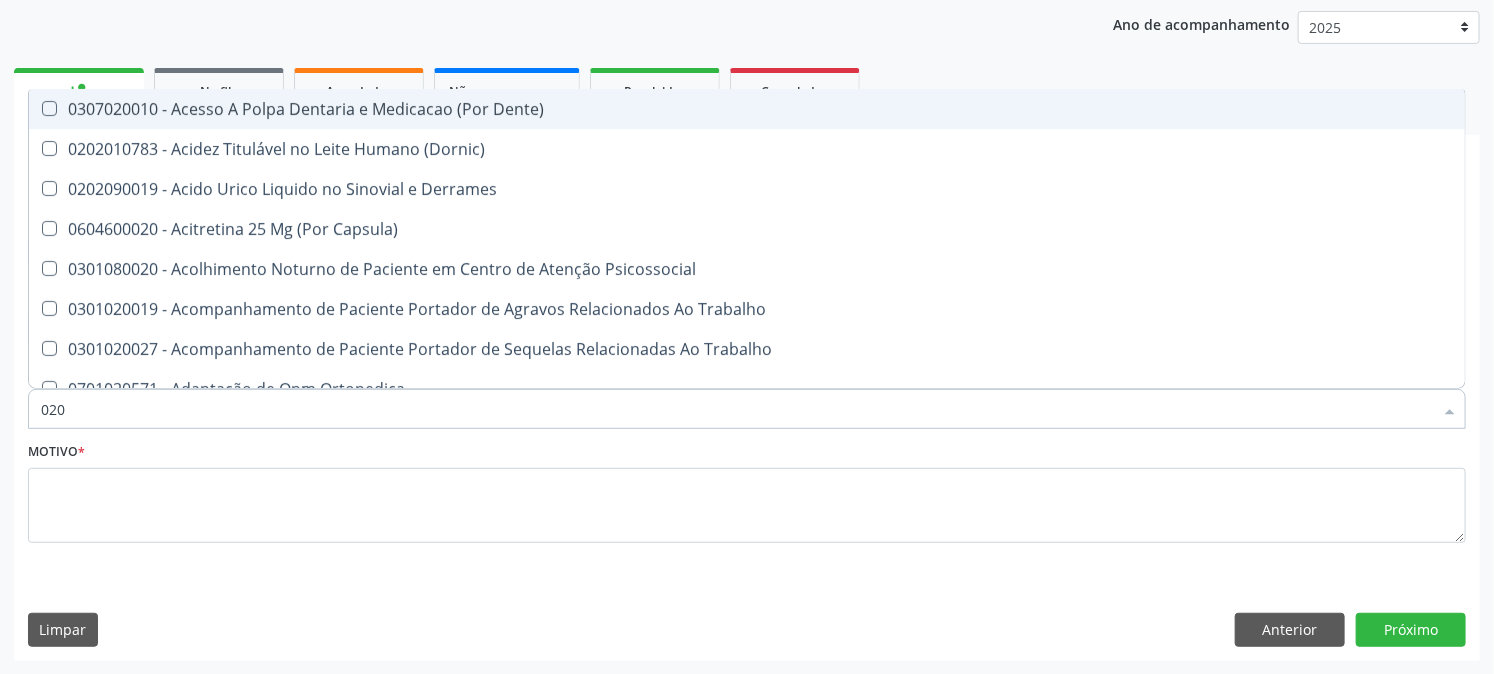 type on "0202" 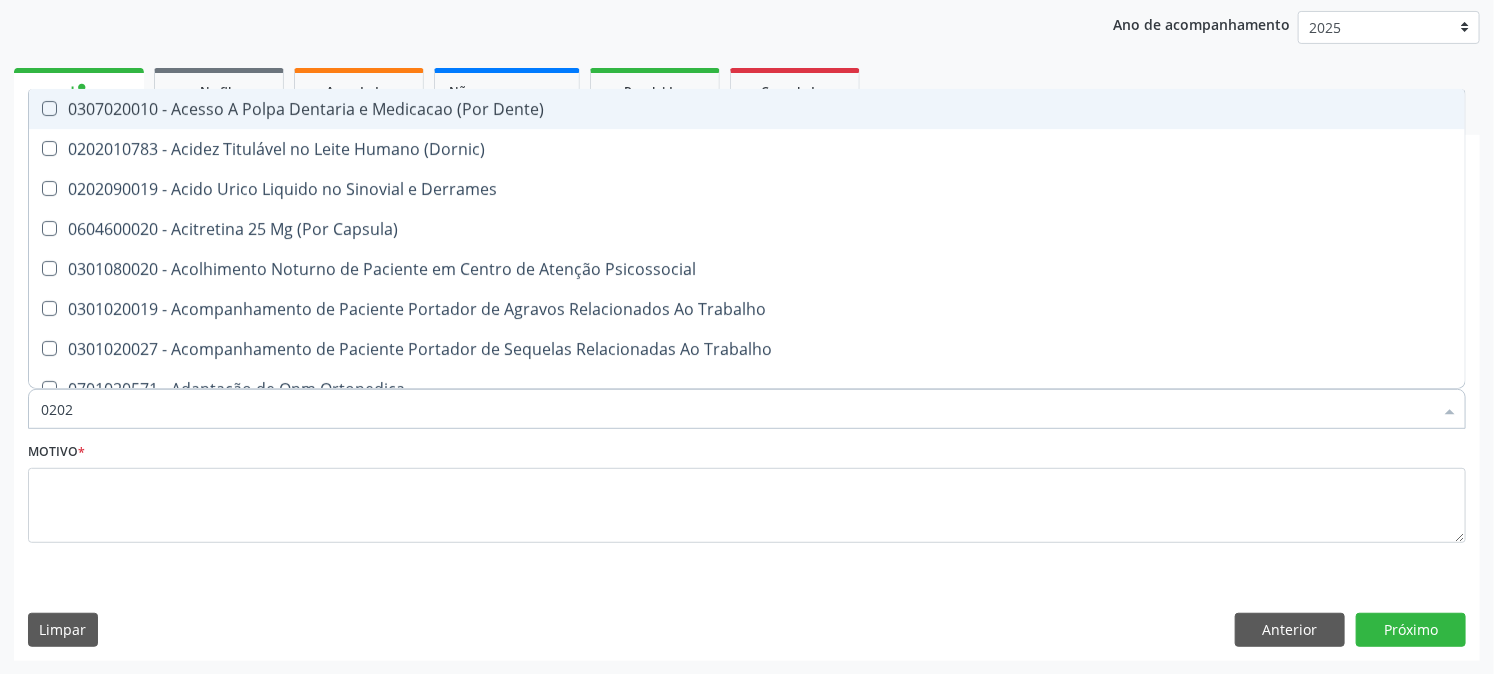 checkbox on "true" 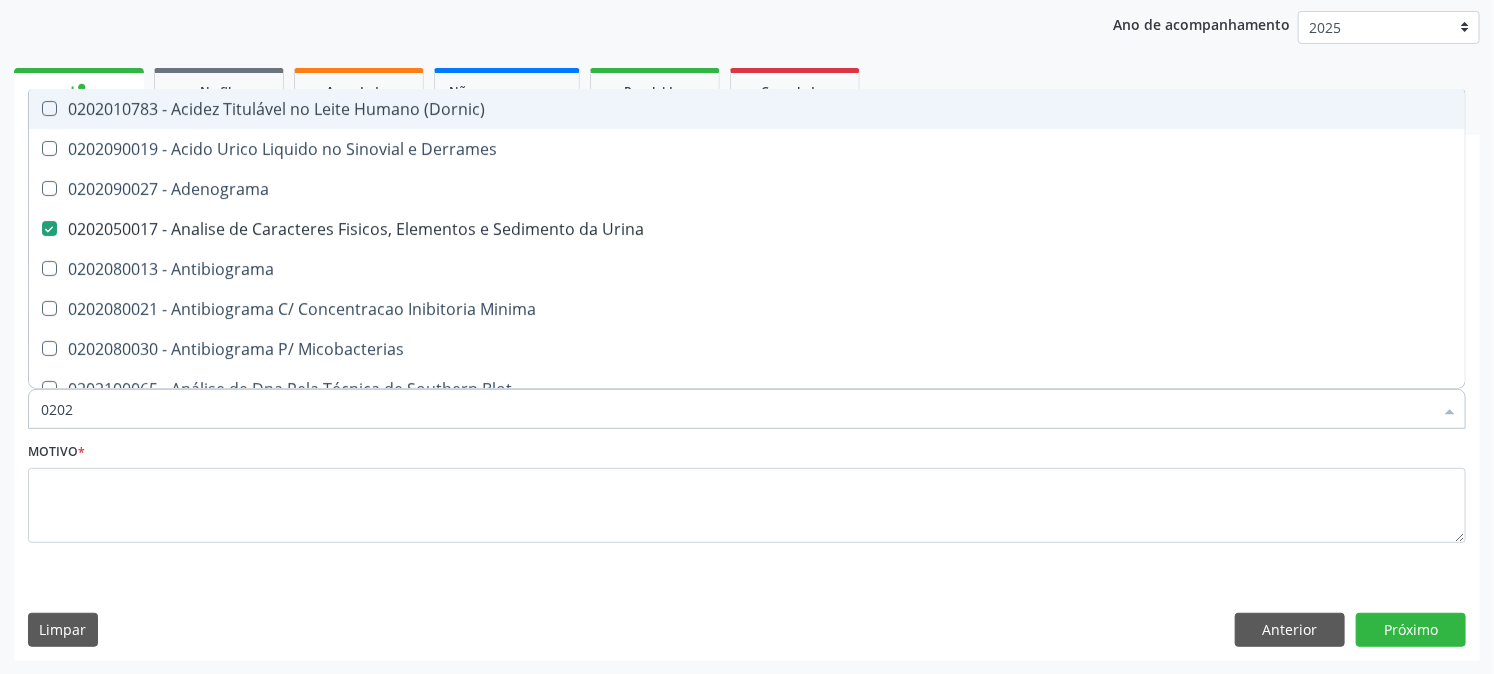 type on "02020" 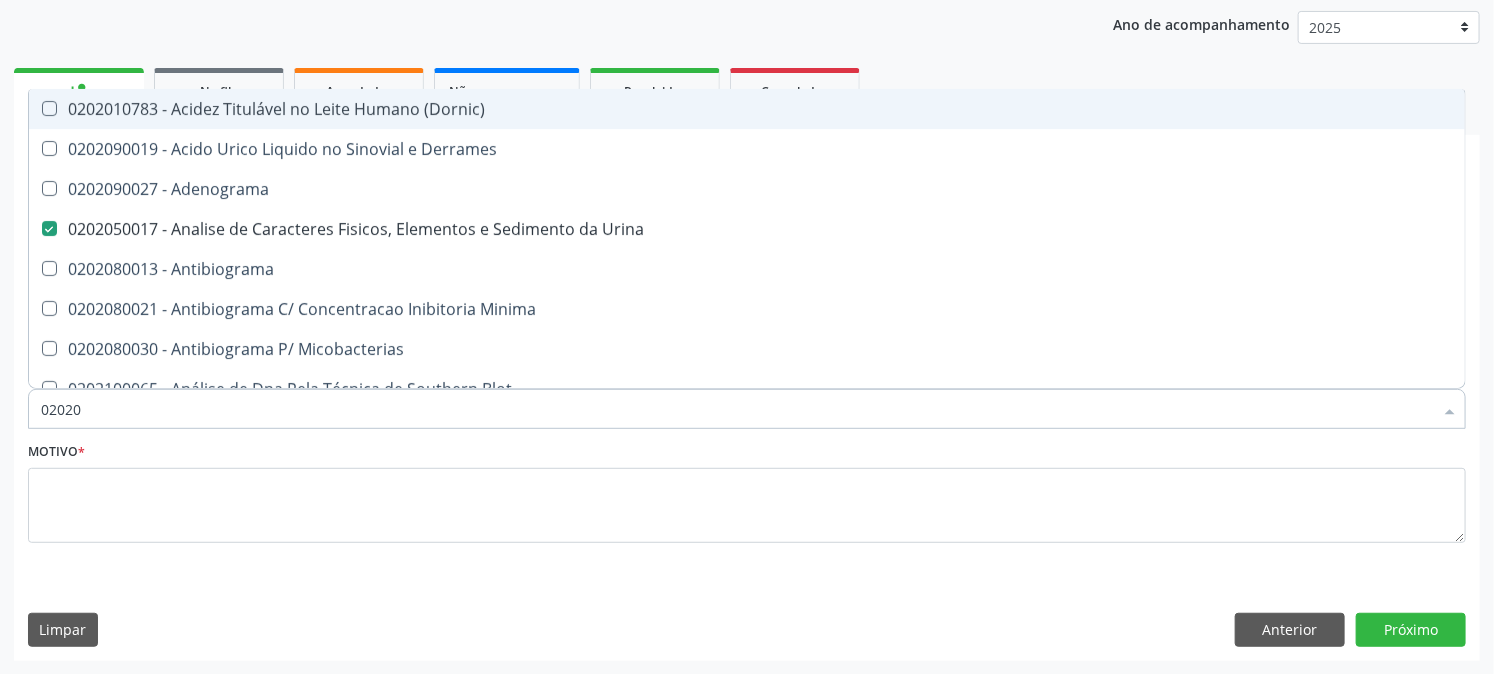 checkbox on "true" 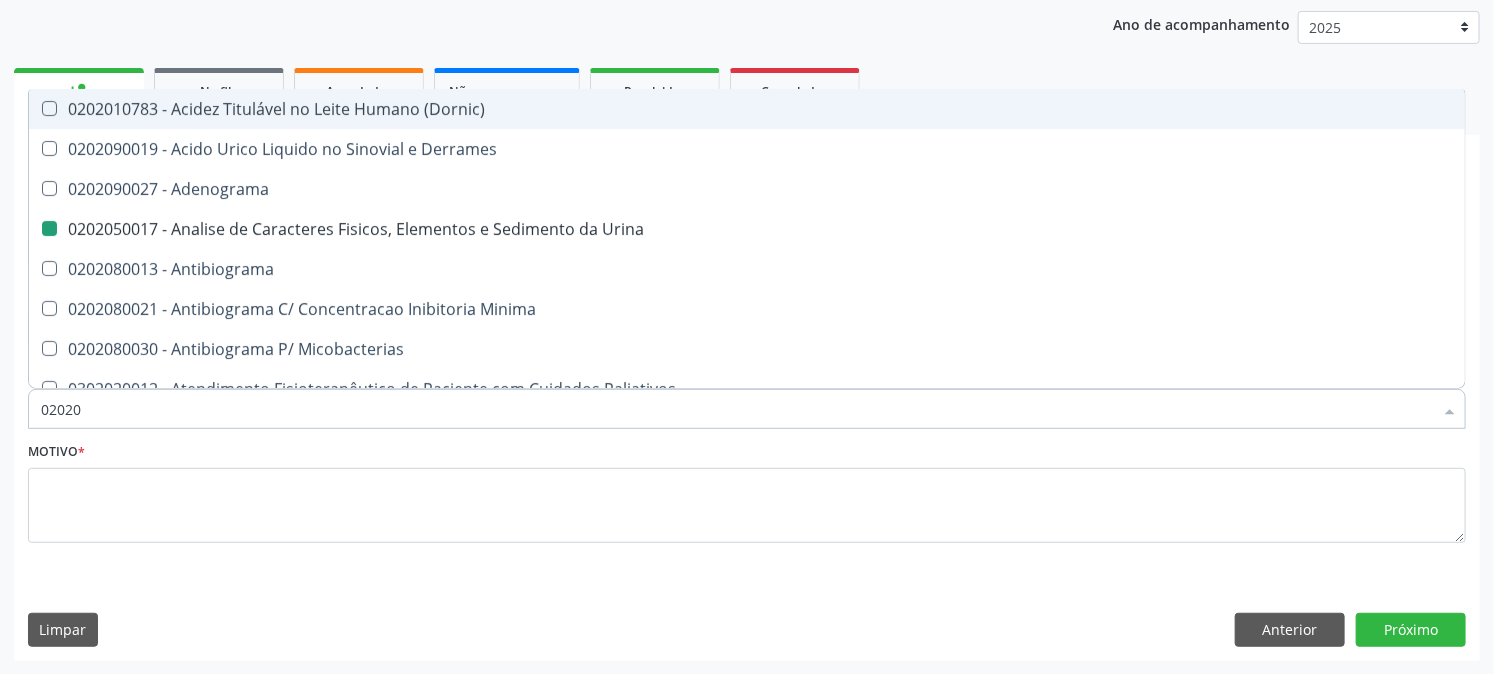 type on "020203" 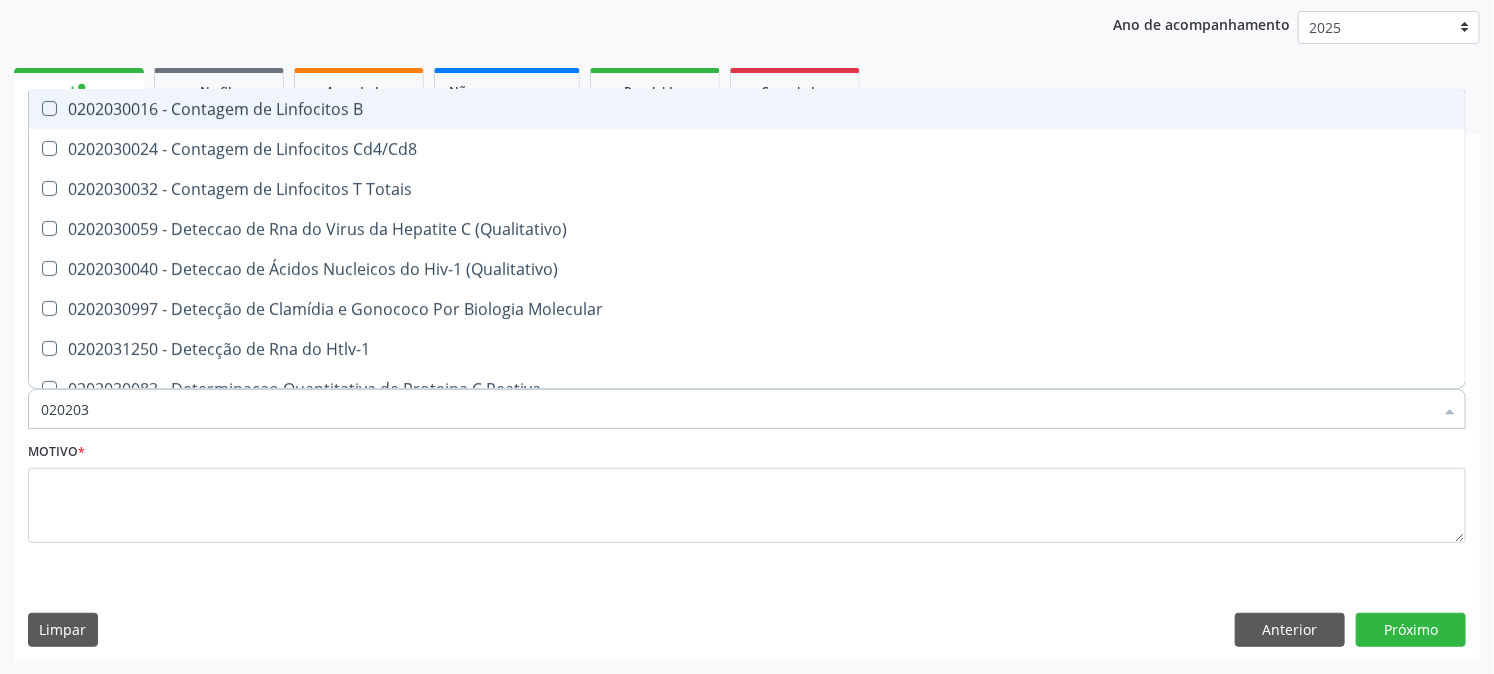 type on "0202030" 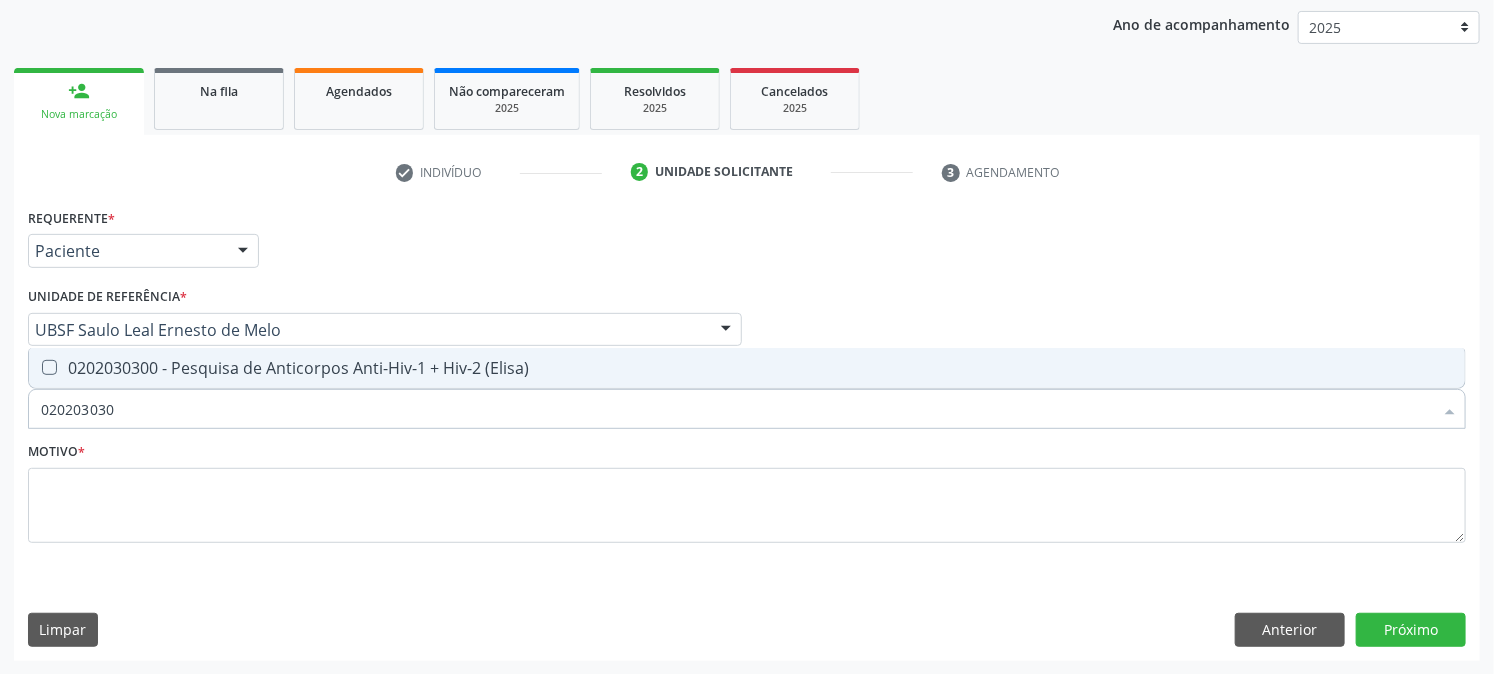 type on "0202030300" 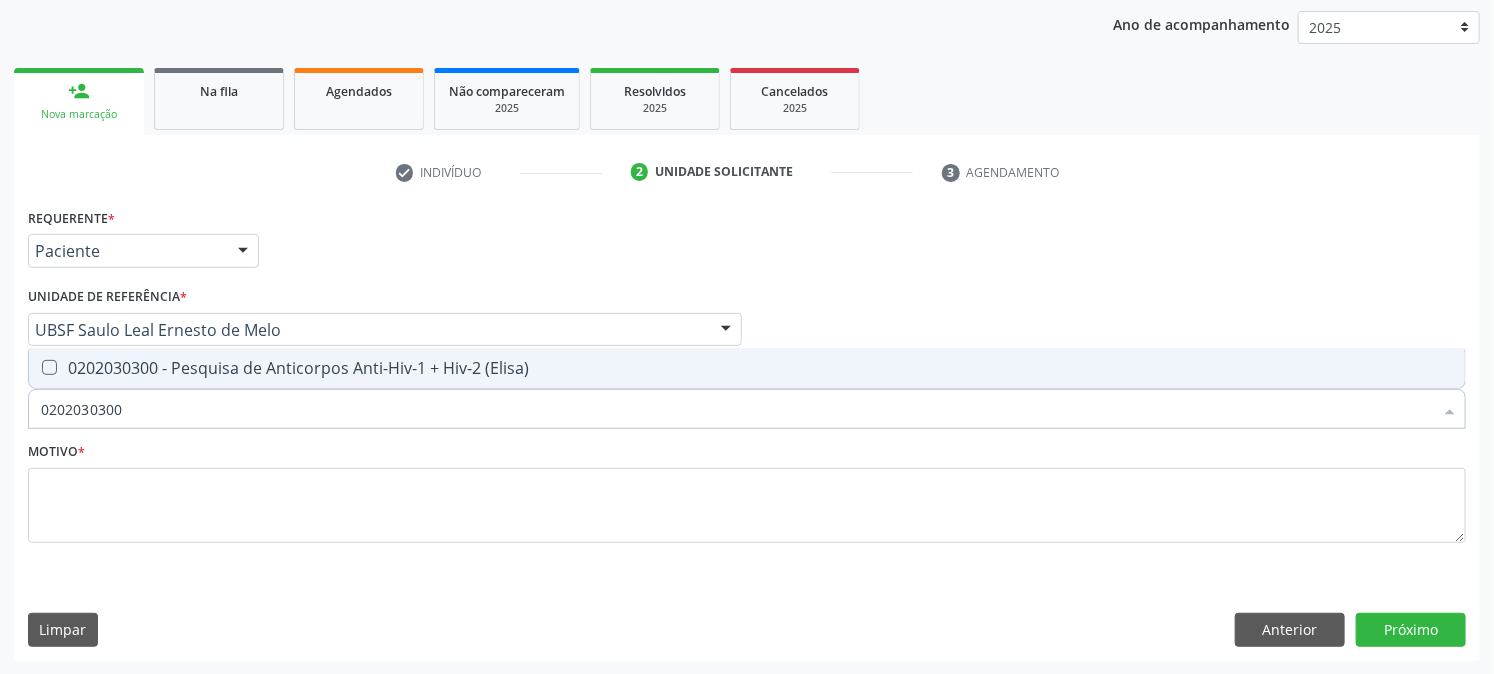click on "0202030300 - Pesquisa de Anticorpos Anti-Hiv-1 + Hiv-2 (Elisa)" at bounding box center [747, 368] 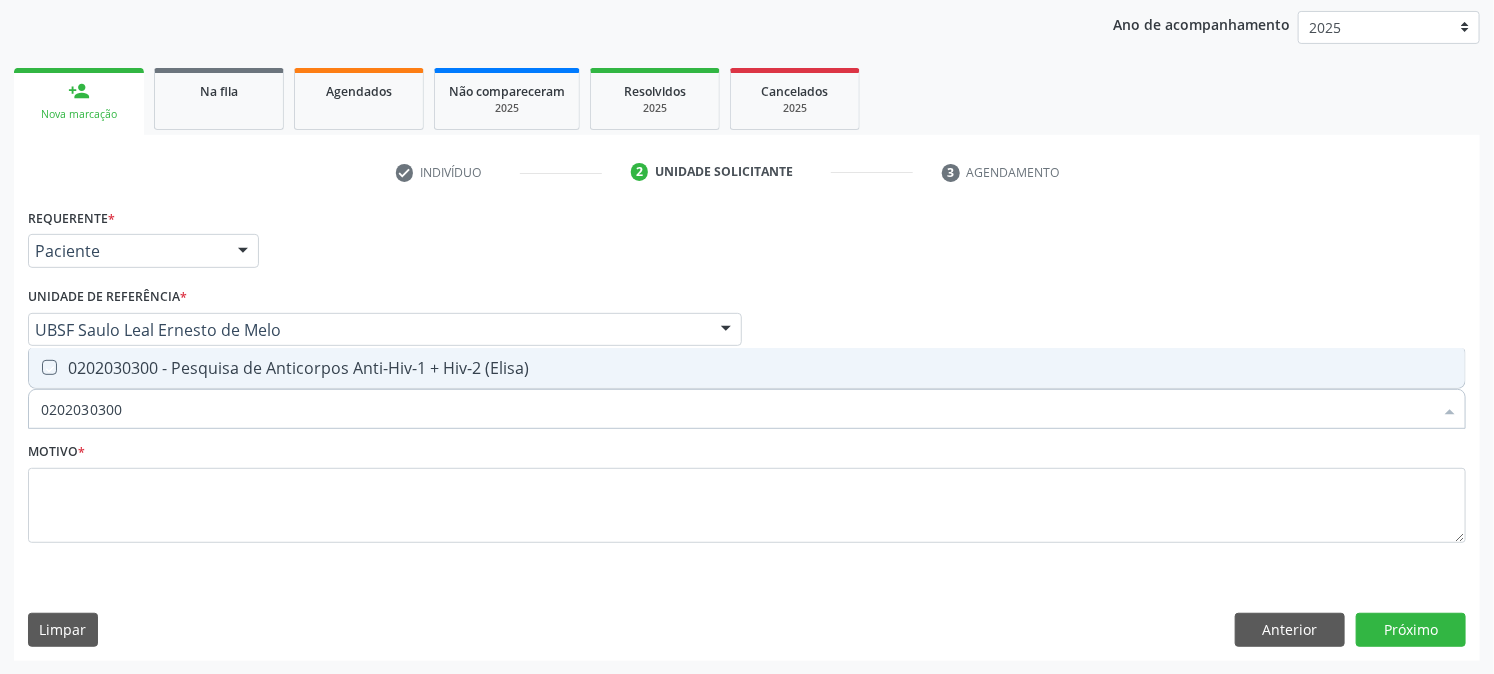 checkbox on "true" 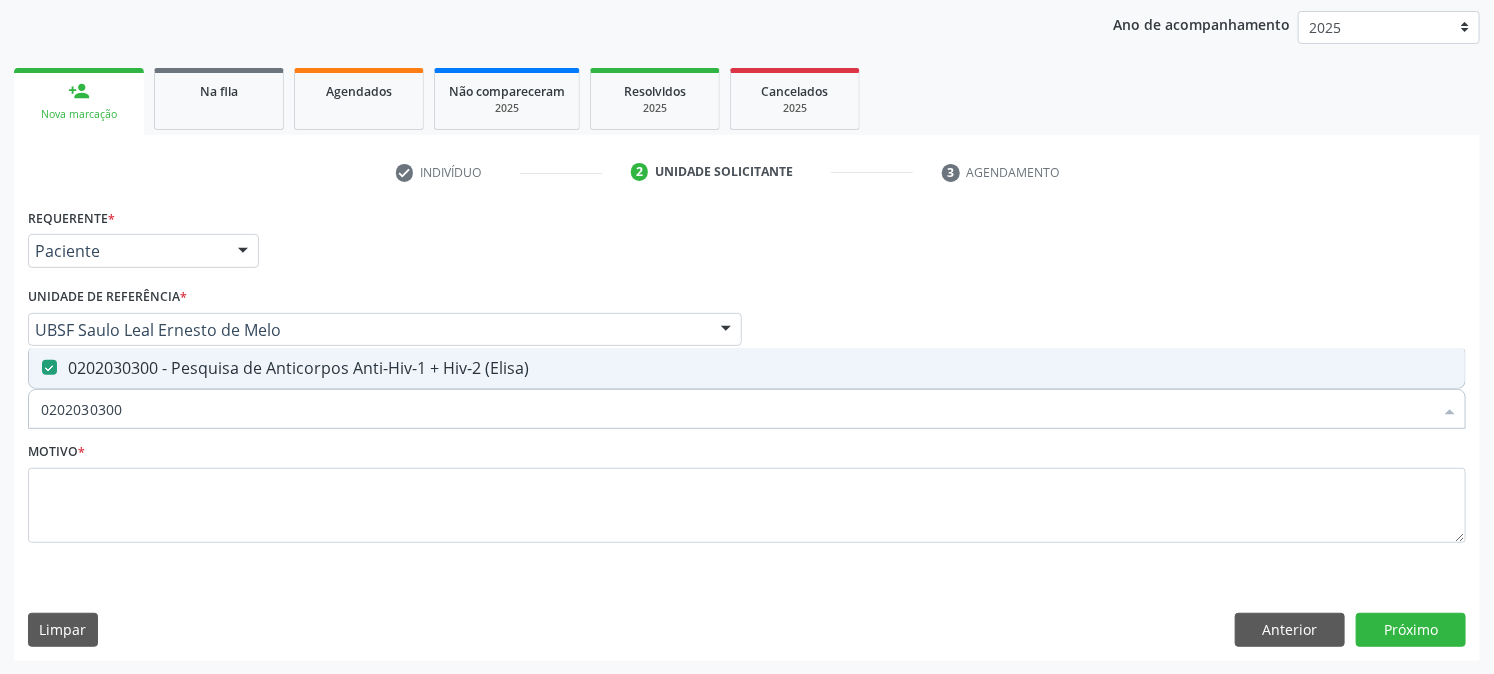 drag, startPoint x: 145, startPoint y: 394, endPoint x: 0, endPoint y: 432, distance: 149.89664 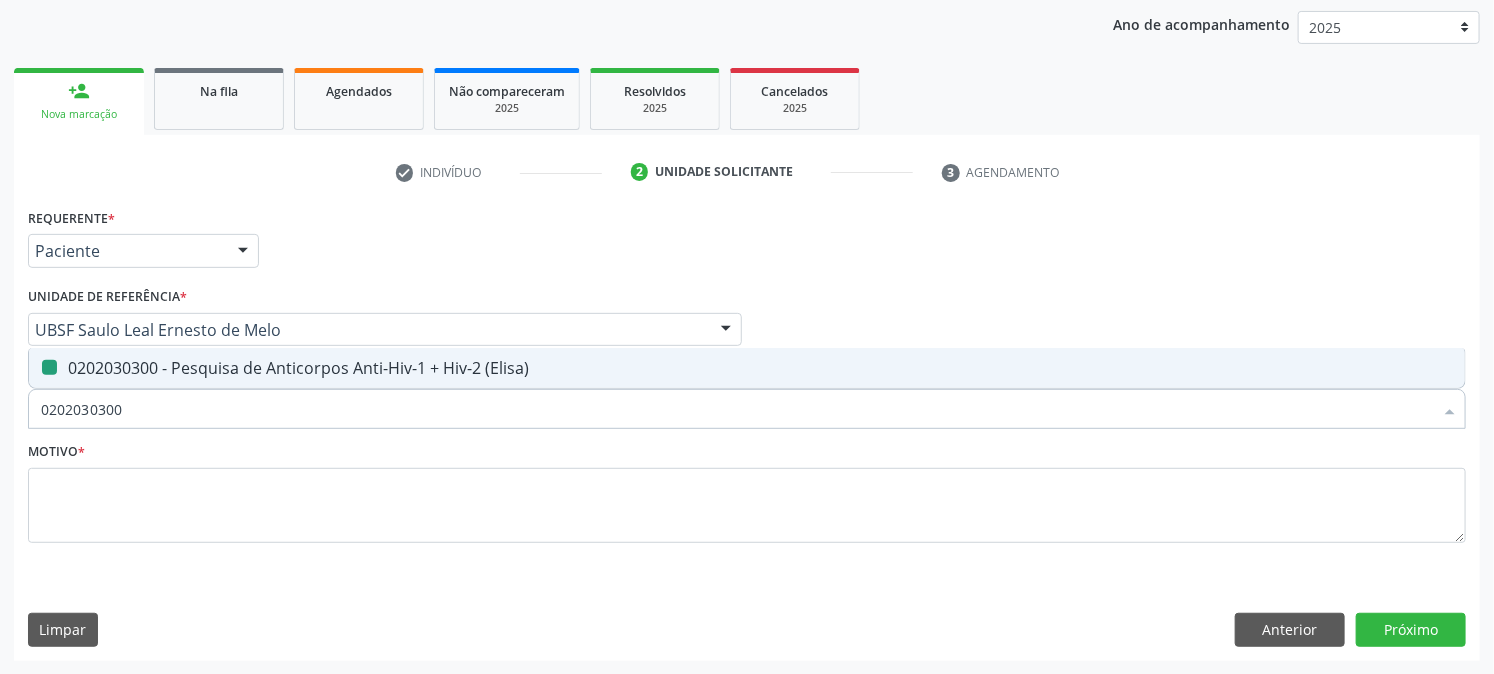 type 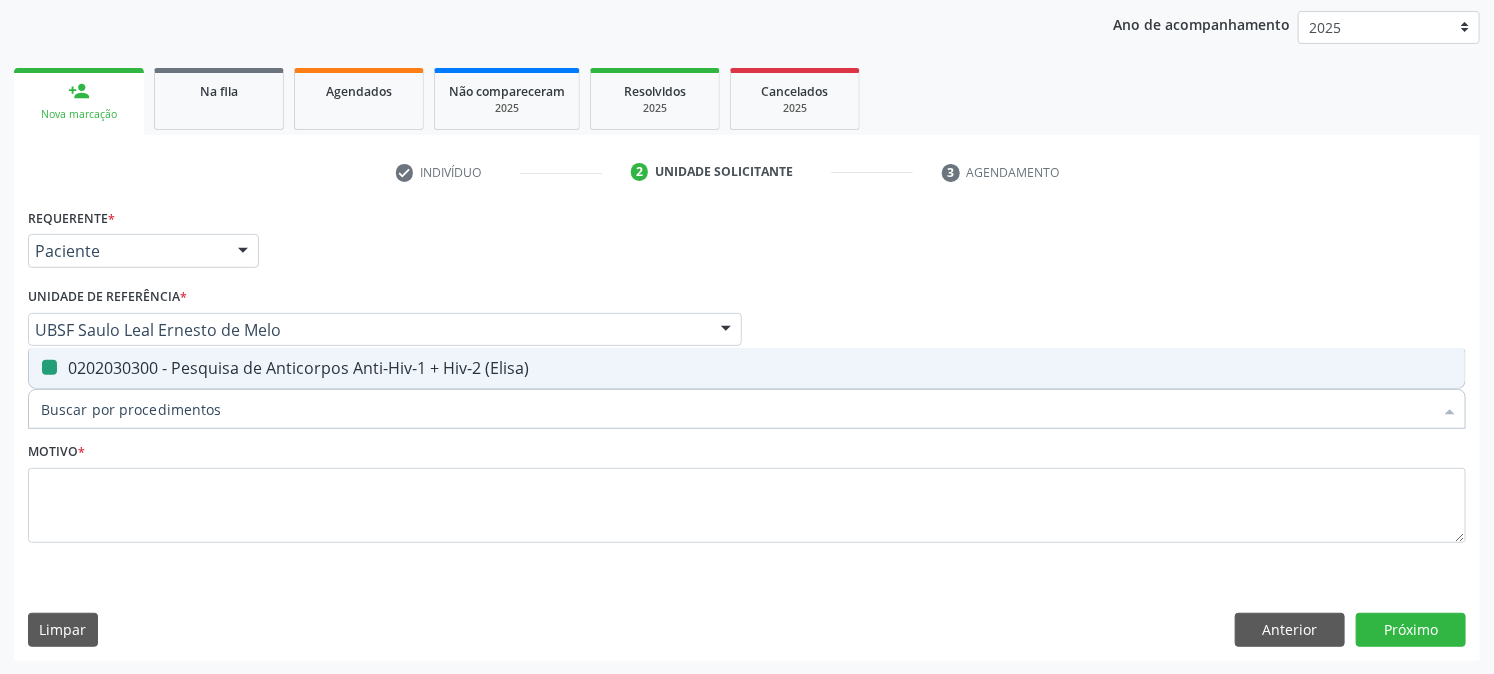 checkbox on "false" 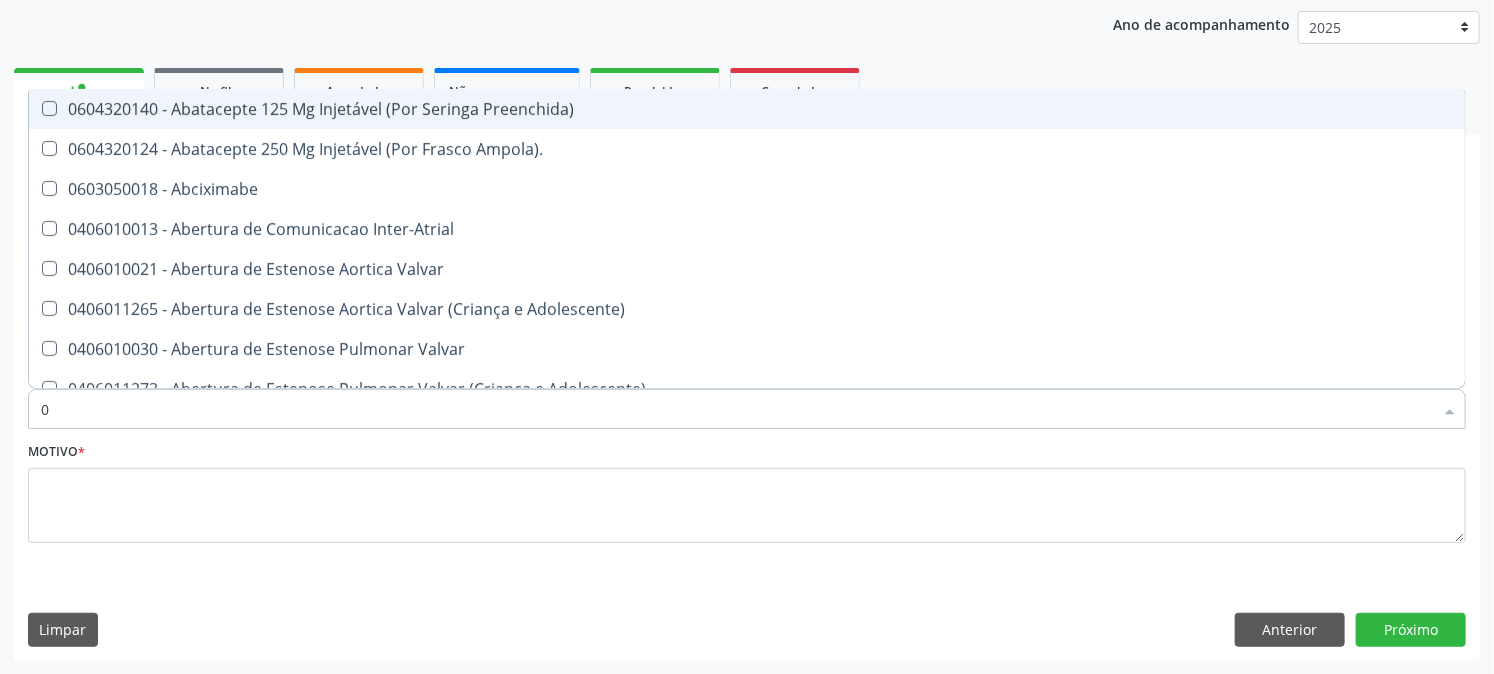 type on "02" 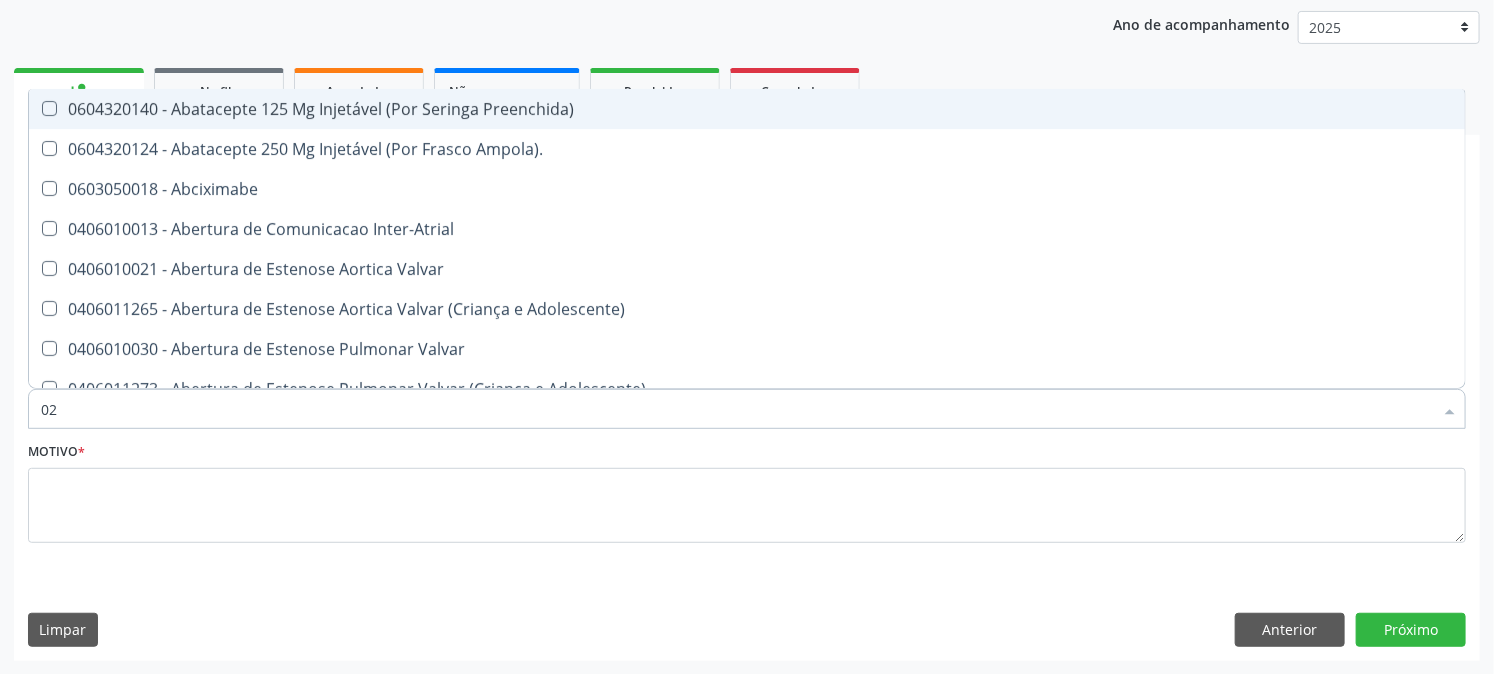 checkbox on "true" 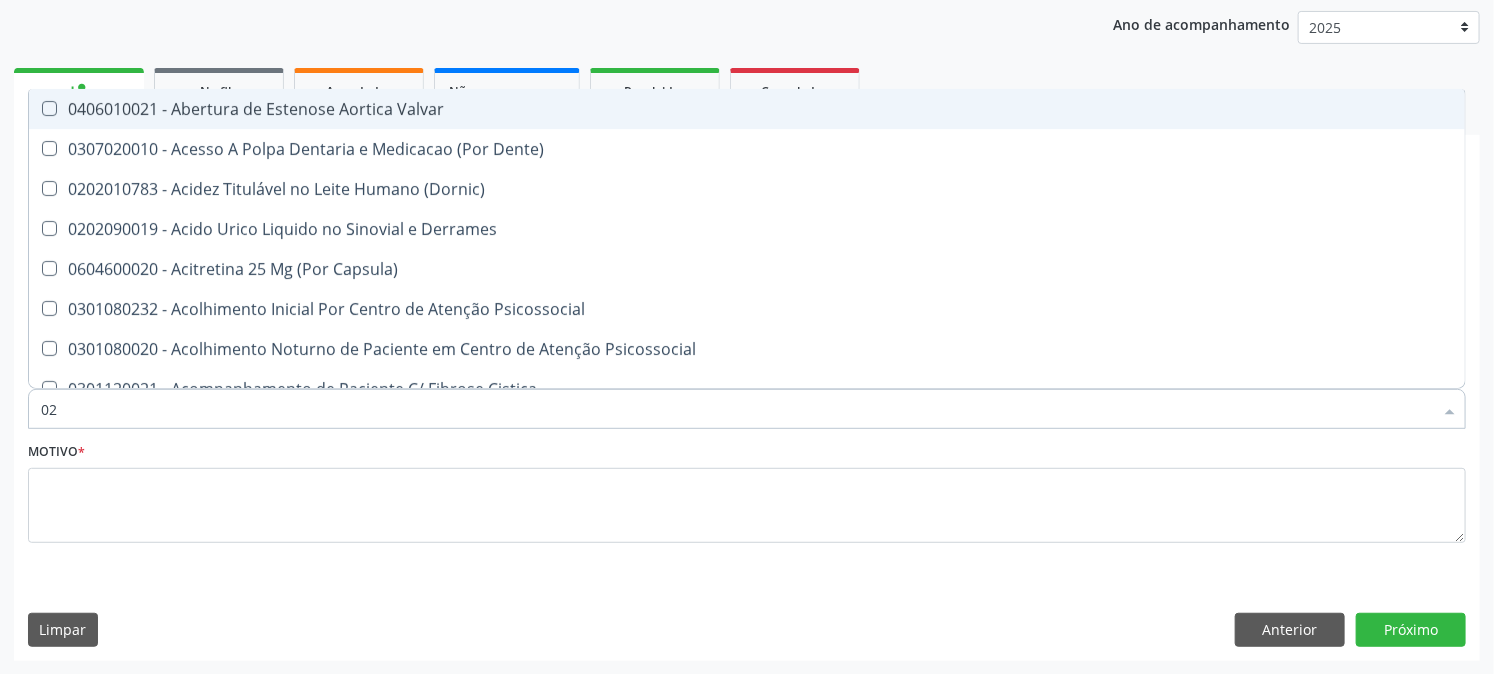 type on "020" 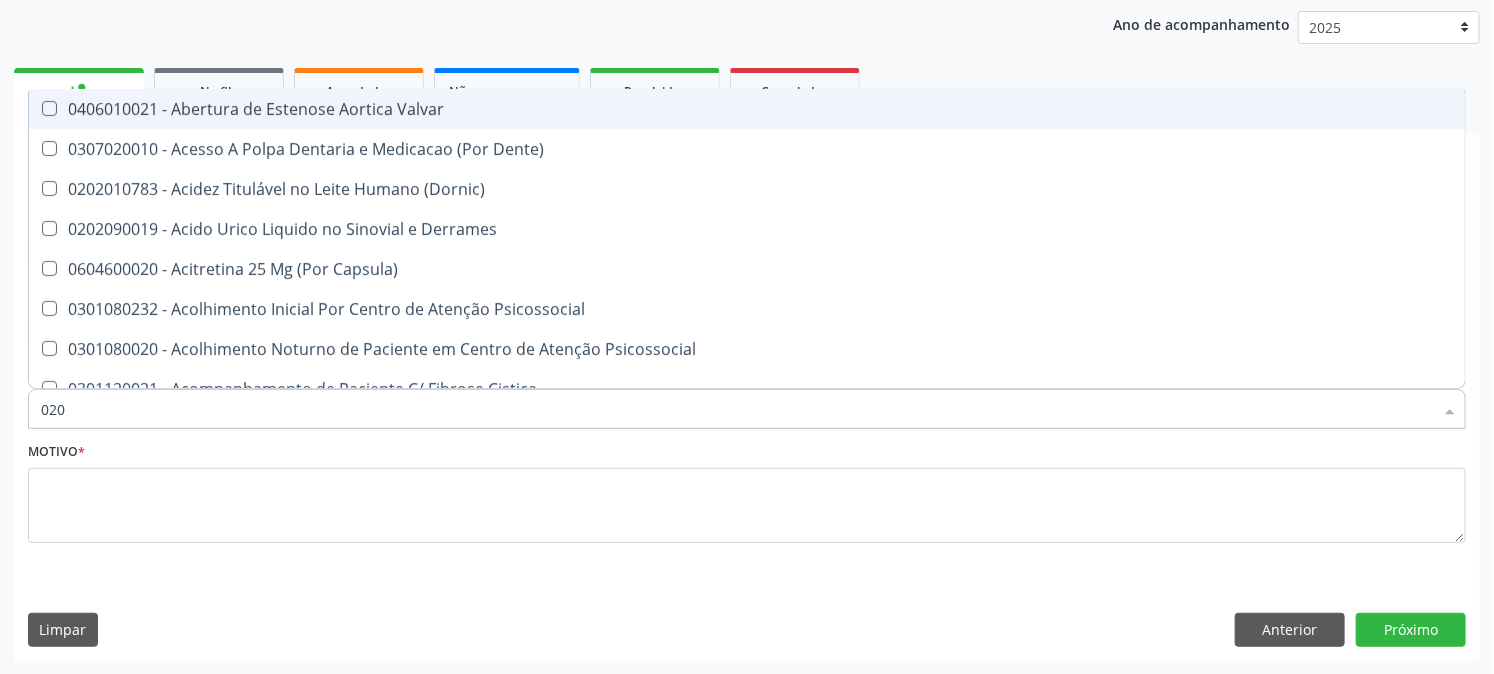 checkbox on "true" 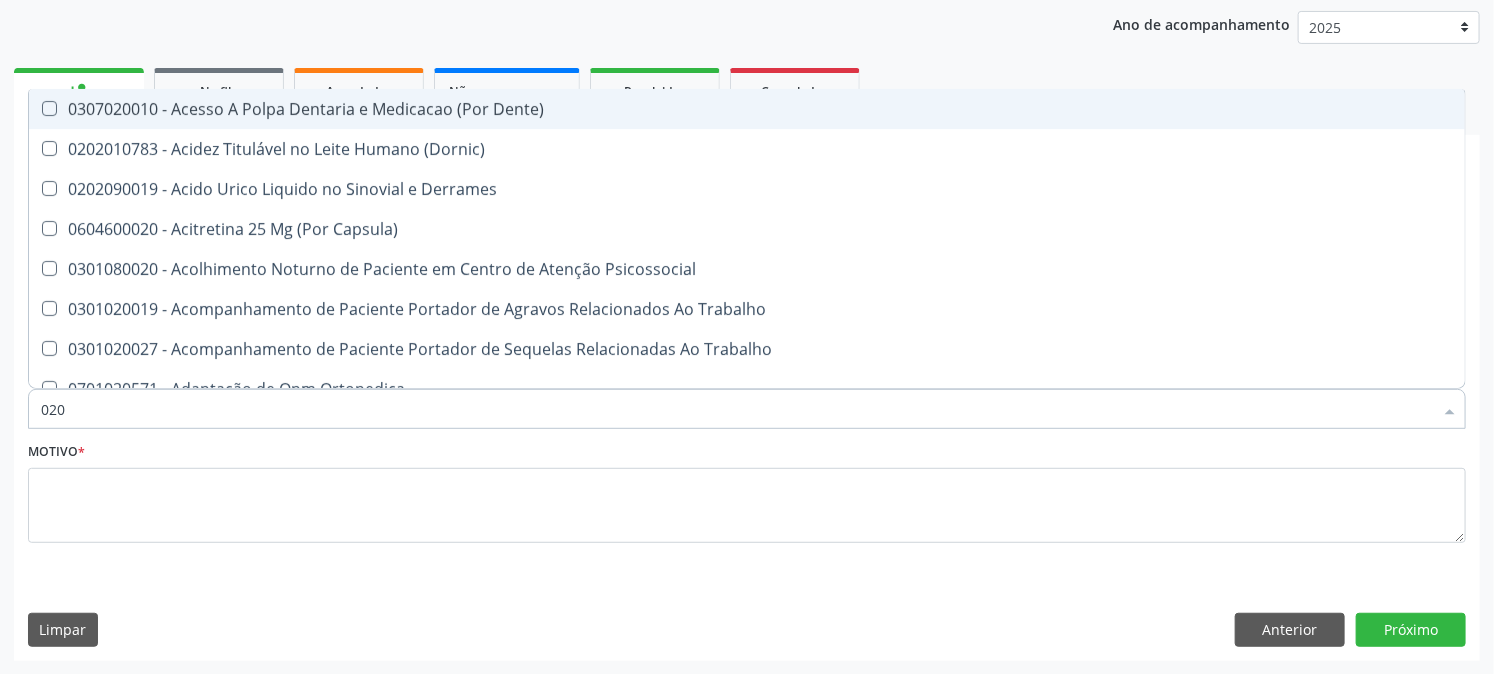 type on "0202" 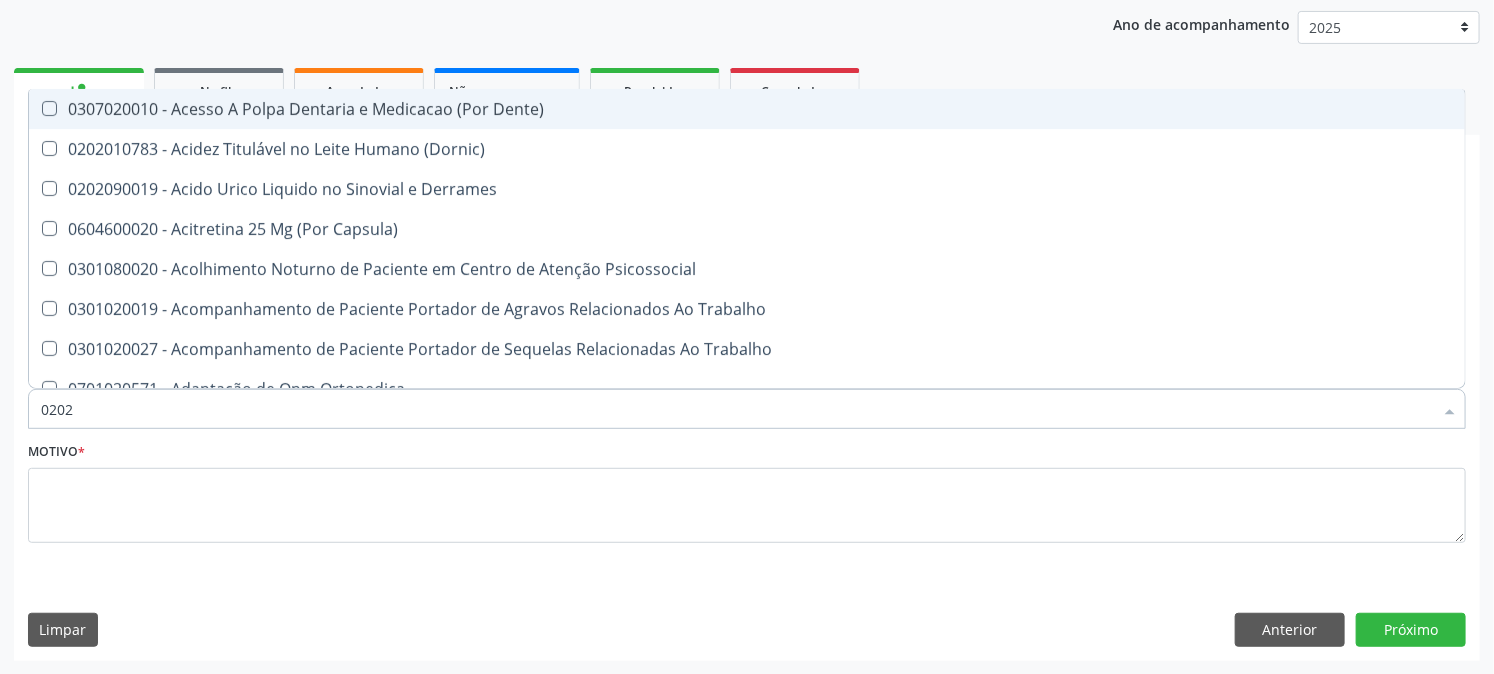 checkbox on "true" 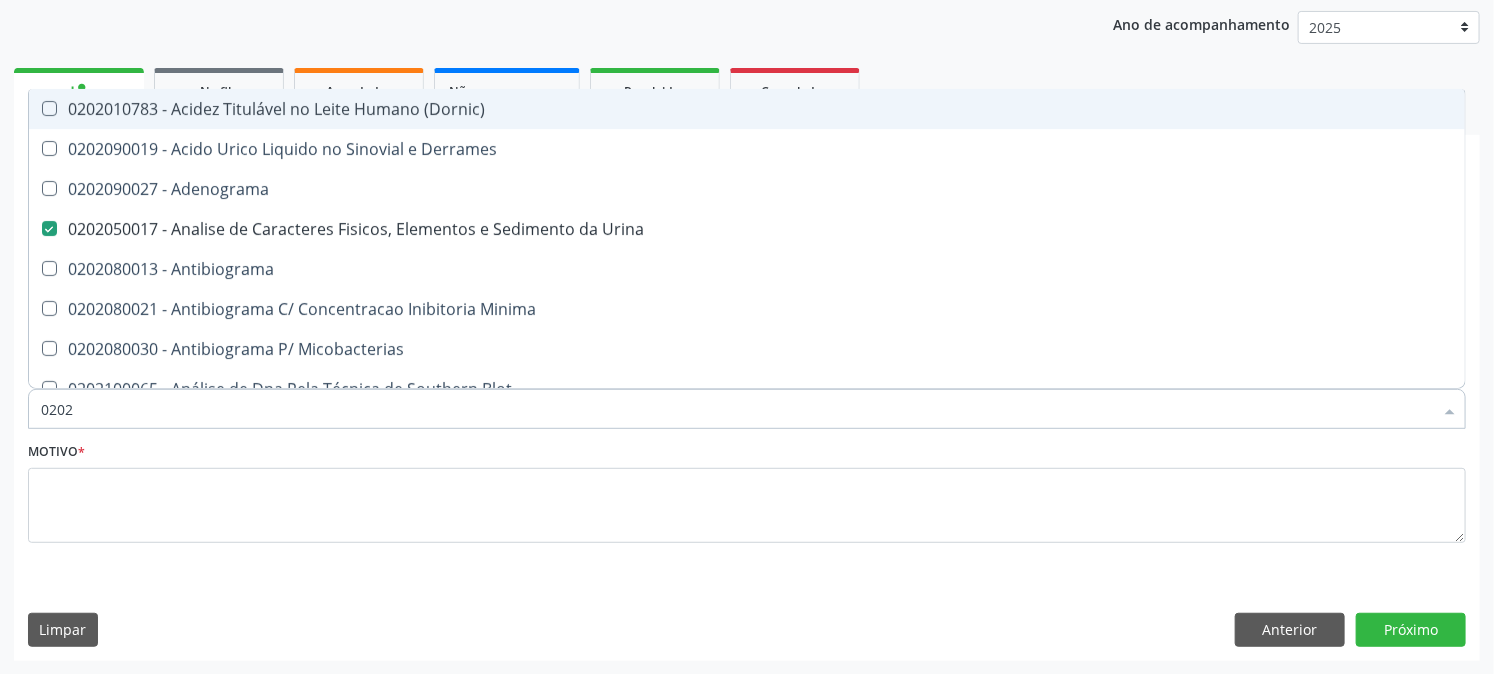 type on "02020" 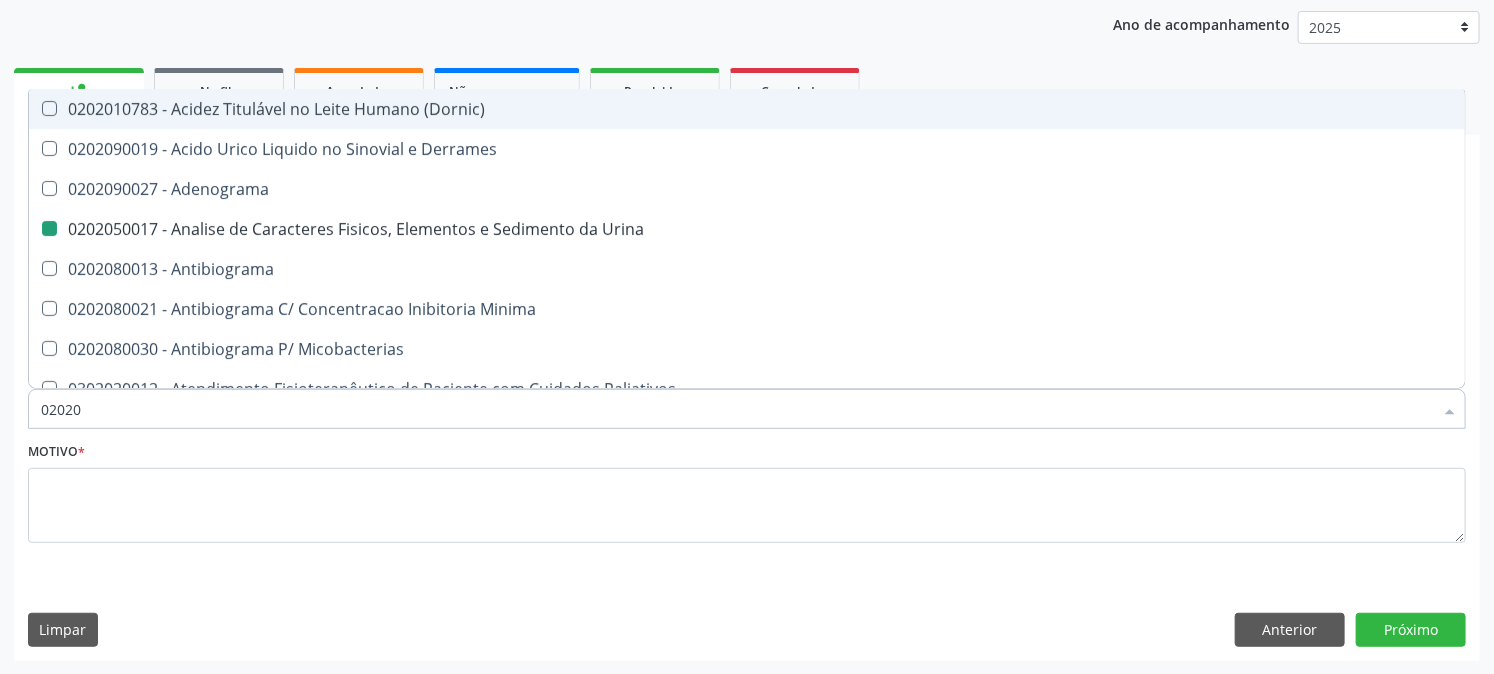 type on "020203" 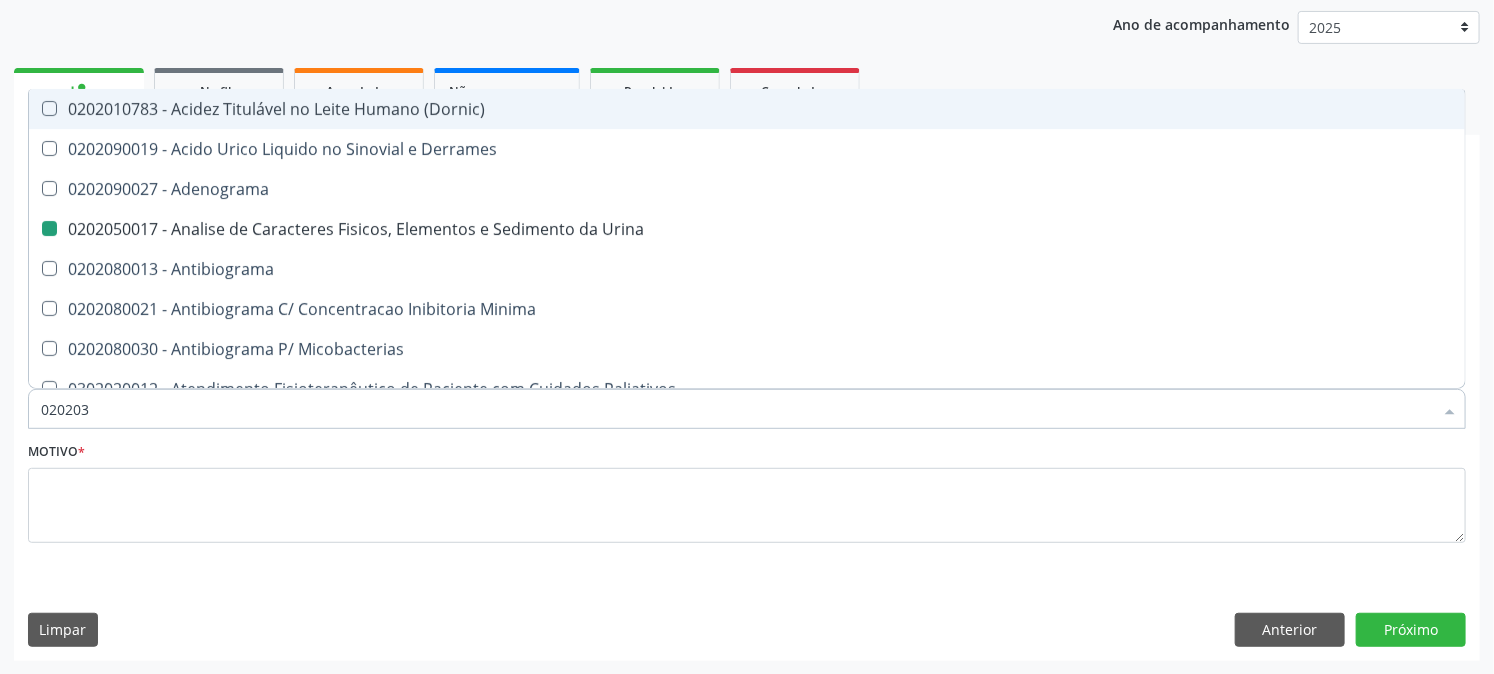 checkbox on "true" 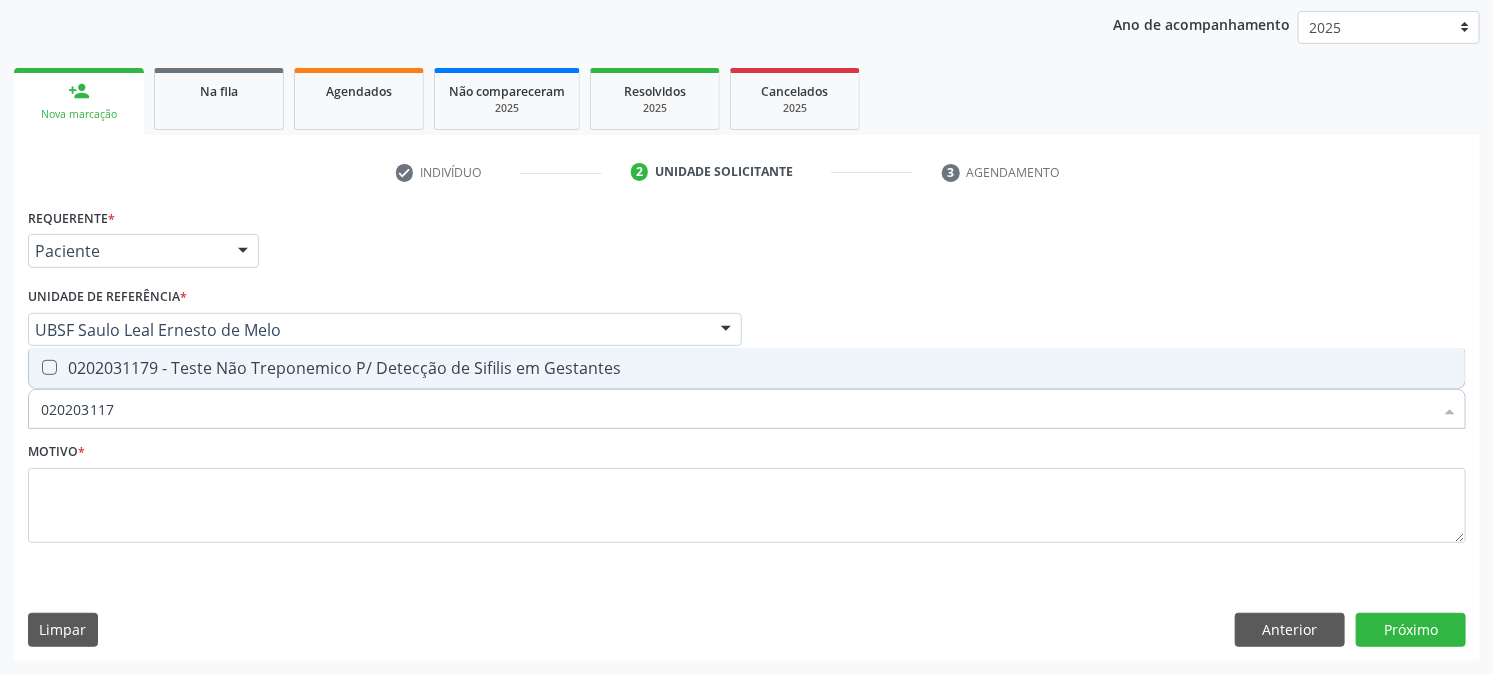 type on "0202031179" 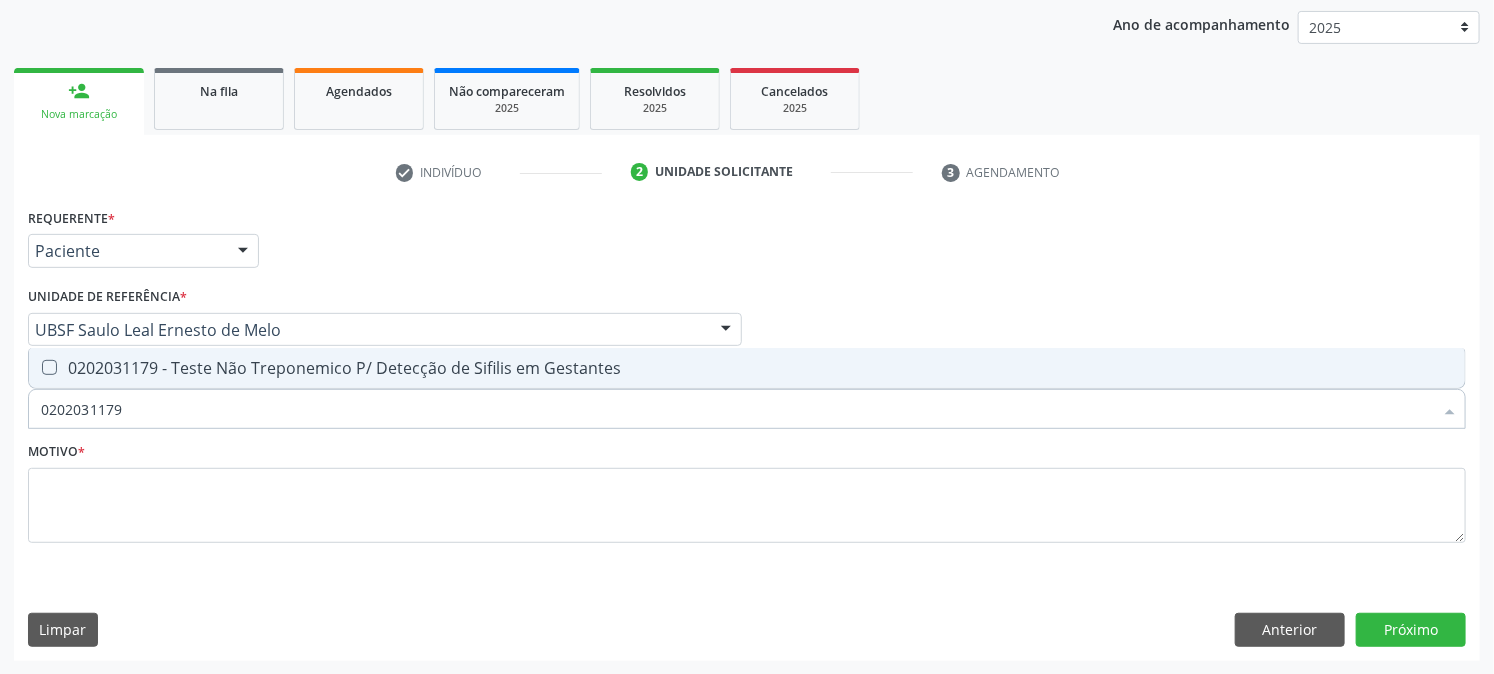 click on "0202031179 - Teste Não Treponemico P/ Detecção de Sifilis em Gestantes" at bounding box center (747, 368) 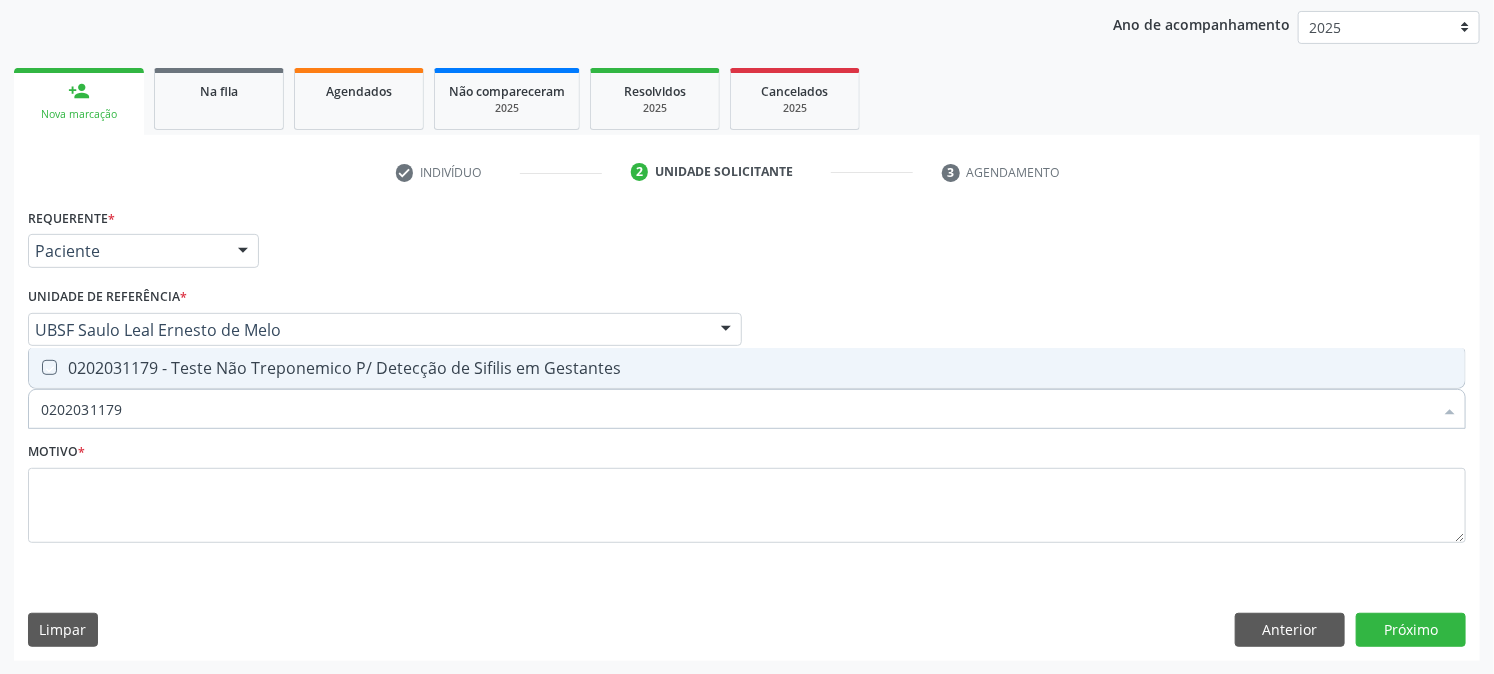 checkbox on "true" 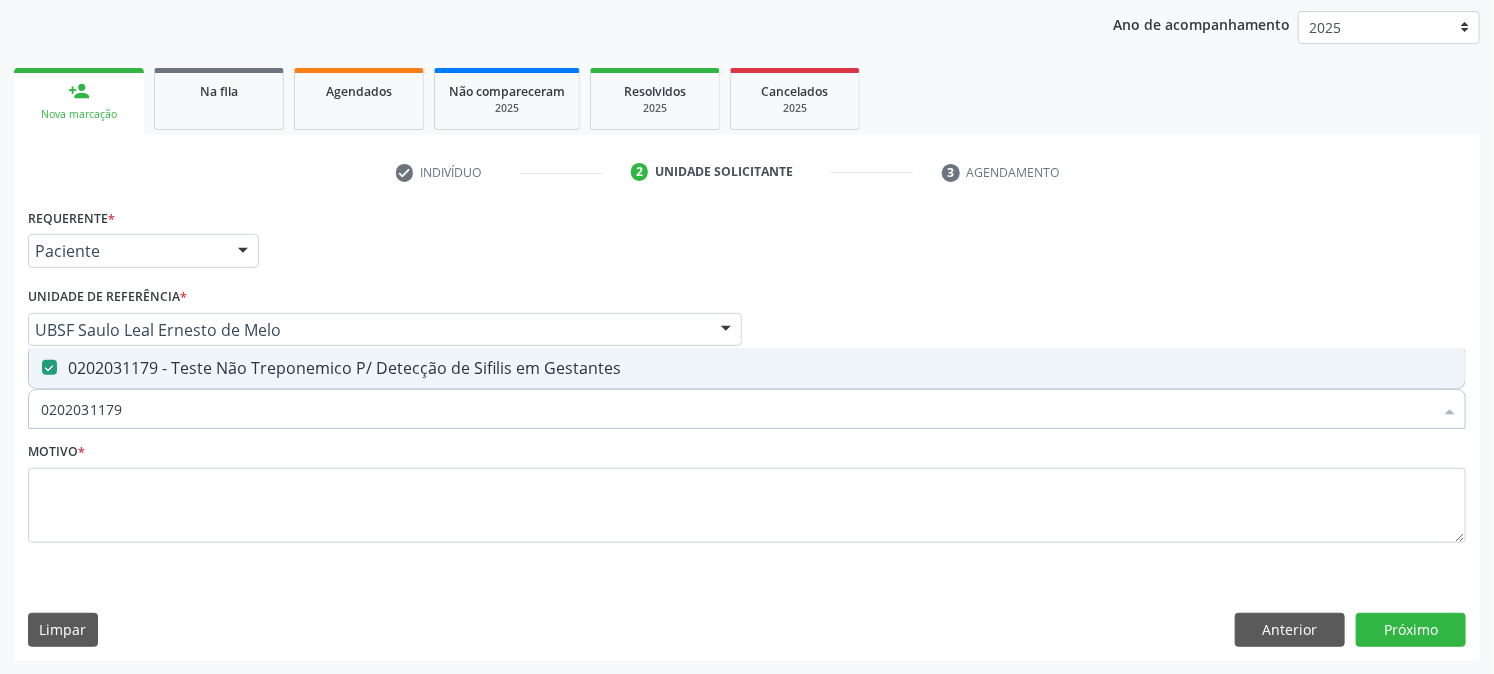 drag, startPoint x: 303, startPoint y: 417, endPoint x: 0, endPoint y: 454, distance: 305.2507 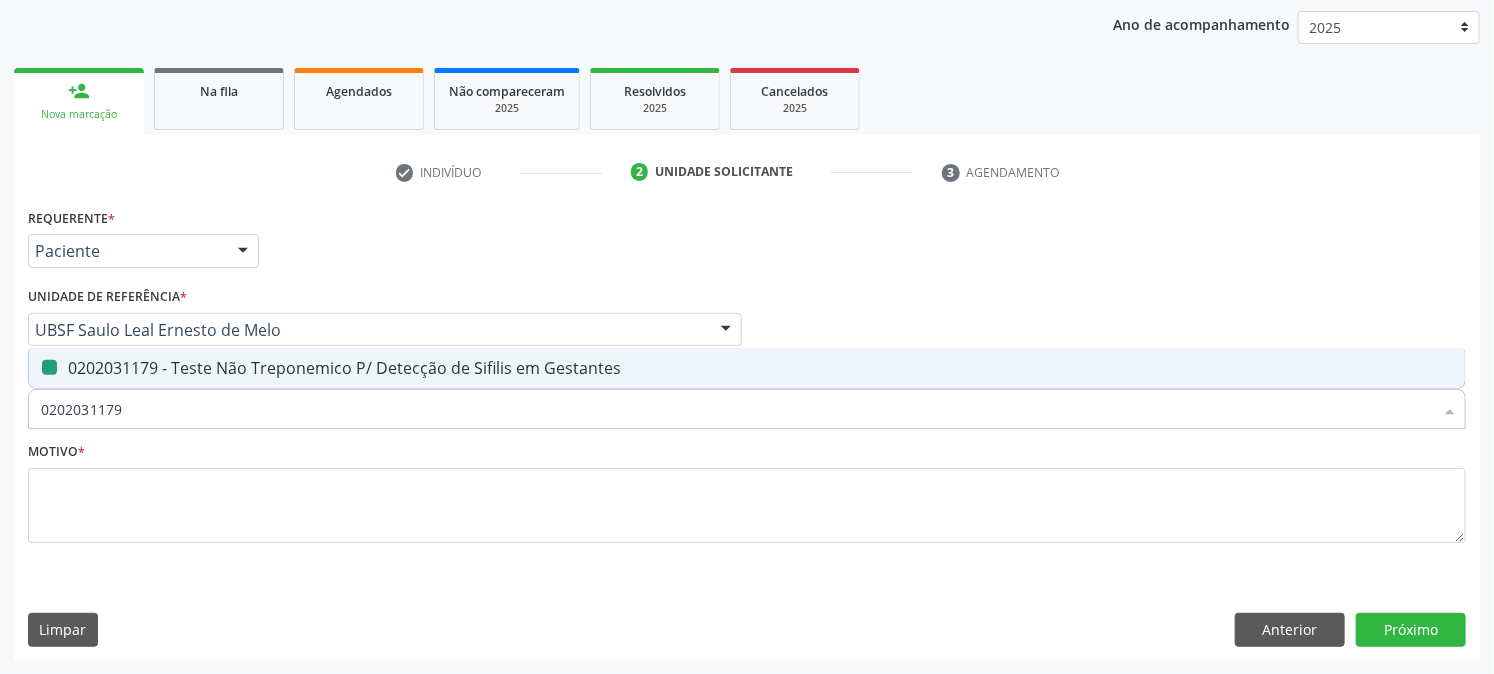 type 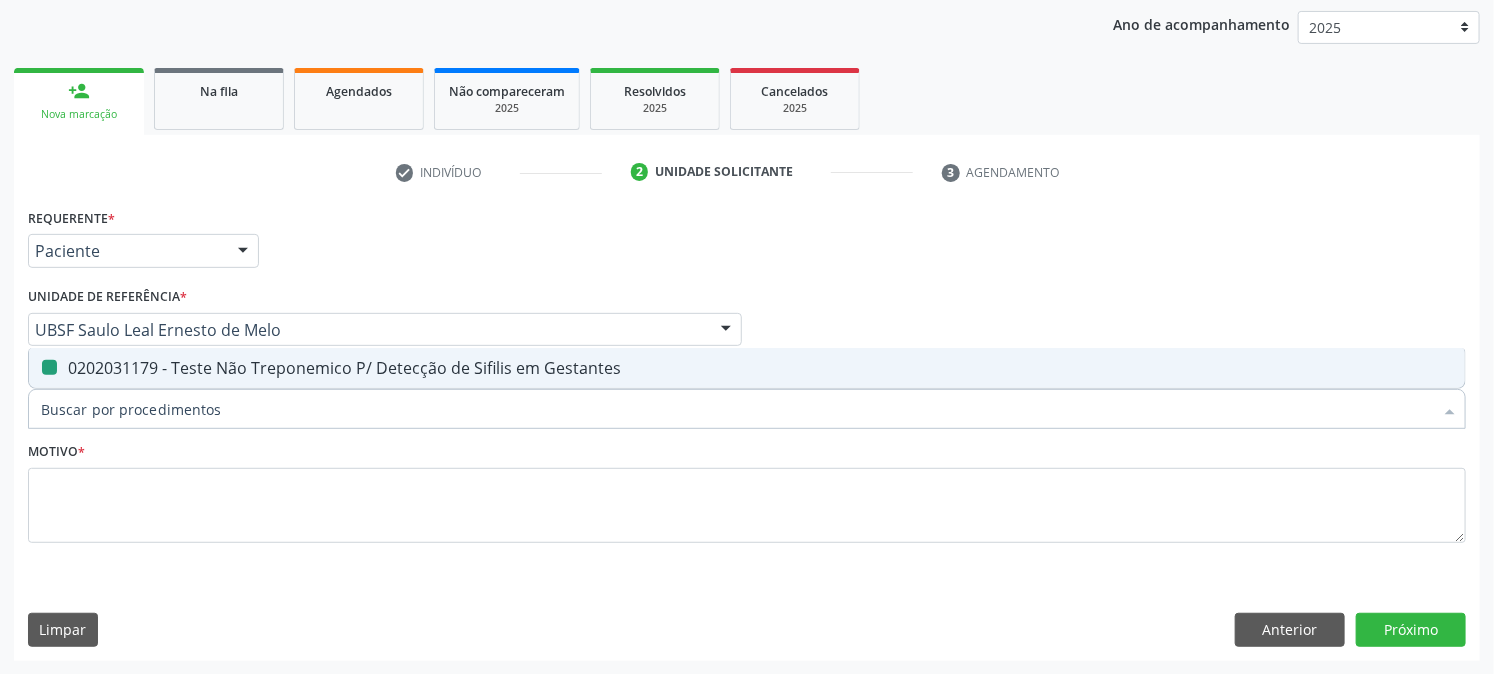checkbox on "false" 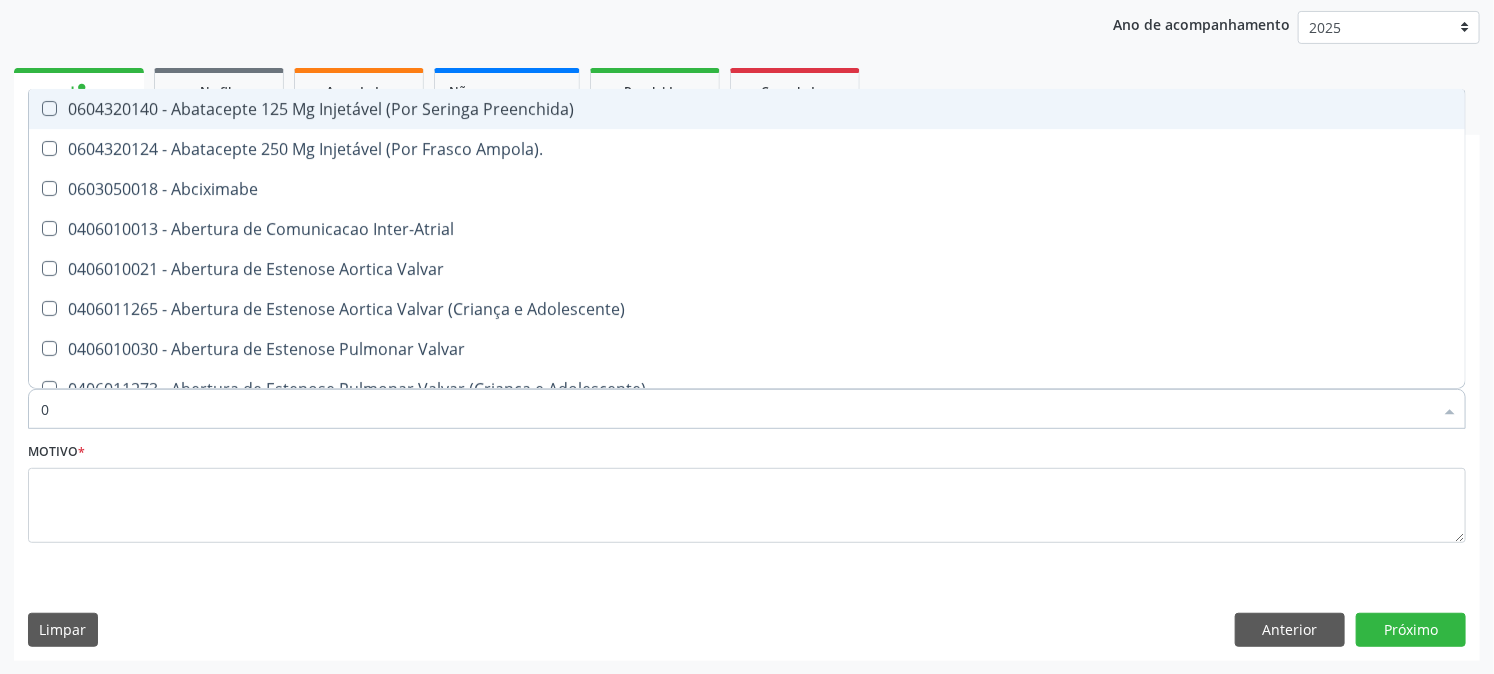 type on "02" 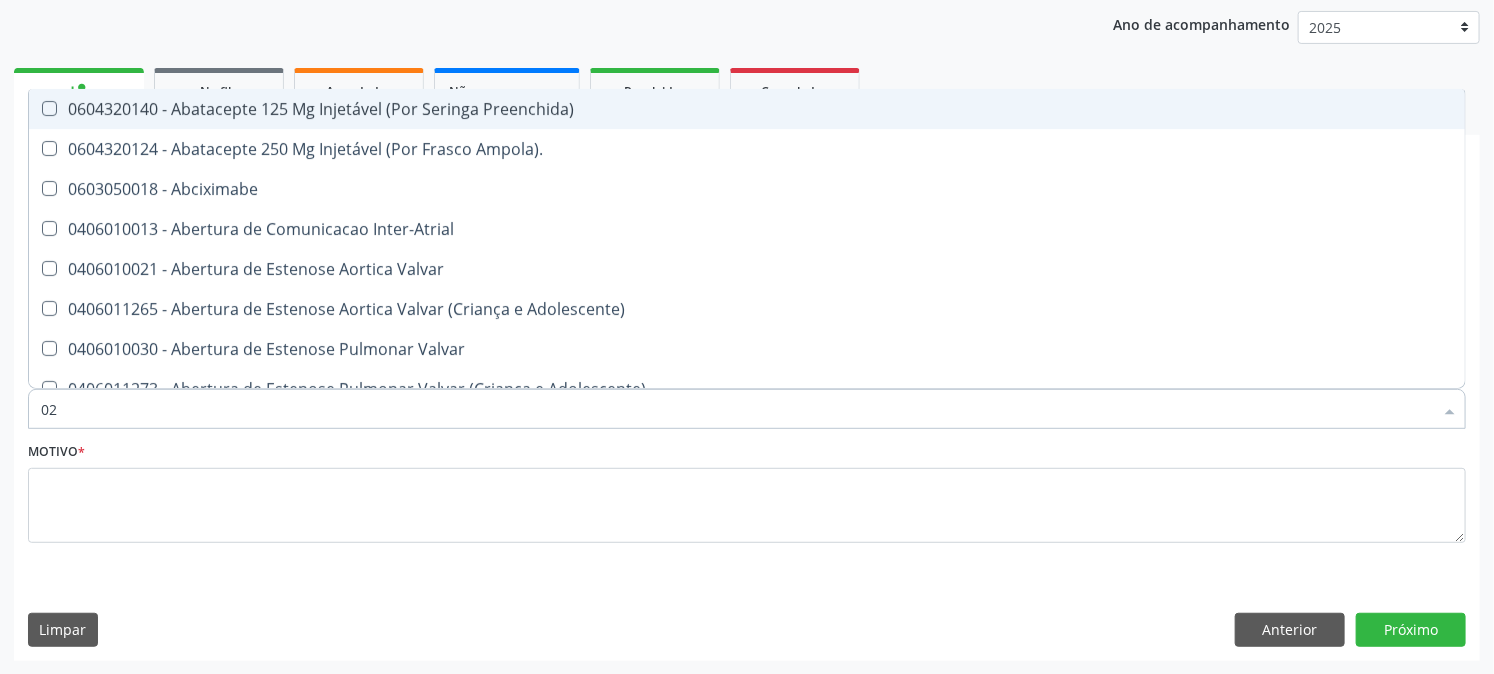 checkbox on "true" 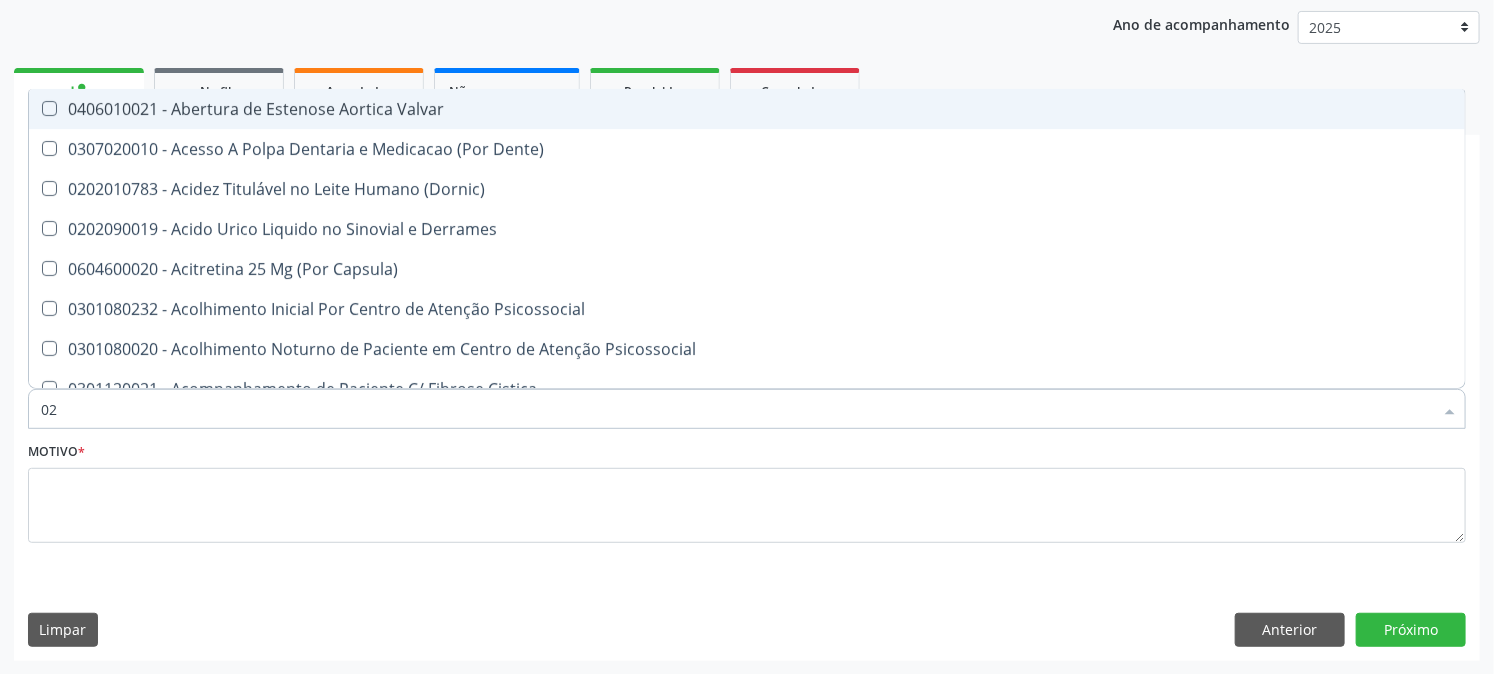 type on "020" 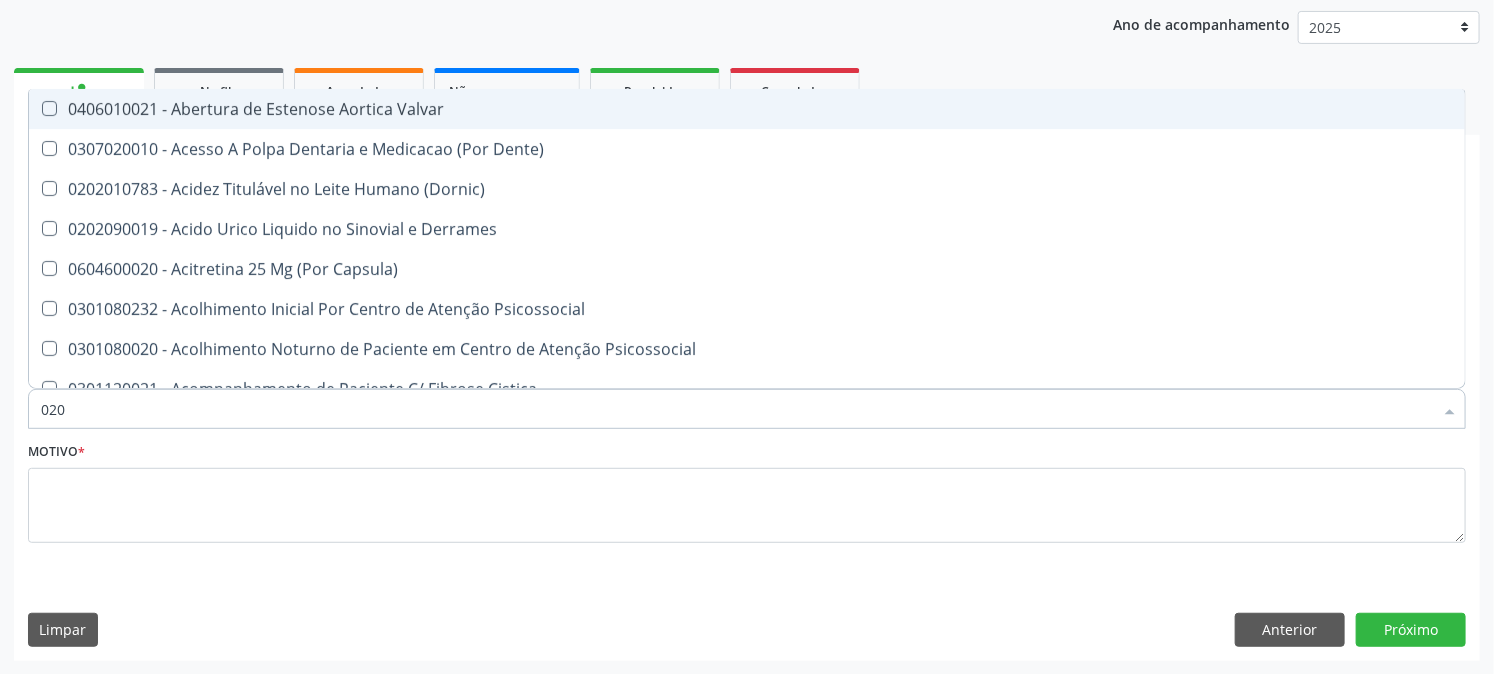 checkbox on "true" 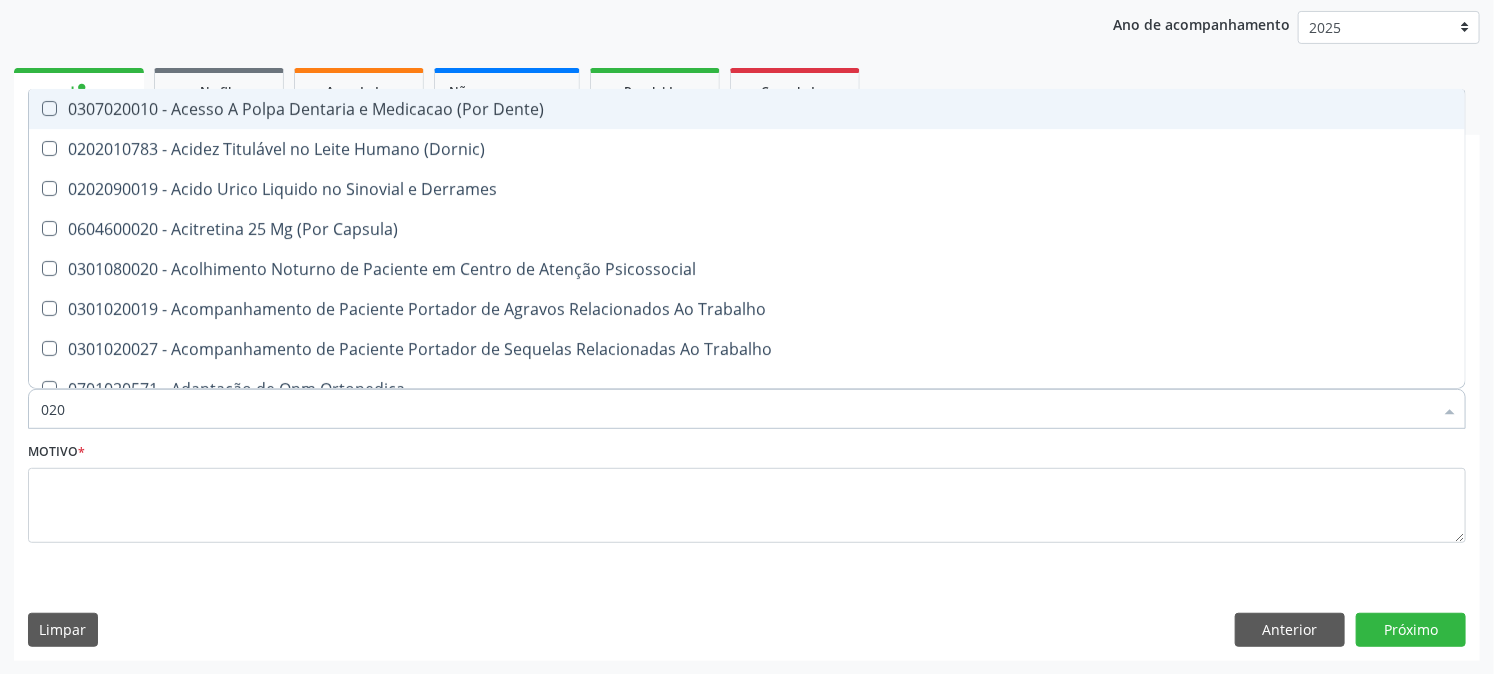 type on "0202" 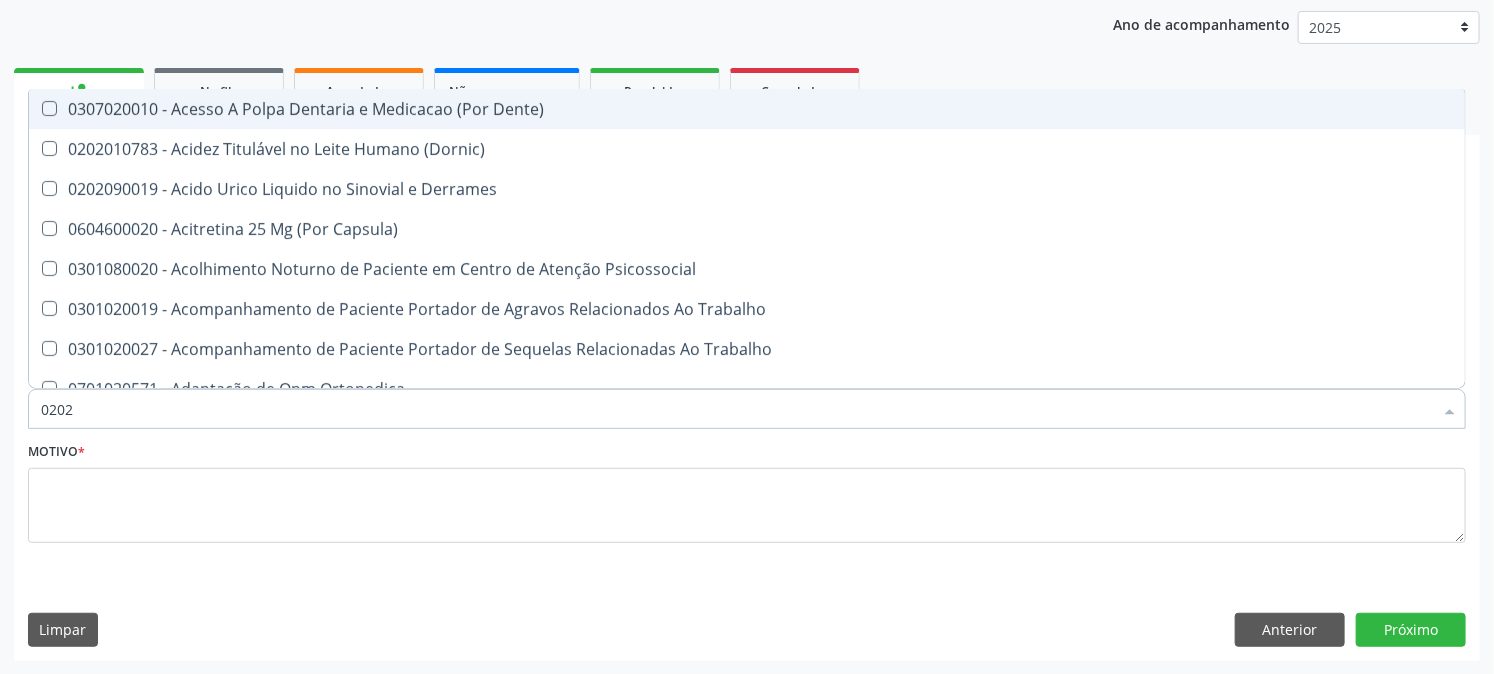 checkbox on "true" 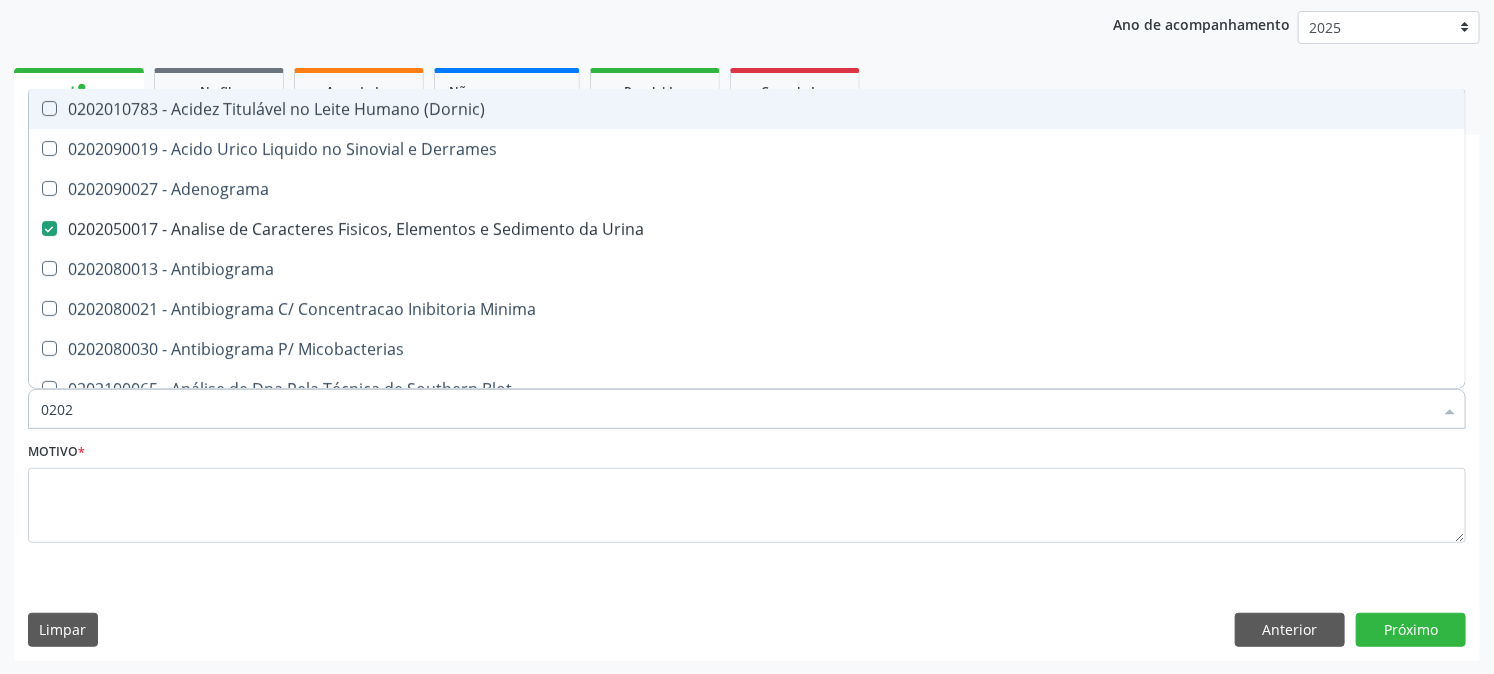 type on "02020" 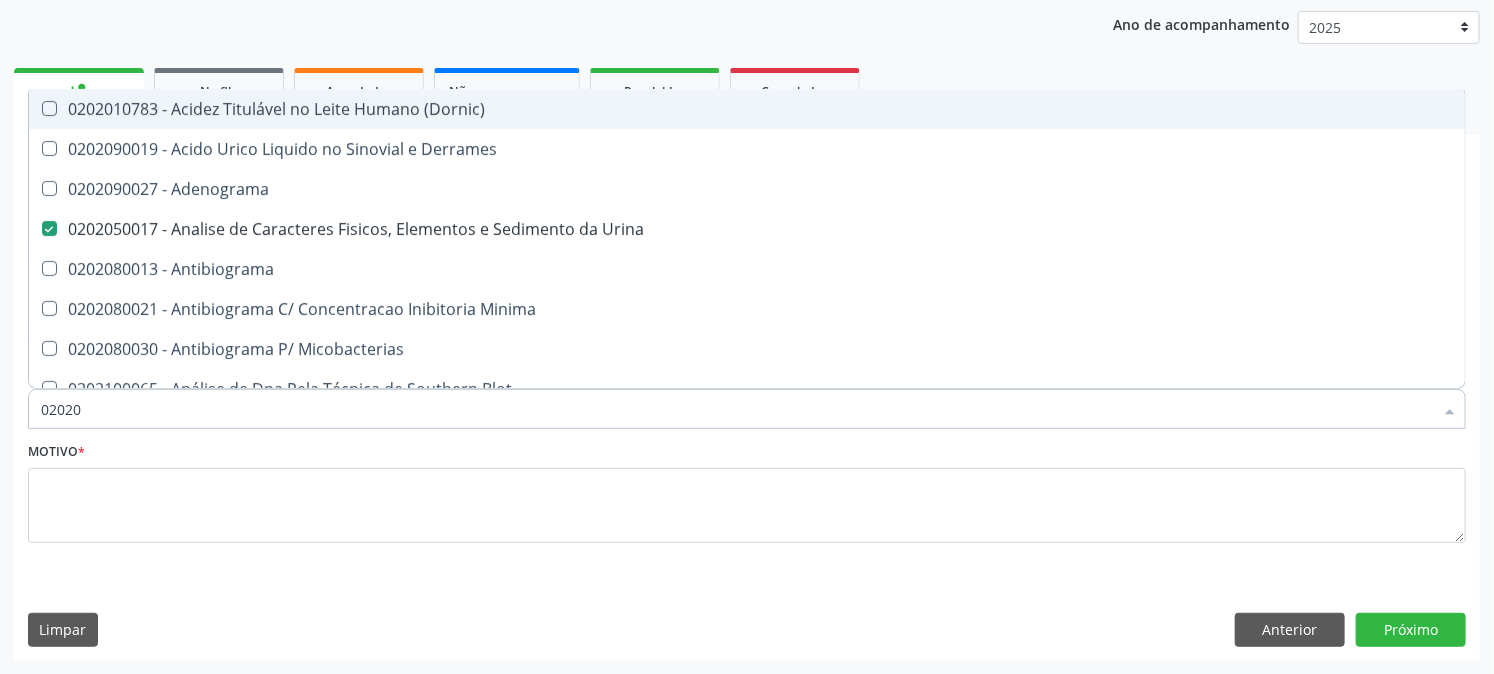 checkbox on "true" 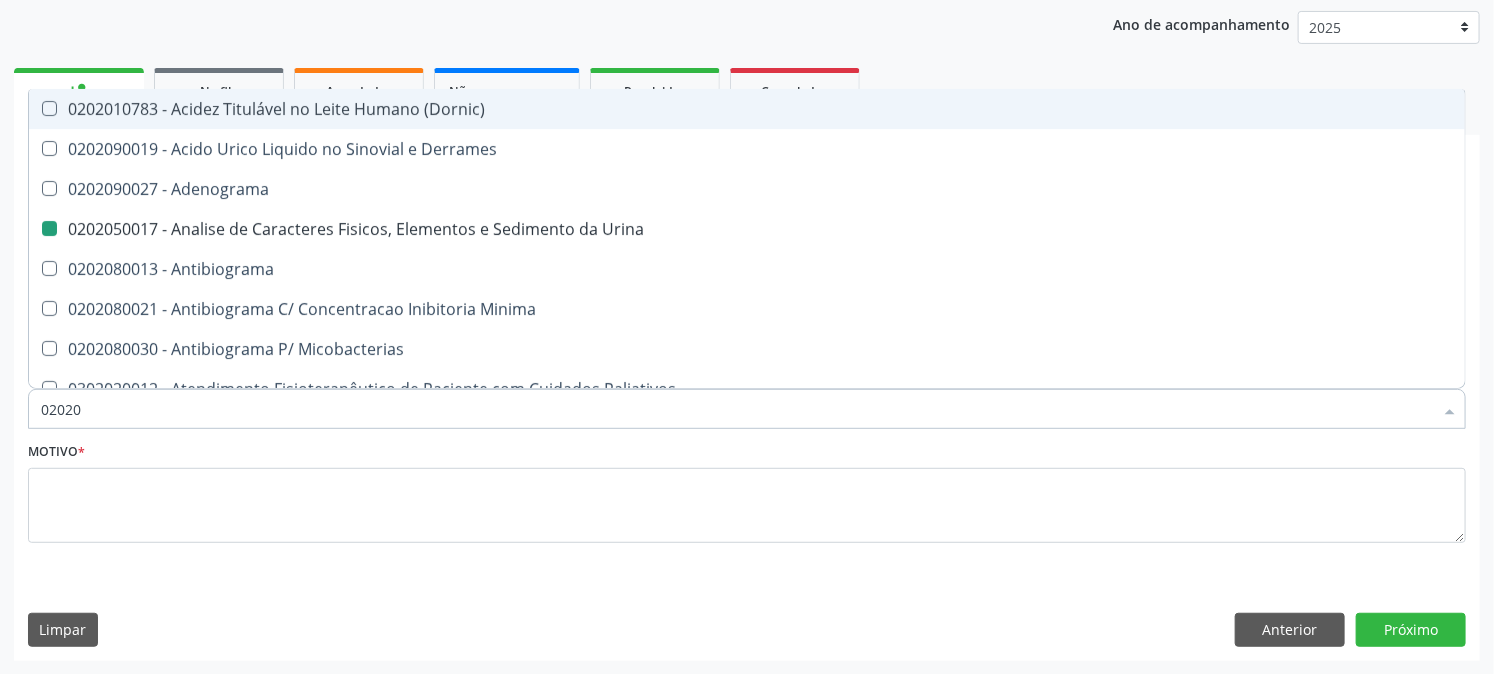 type on "020208" 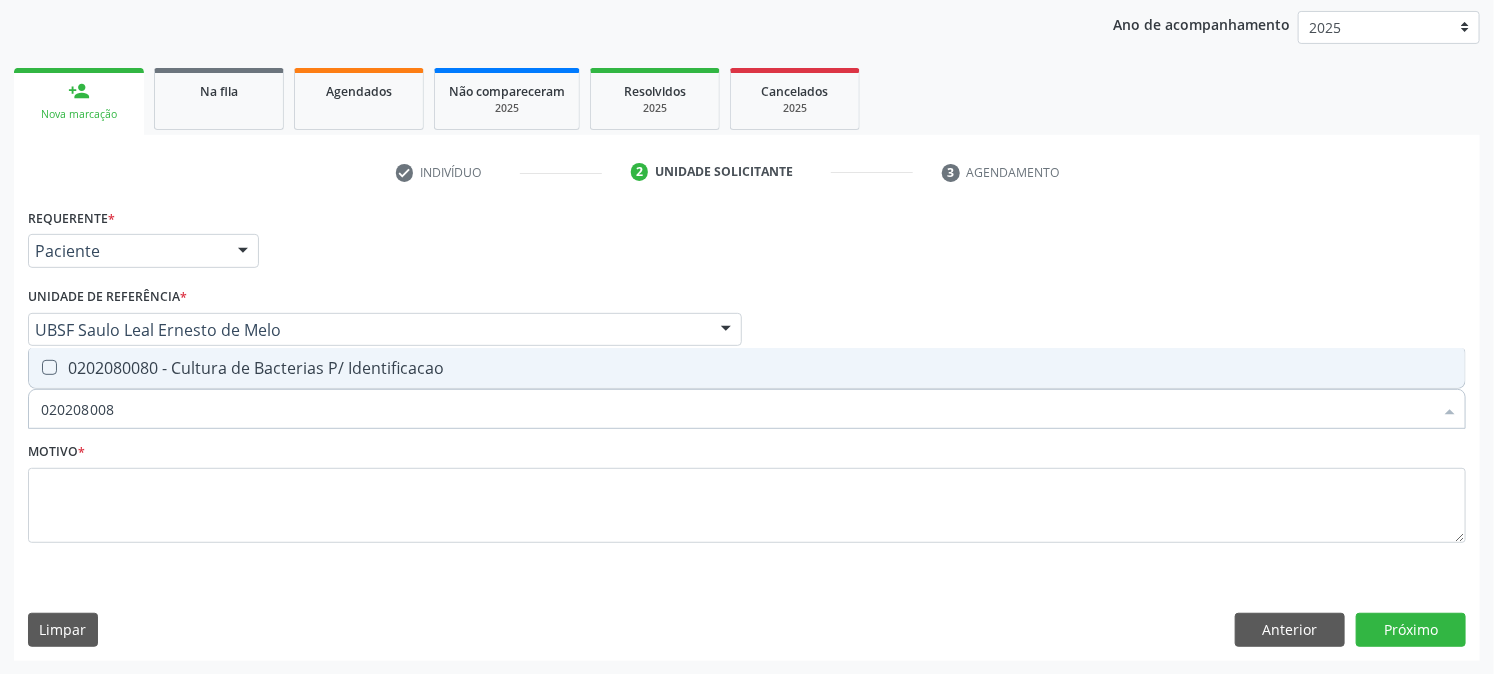 type on "0202080080" 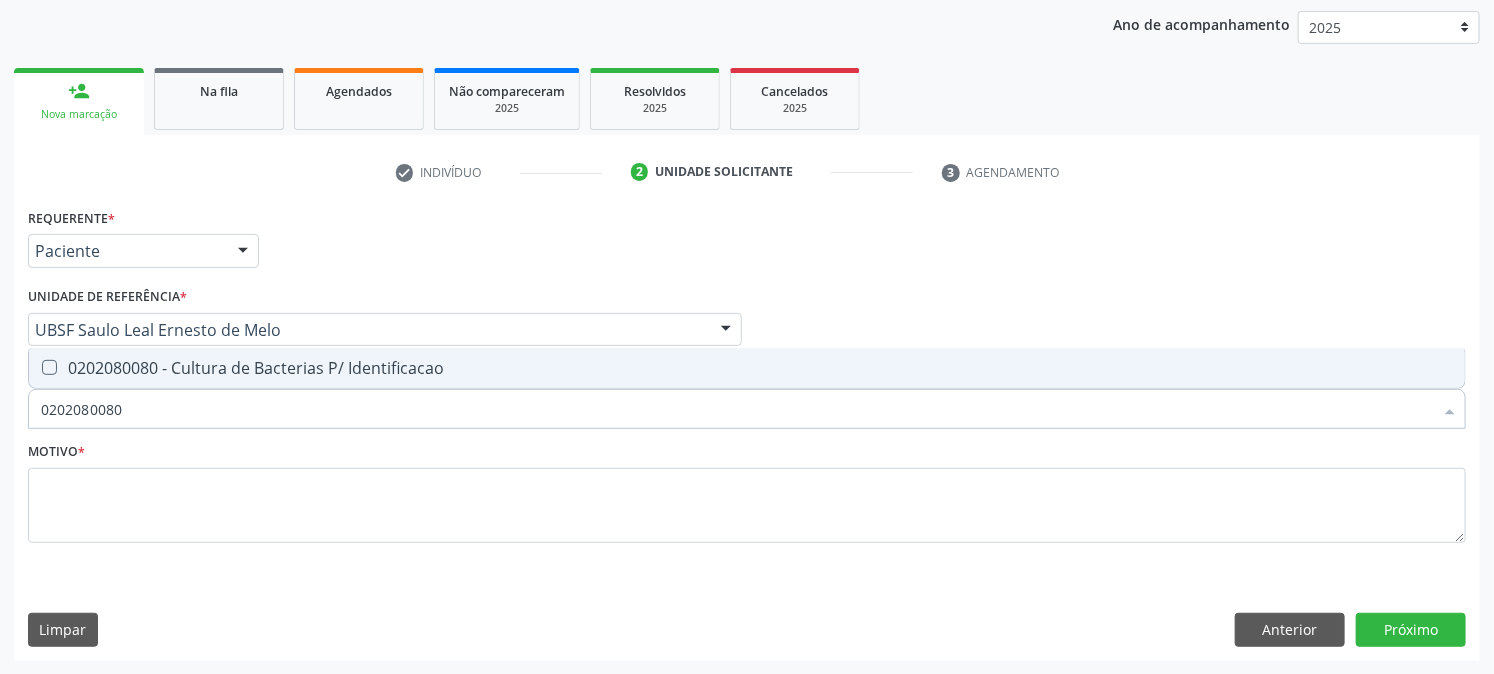 click on "0202080080 - Cultura de Bacterias P/ Identificacao" at bounding box center [747, 368] 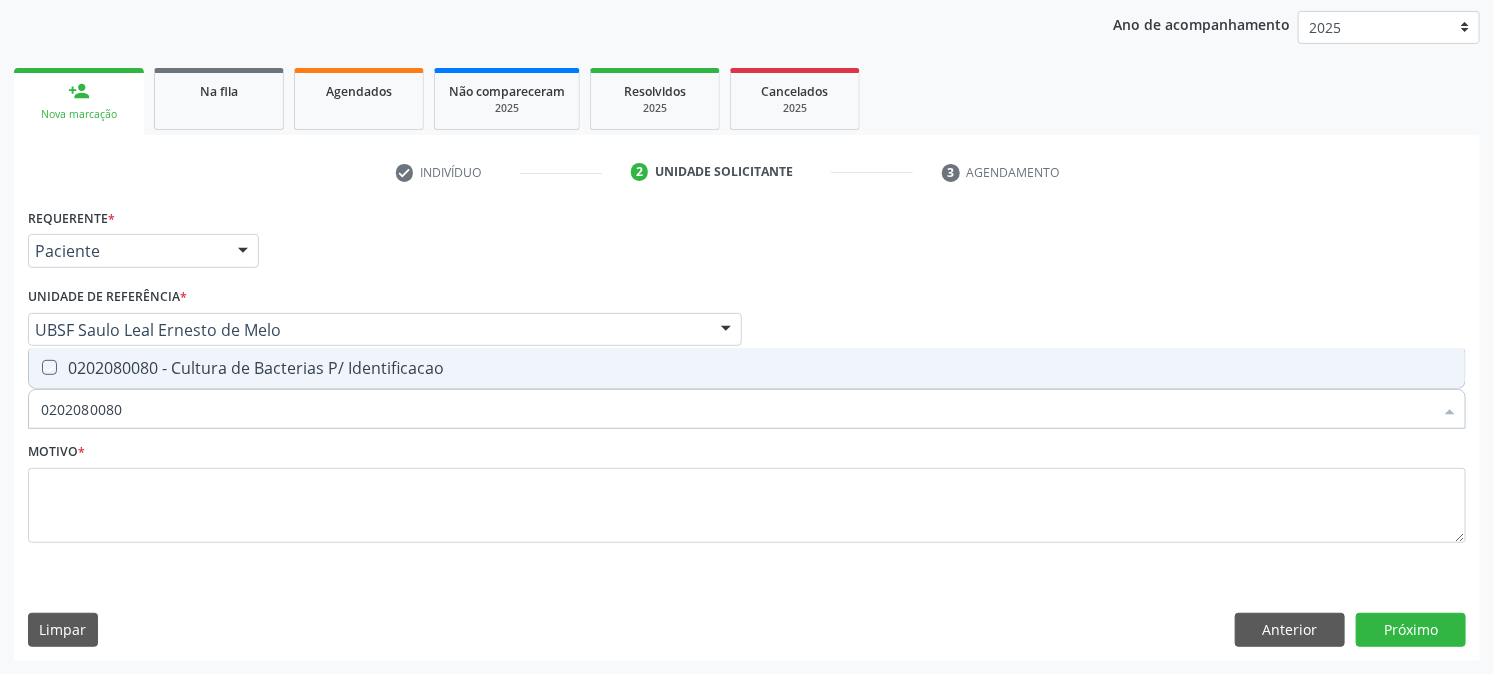 checkbox on "true" 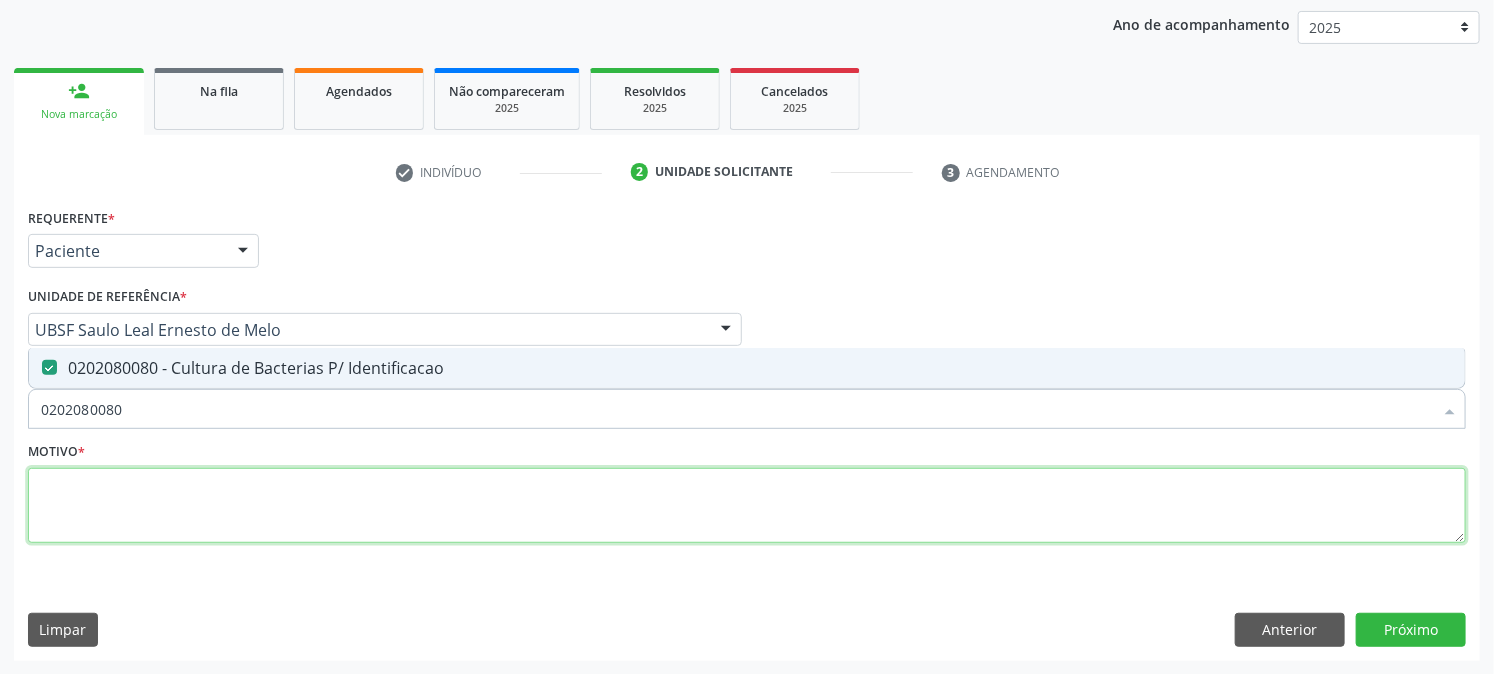 click at bounding box center [747, 506] 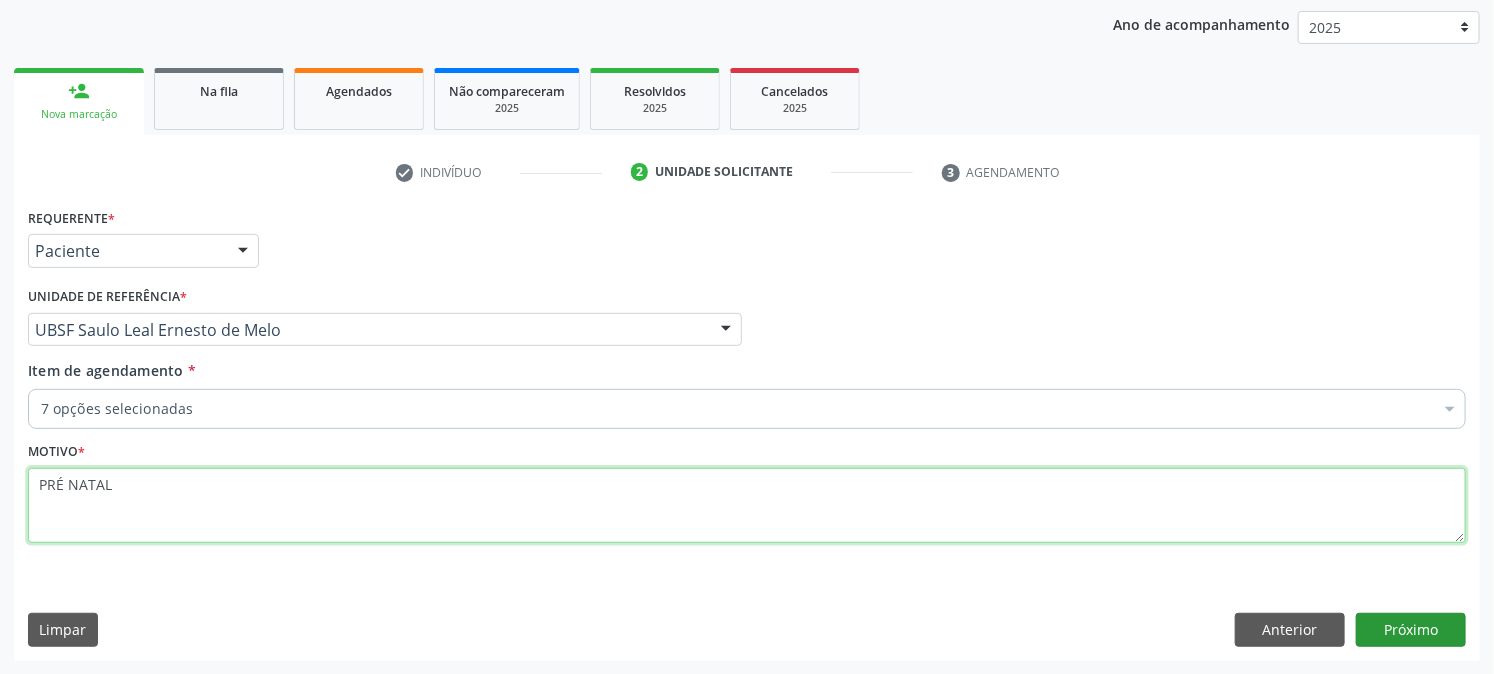 type on "PRÉ NATAL" 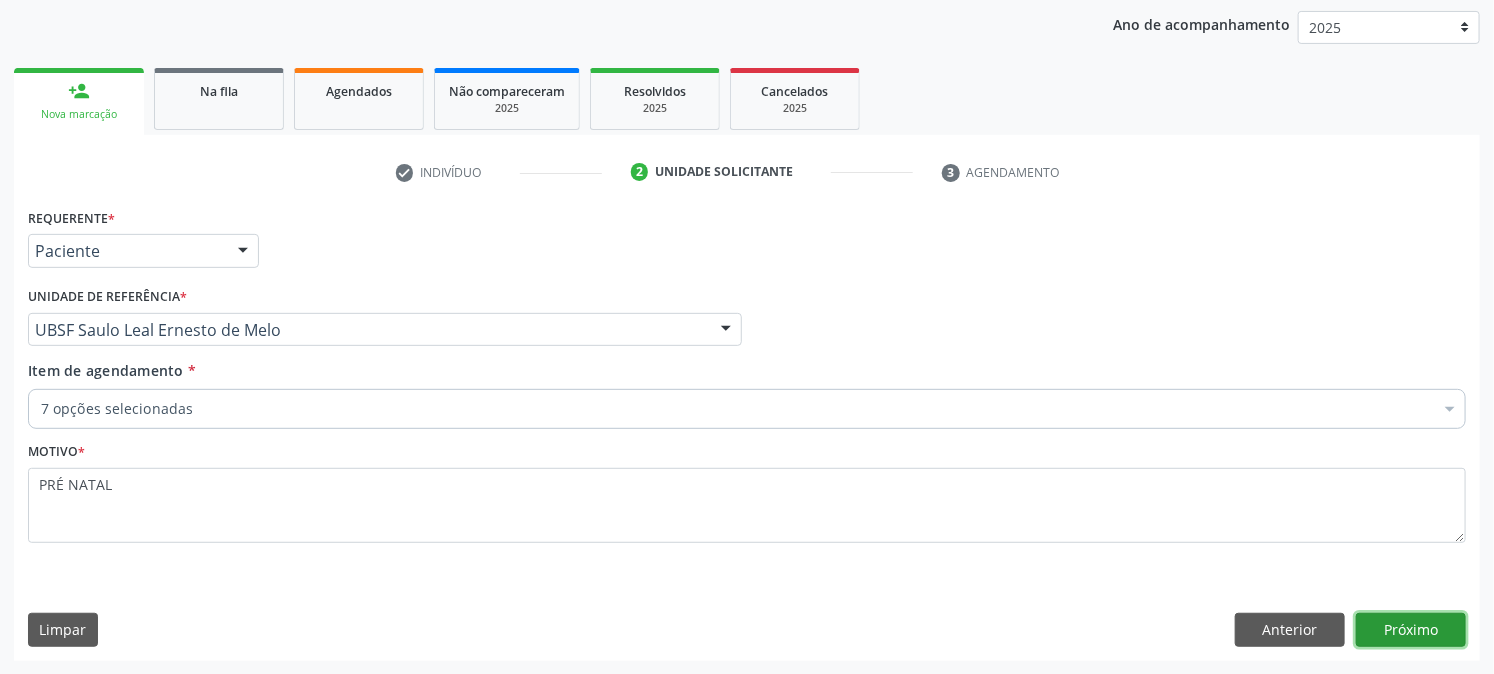 click on "Próximo" at bounding box center [1411, 630] 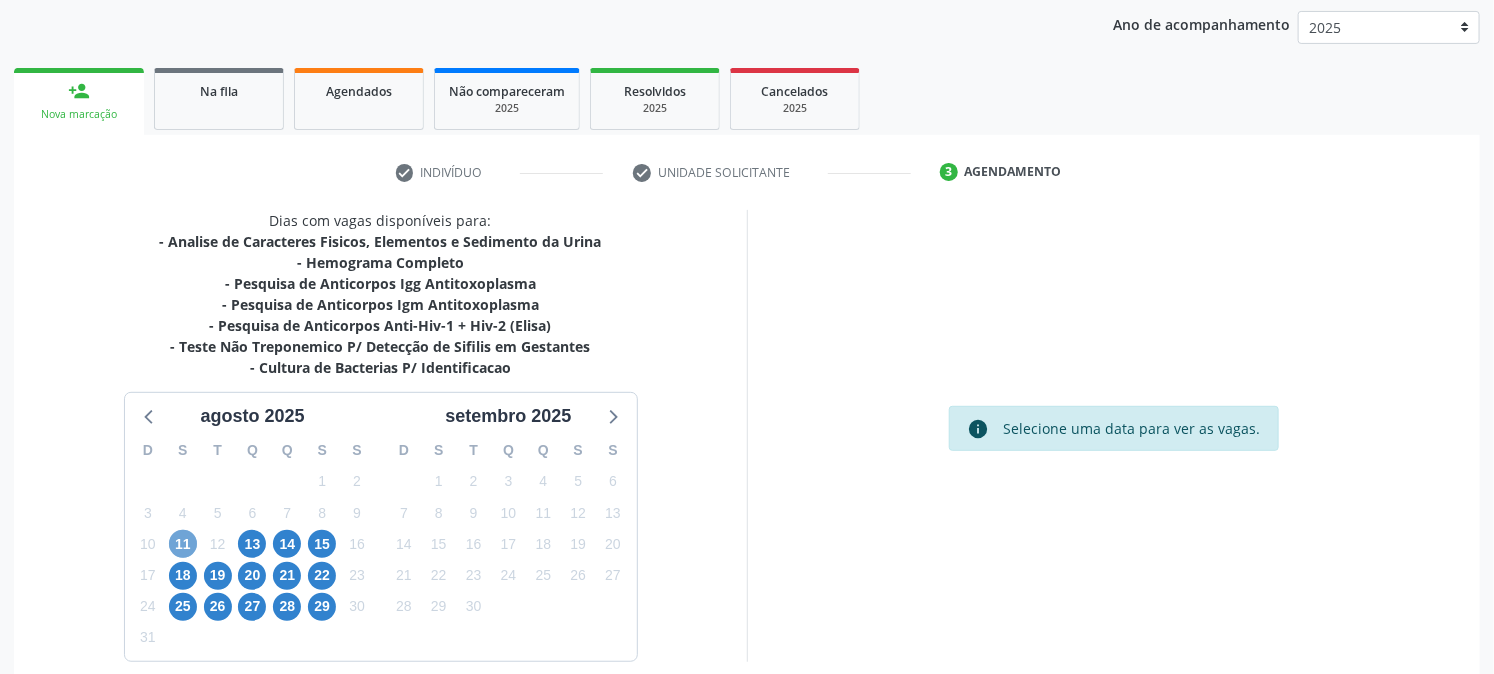 click on "11" at bounding box center [183, 544] 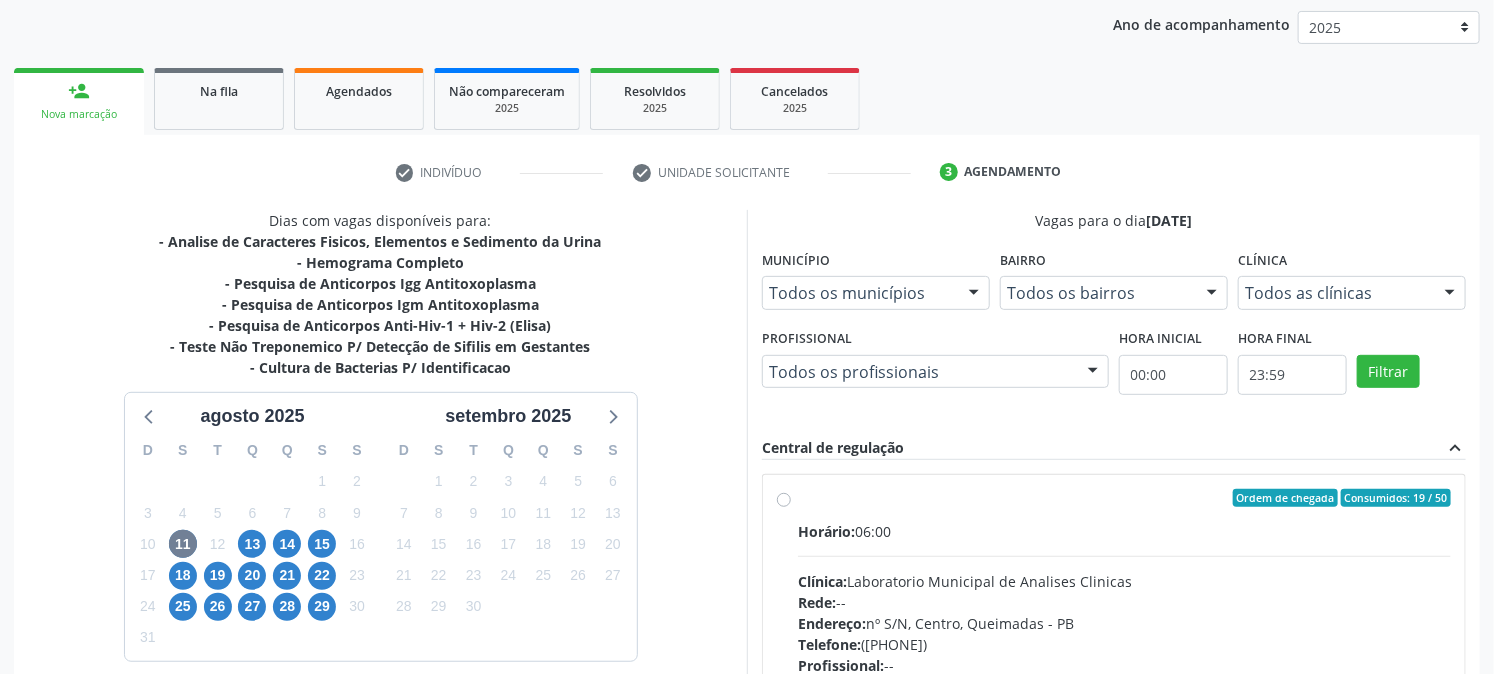 click on "Endereço:   nº S/N, [CITY], [CITY] - [STATE]
Telefone:   [PHONE]
Profissional:
--
Idade de atendimento:
Sem restrição
Gênero(s) atendido(s):
Sem restrição
Informações adicionais:
--" at bounding box center (1114, 642) 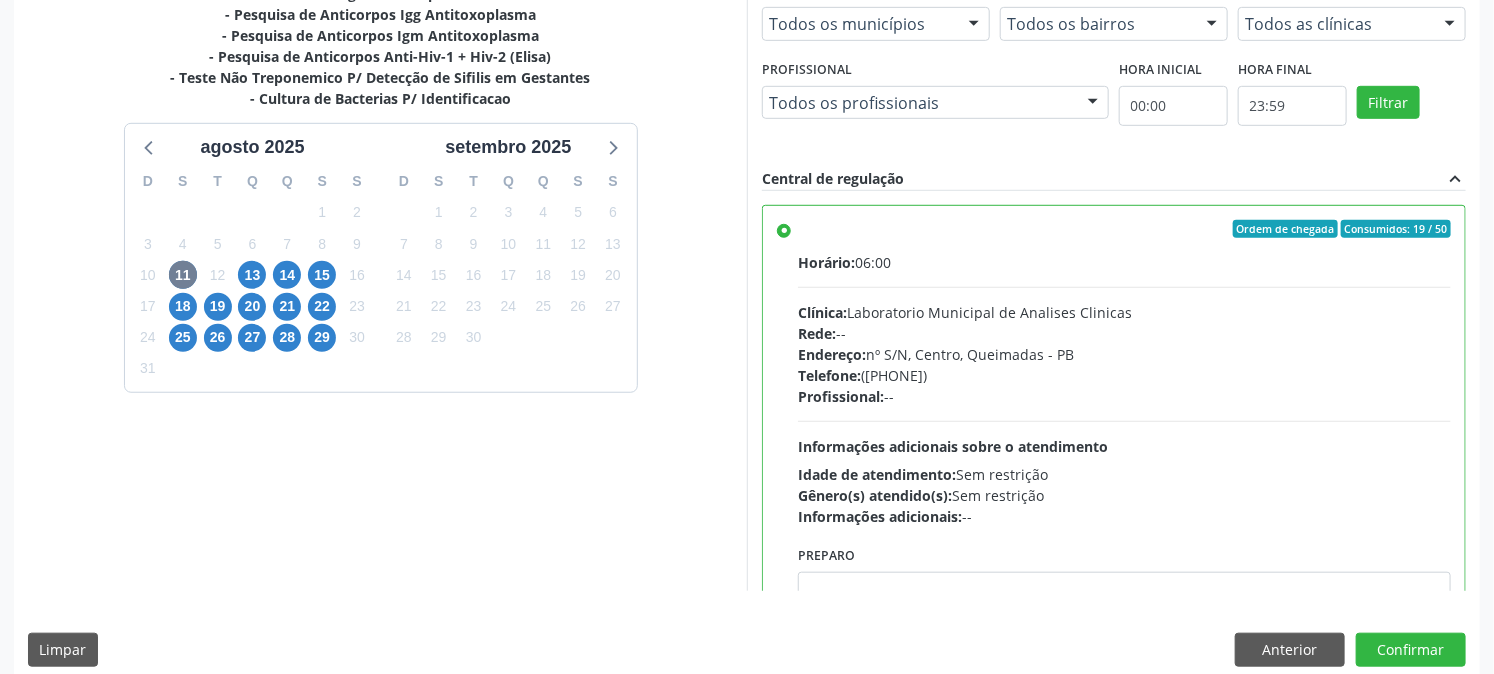 scroll, scrollTop: 520, scrollLeft: 0, axis: vertical 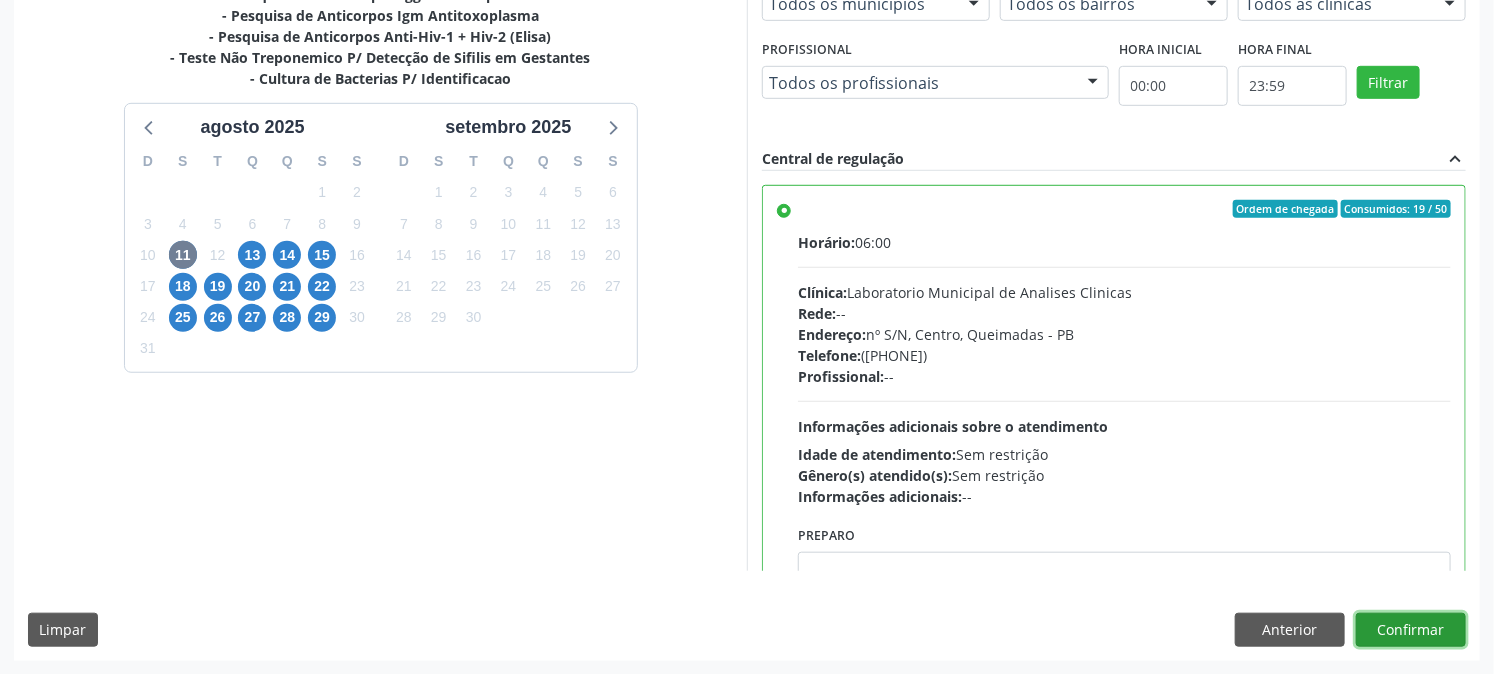 click on "Confirmar" at bounding box center [1411, 630] 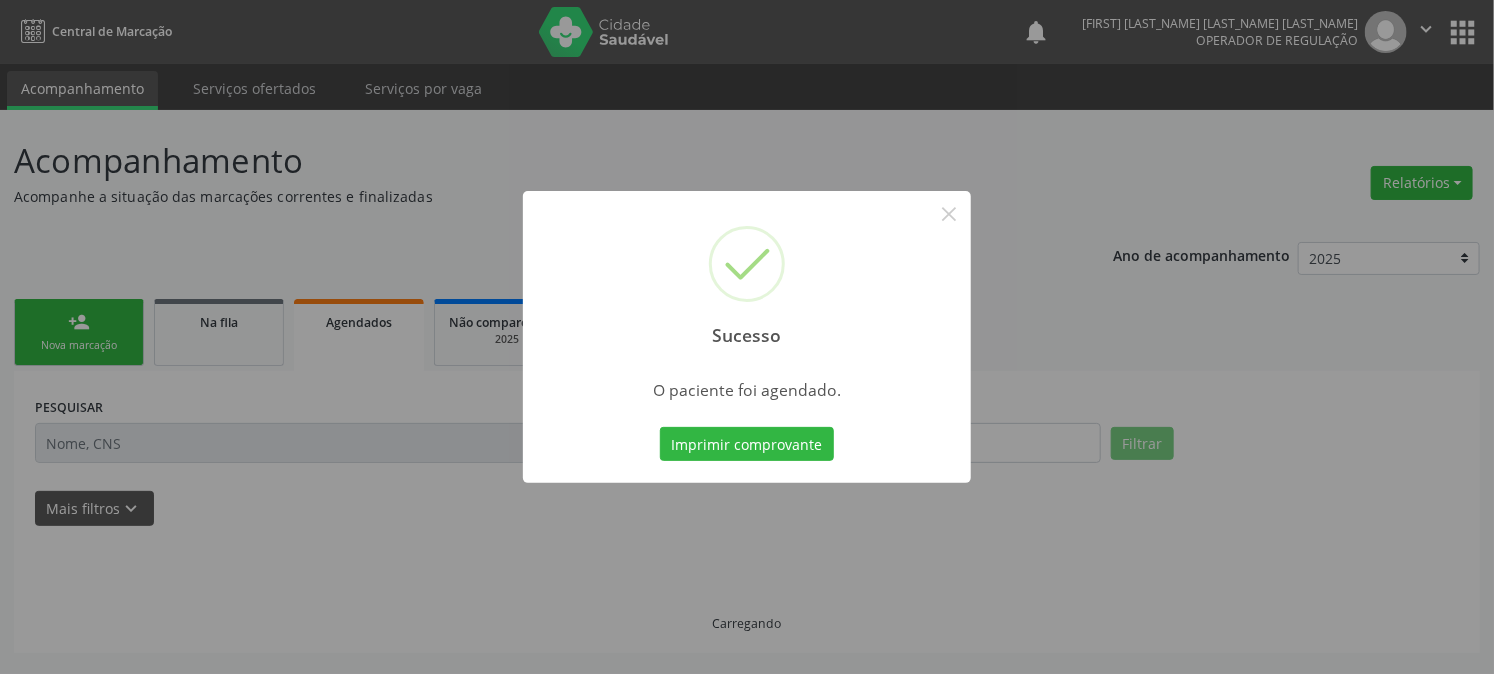 scroll, scrollTop: 0, scrollLeft: 0, axis: both 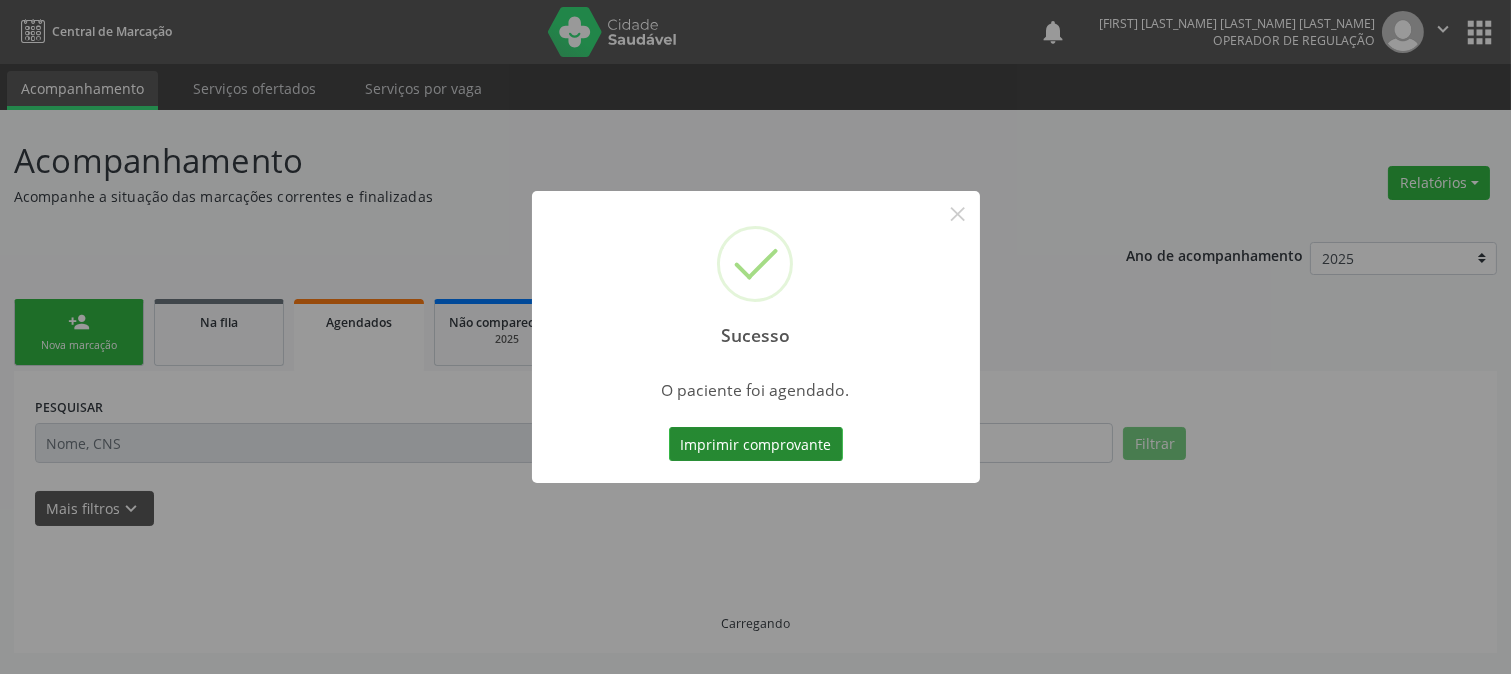 click on "Imprimir comprovante" at bounding box center (756, 444) 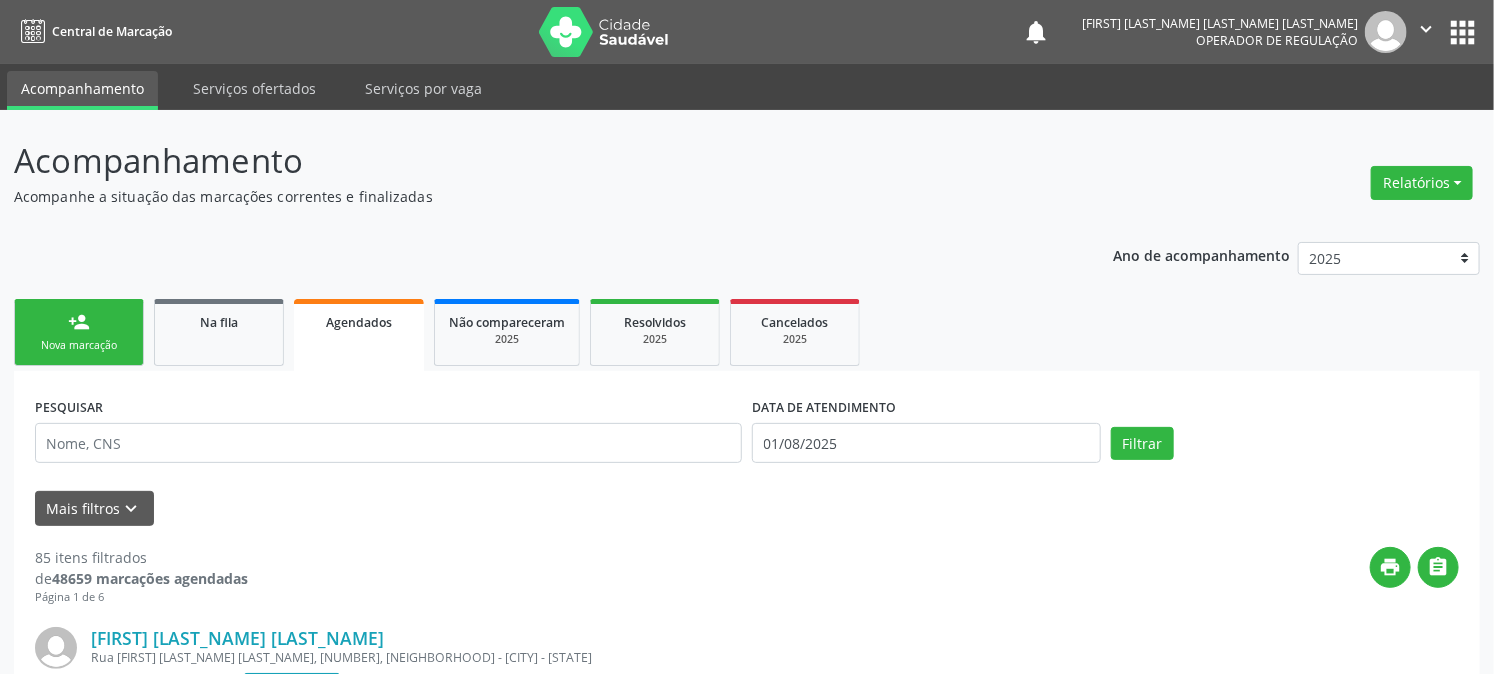 click on "person_add
Nova marcação" at bounding box center [79, 332] 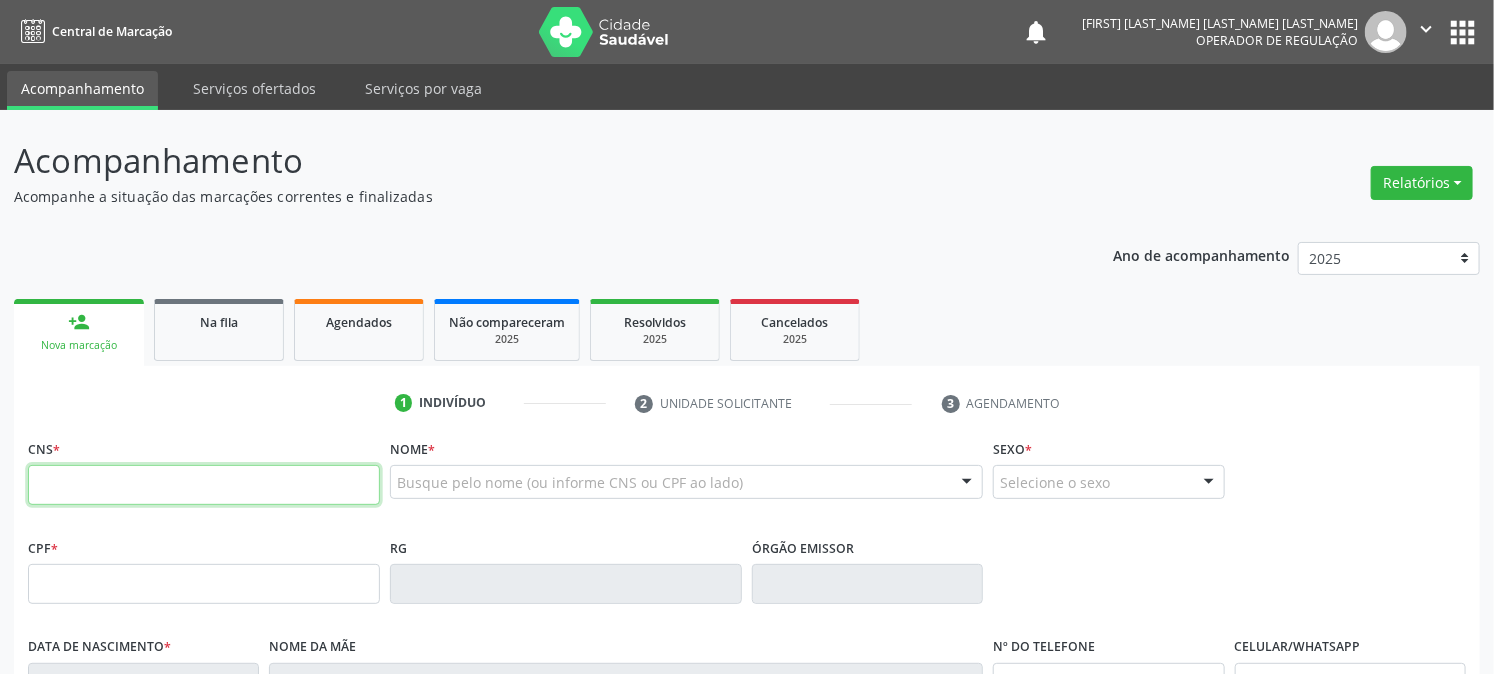click at bounding box center [204, 485] 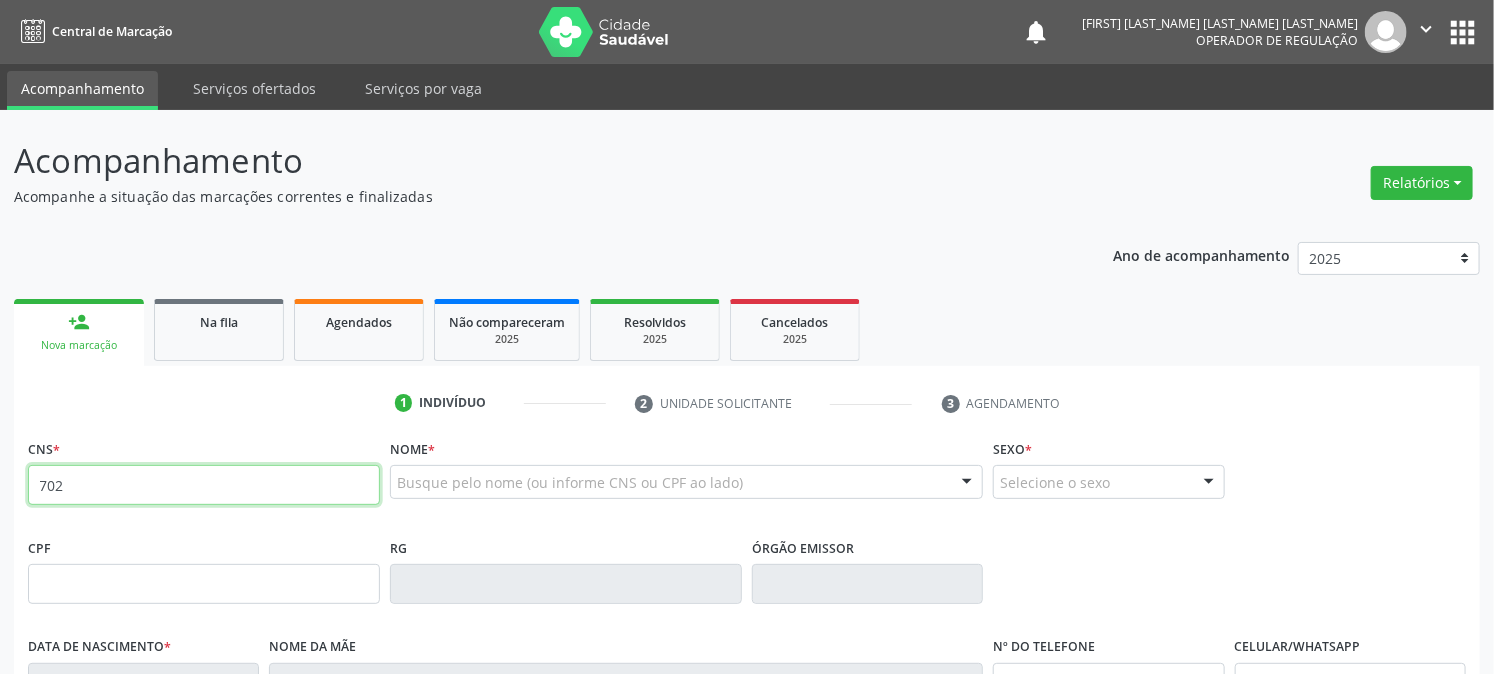 type on "702 5" 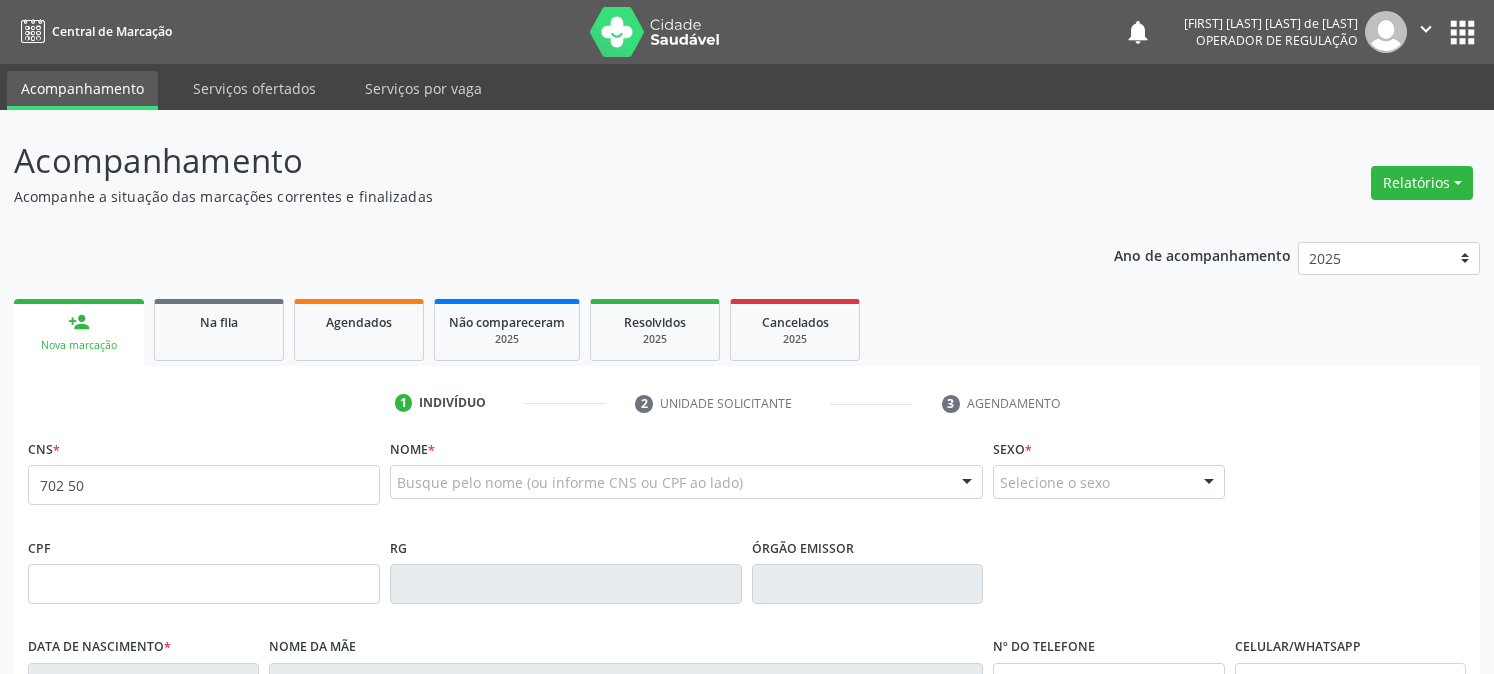 scroll, scrollTop: 0, scrollLeft: 0, axis: both 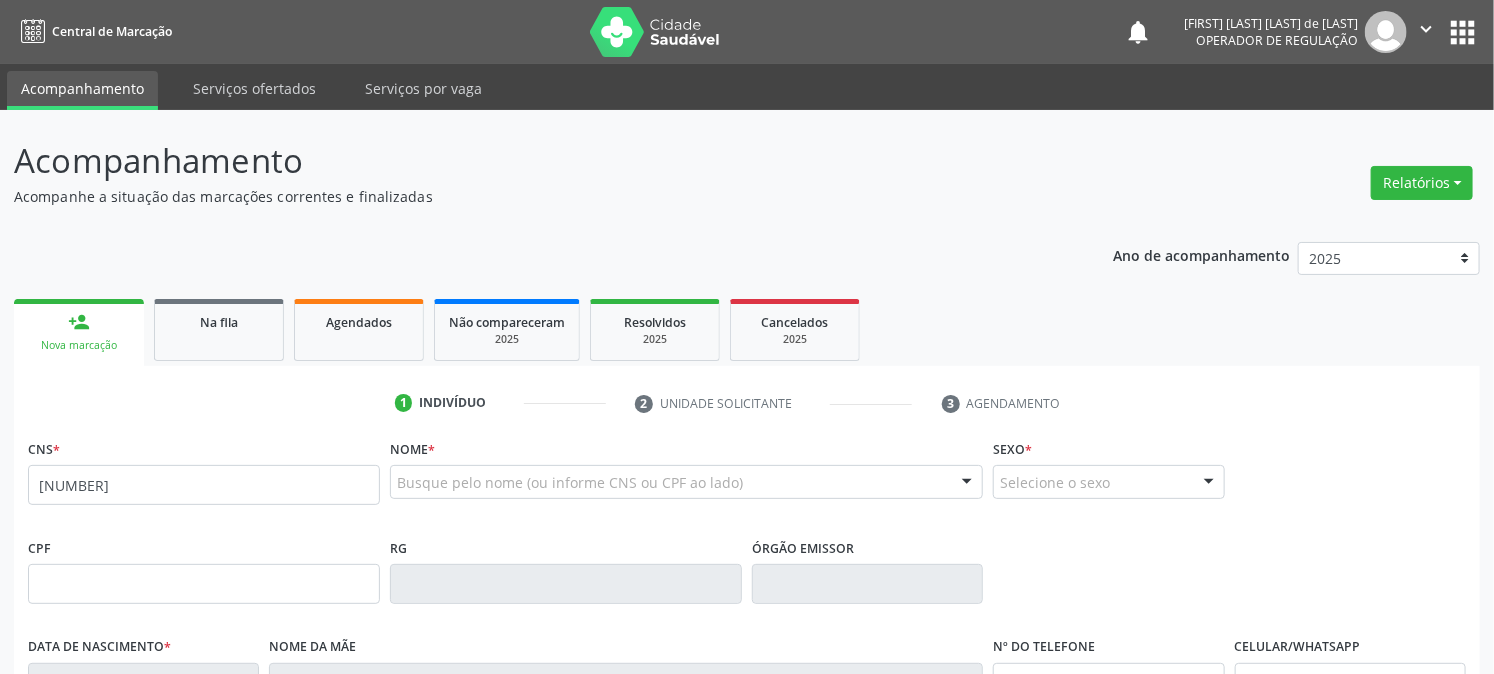 type on "[NUMBER]" 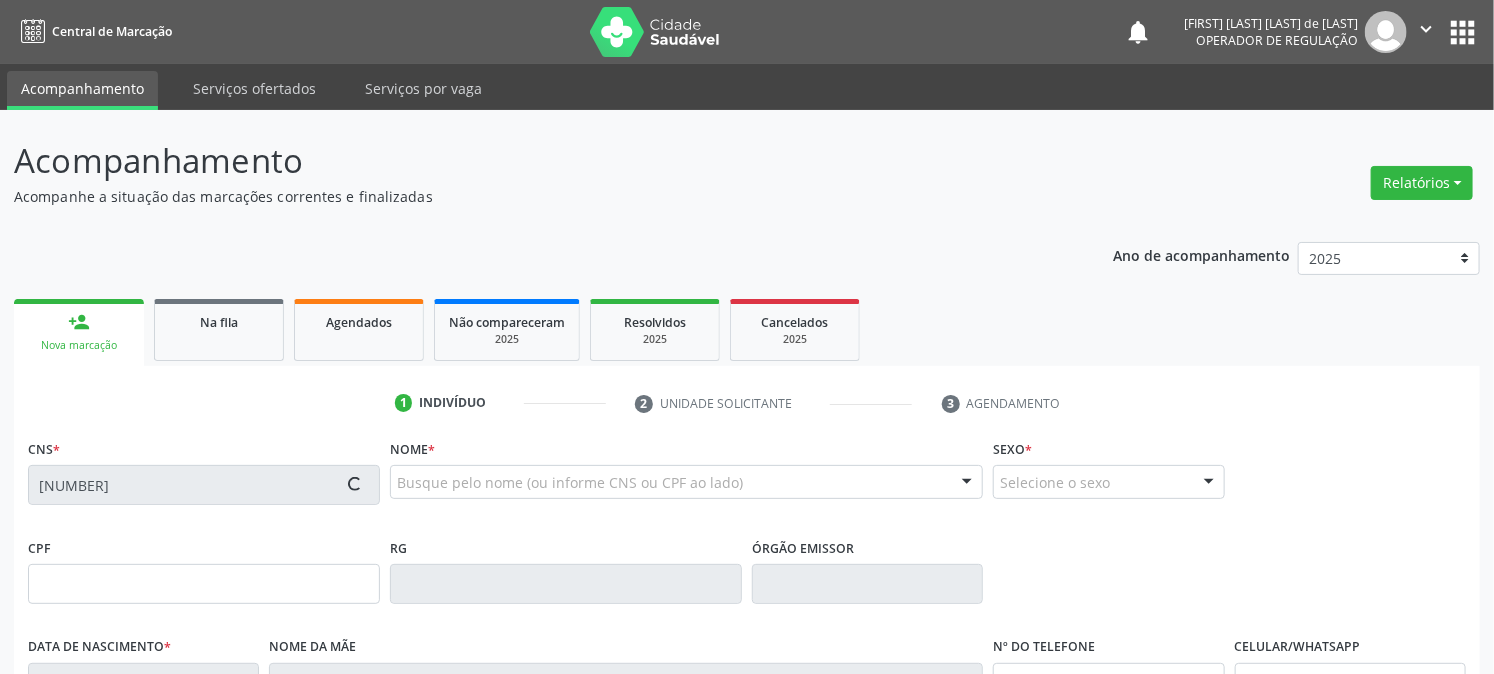 type on "[DATE]" 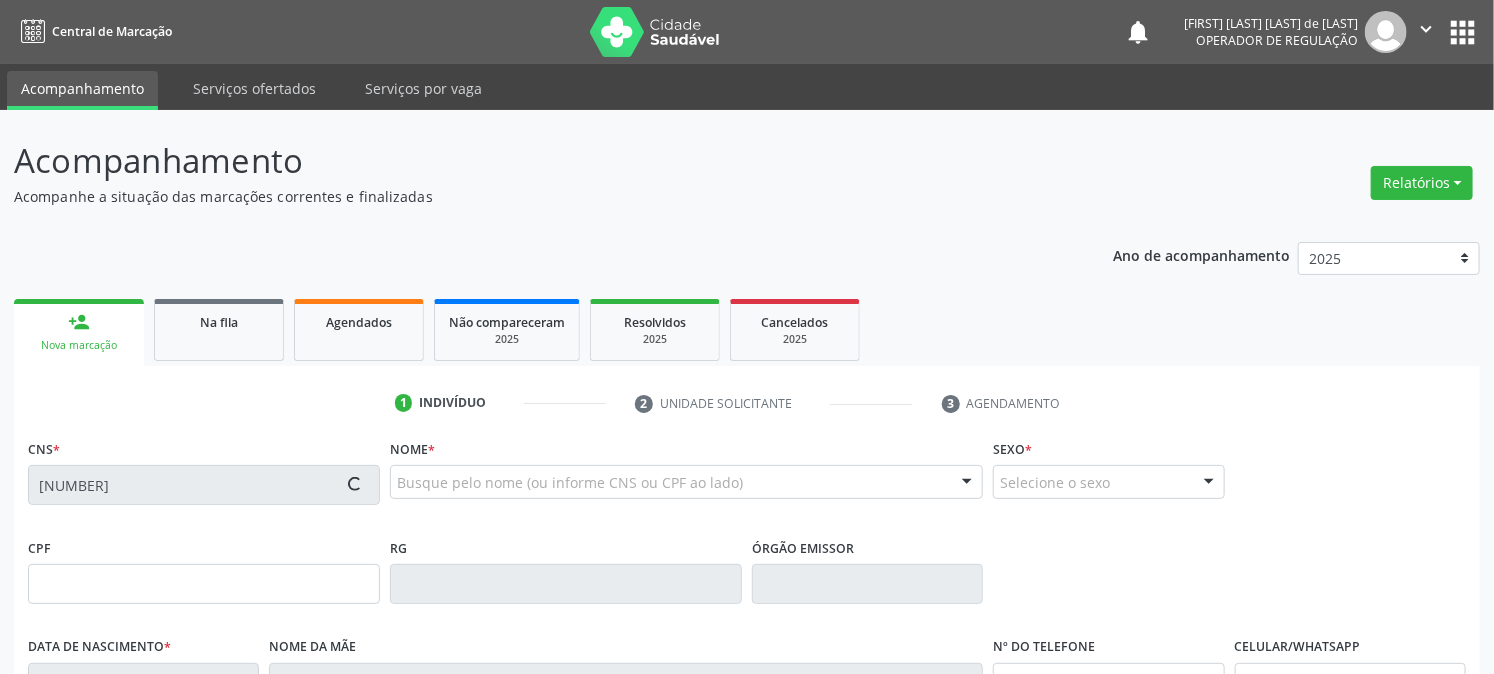 type on "[FIRST] [LAST] de [LAST]" 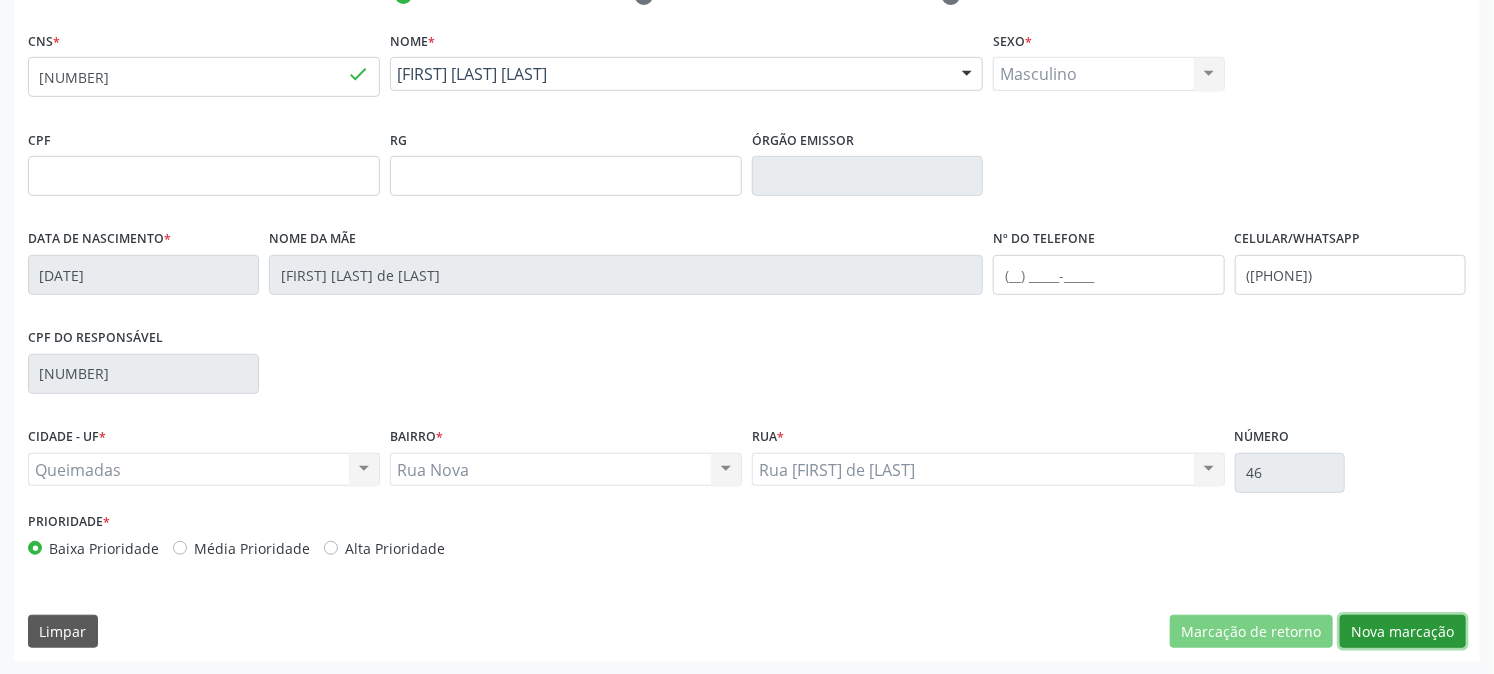 click on "Nova marcação" at bounding box center [1403, 632] 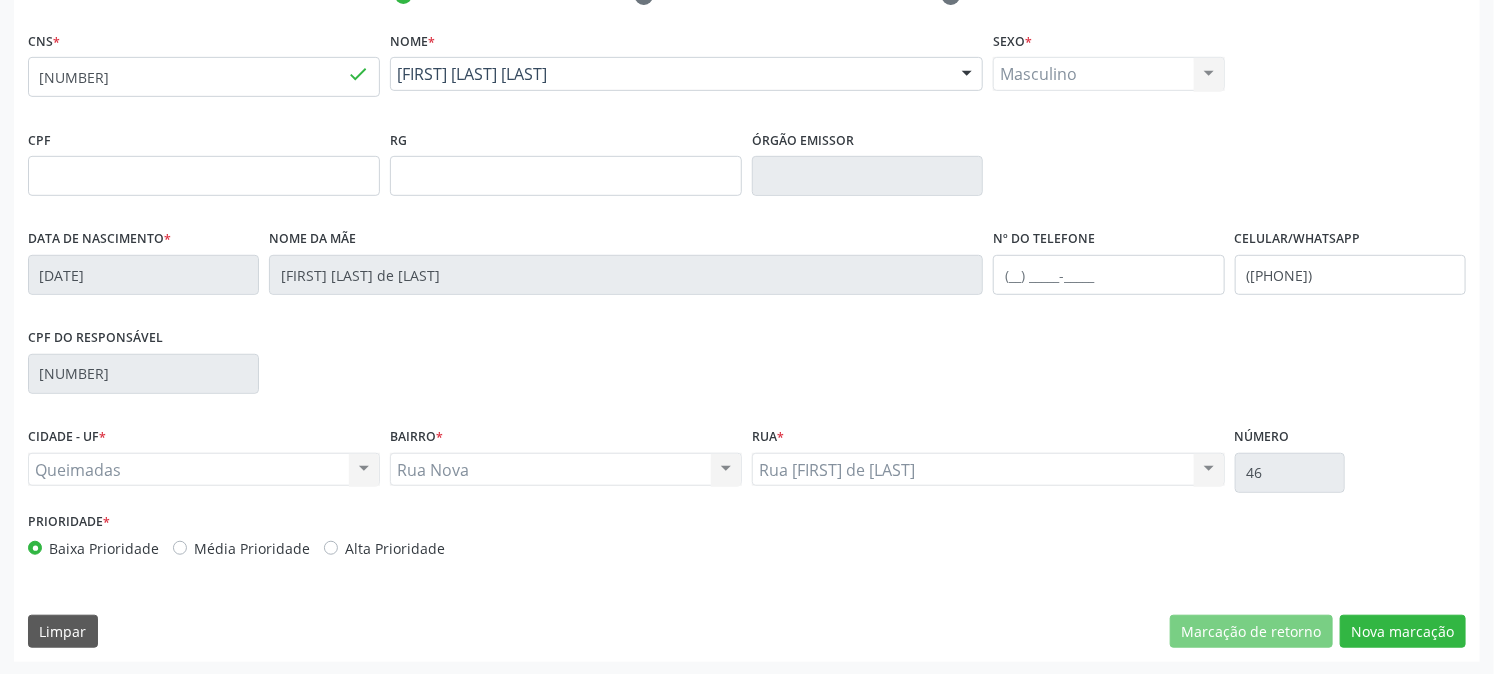 scroll, scrollTop: 231, scrollLeft: 0, axis: vertical 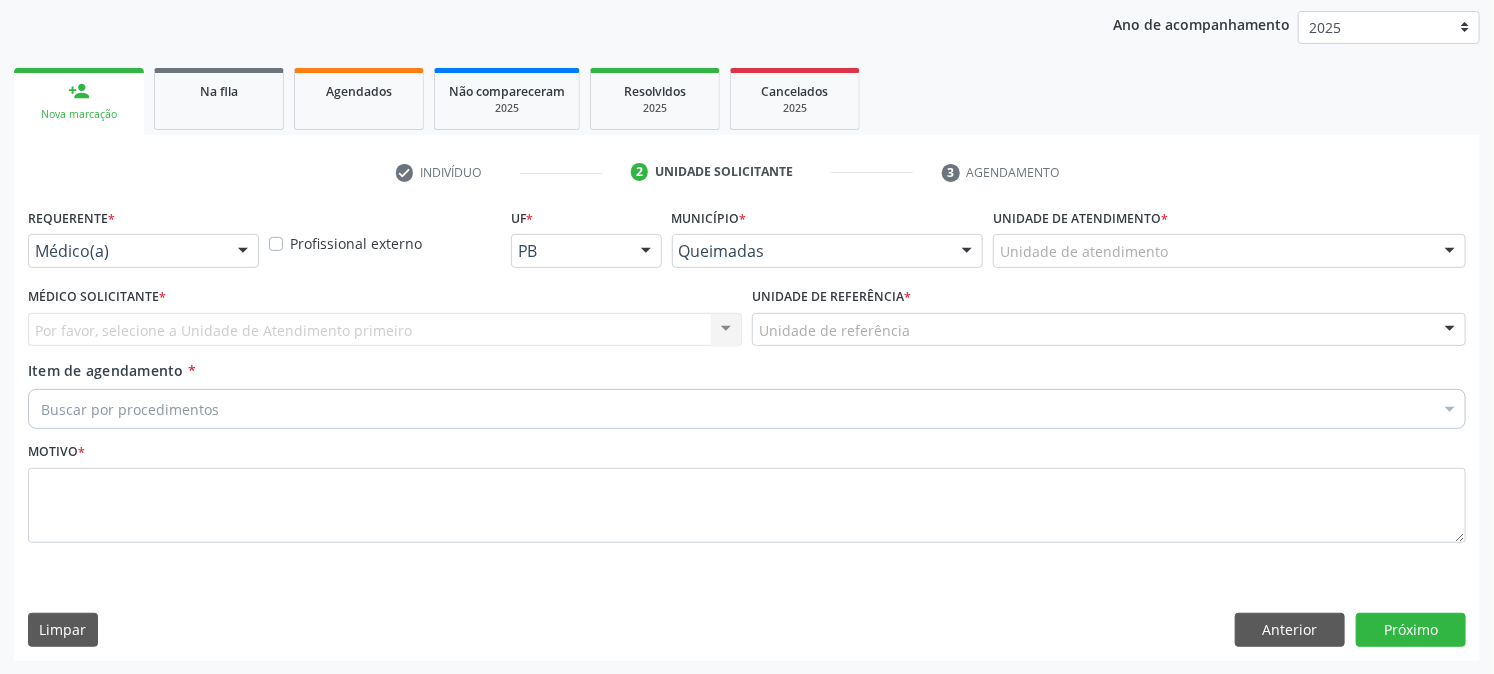 click on "Médico(a)" at bounding box center [143, 251] 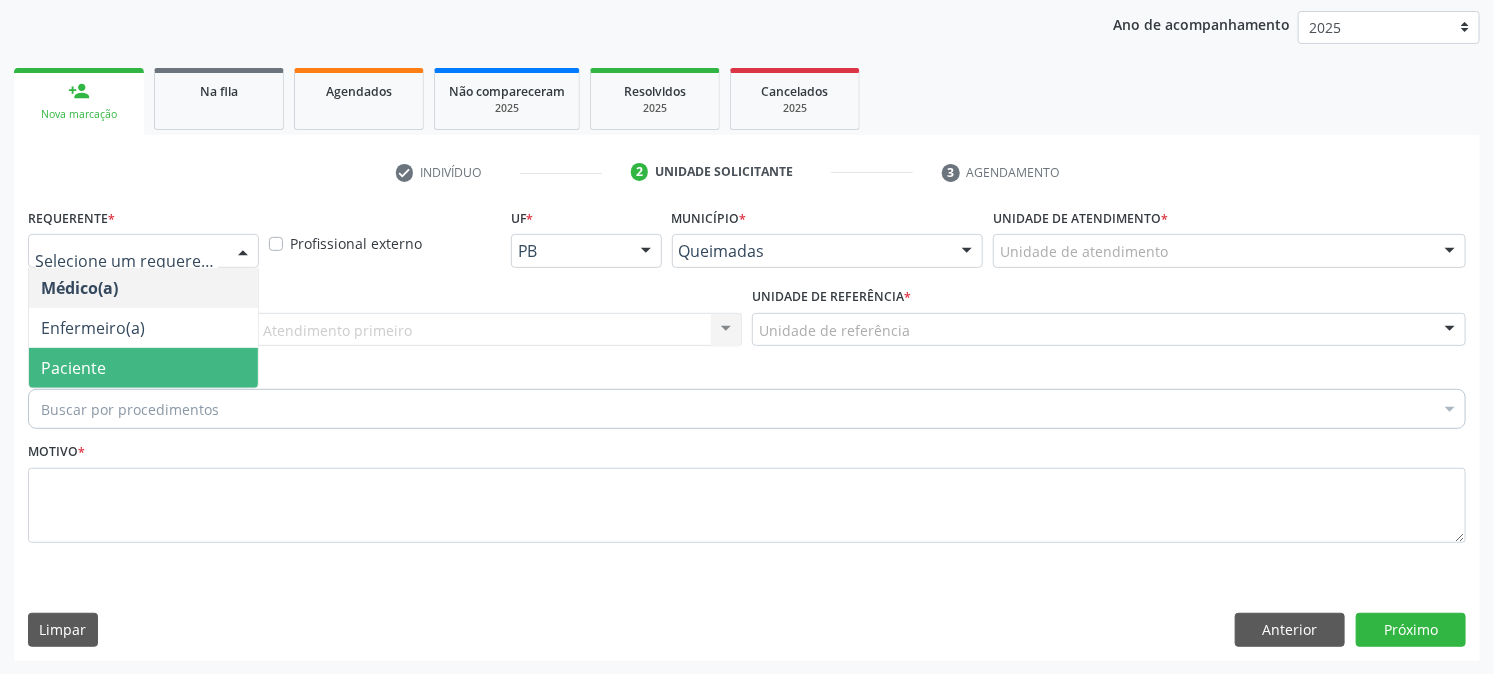 click on "Paciente" at bounding box center (143, 368) 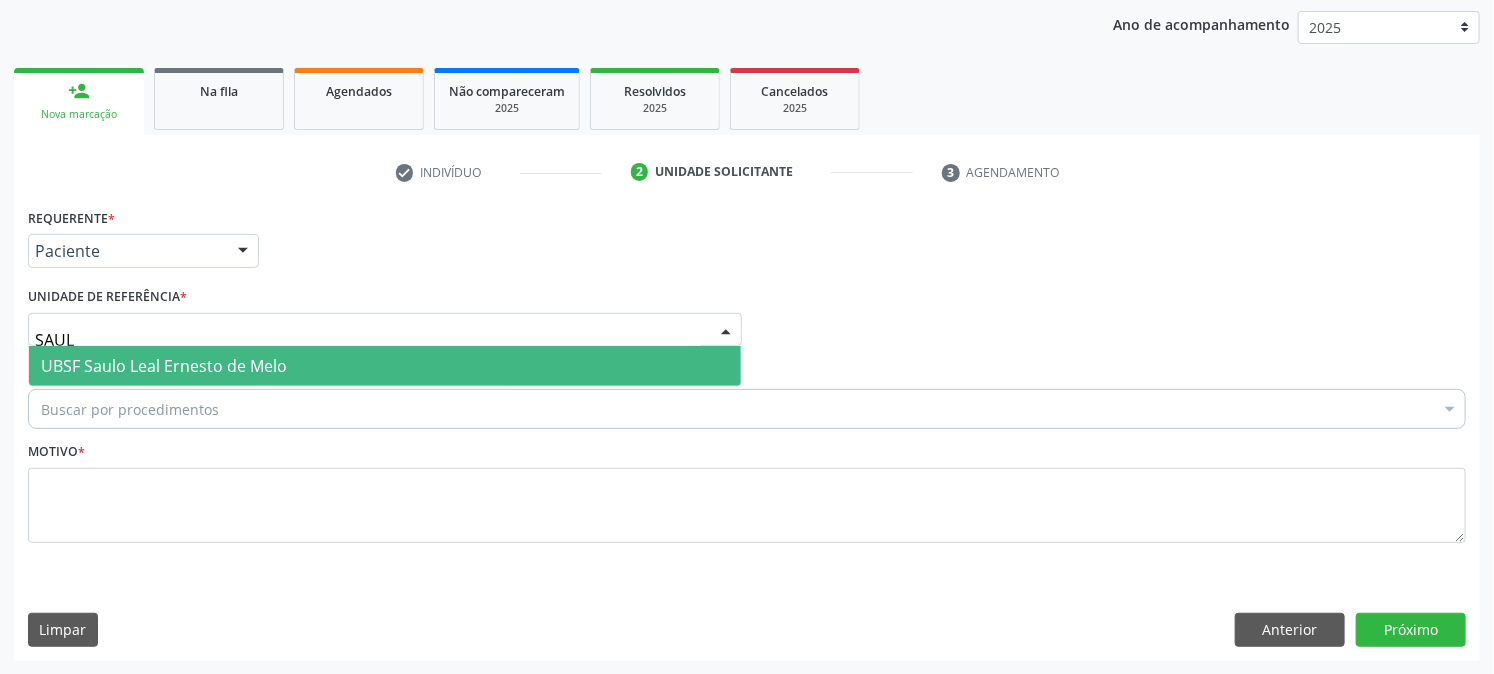 type on "SAULO" 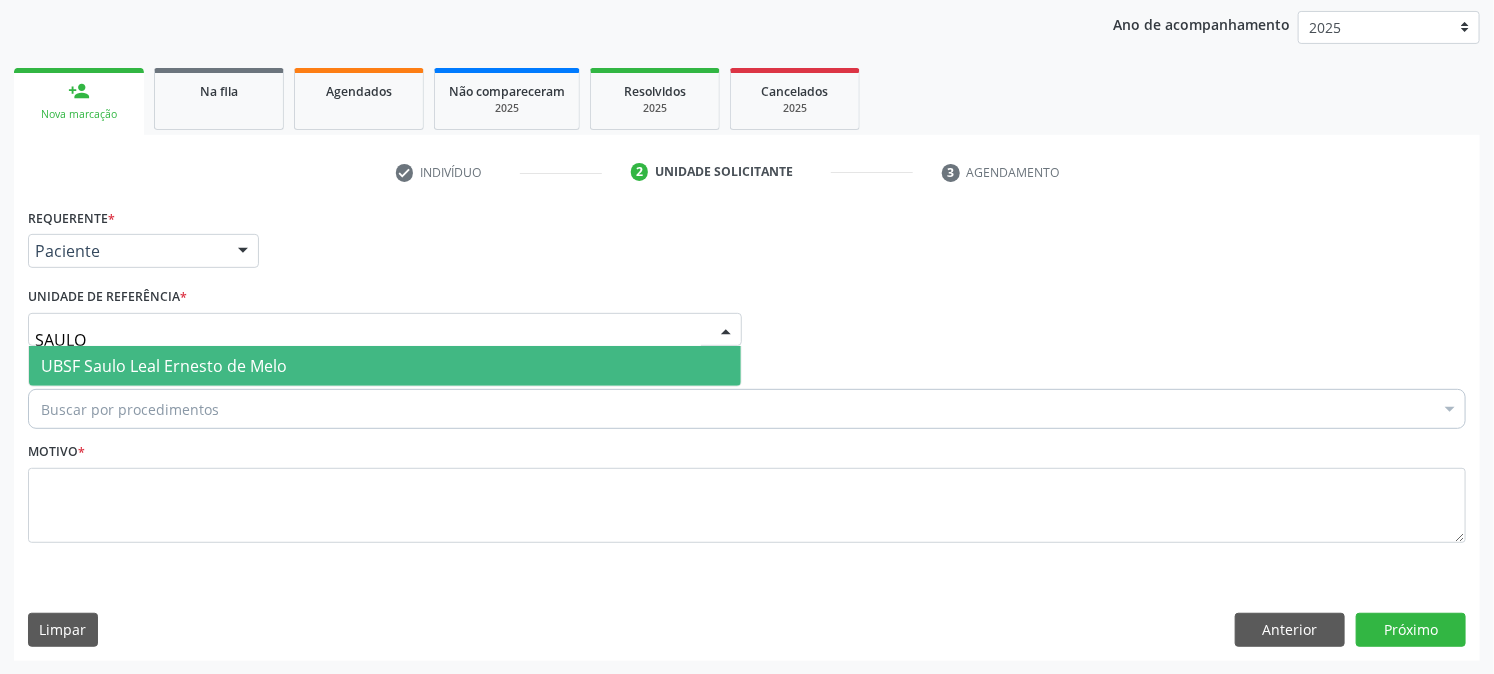 click on "UBSF Saulo Leal Ernesto de Melo" at bounding box center [164, 366] 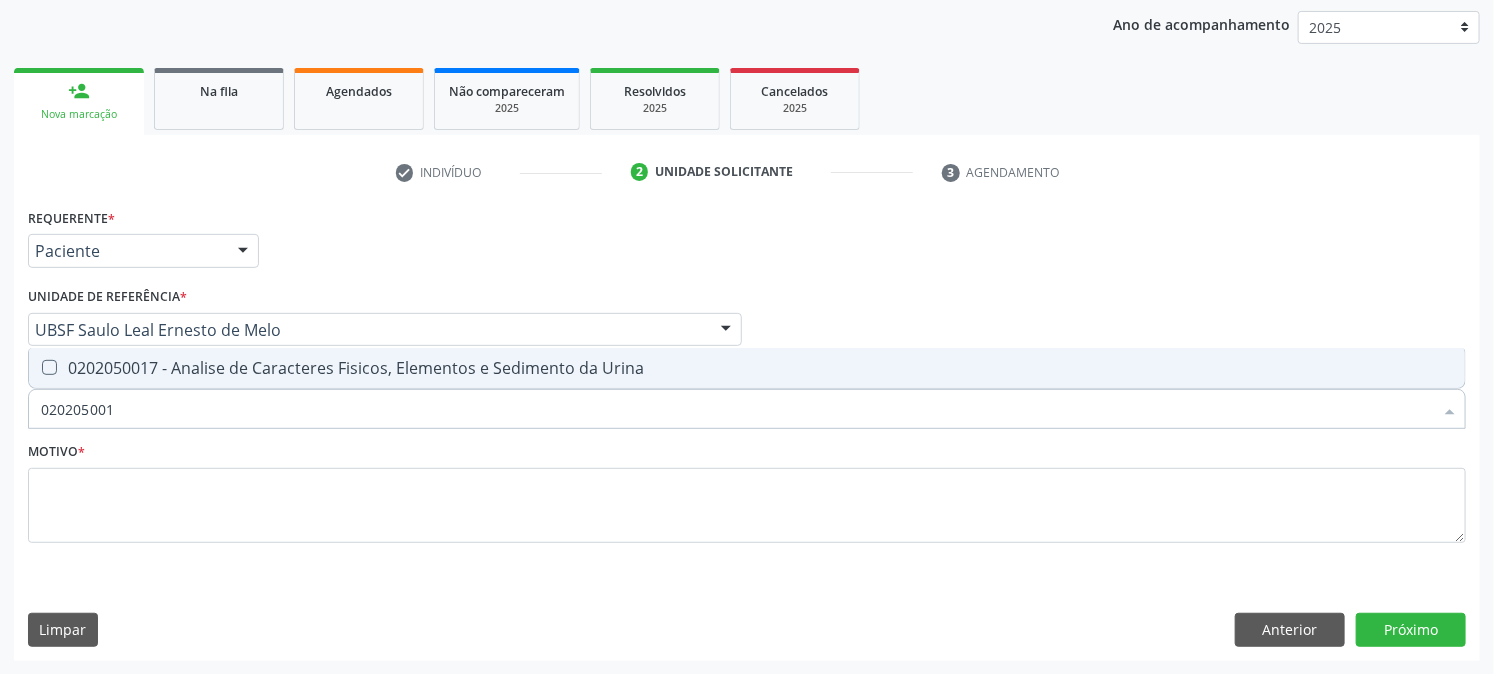 type on "0202050017" 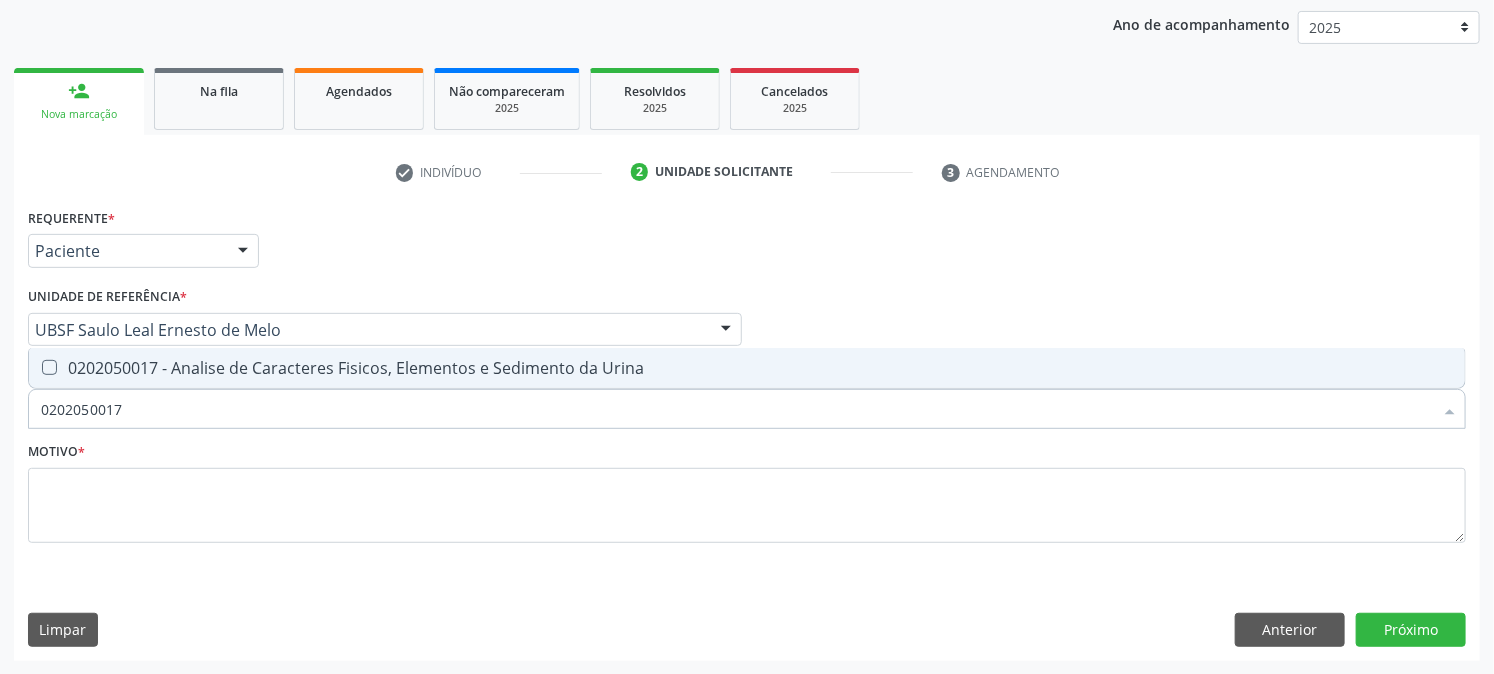 click on "0202050017 - Analise de Caracteres Fisicos, Elementos e Sedimento da Urina" at bounding box center [747, 368] 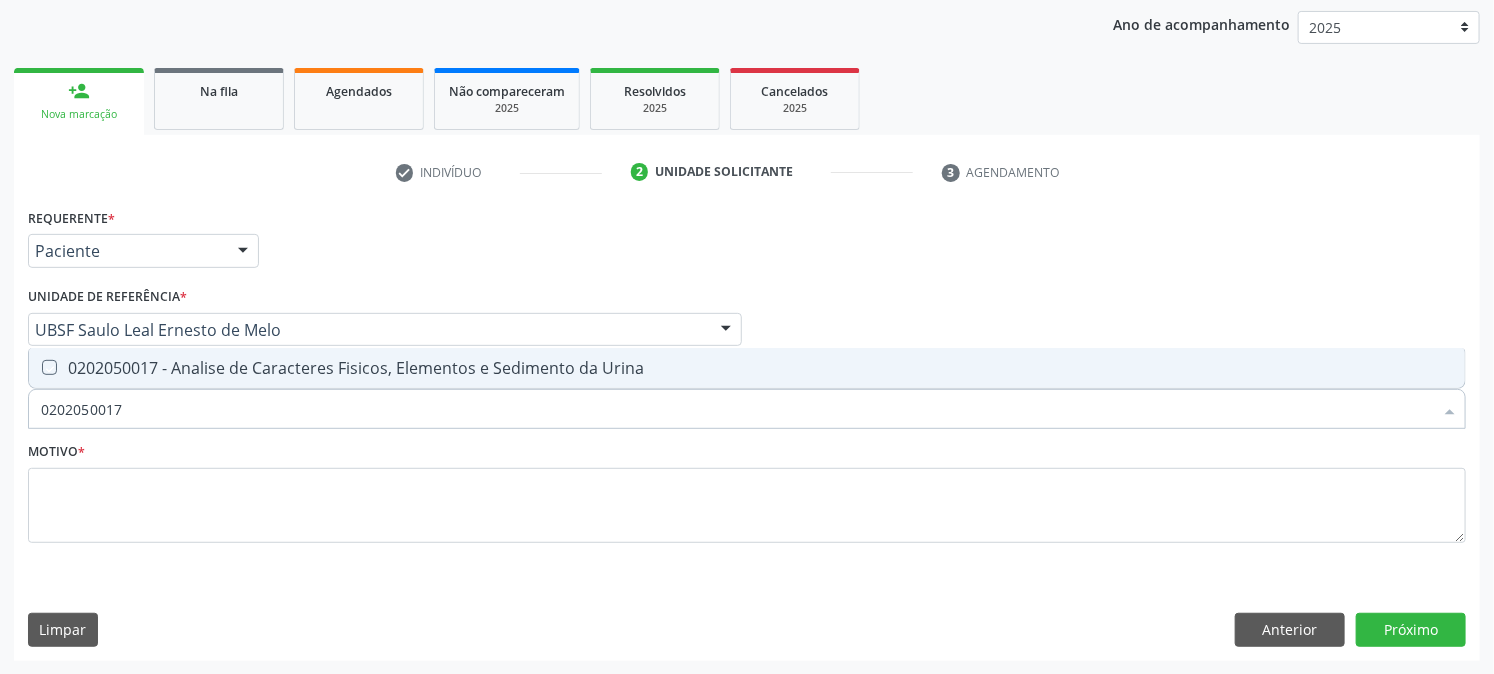 checkbox on "true" 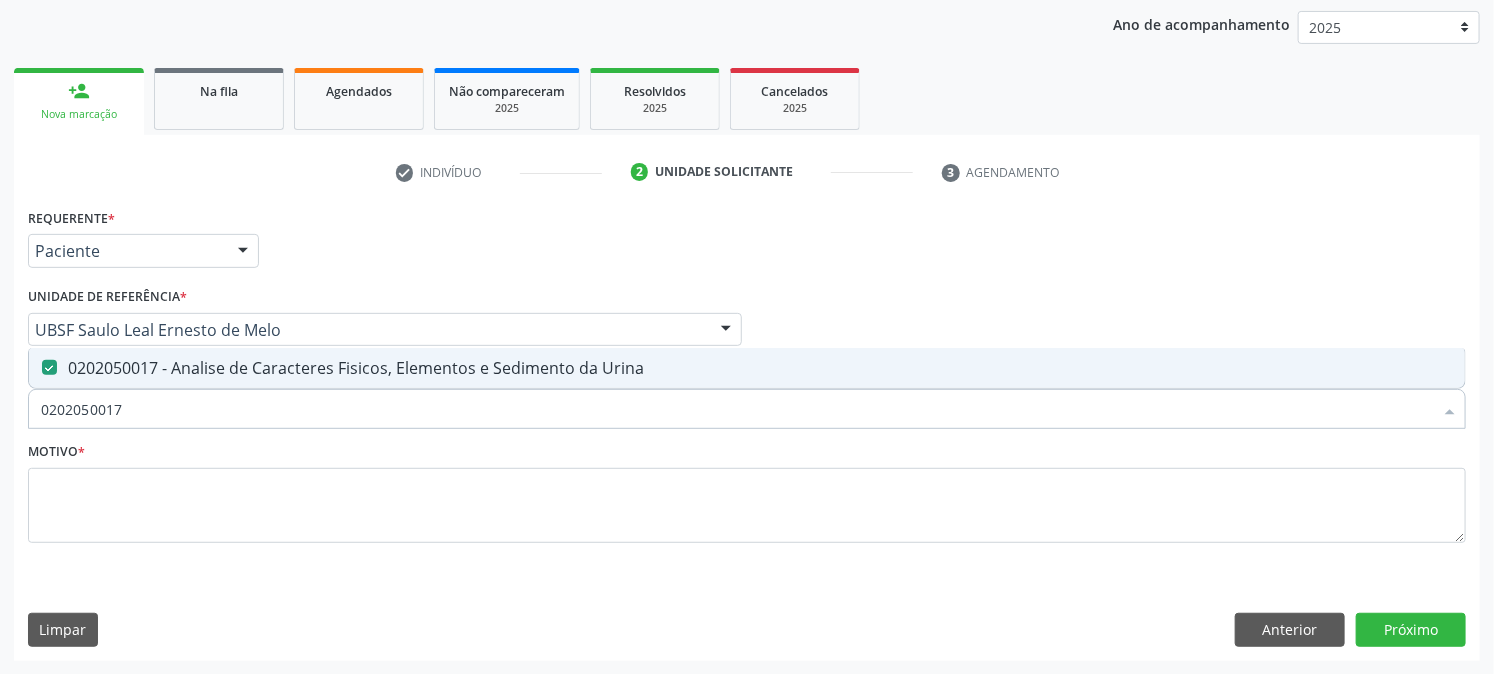 drag, startPoint x: 133, startPoint y: 387, endPoint x: 0, endPoint y: 480, distance: 162.28987 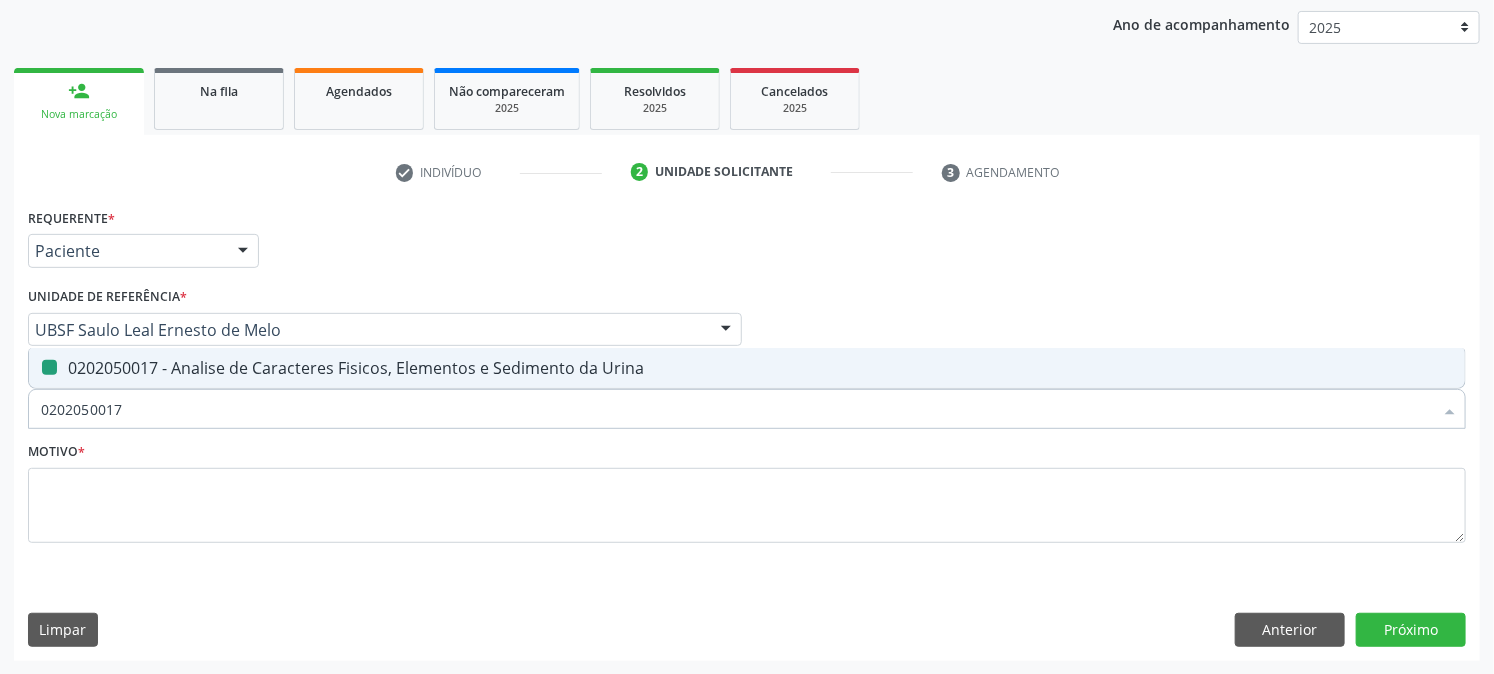 type 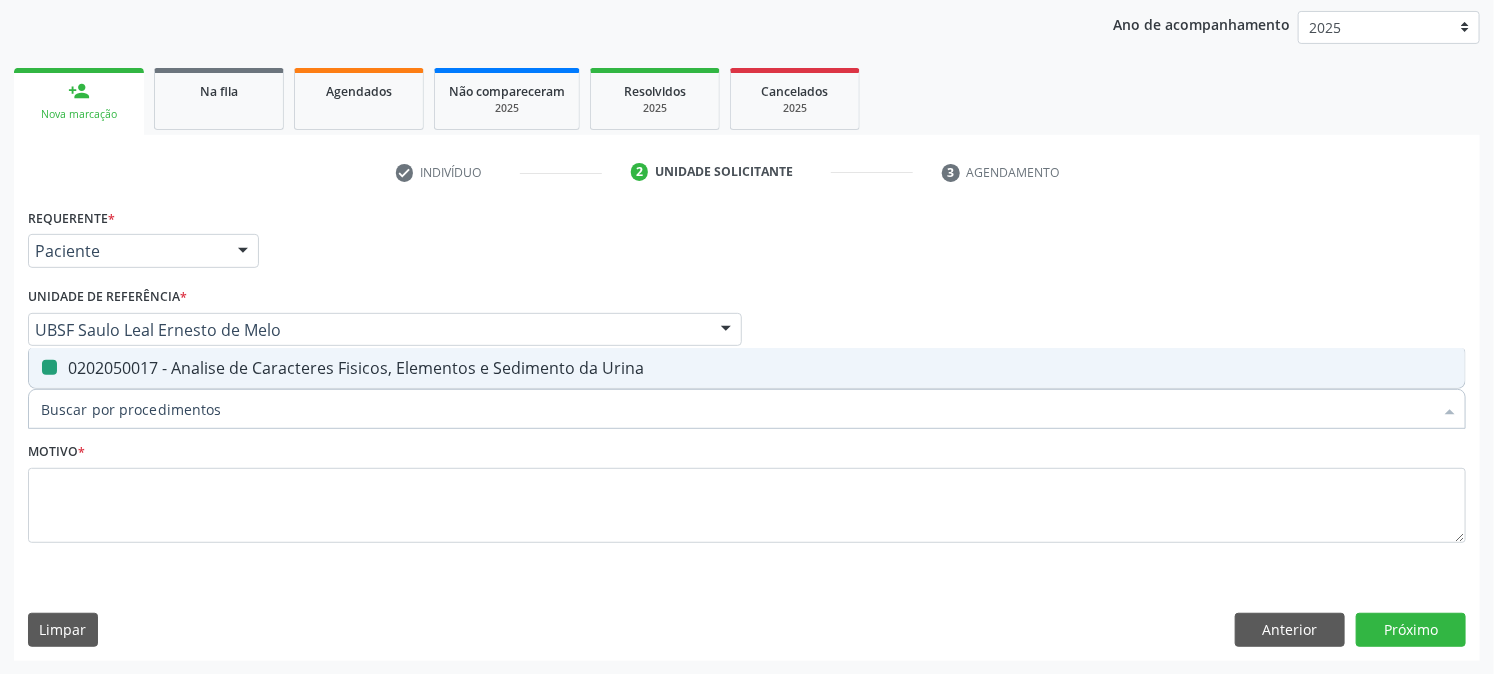 checkbox on "false" 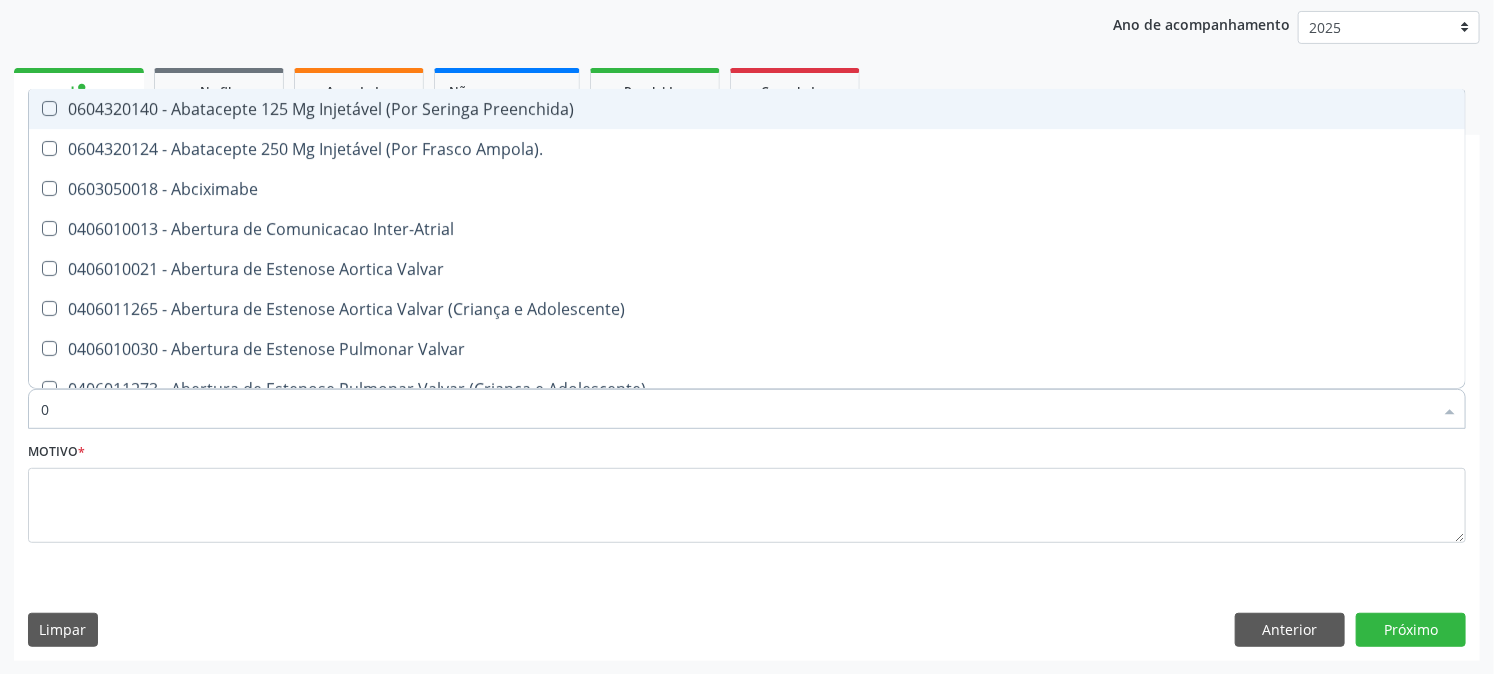 type on "02" 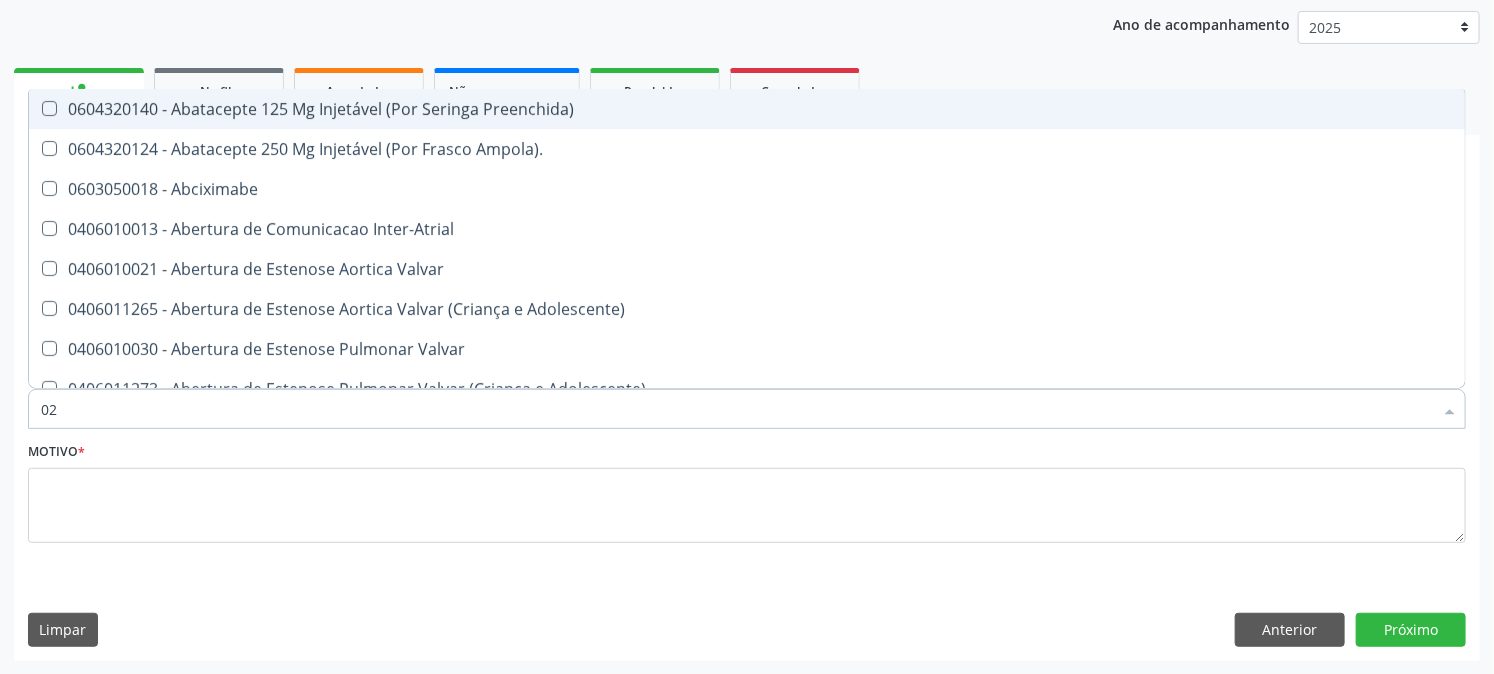checkbox on "true" 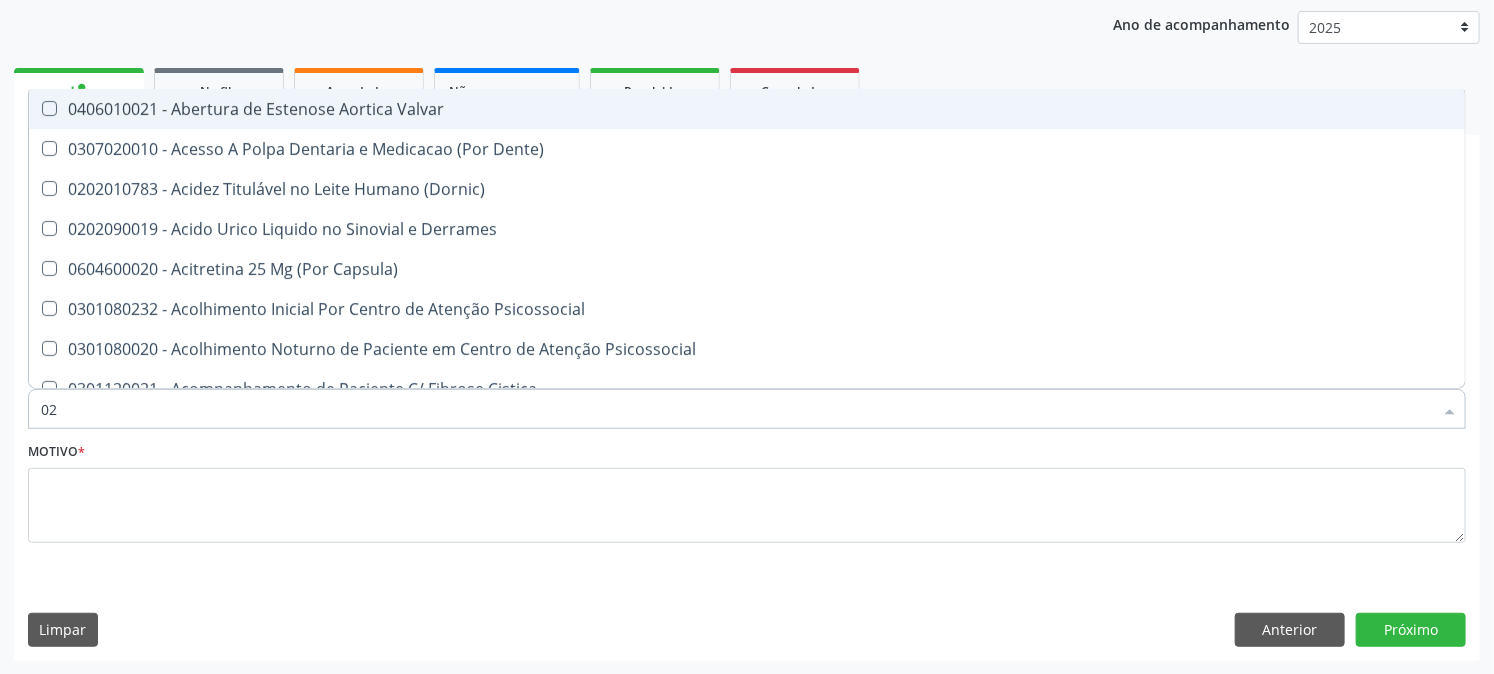 type on "020" 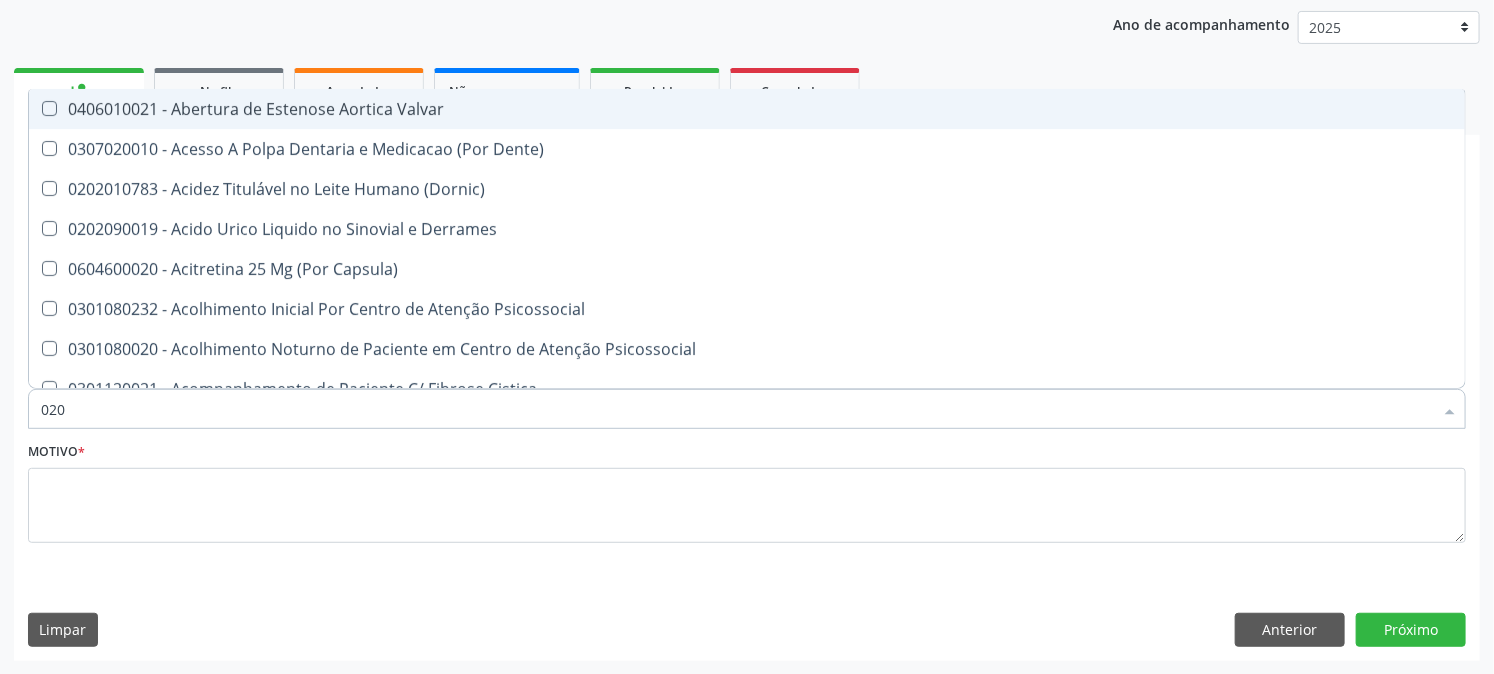 checkbox on "true" 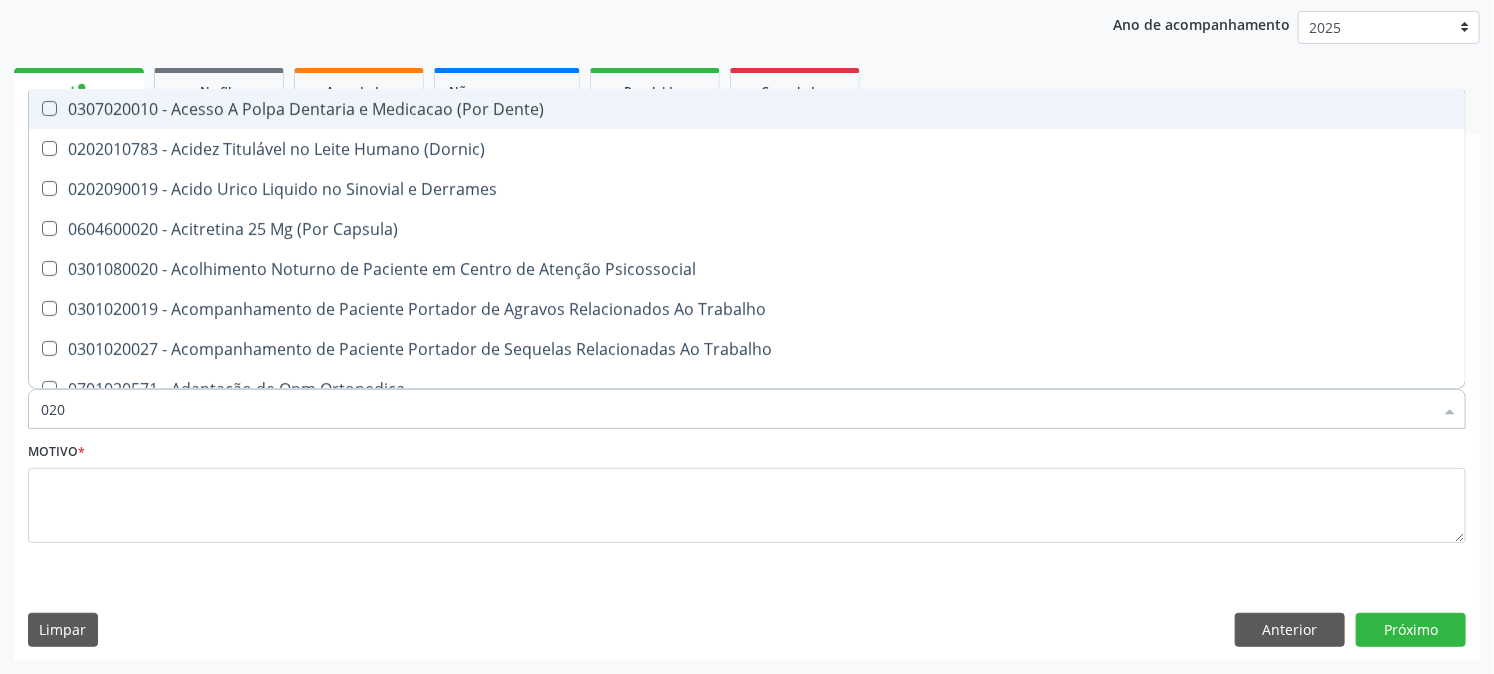 type on "0202" 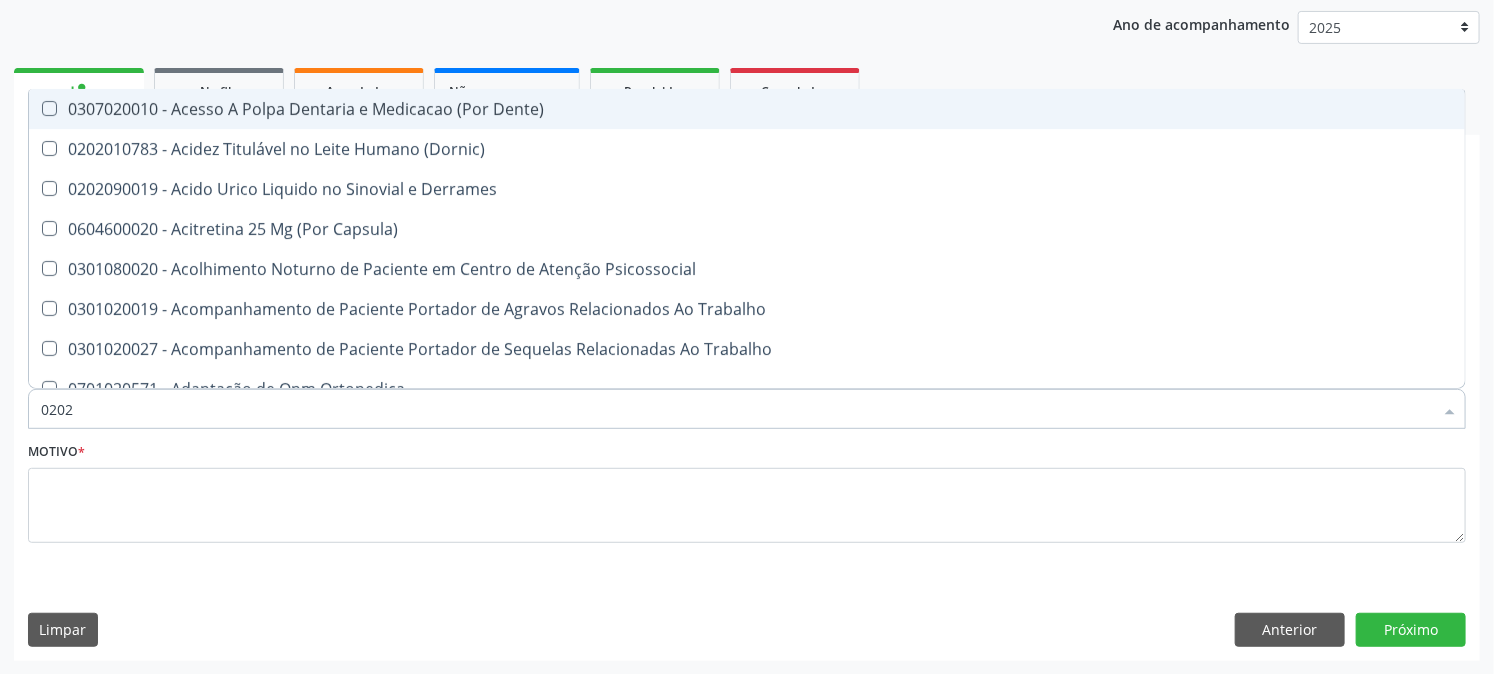 checkbox on "true" 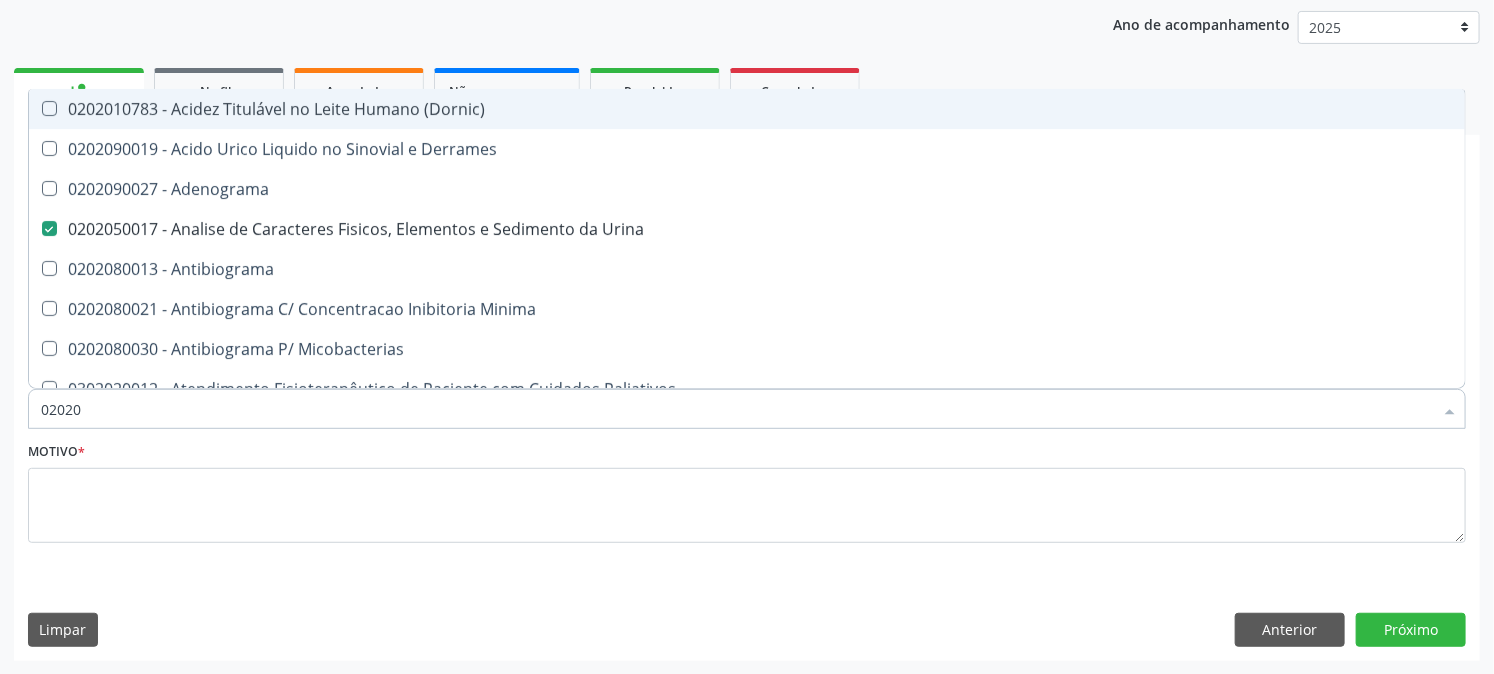 type on "020202" 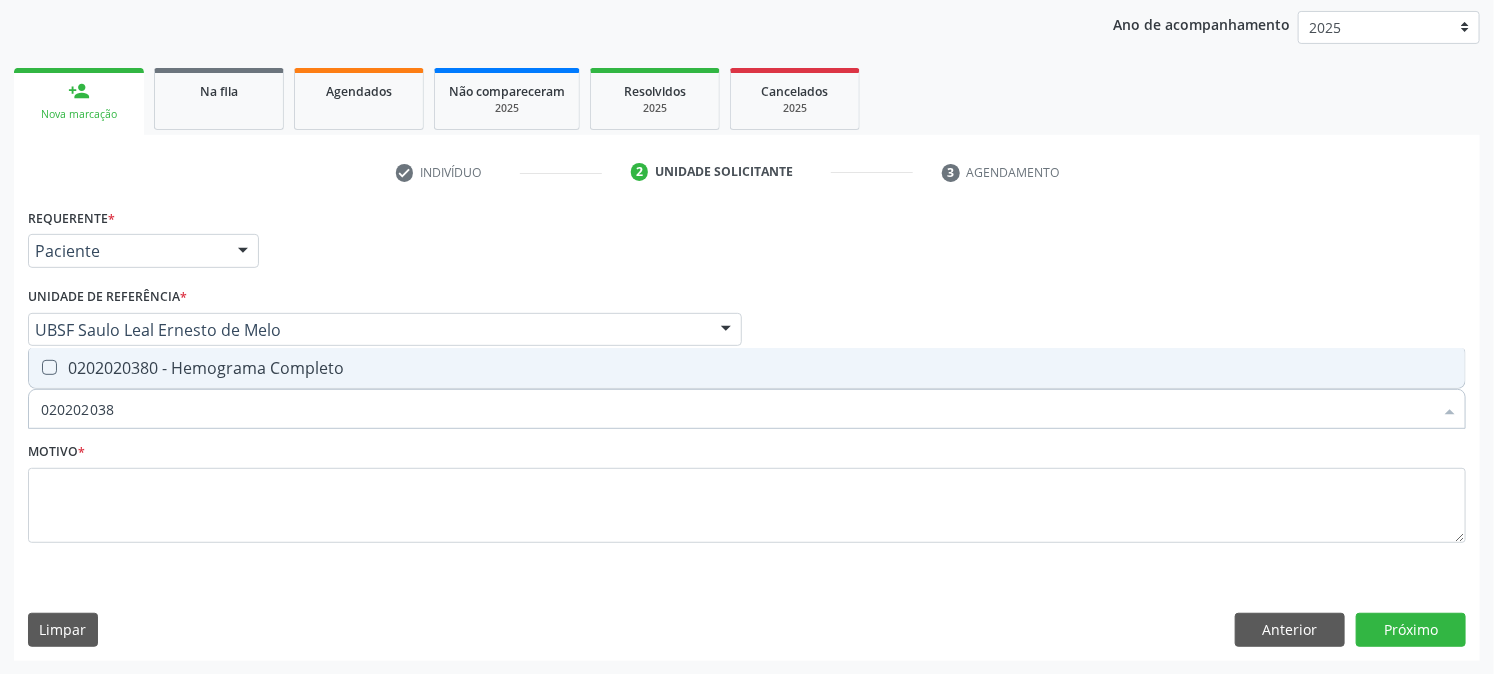 type on "0202020380" 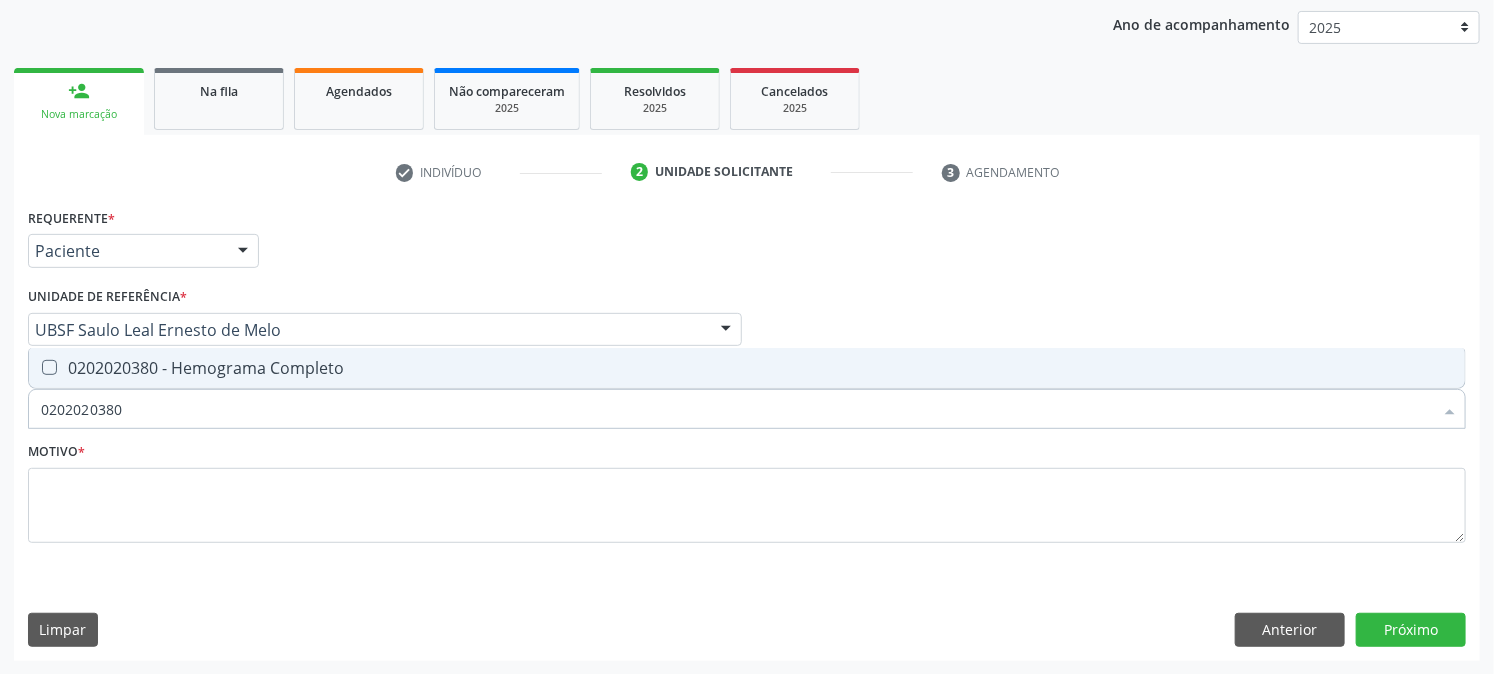 click on "0202020380 - Hemograma Completo" at bounding box center (747, 368) 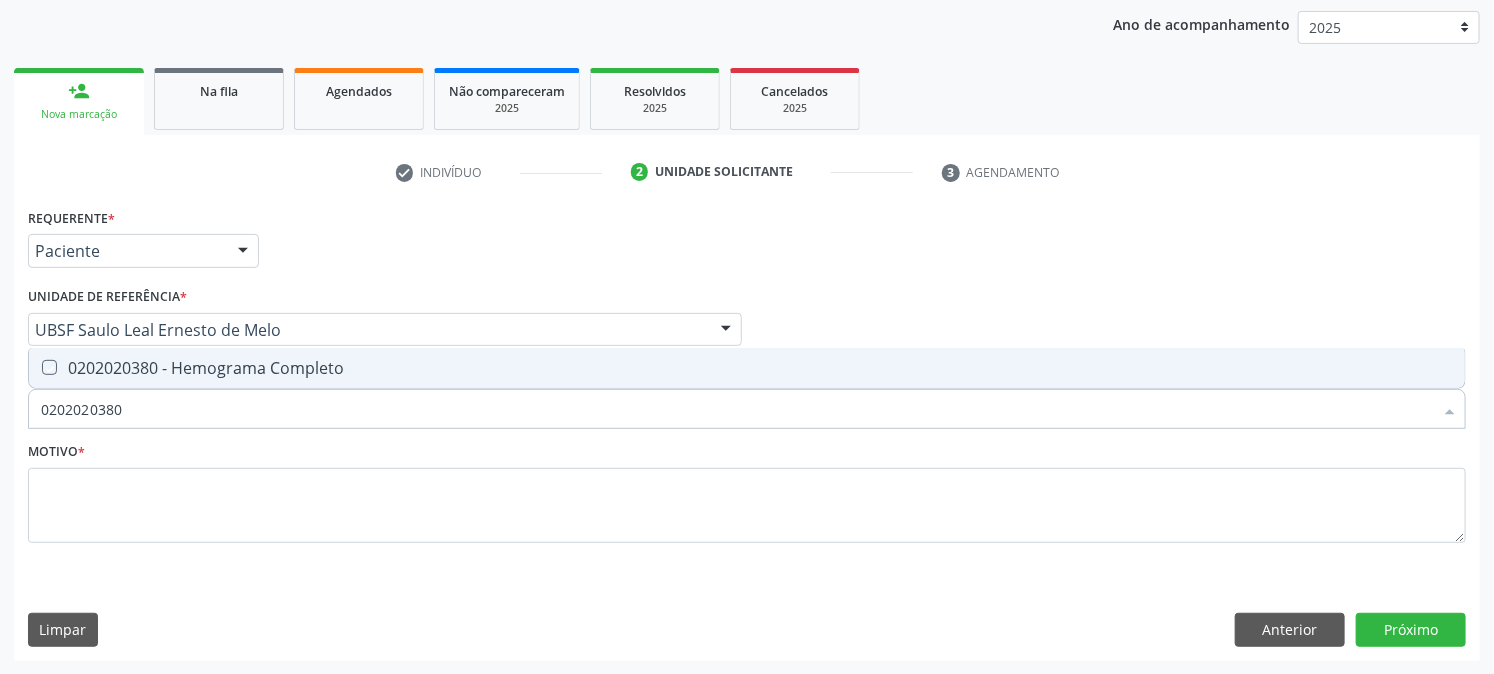 checkbox on "true" 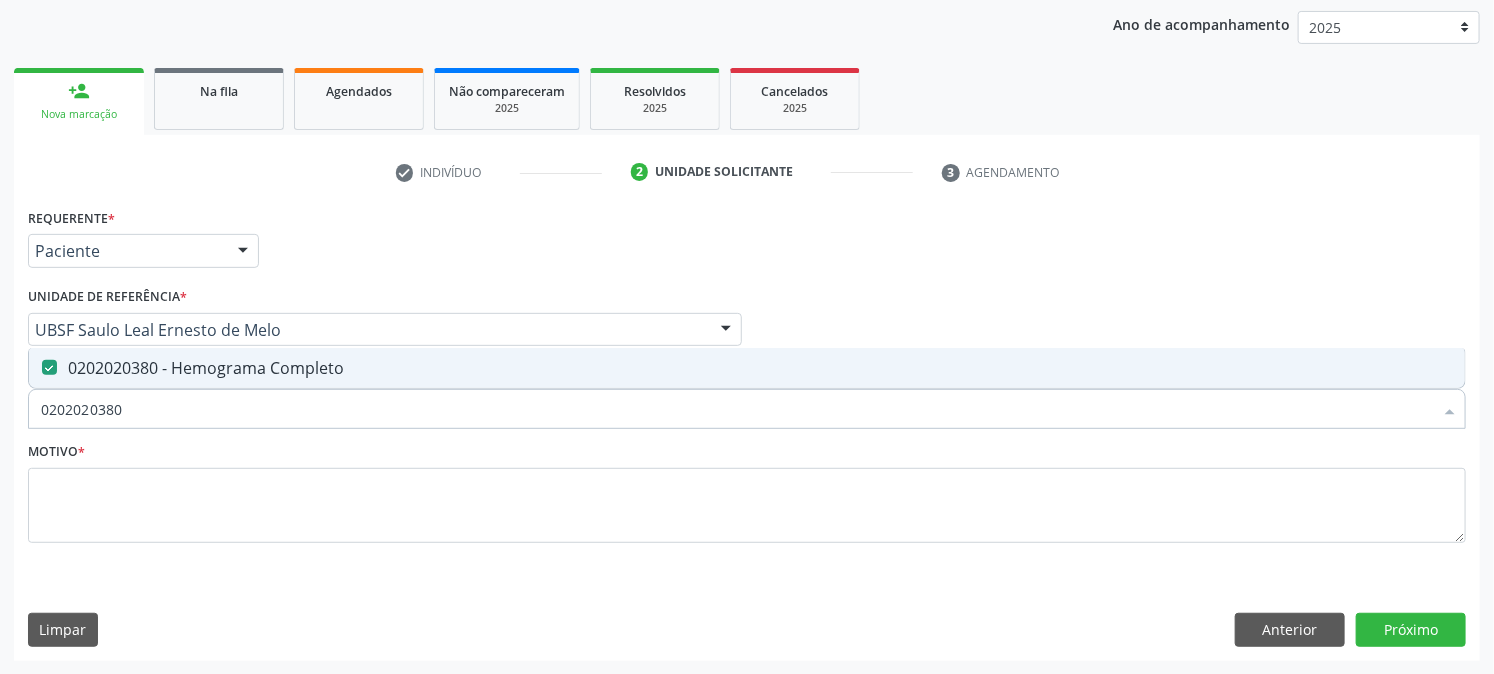 drag, startPoint x: 140, startPoint y: 410, endPoint x: 0, endPoint y: 456, distance: 147.3635 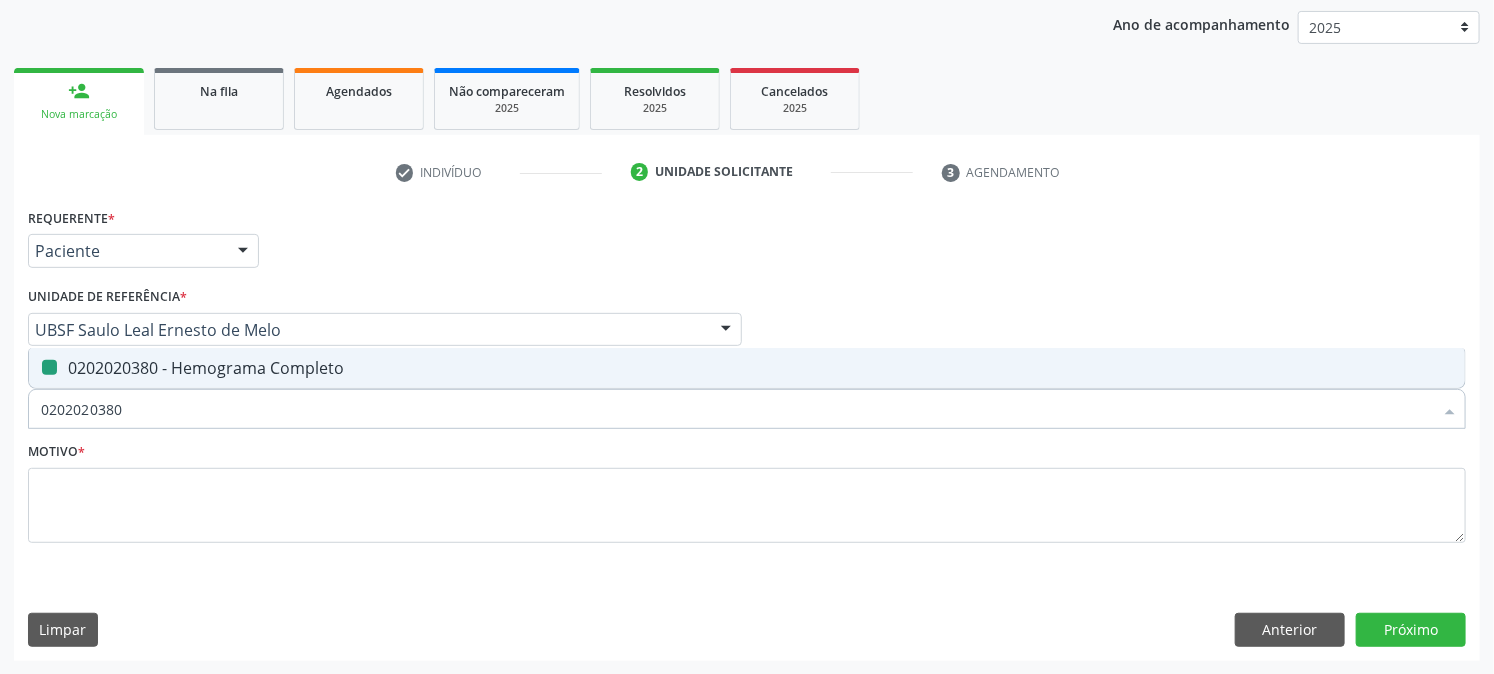 type 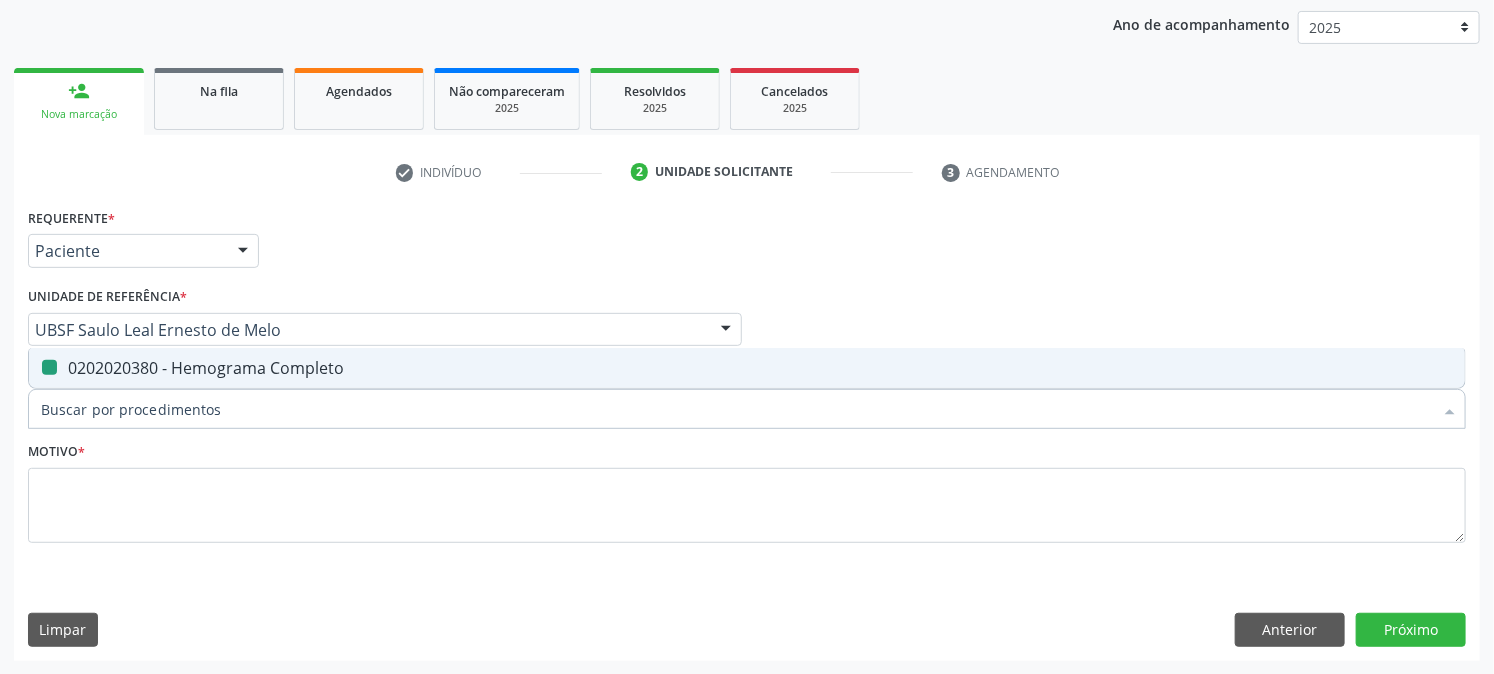 checkbox on "false" 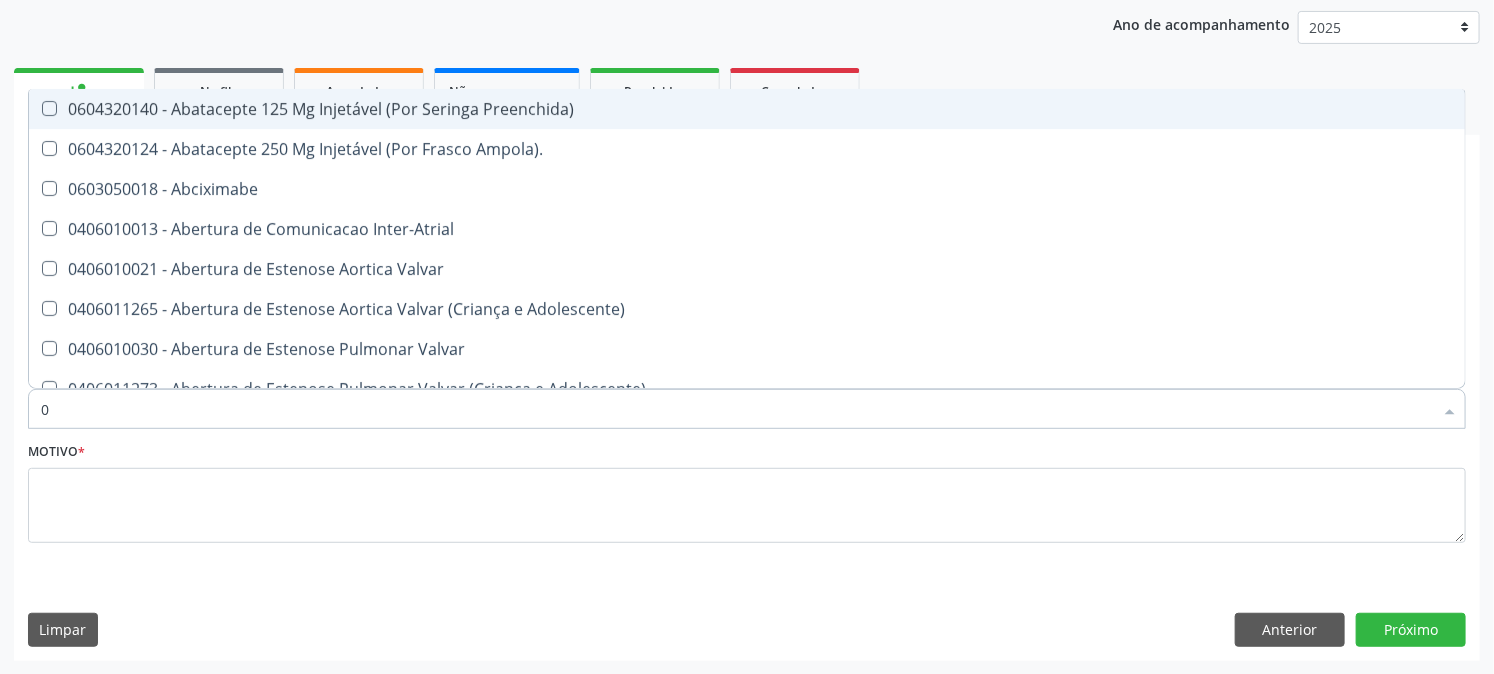 type on "02" 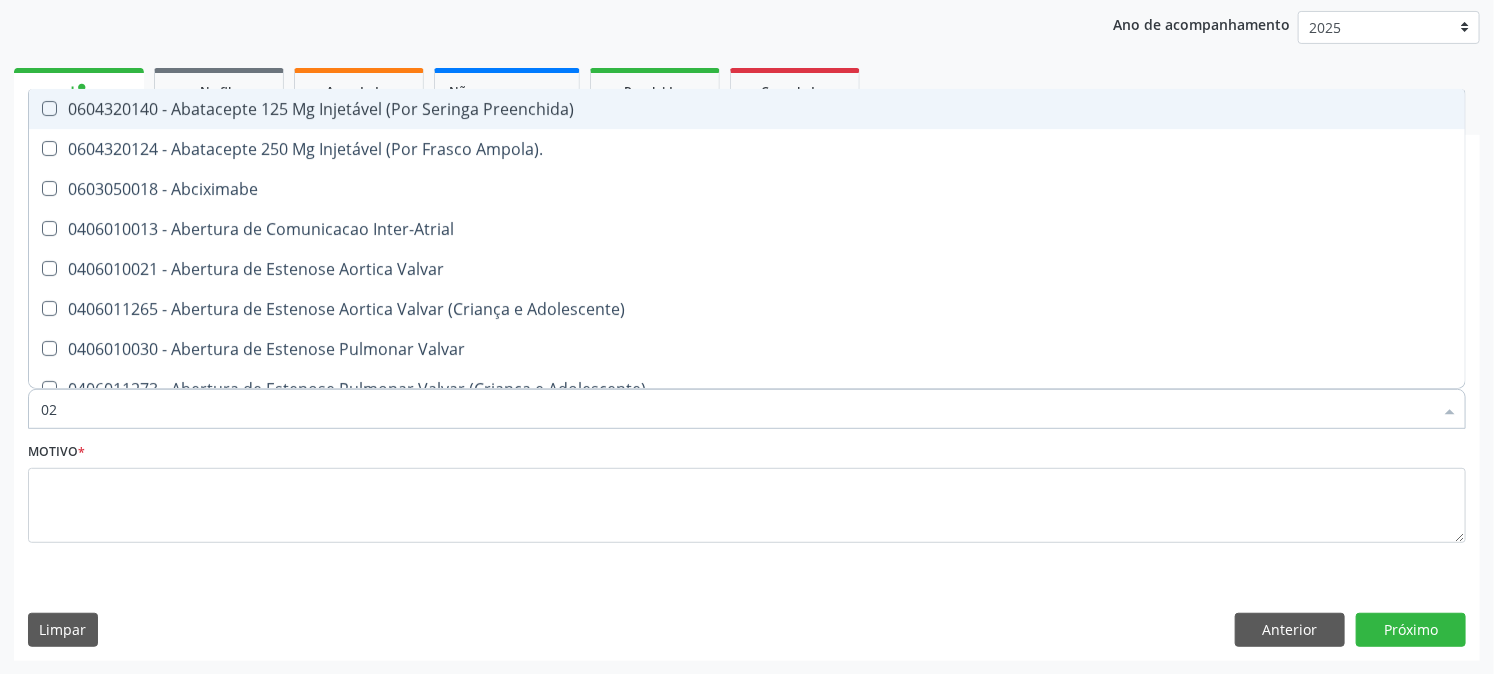 checkbox on "true" 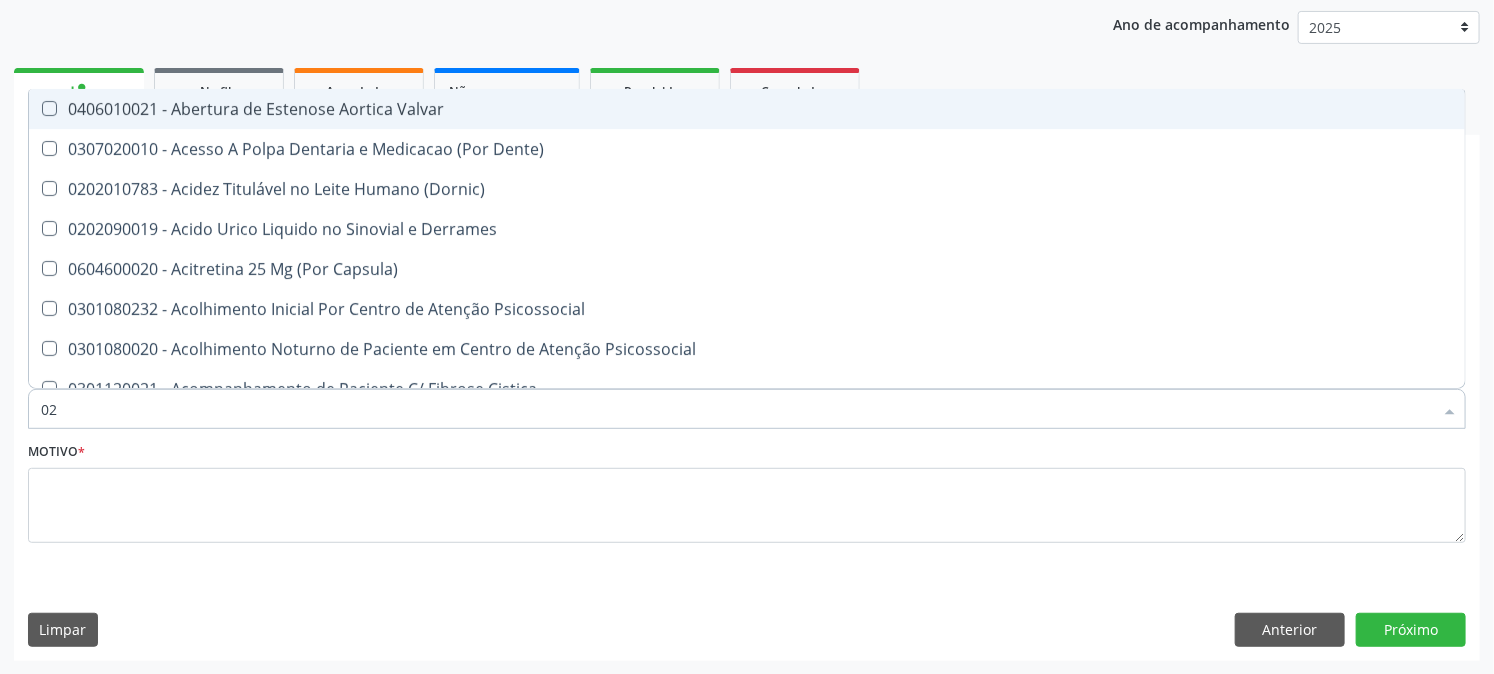 type on "020" 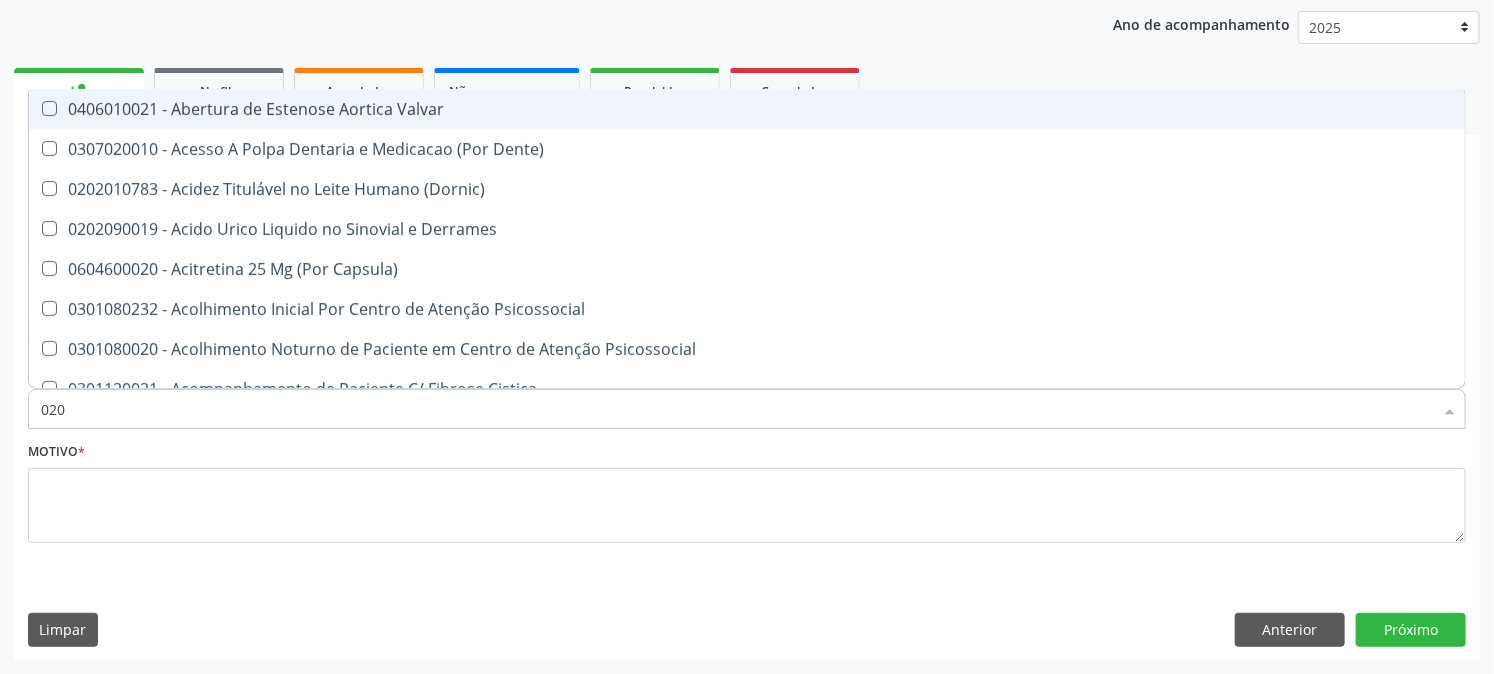 checkbox on "true" 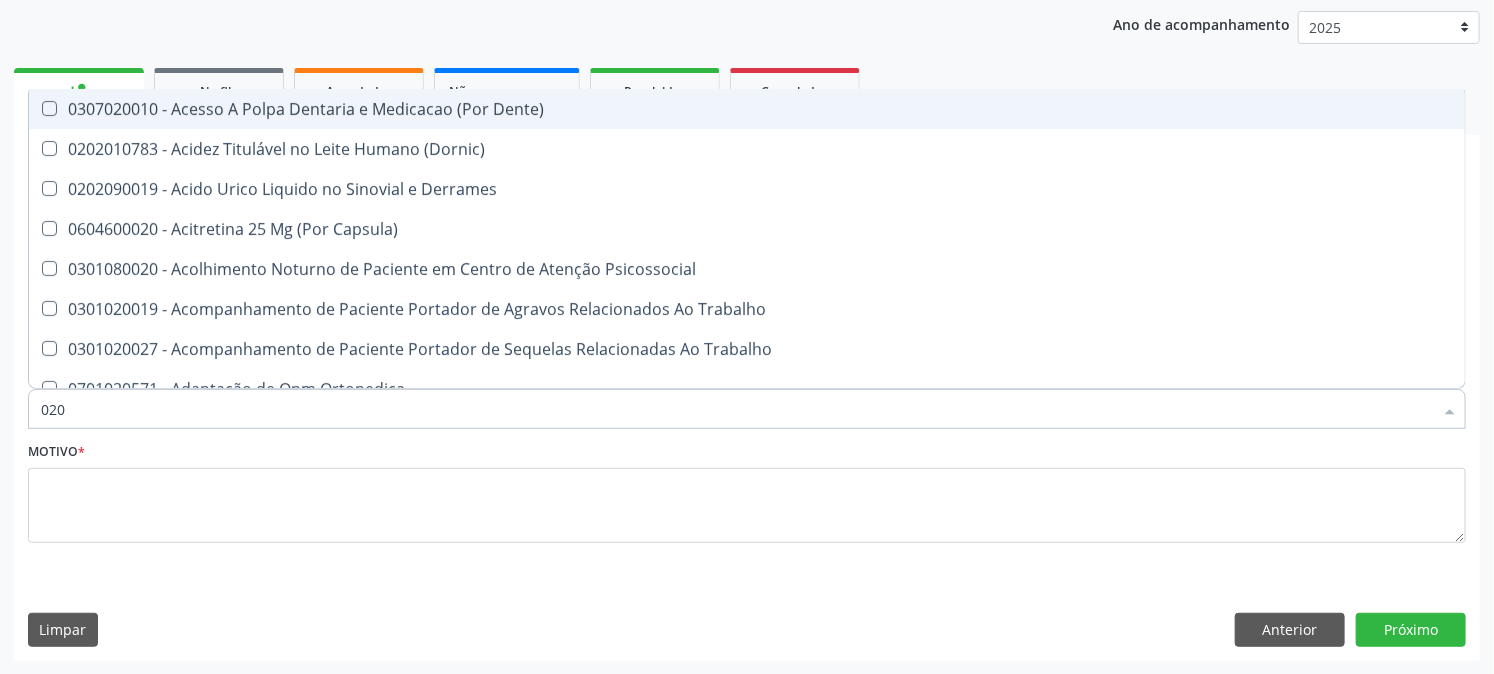 type on "0202" 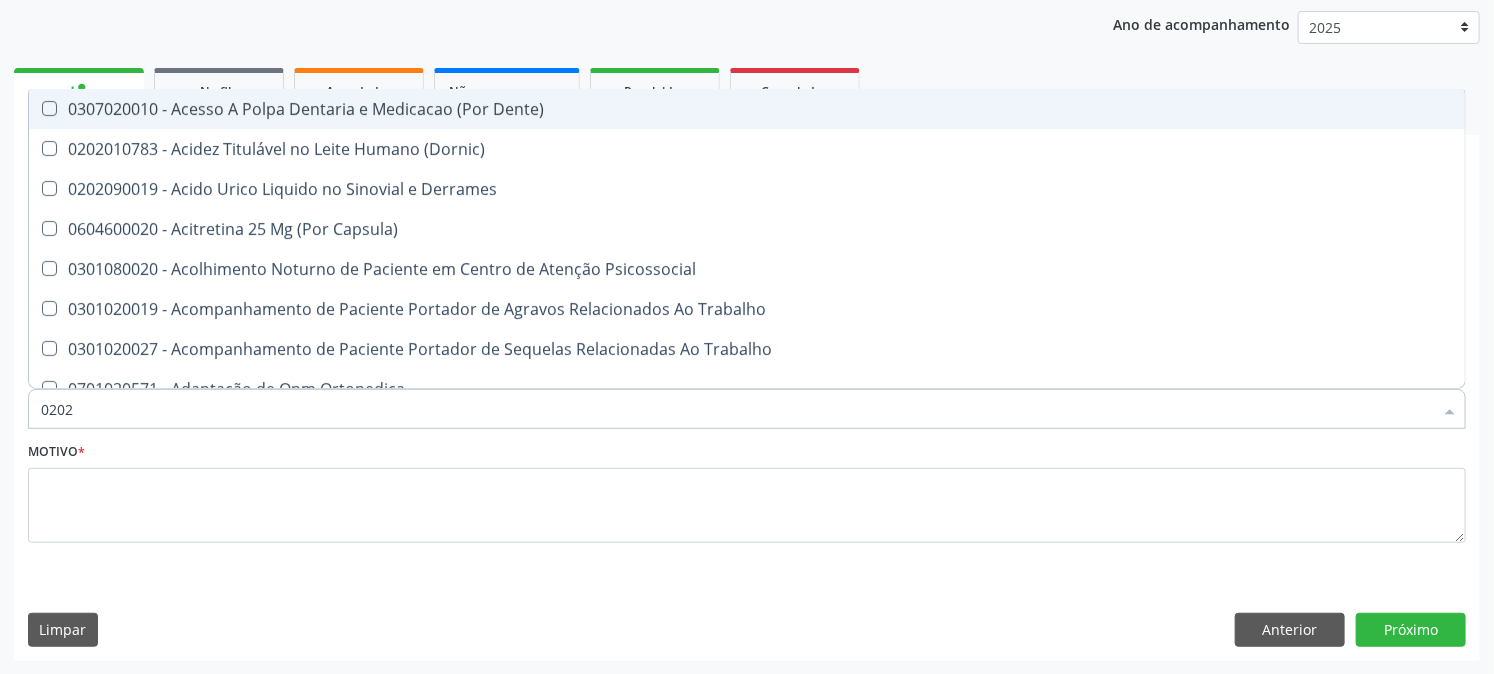checkbox on "true" 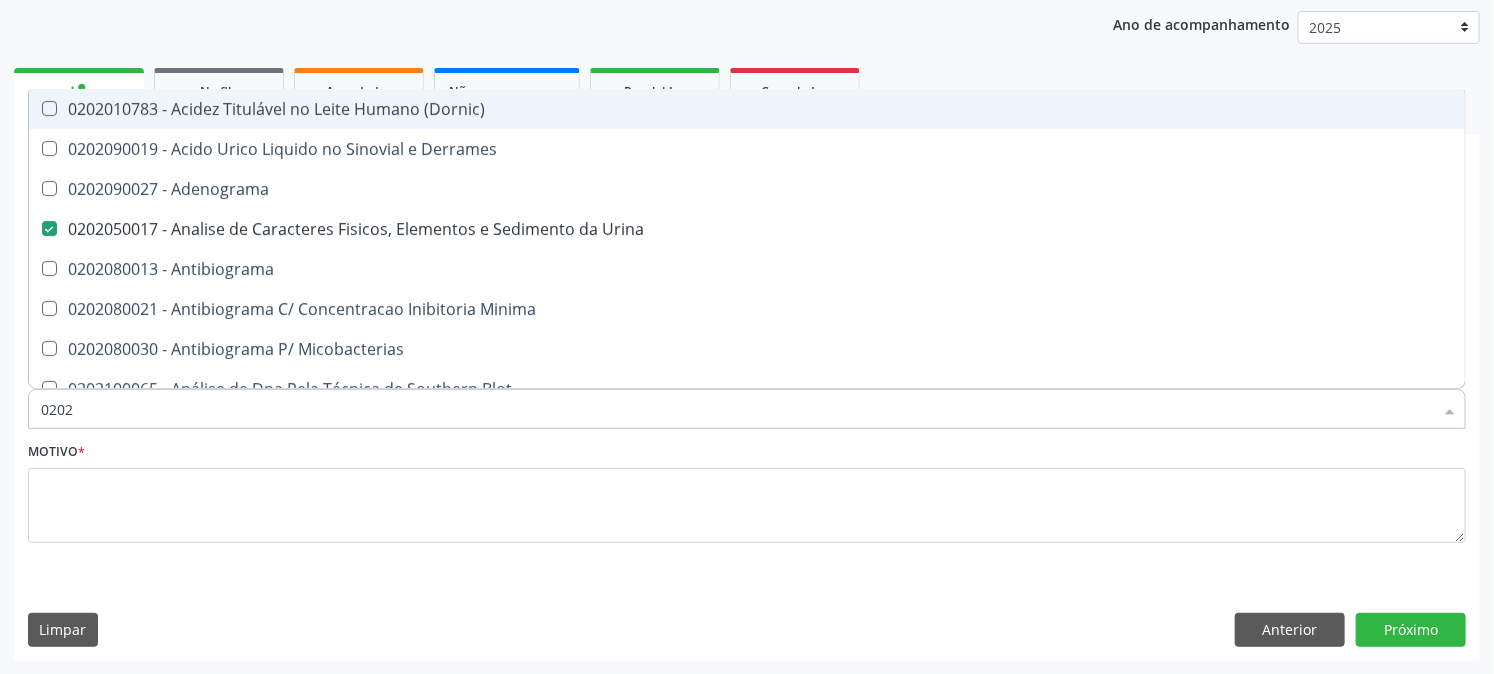 type on "02020" 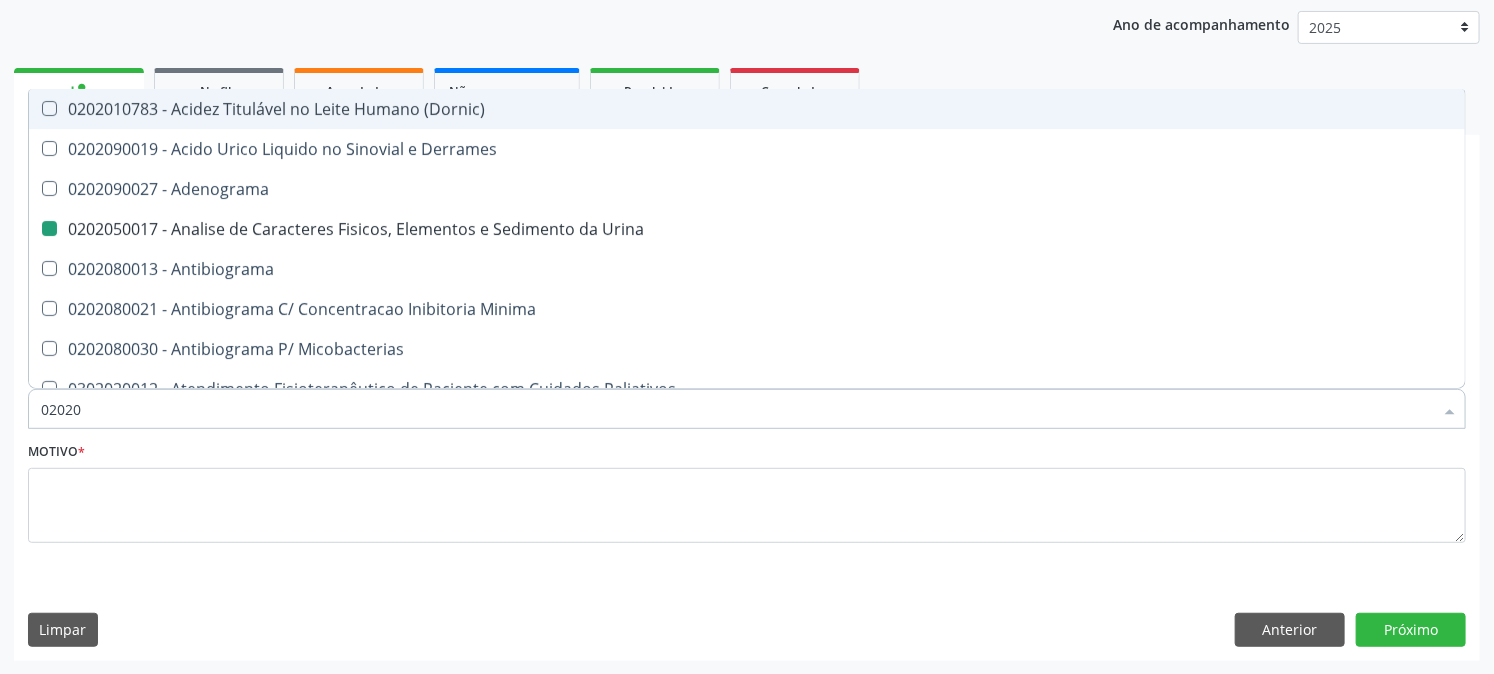 type on "020203" 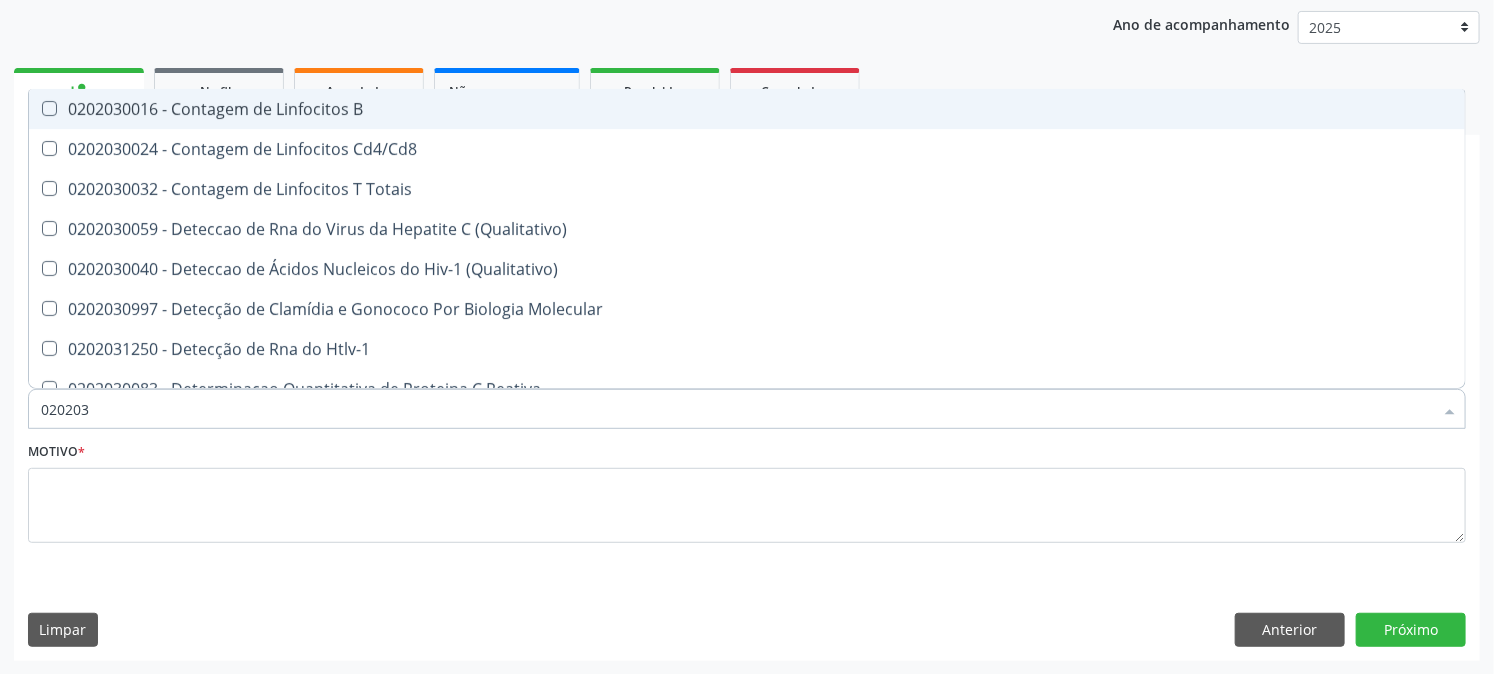 type on "0202030" 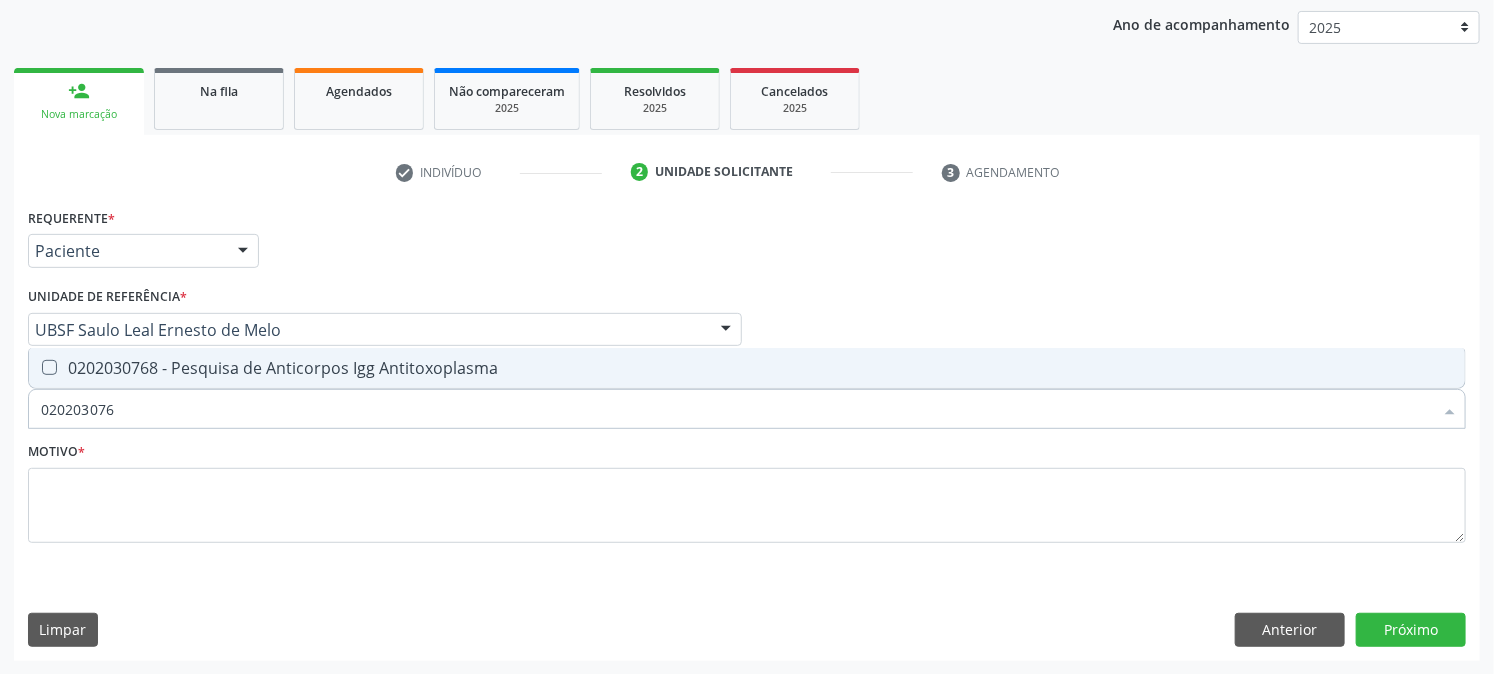 type on "0202030768" 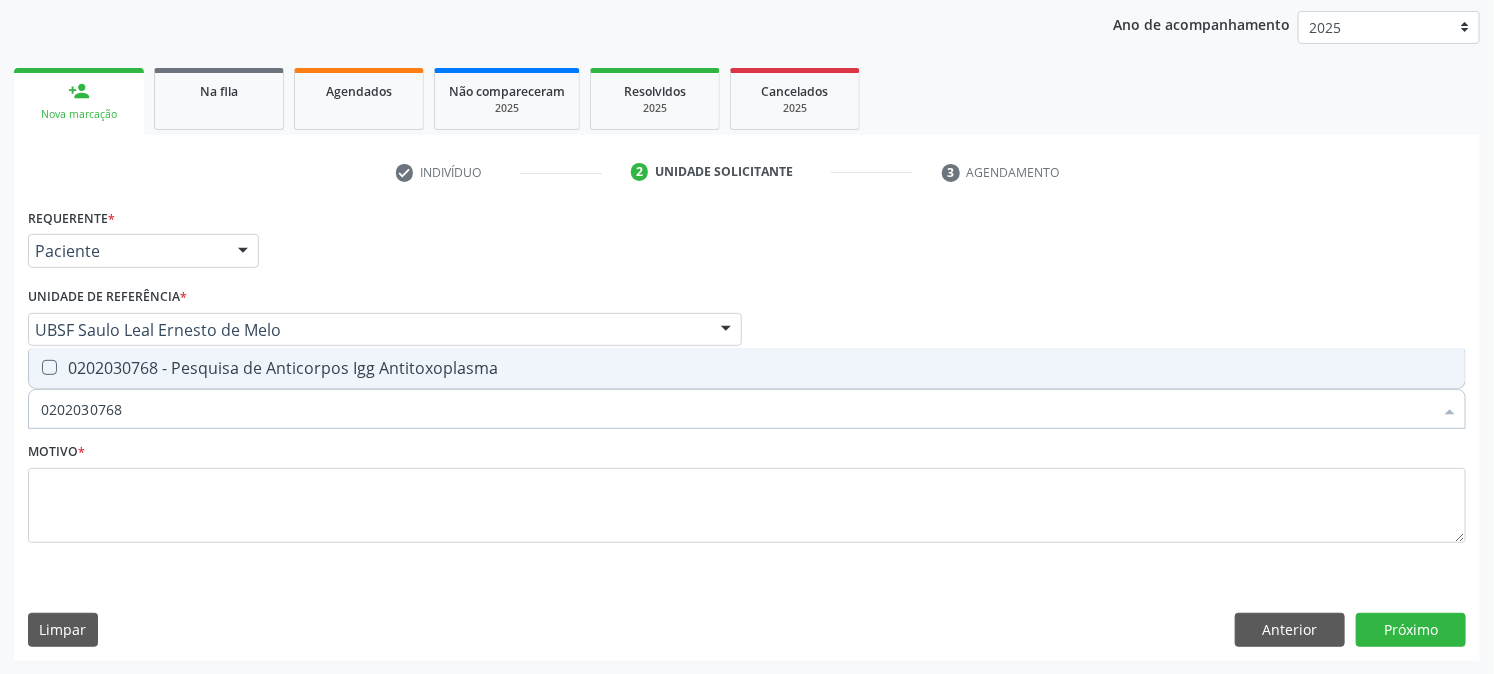 click on "0202030768 - Pesquisa de Anticorpos Igg Antitoxoplasma" at bounding box center (747, 368) 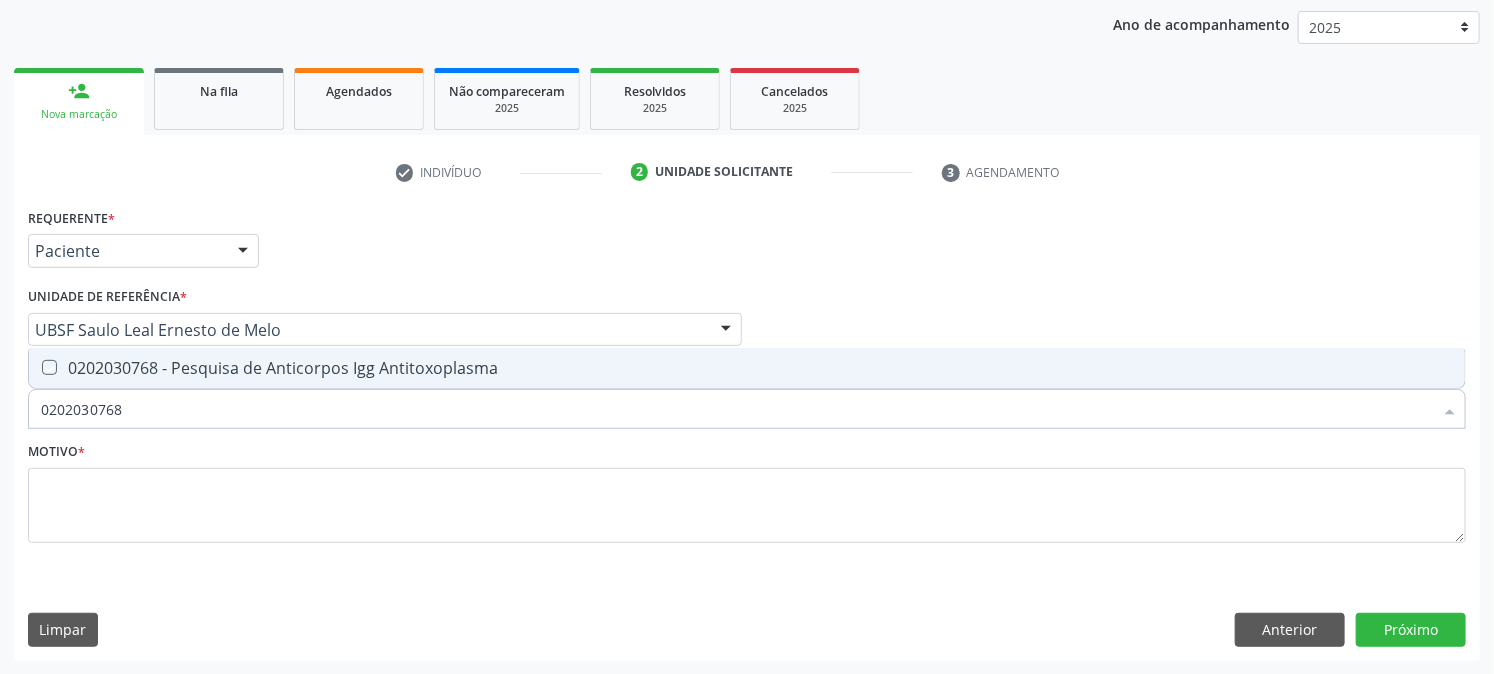 checkbox on "true" 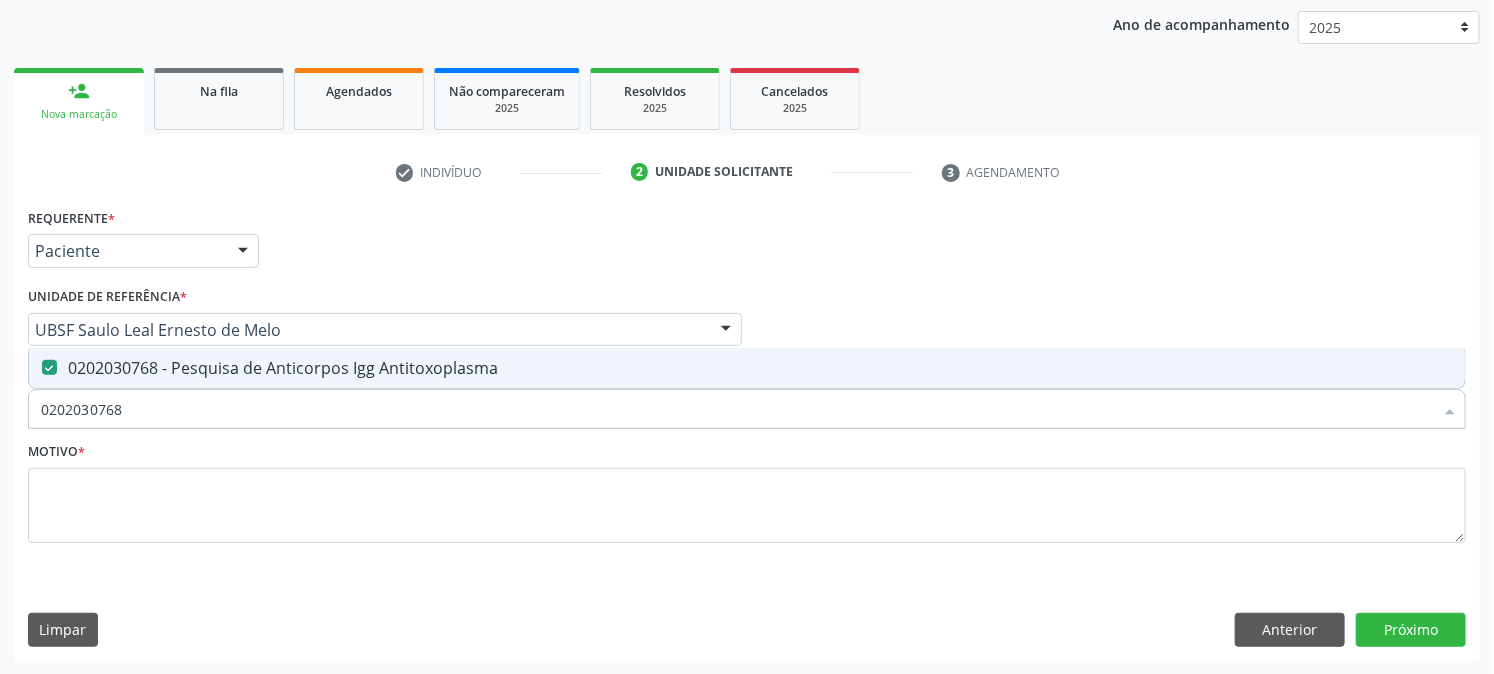 drag, startPoint x: 180, startPoint y: 398, endPoint x: 0, endPoint y: 466, distance: 192.41621 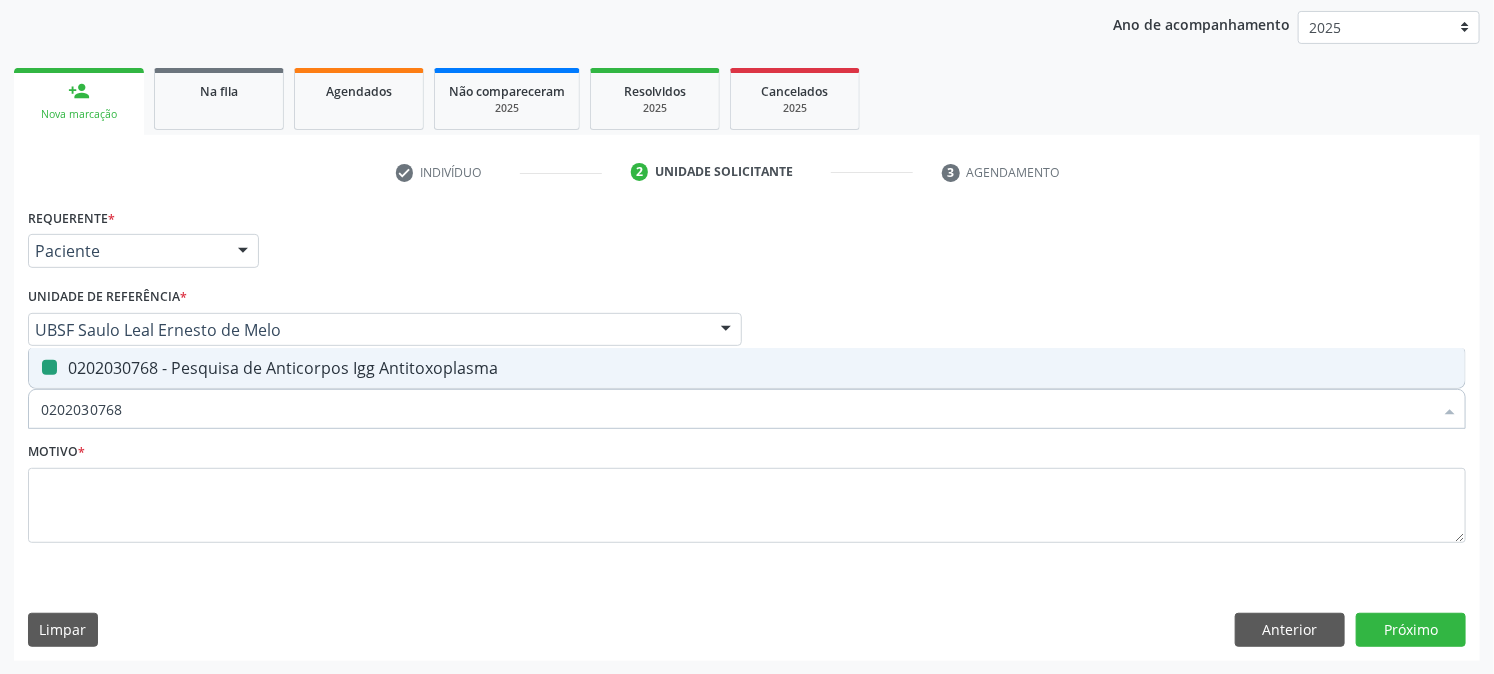 type 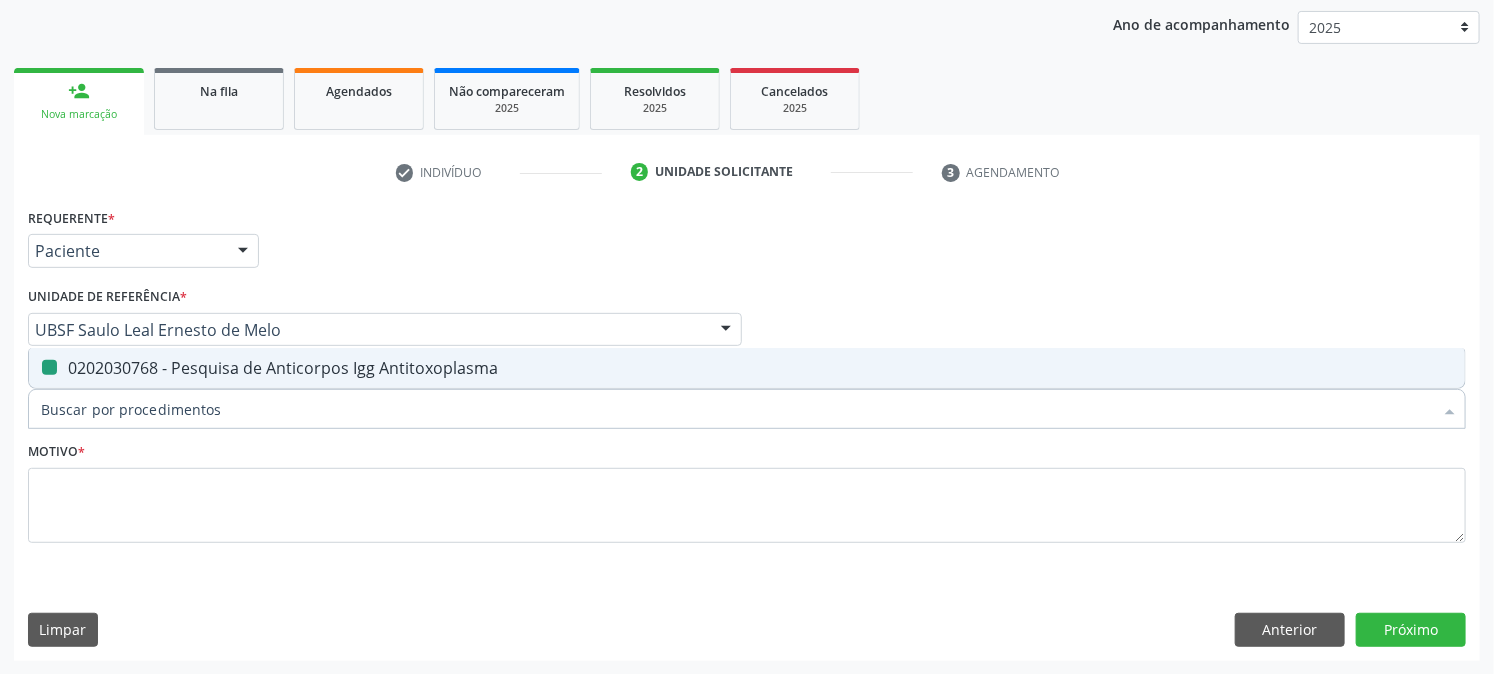 checkbox on "false" 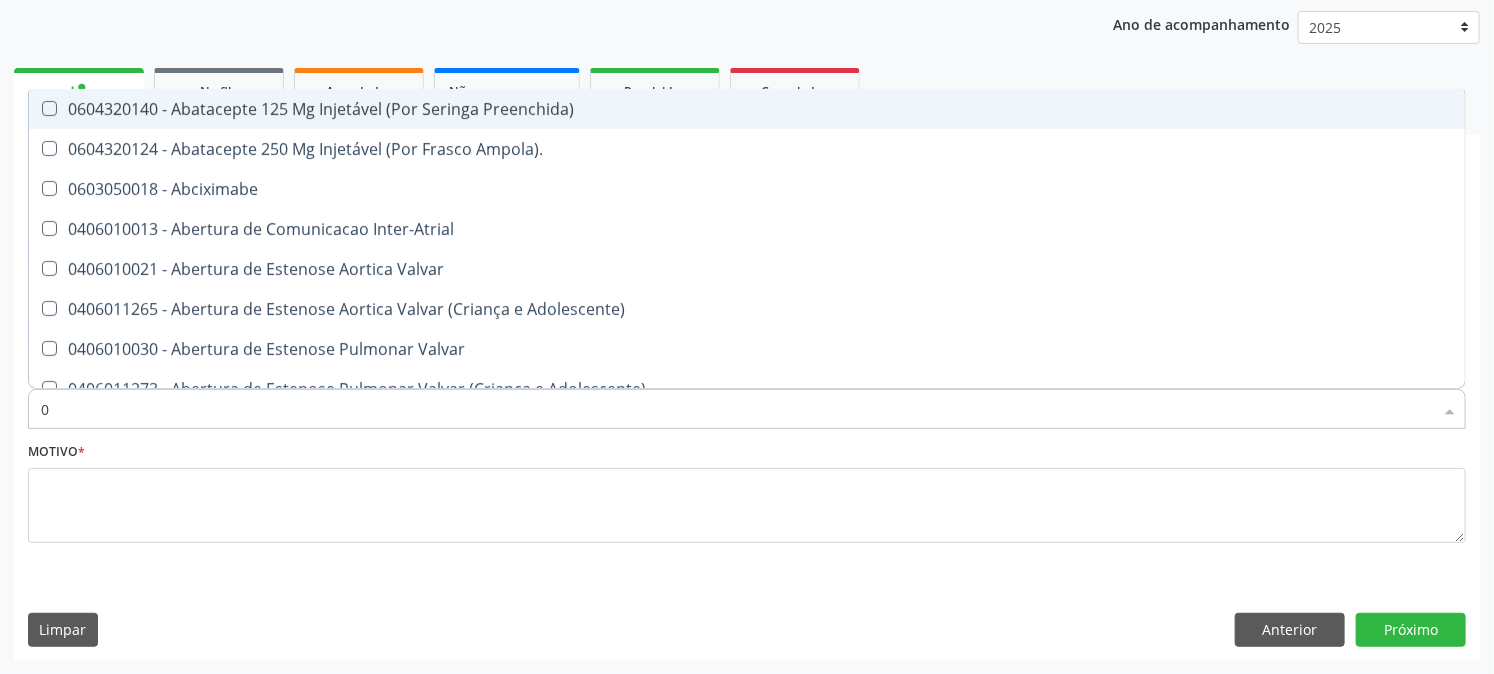 type on "02" 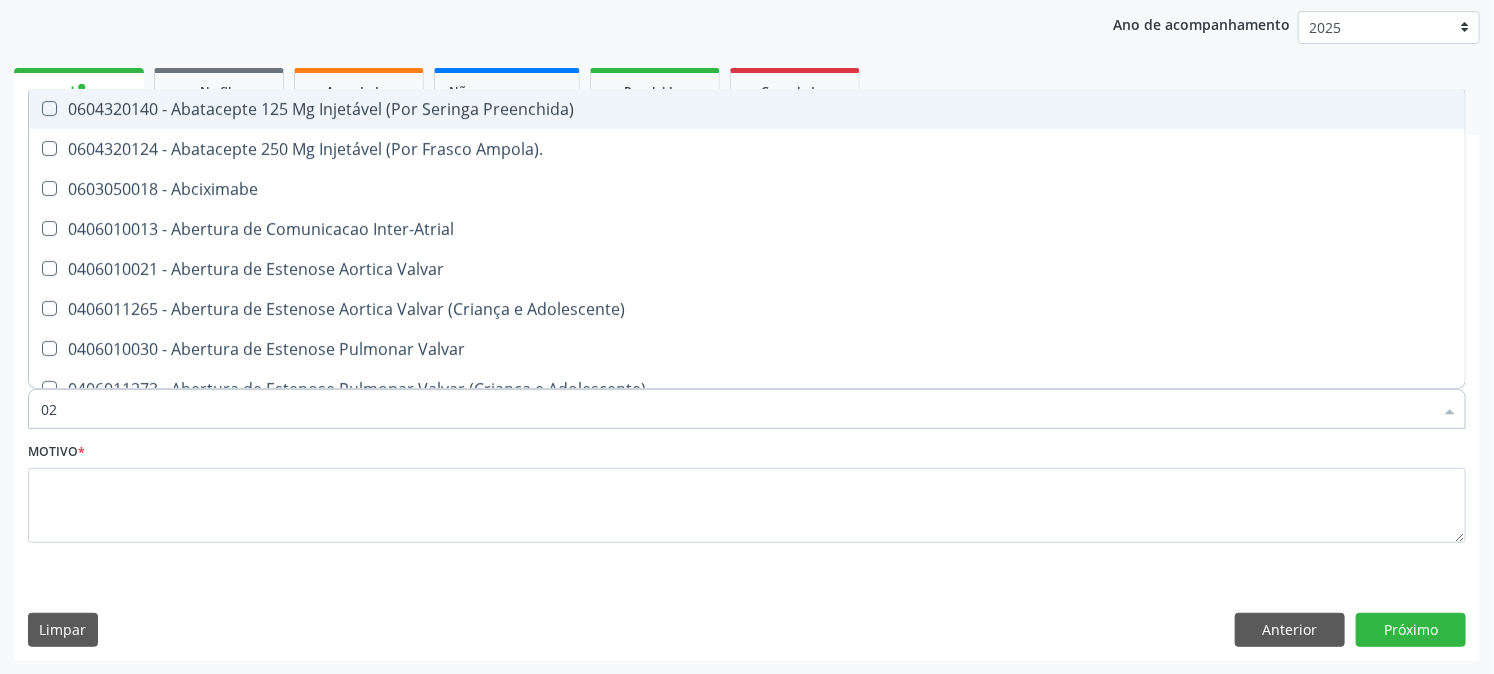 checkbox on "true" 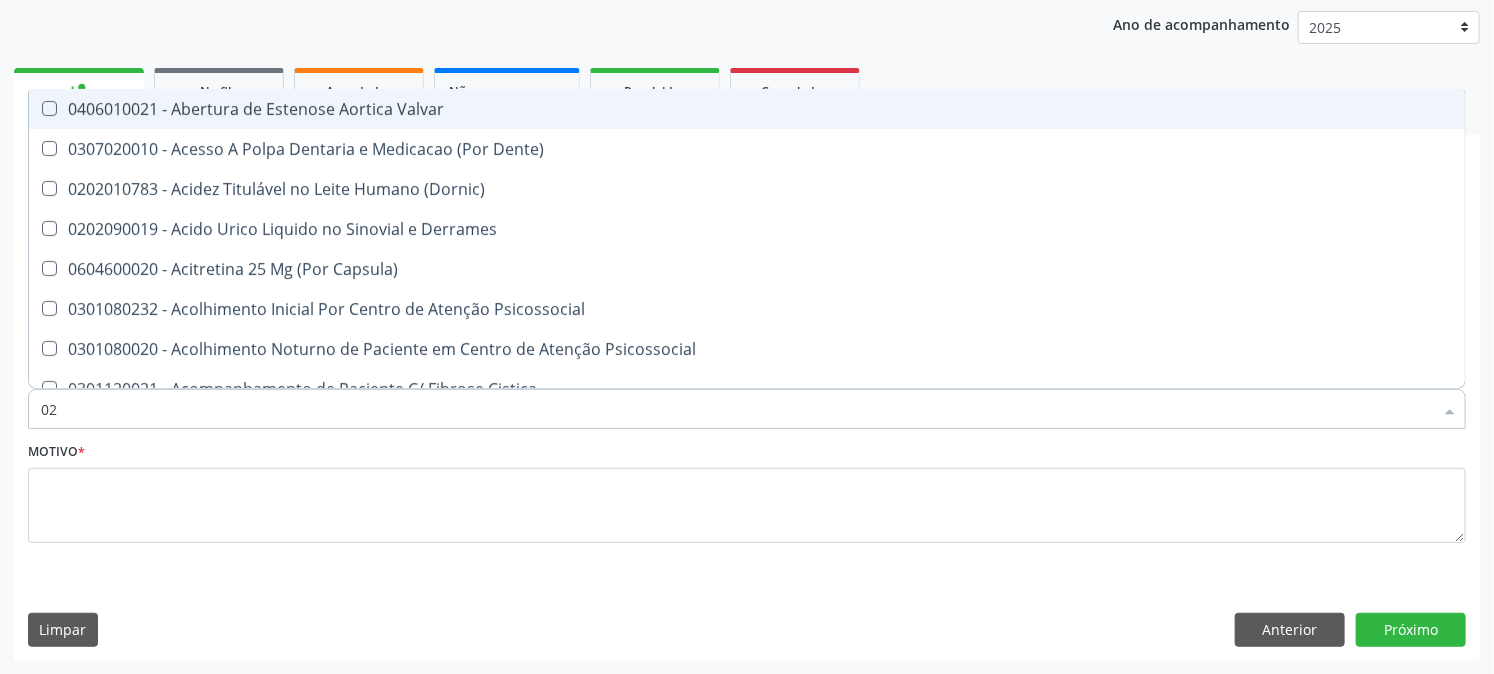 type on "020" 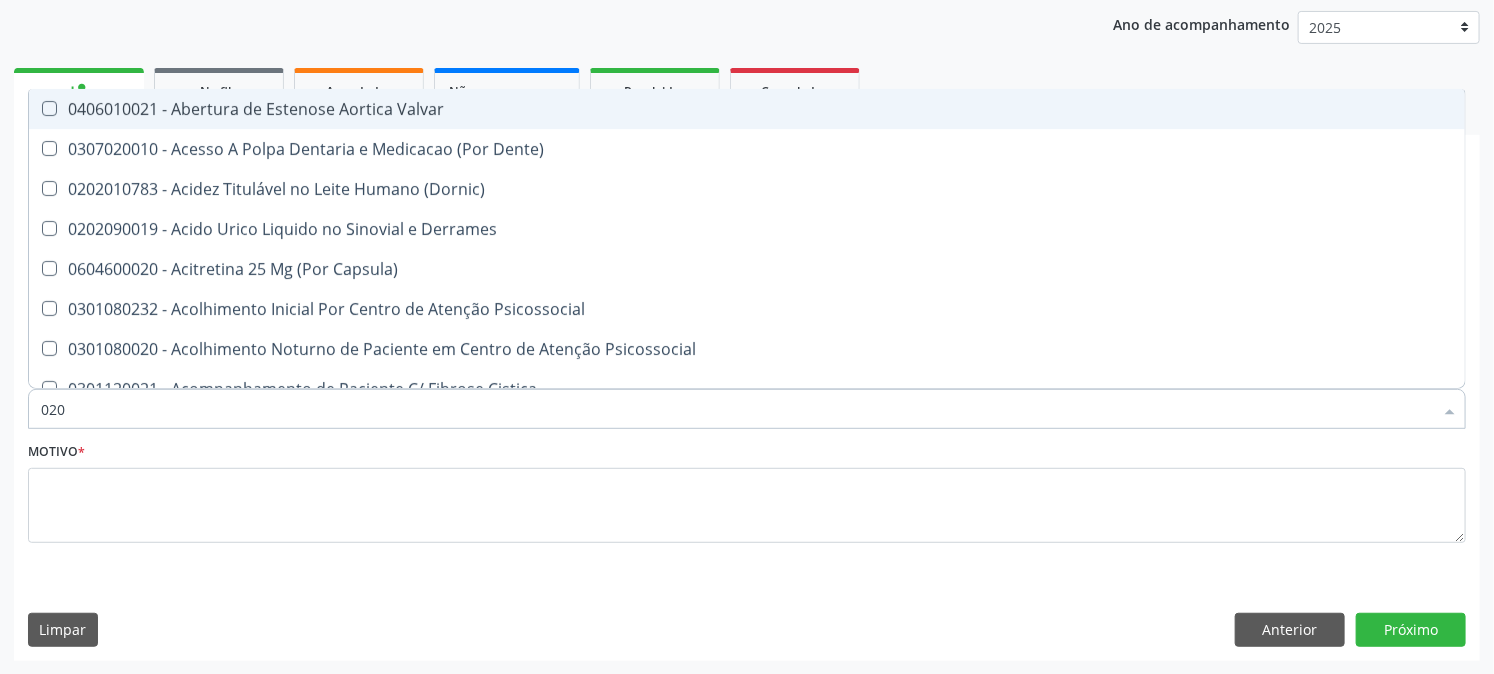 checkbox on "true" 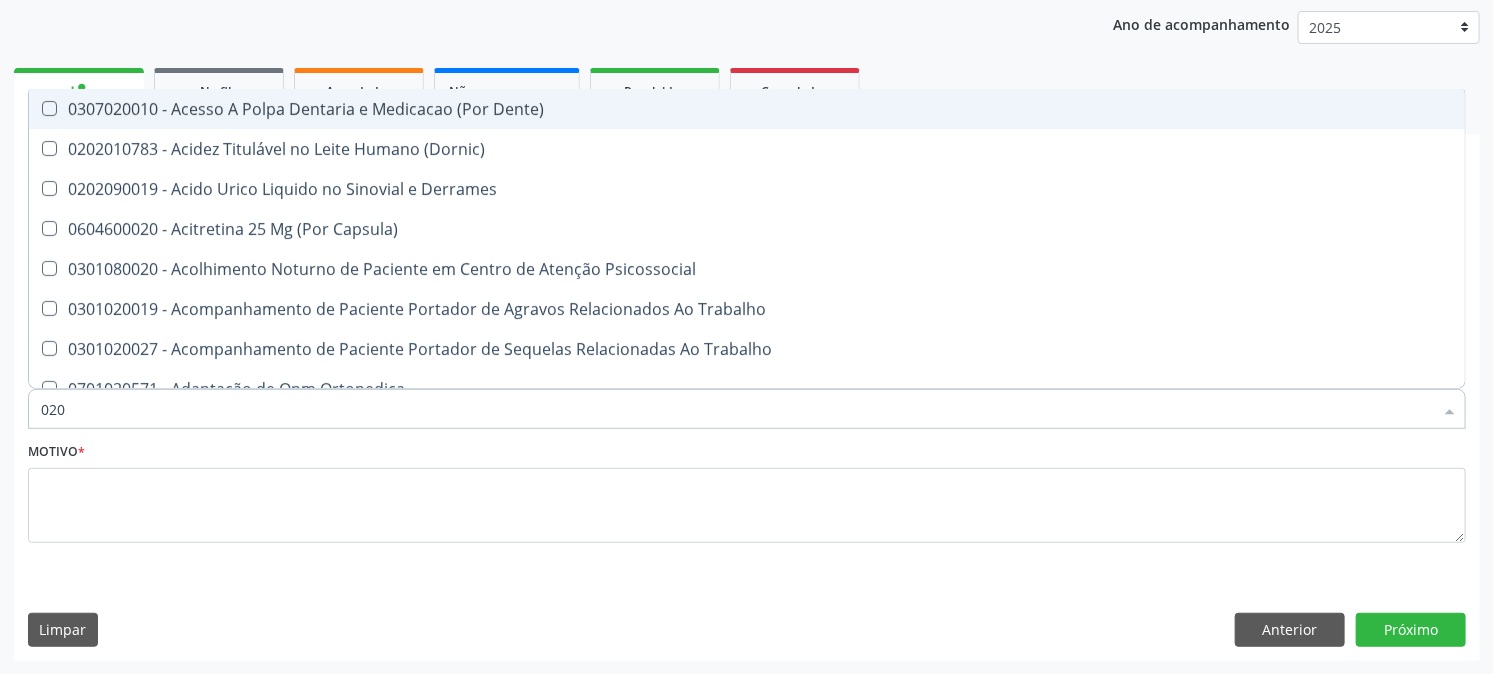 type on "0202" 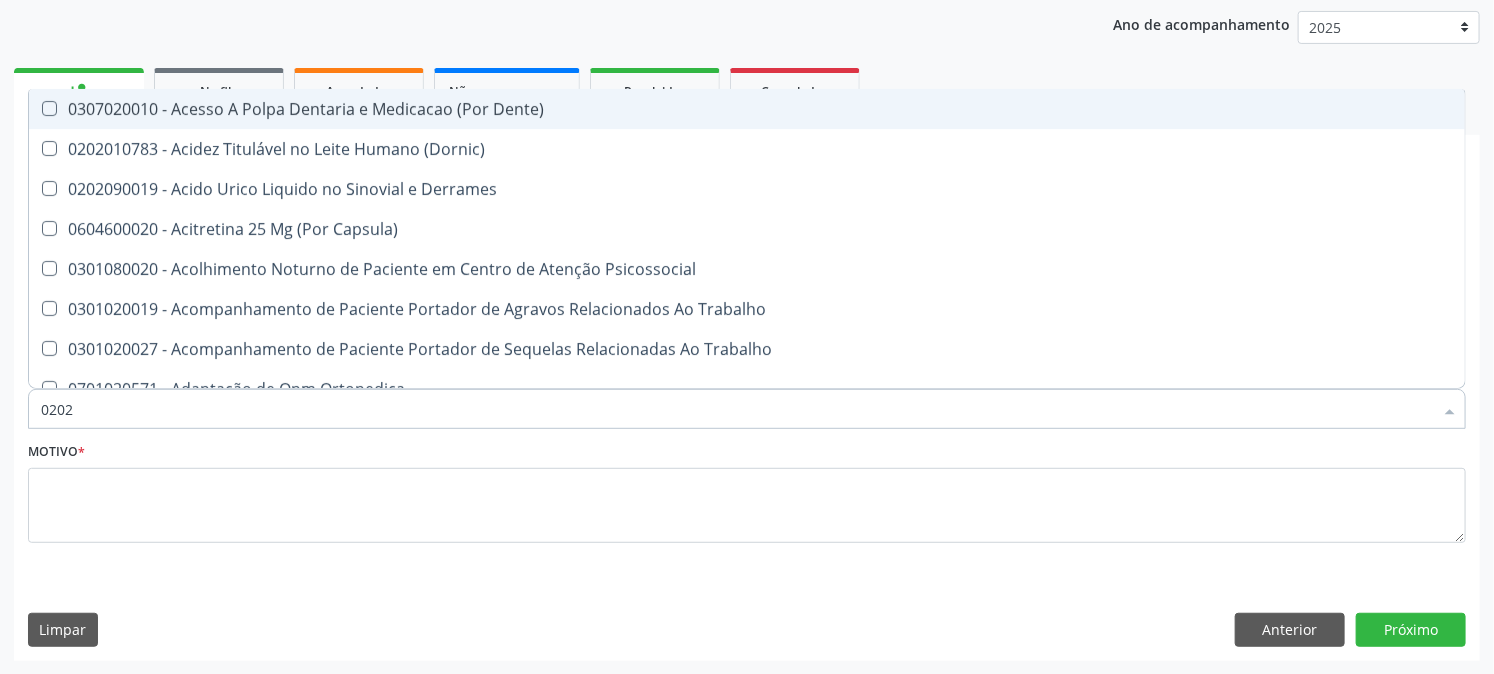 checkbox on "true" 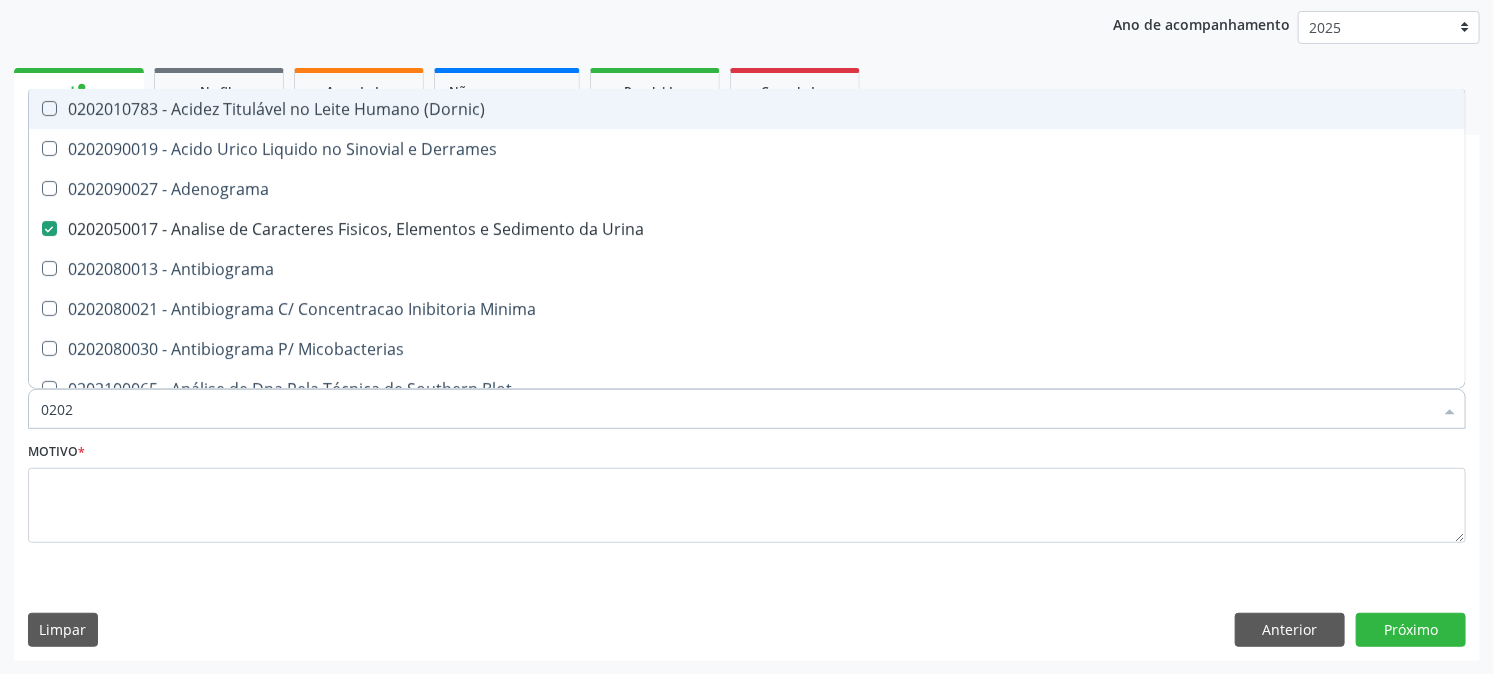 type on "02020" 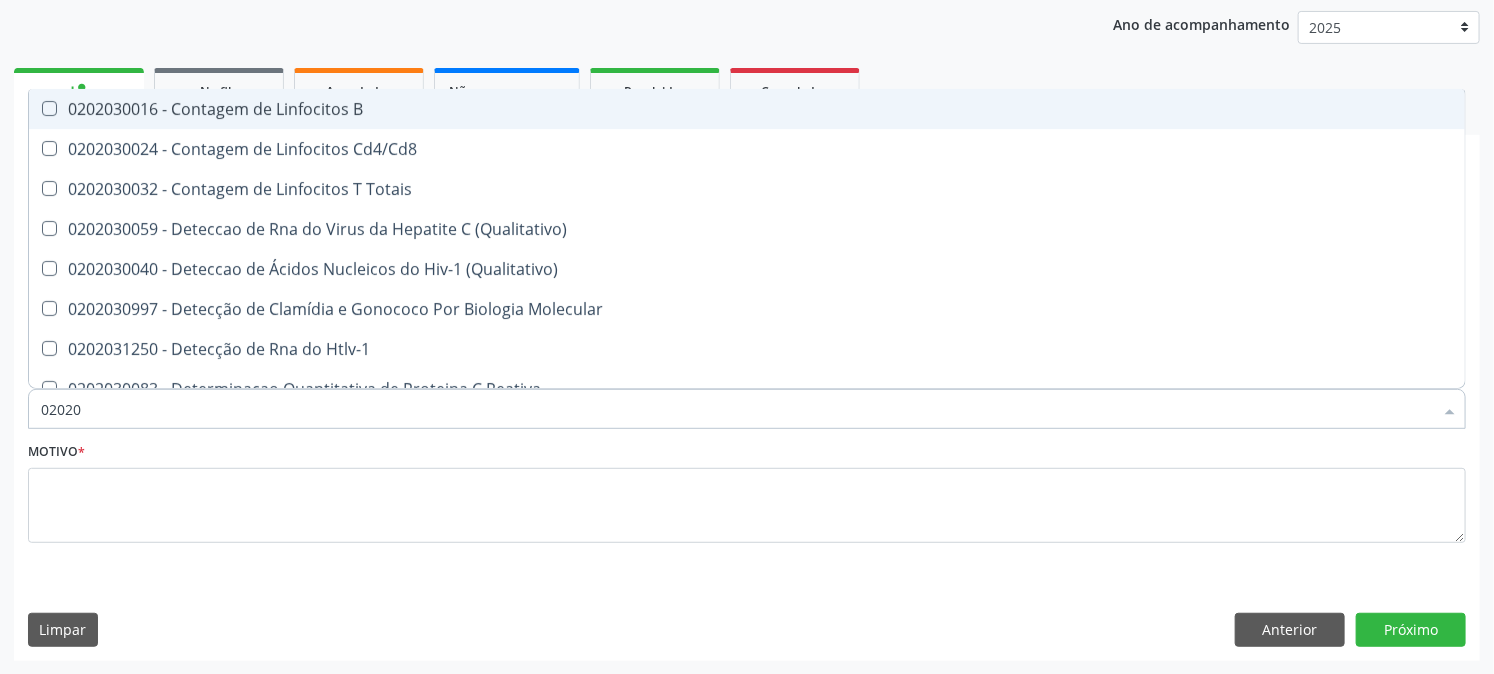 type on "020203" 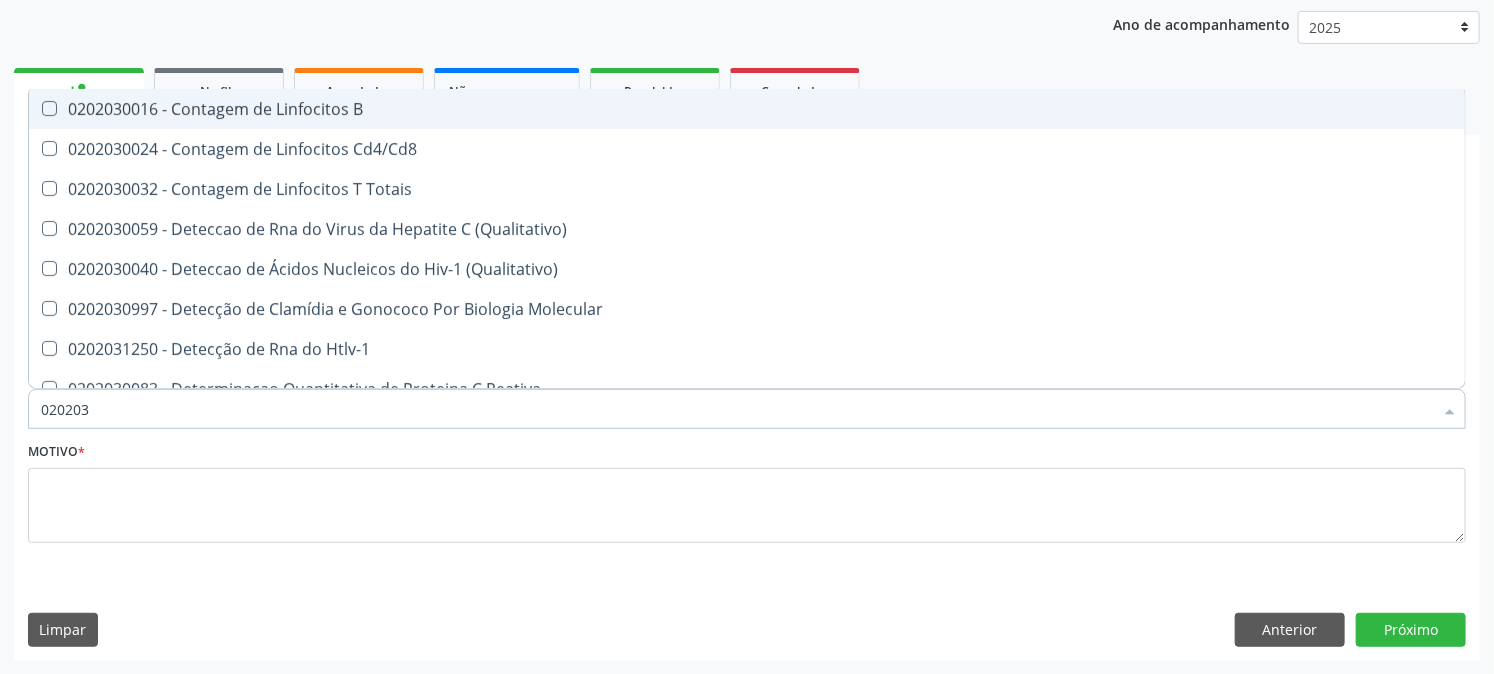 type on "0202030" 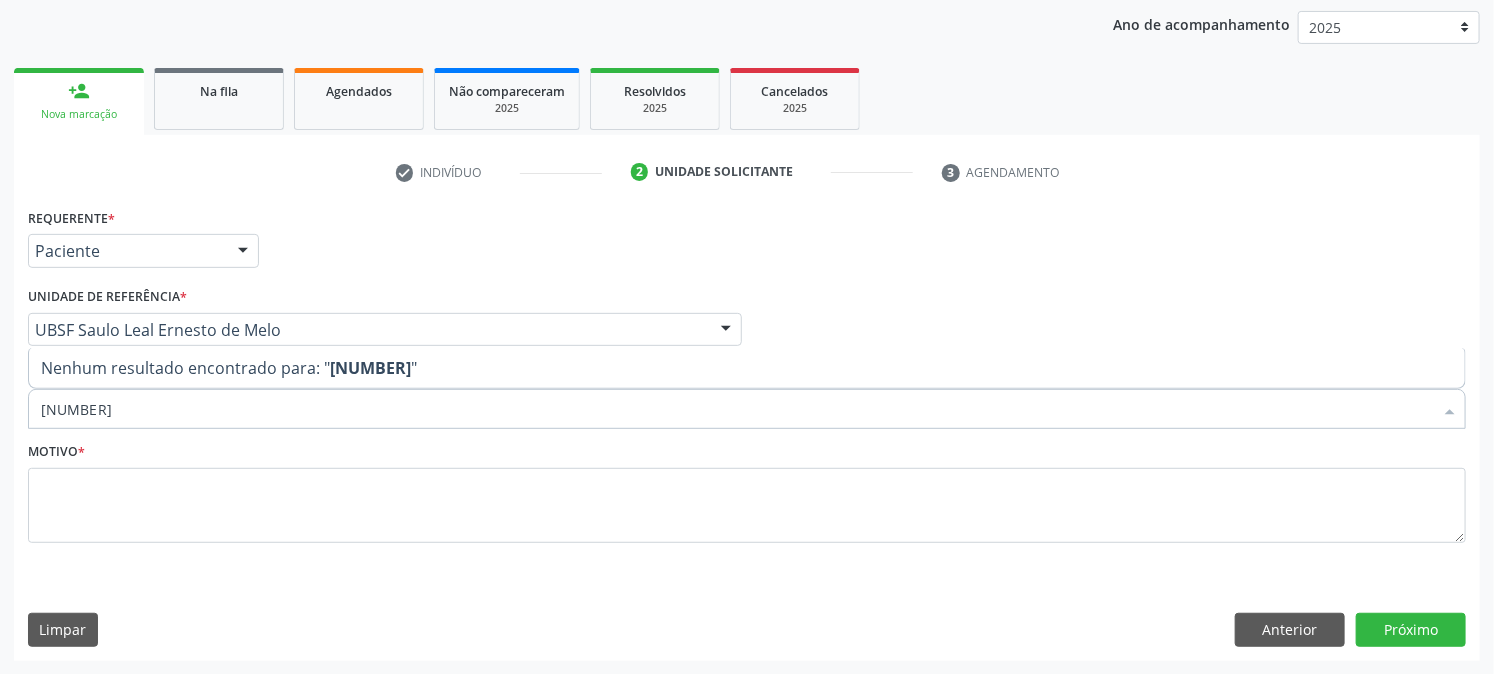 type on "02020308730202030300" 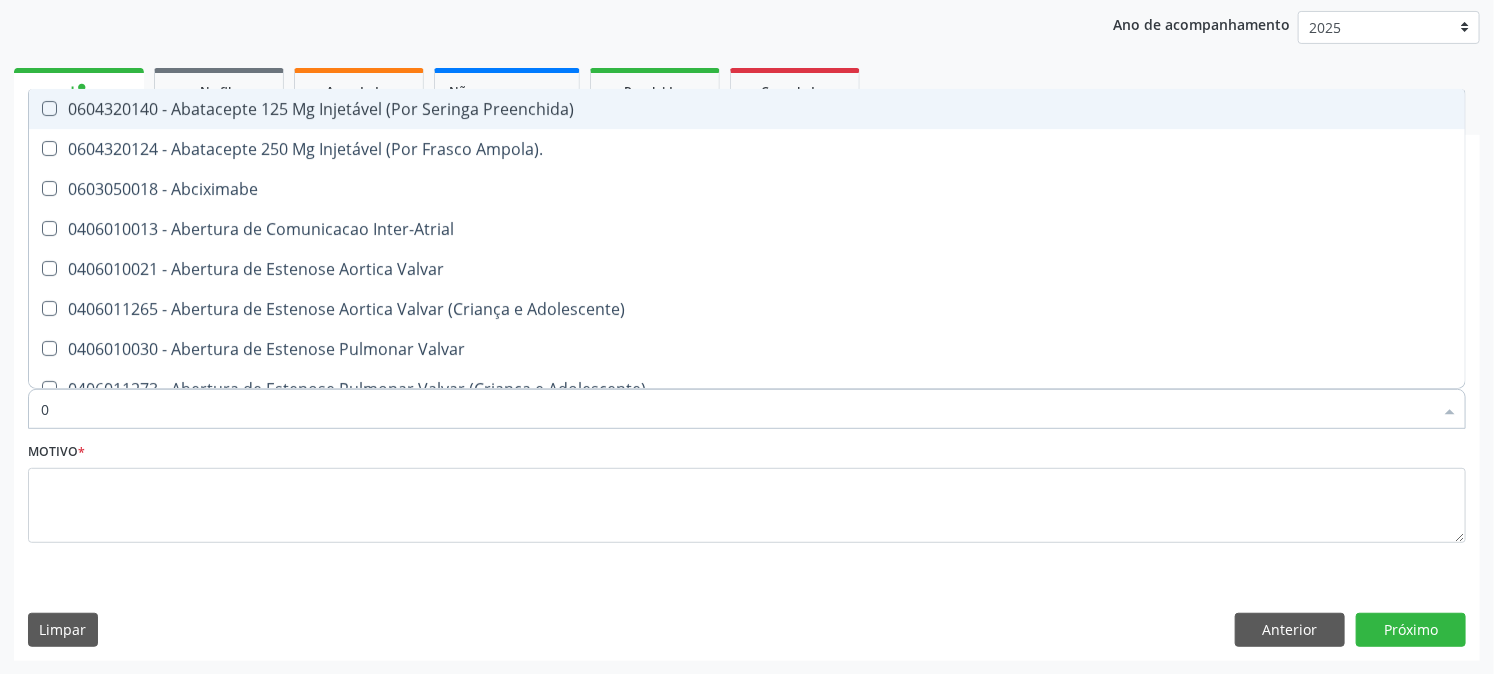 type on "02" 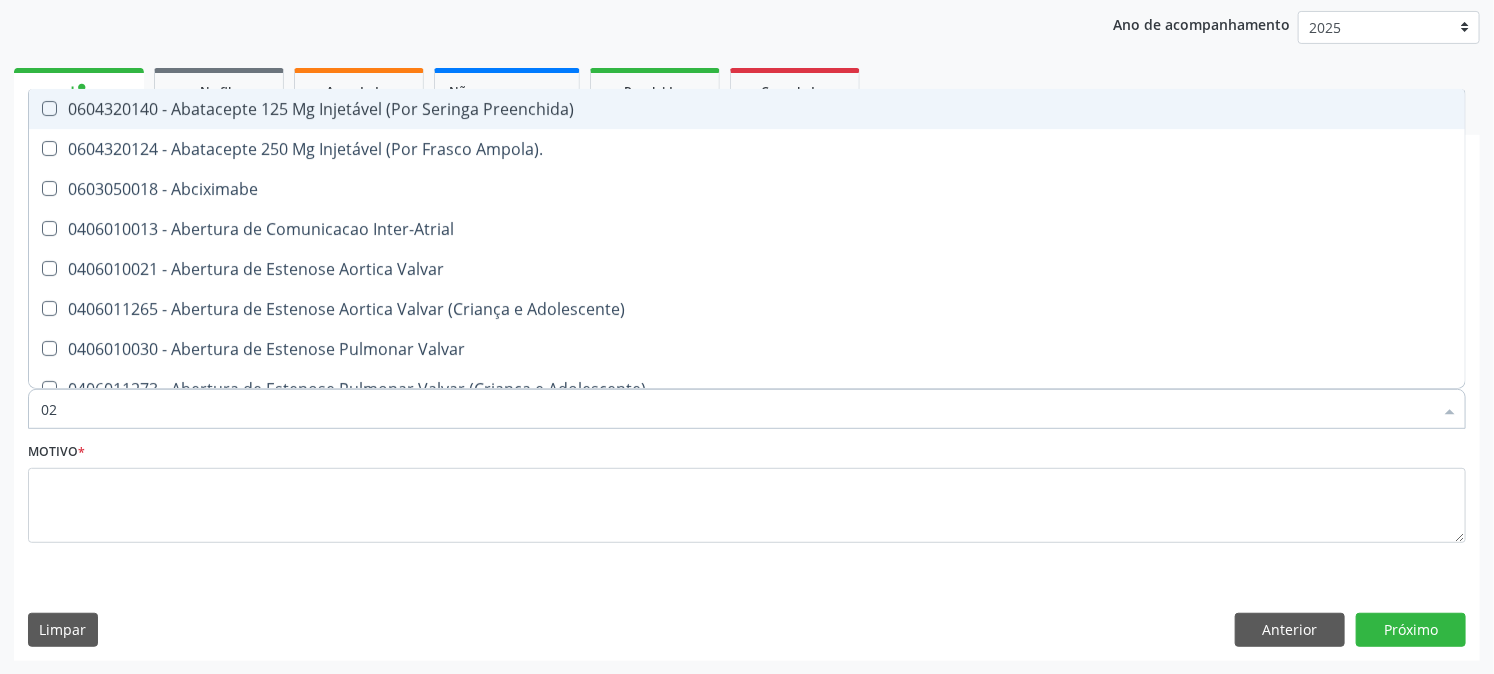 checkbox on "true" 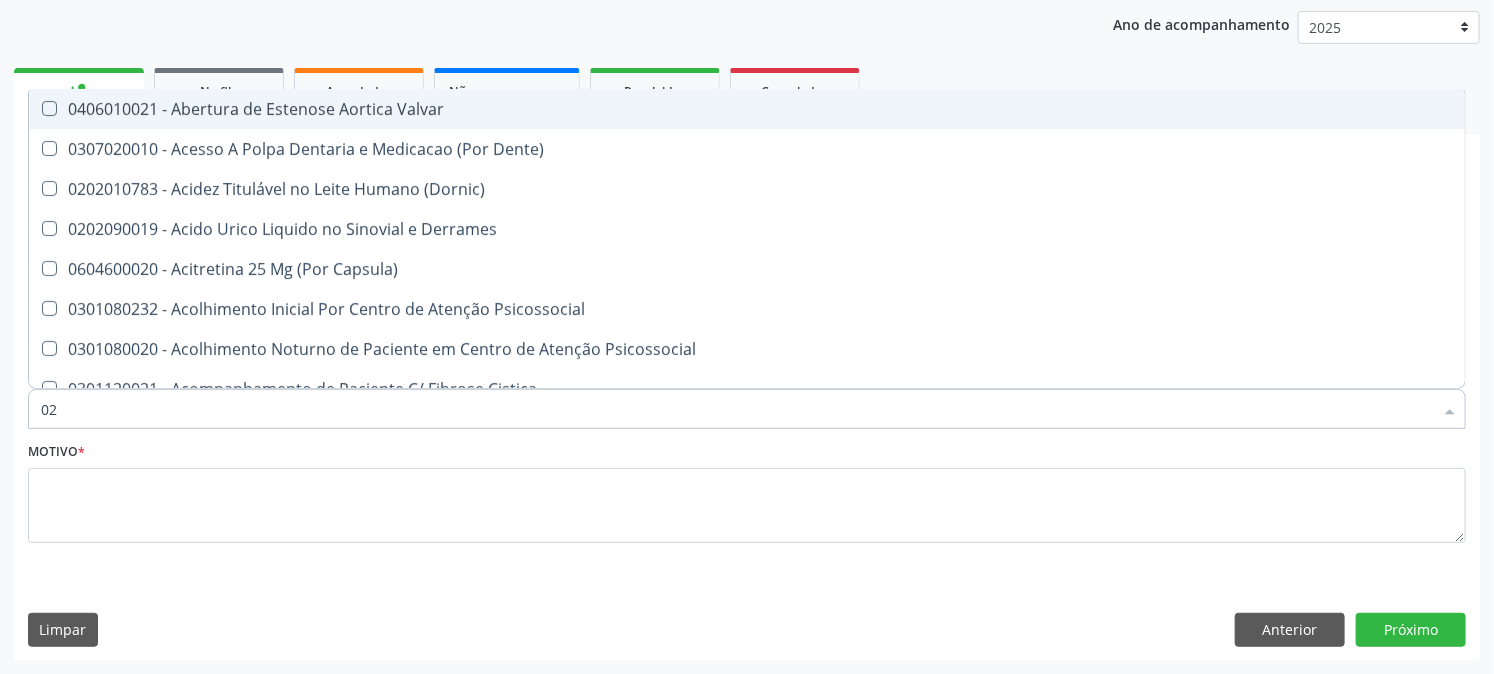 type on "020" 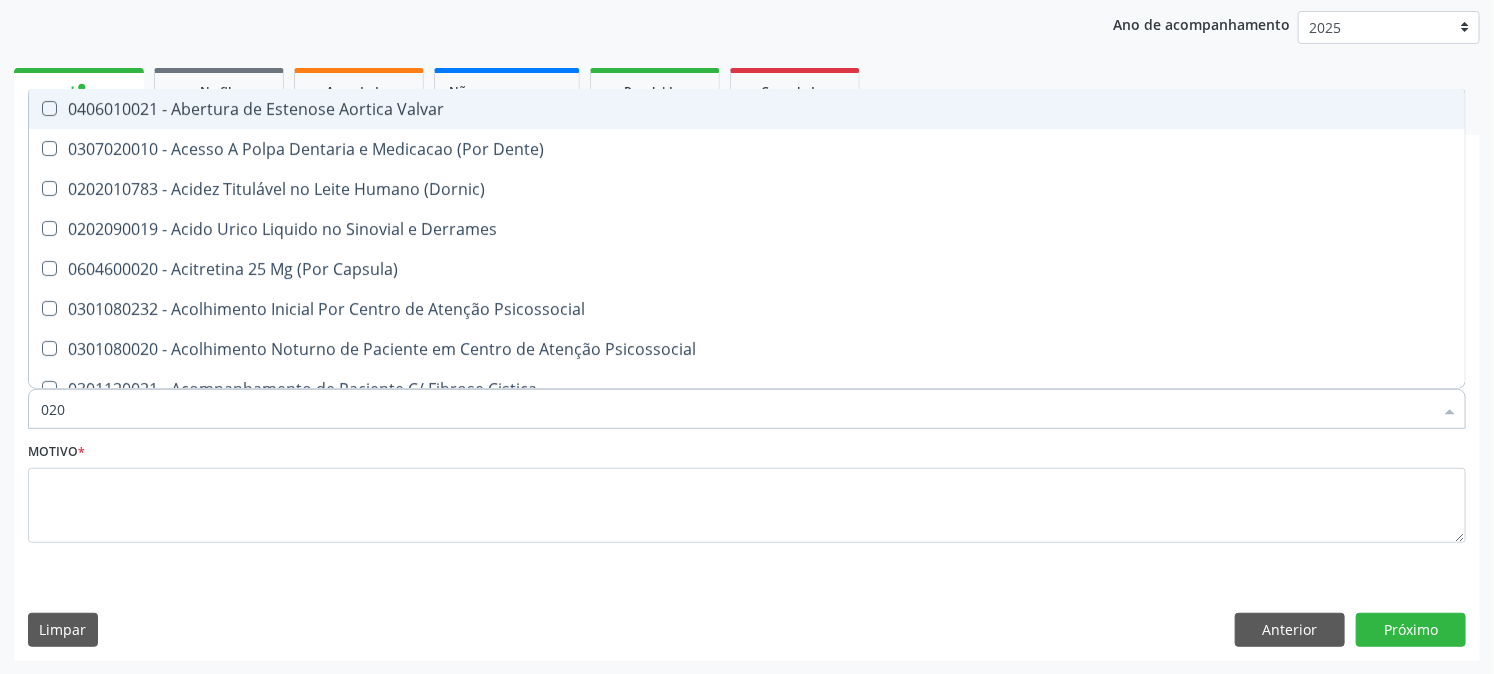 checkbox on "true" 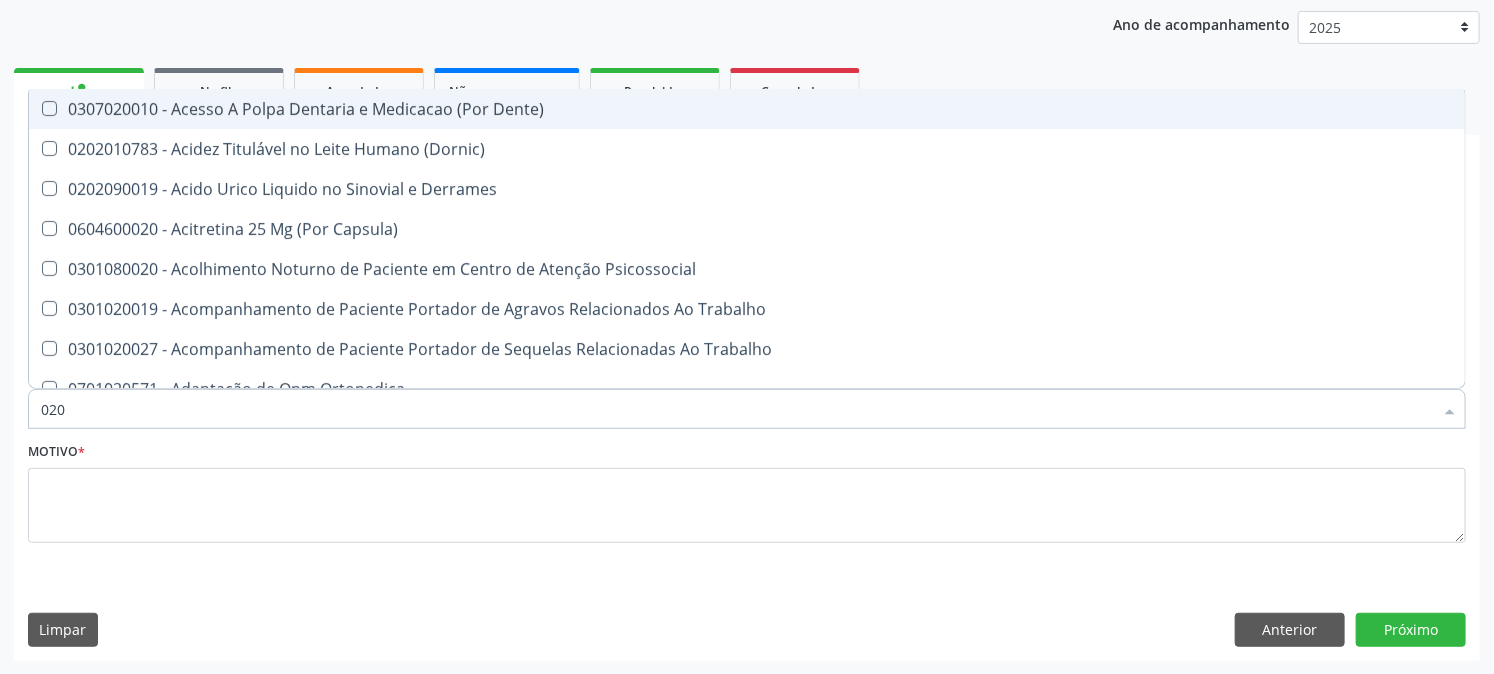 type on "0202" 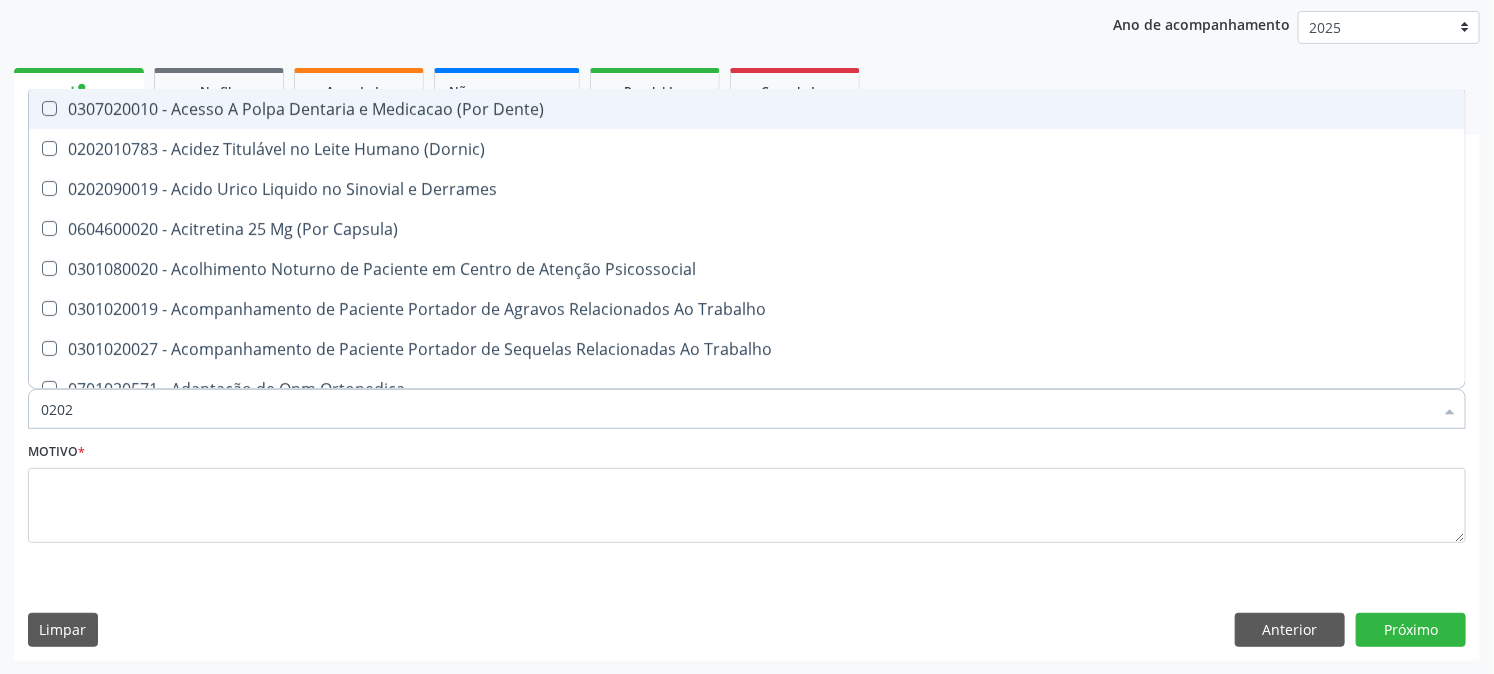 checkbox on "true" 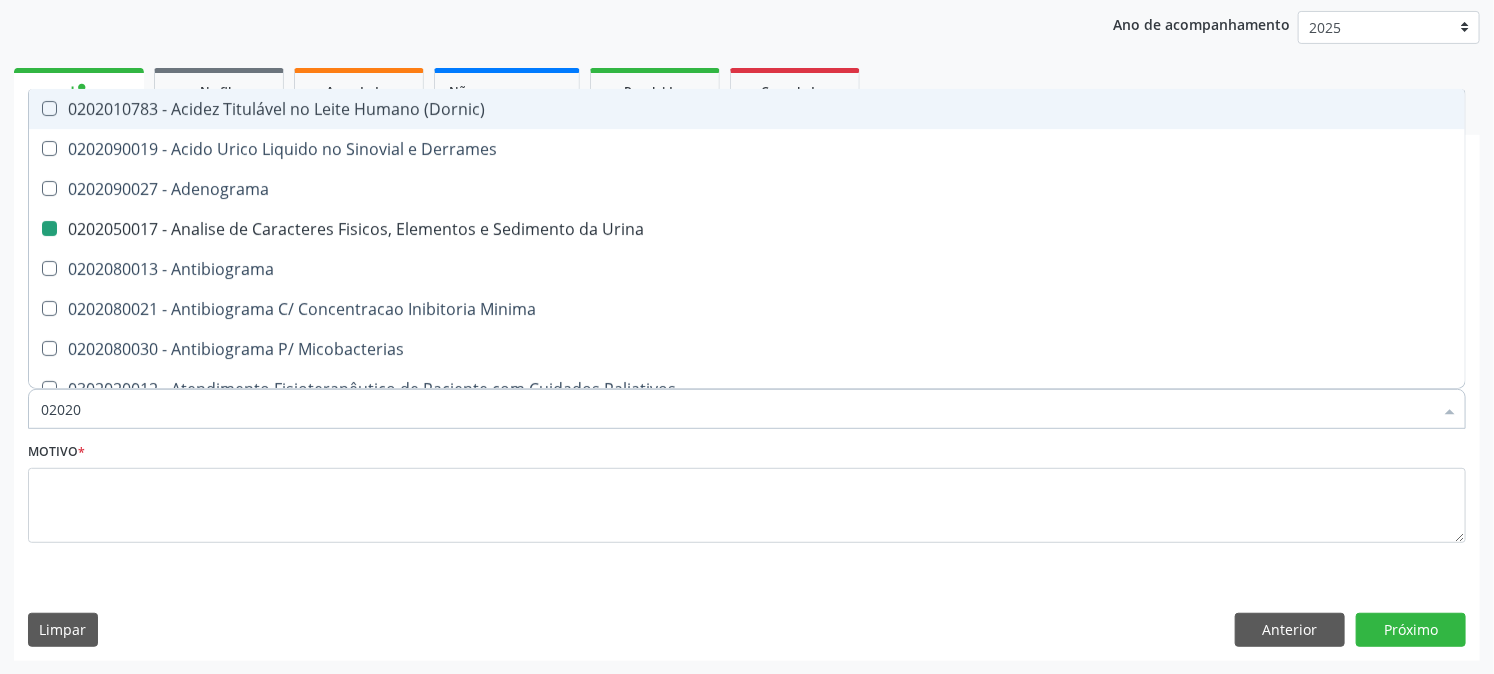 type on "020203" 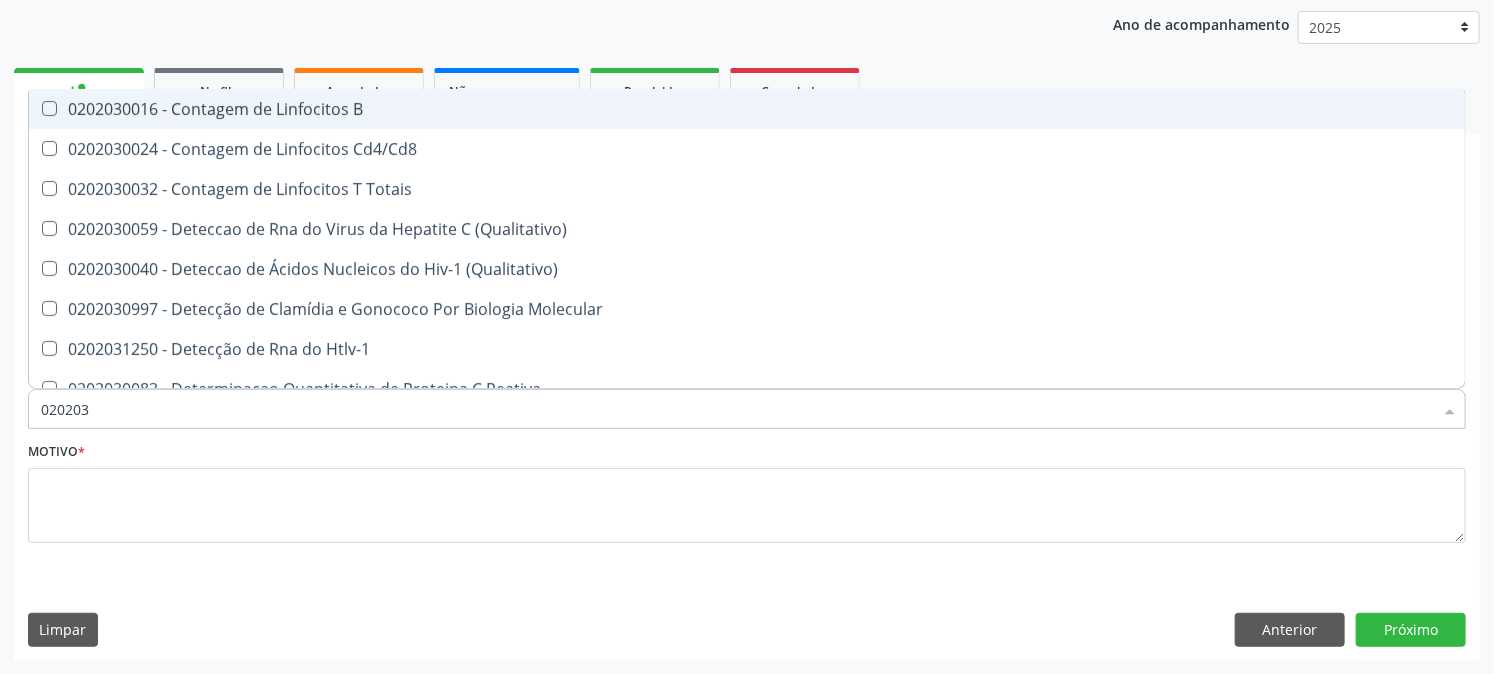 type on "0202030" 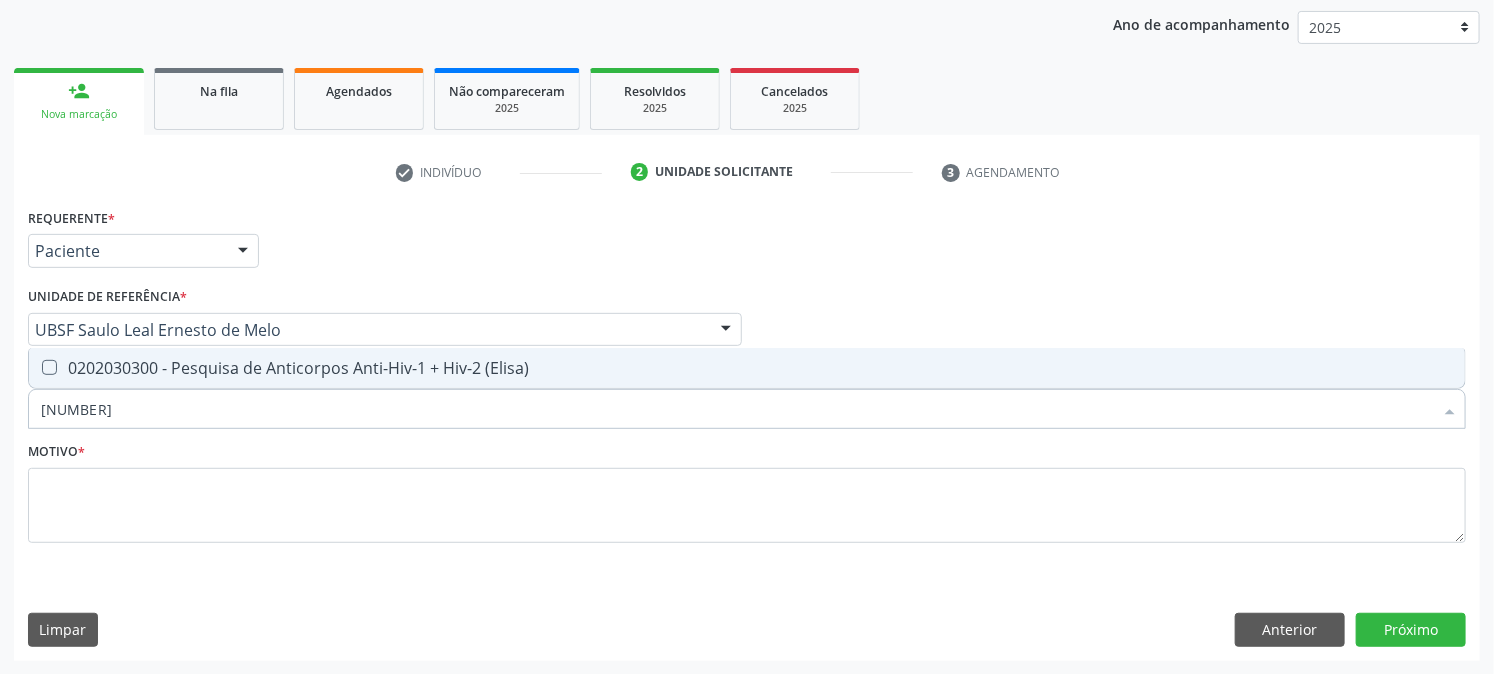 type on "0202030300" 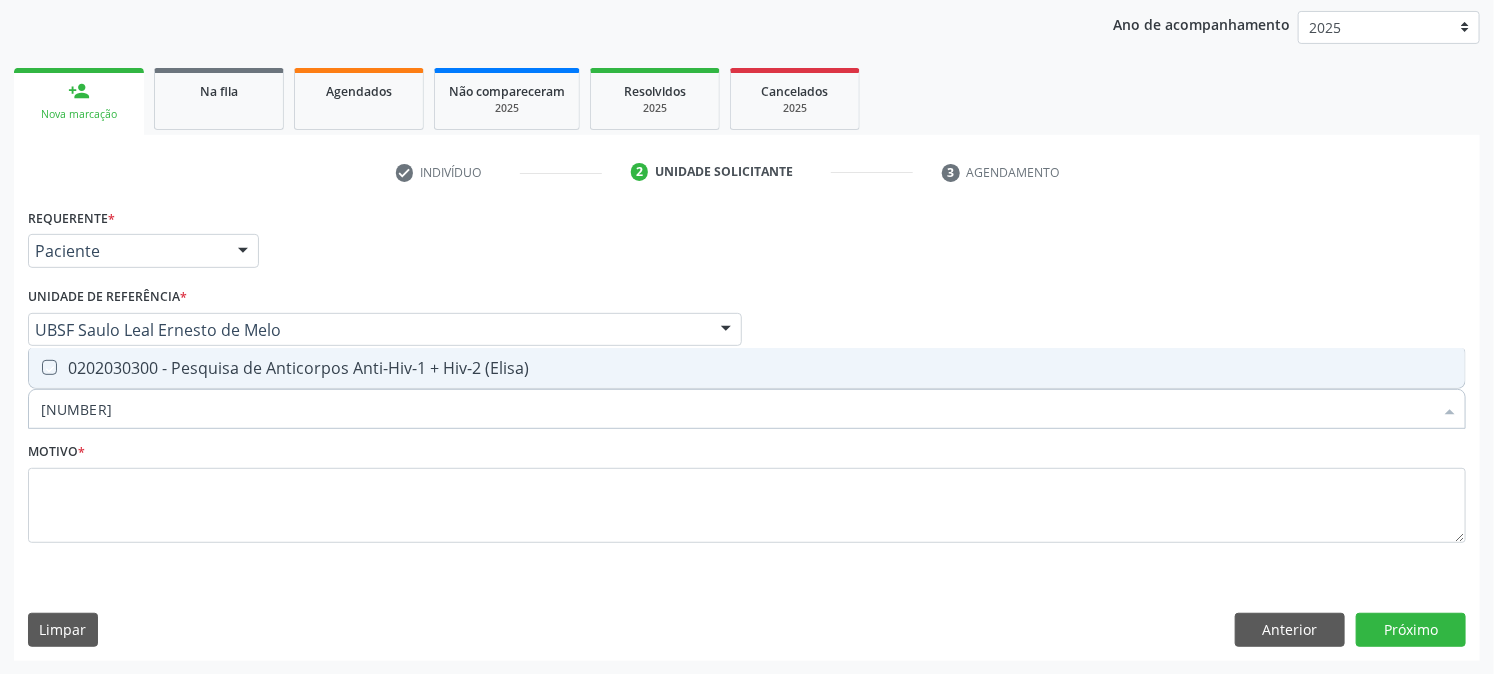 checkbox on "true" 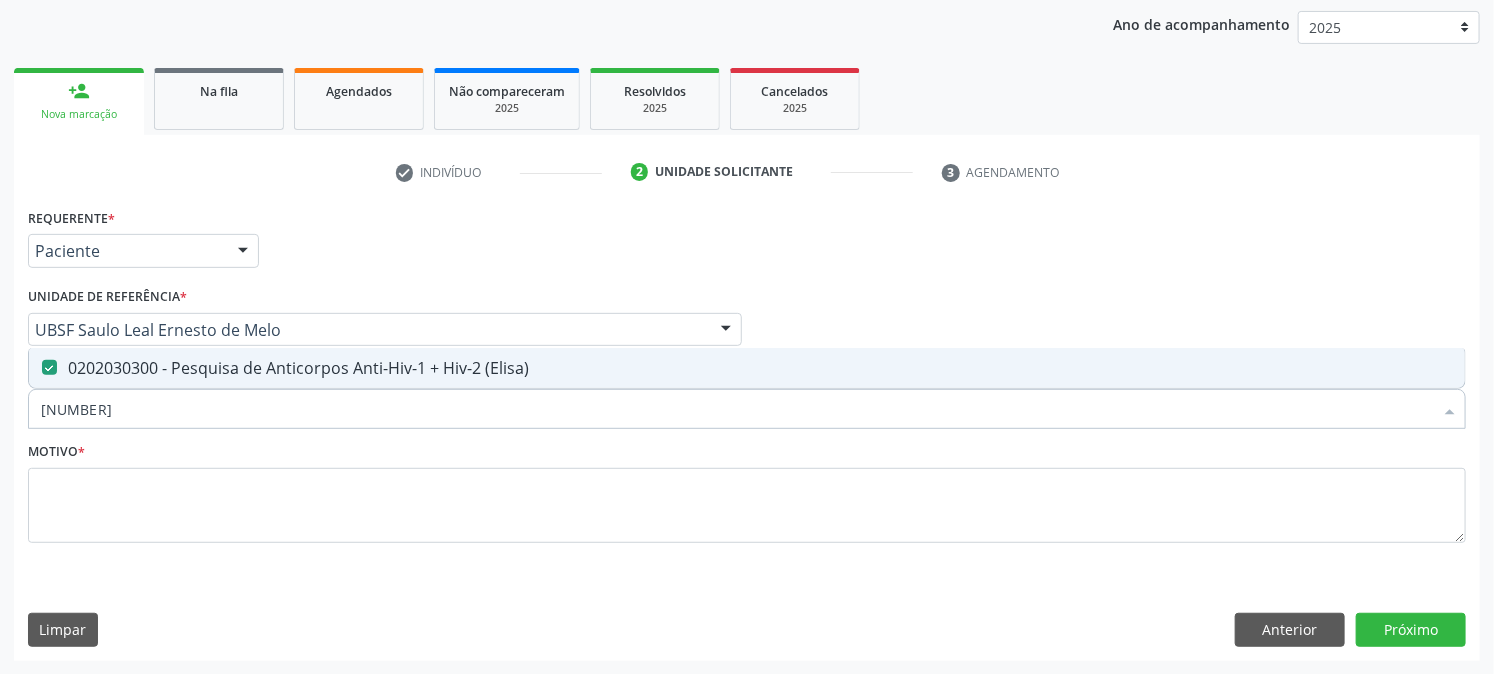 drag, startPoint x: 216, startPoint y: 417, endPoint x: 0, endPoint y: 431, distance: 216.45323 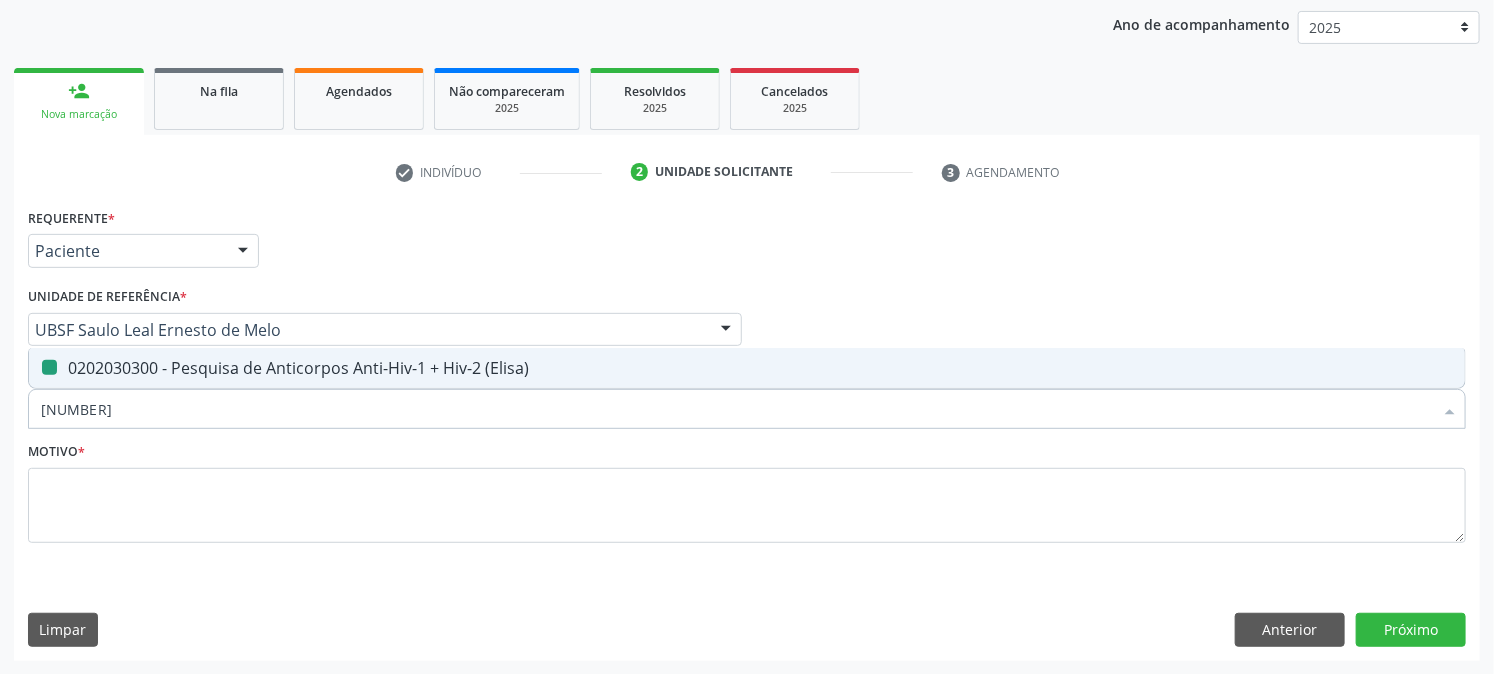 type 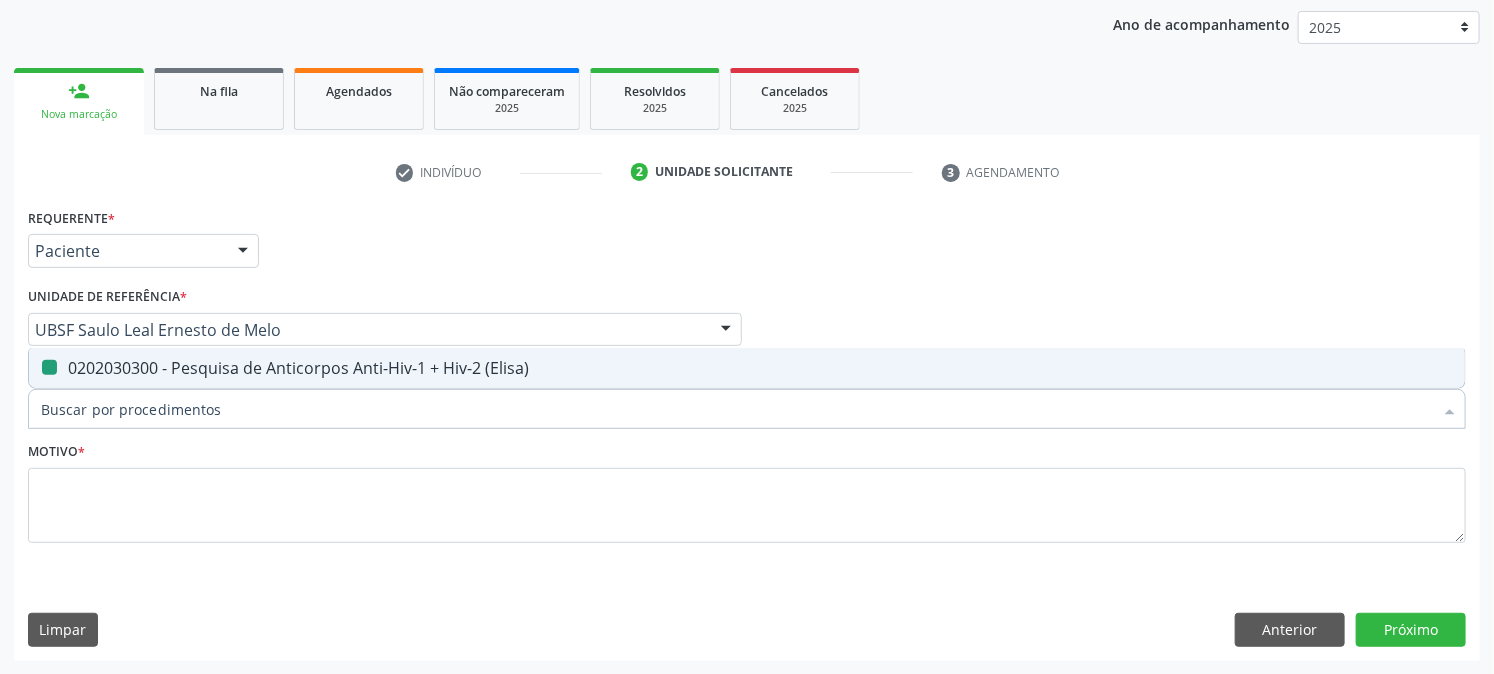 checkbox on "false" 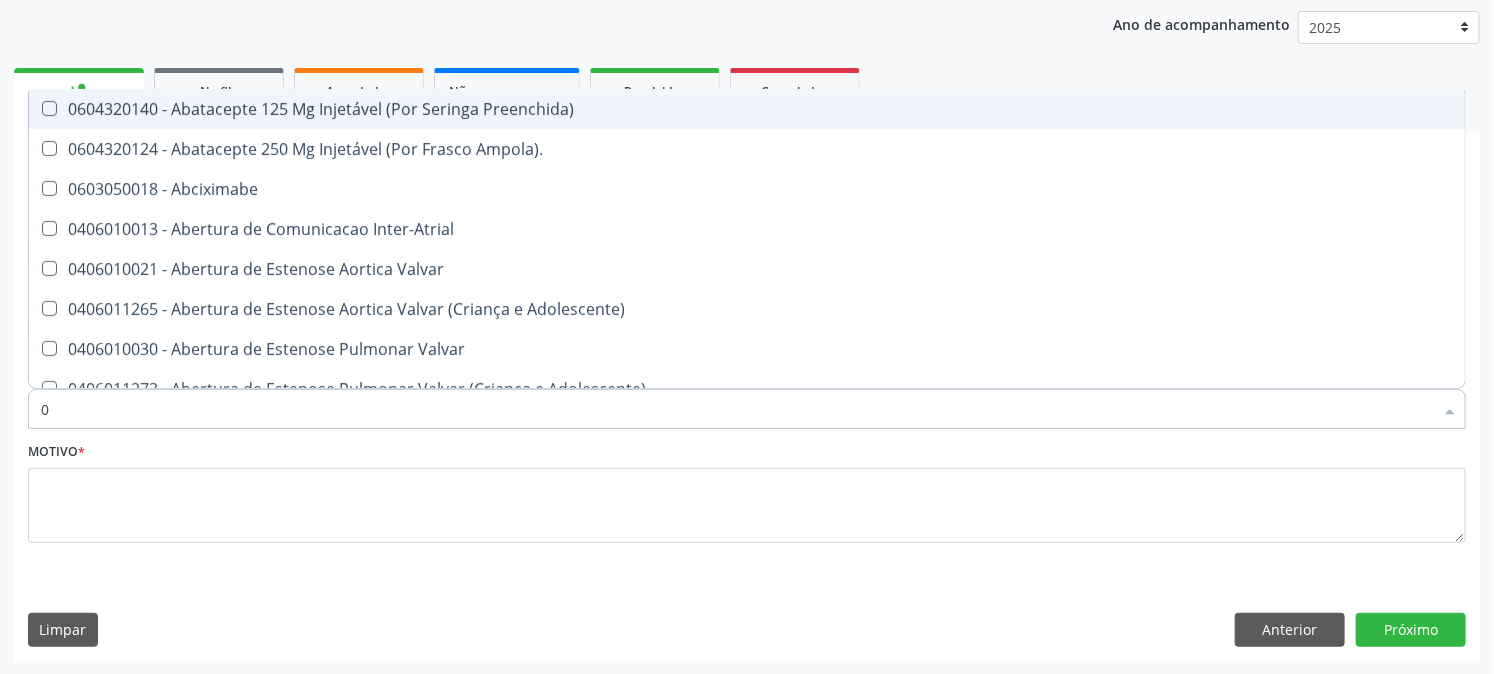 type on "02" 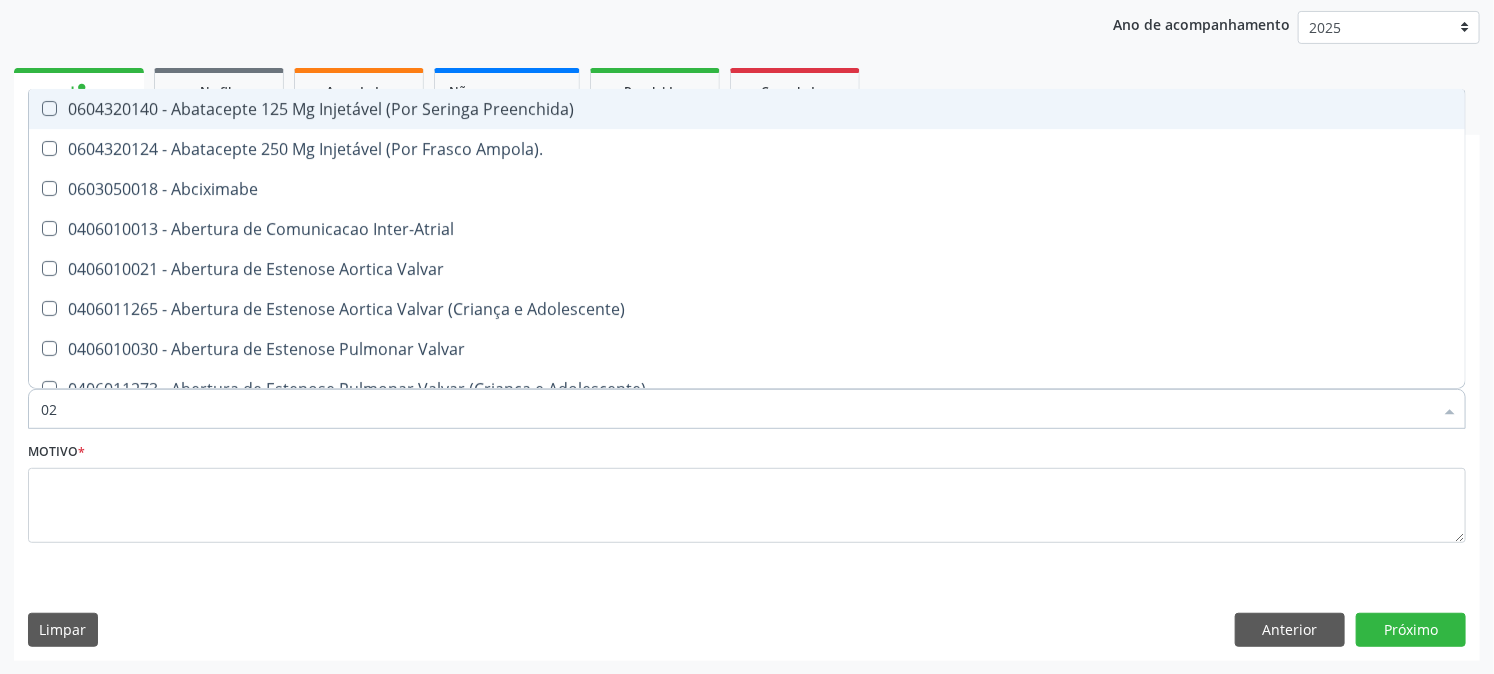 checkbox on "true" 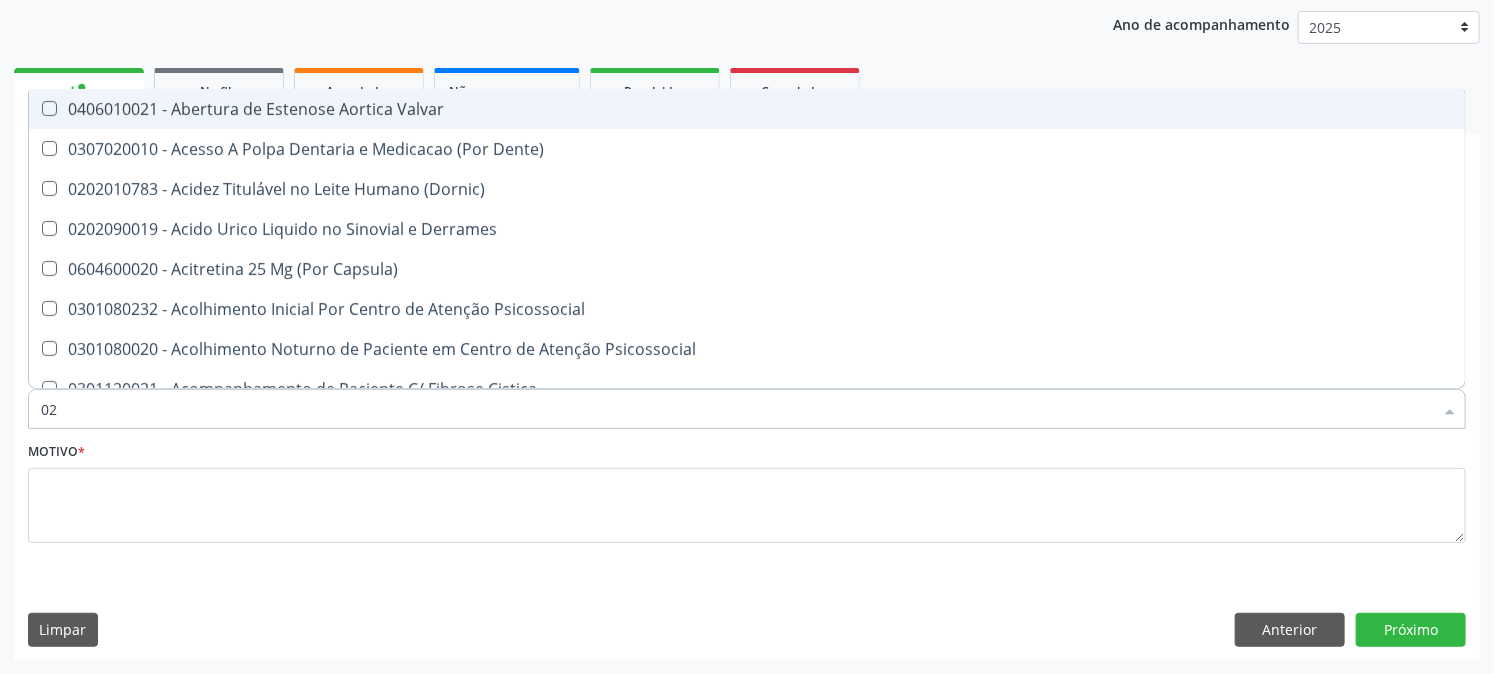 type on "020" 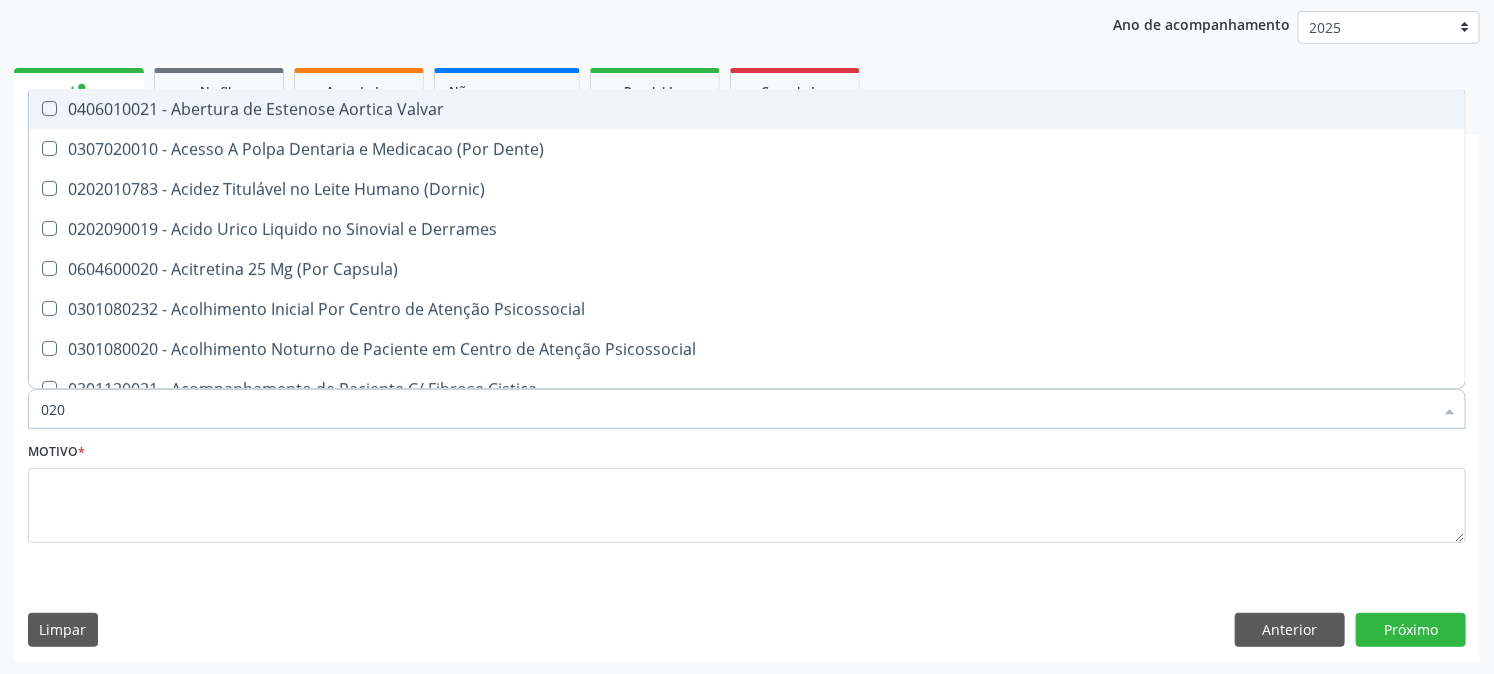 checkbox on "true" 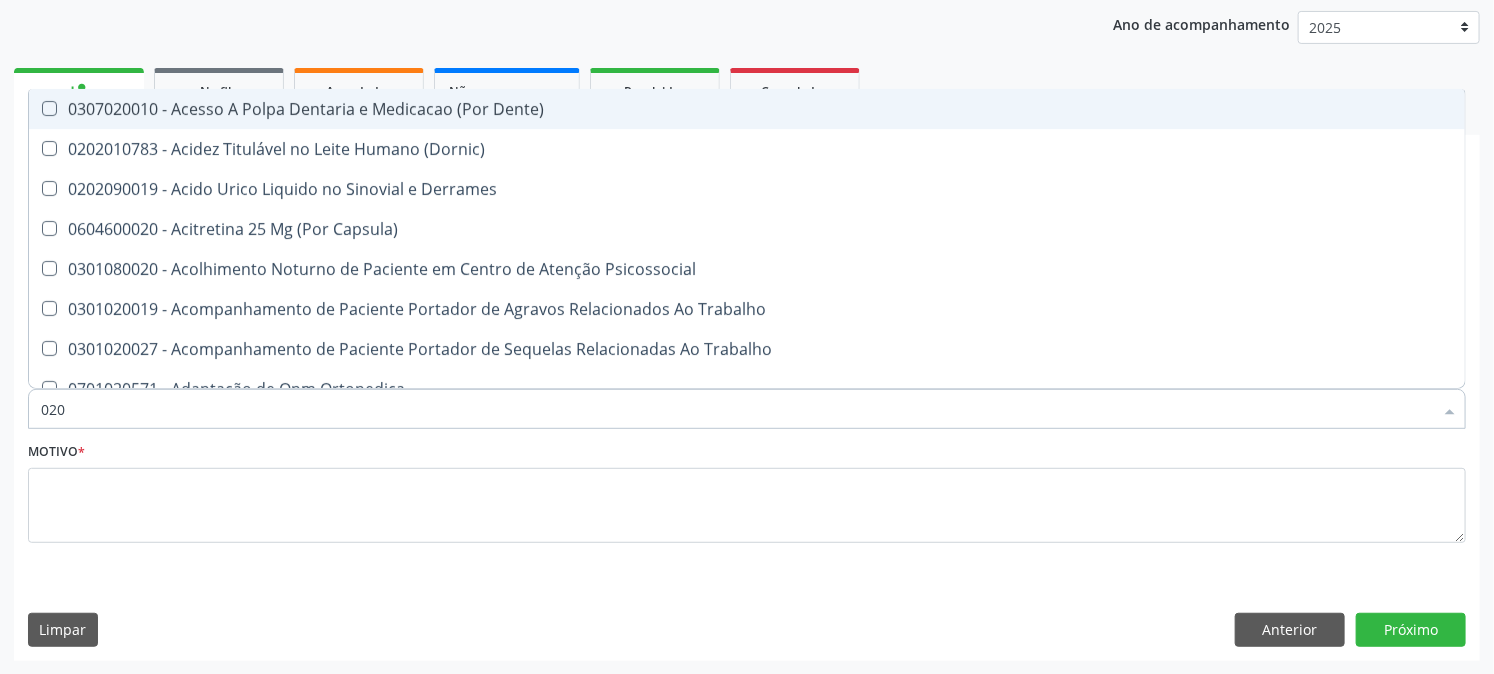type on "0202" 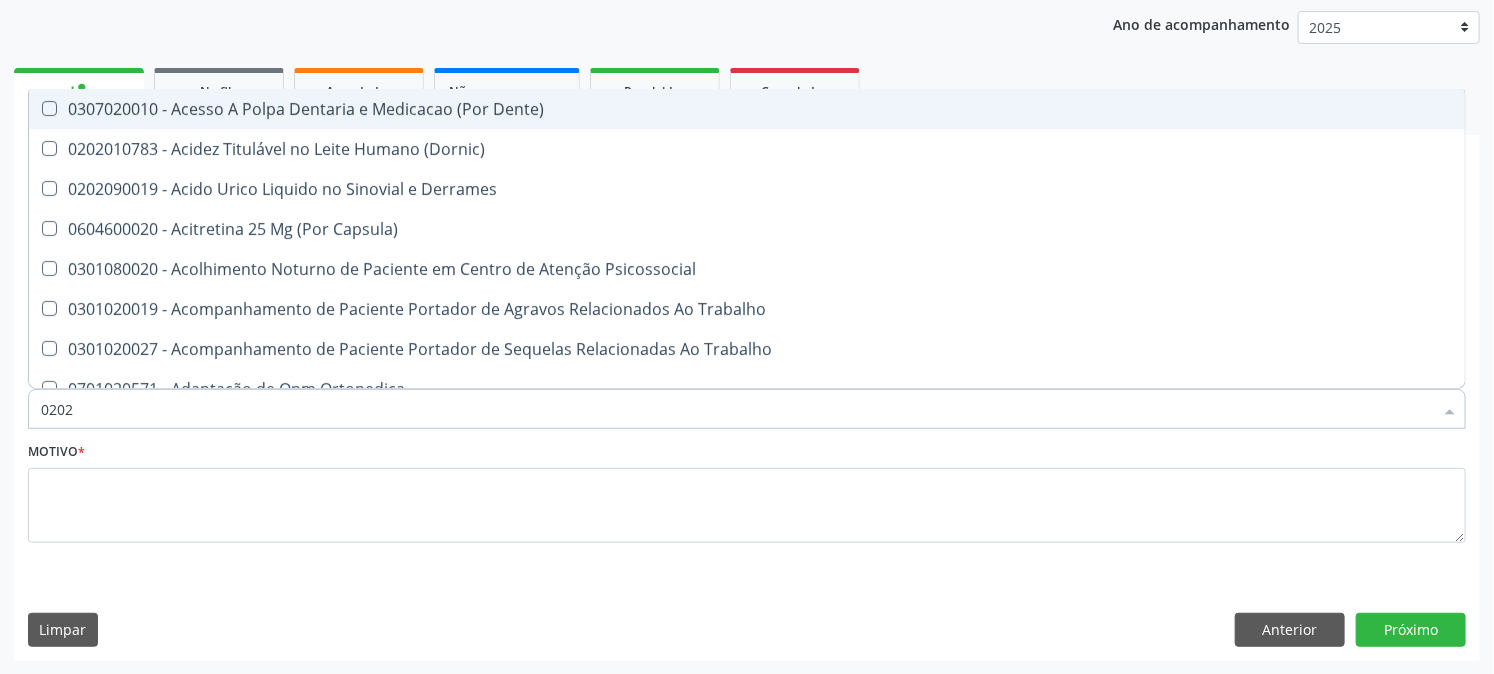 checkbox on "true" 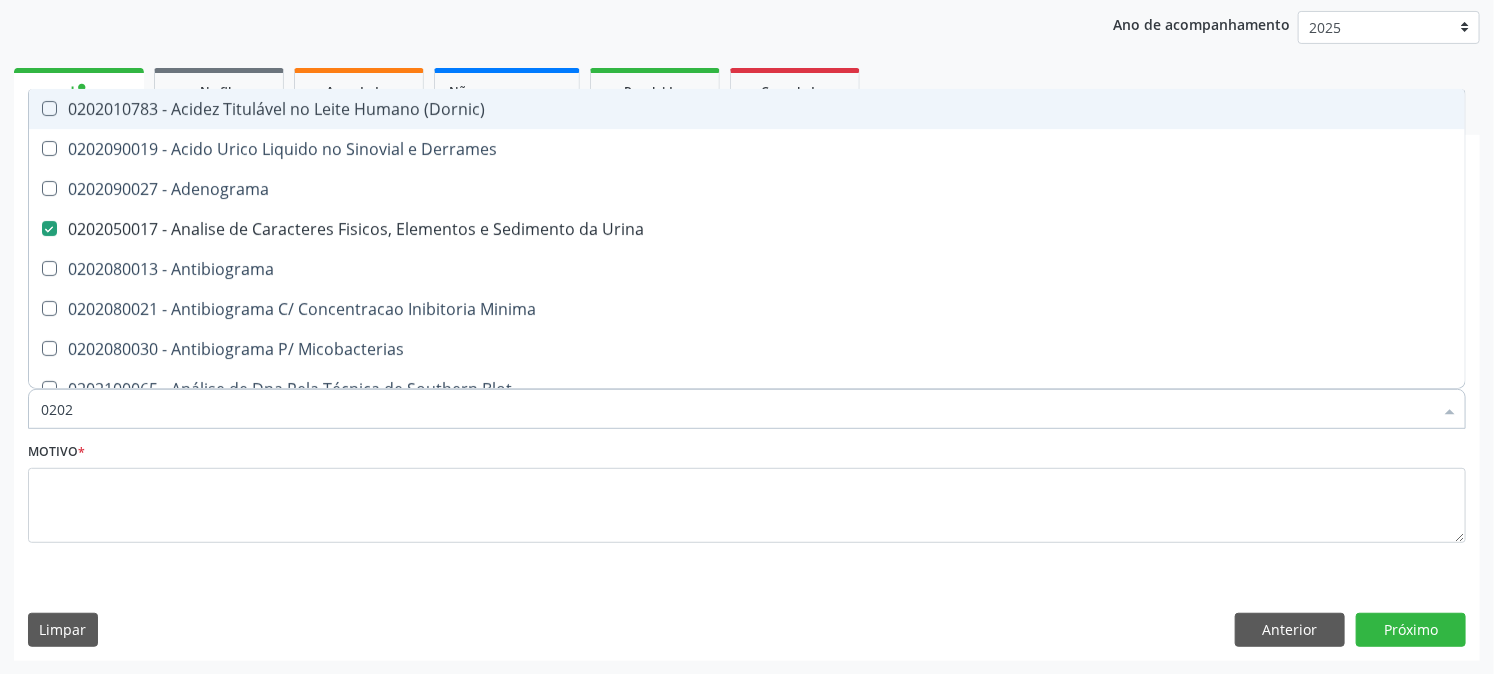 type on "02020" 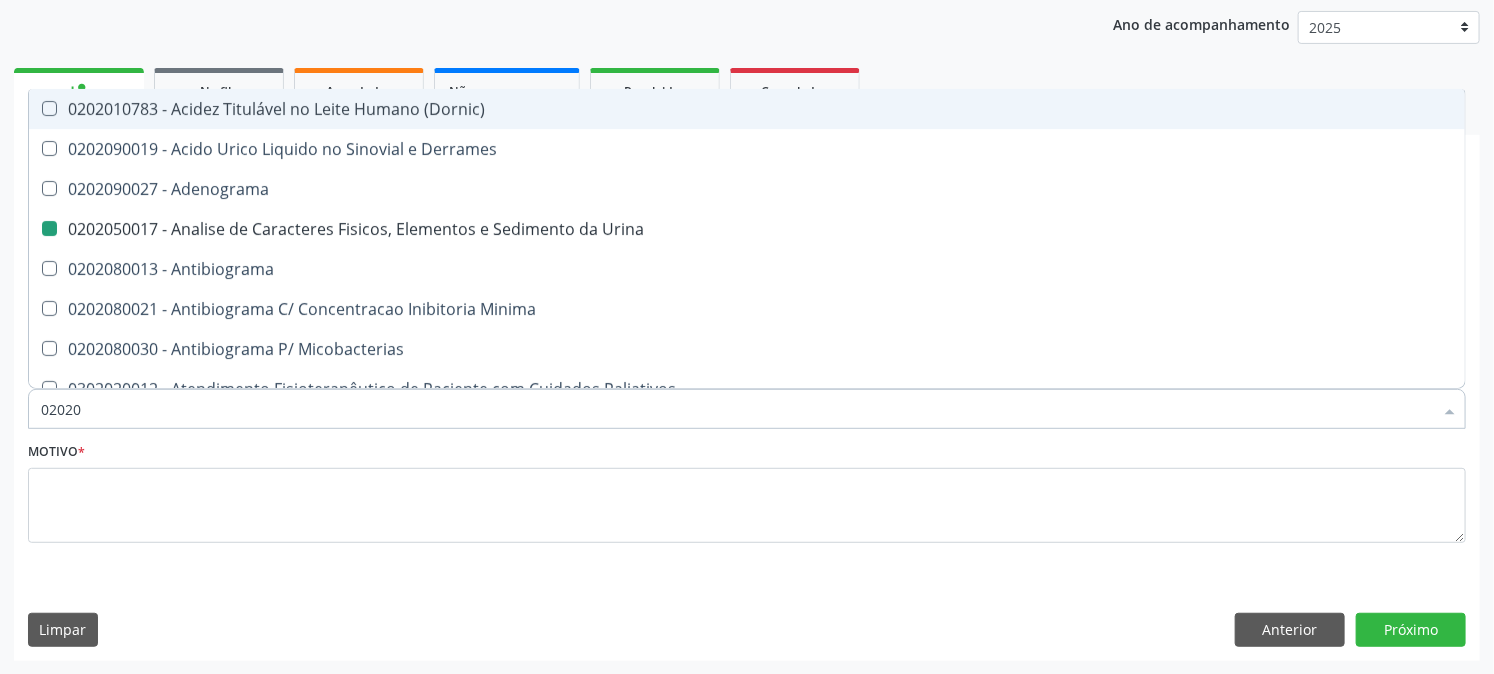 type on "020203" 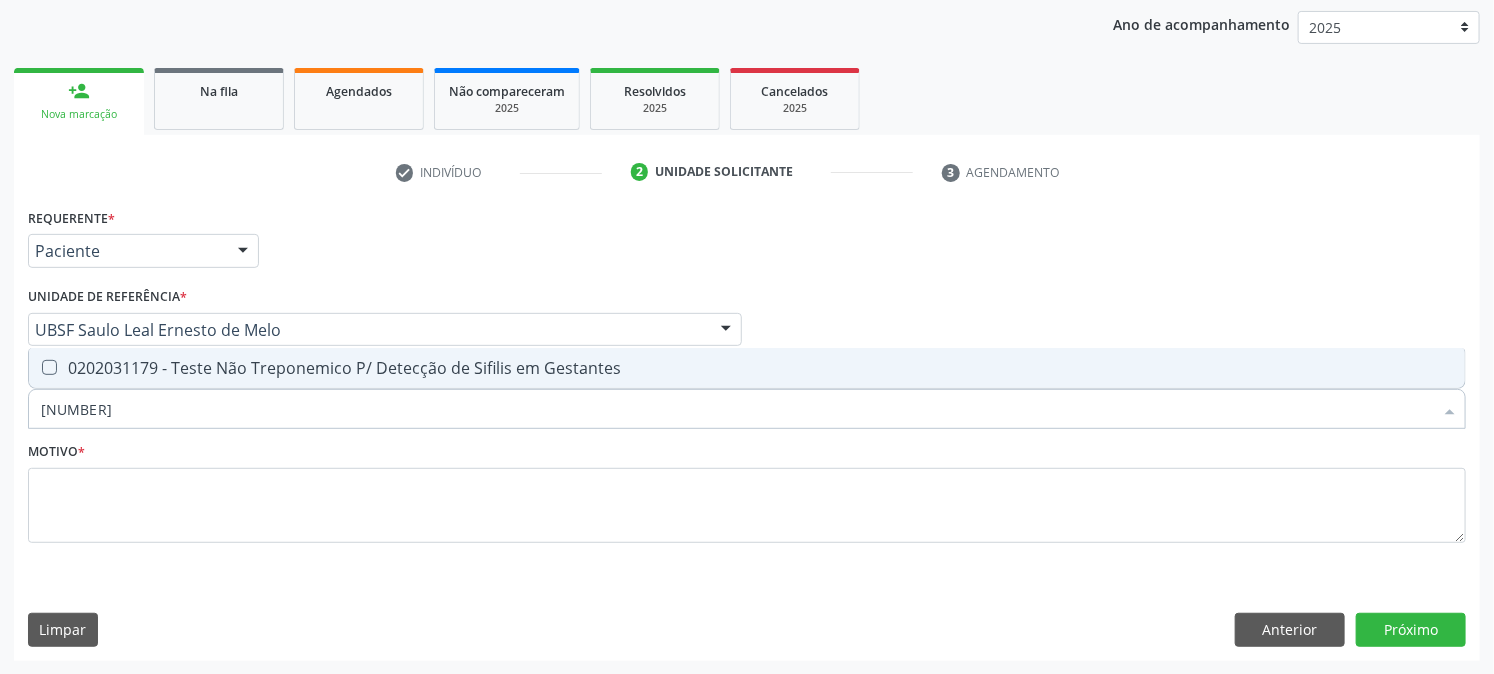 type on "0202031179" 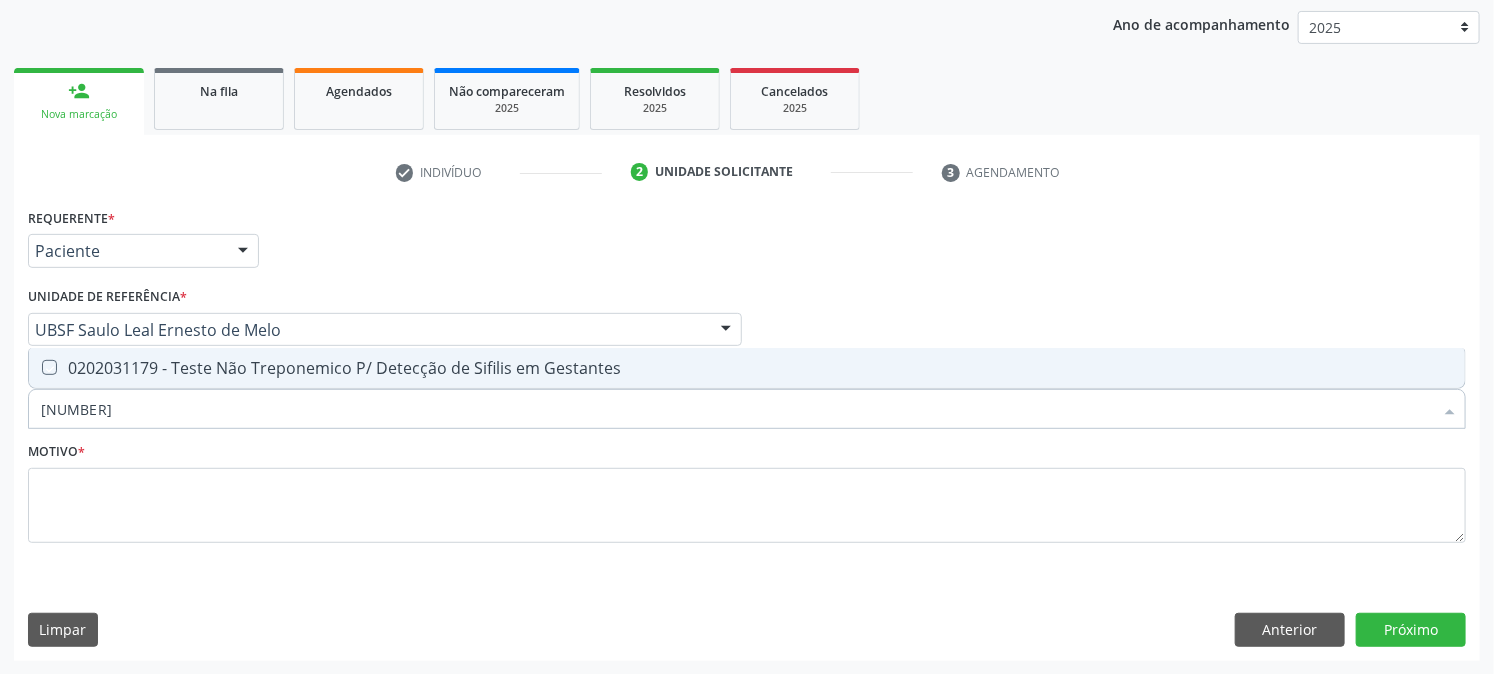 checkbox on "true" 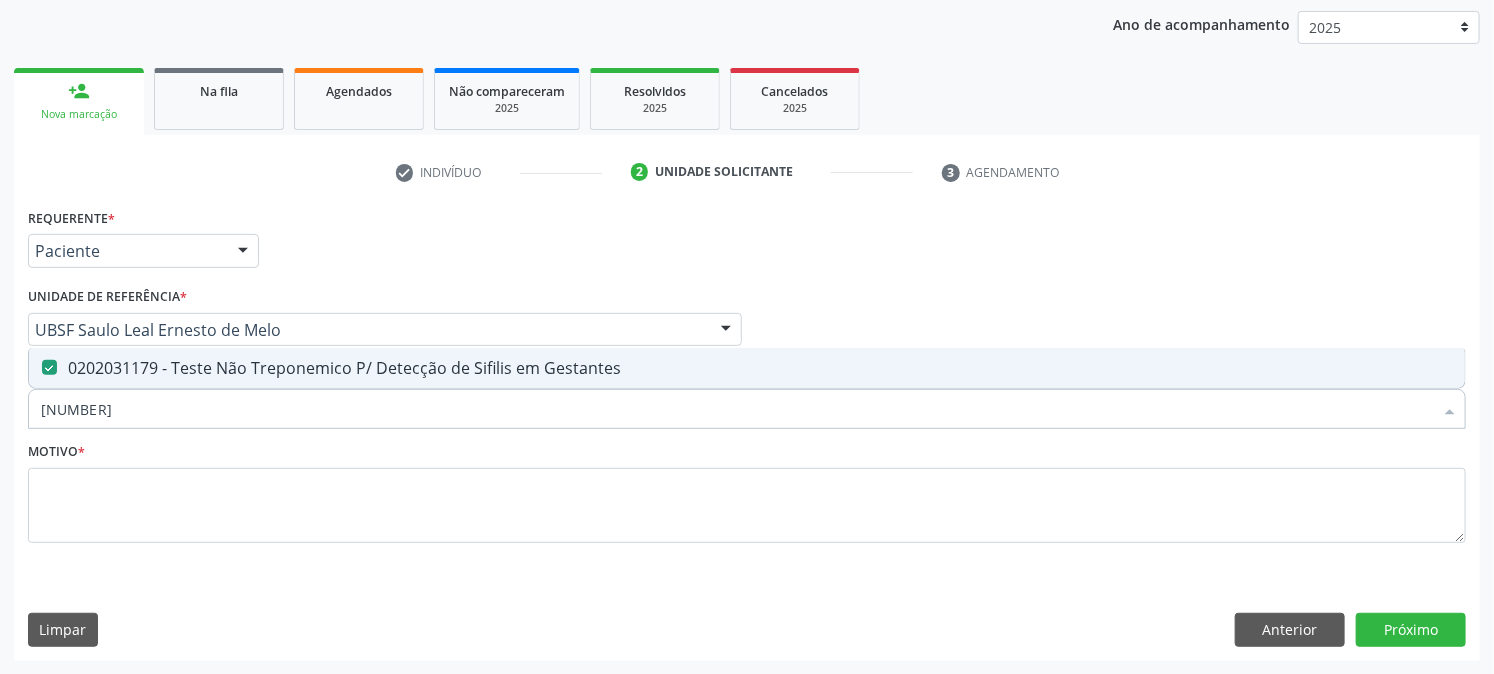 drag, startPoint x: 160, startPoint y: 403, endPoint x: 0, endPoint y: 507, distance: 190.82977 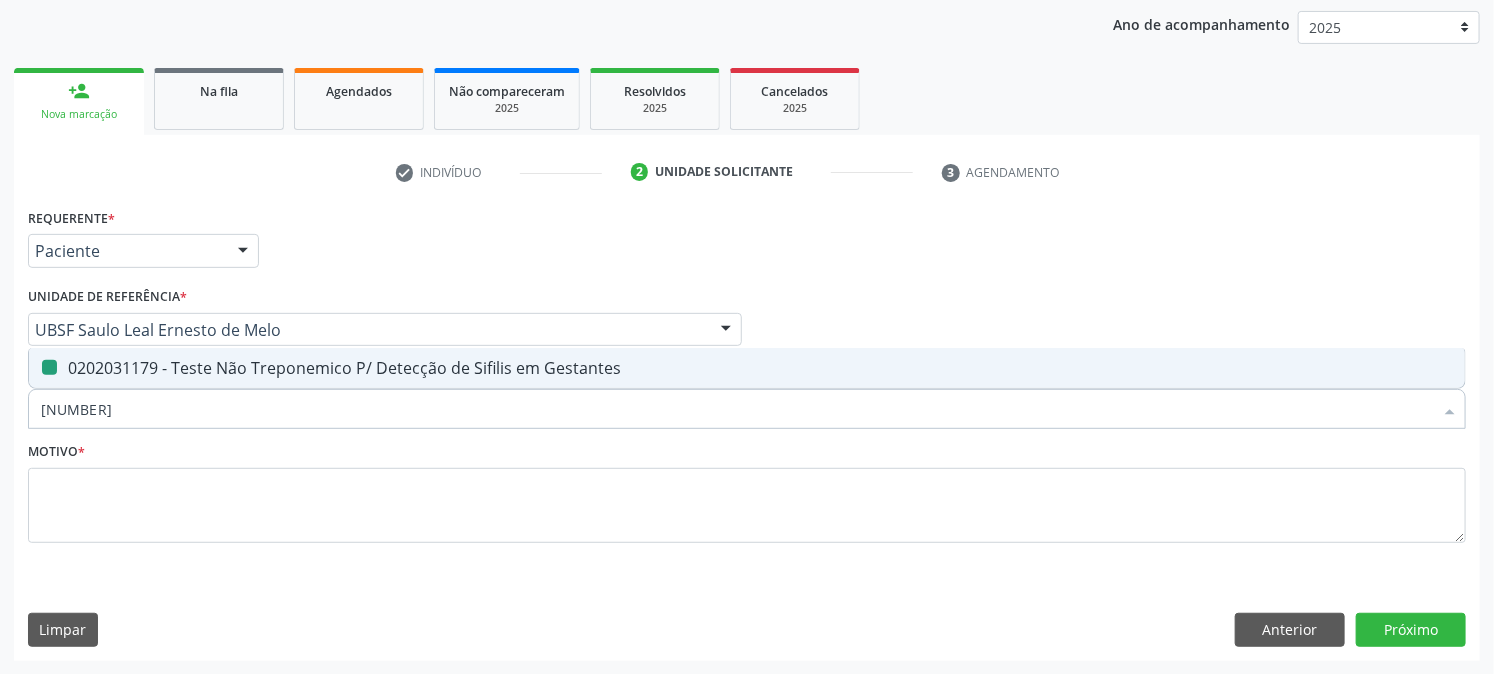 type 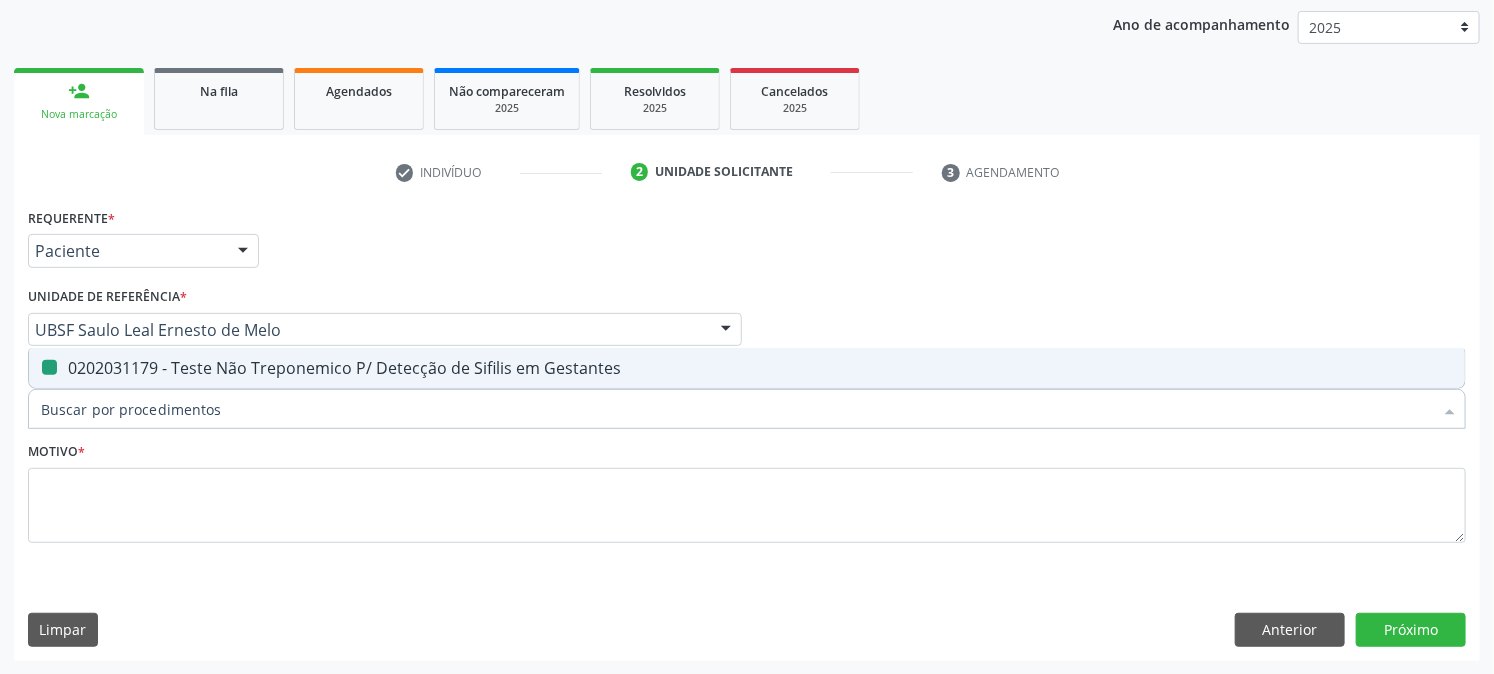 checkbox on "false" 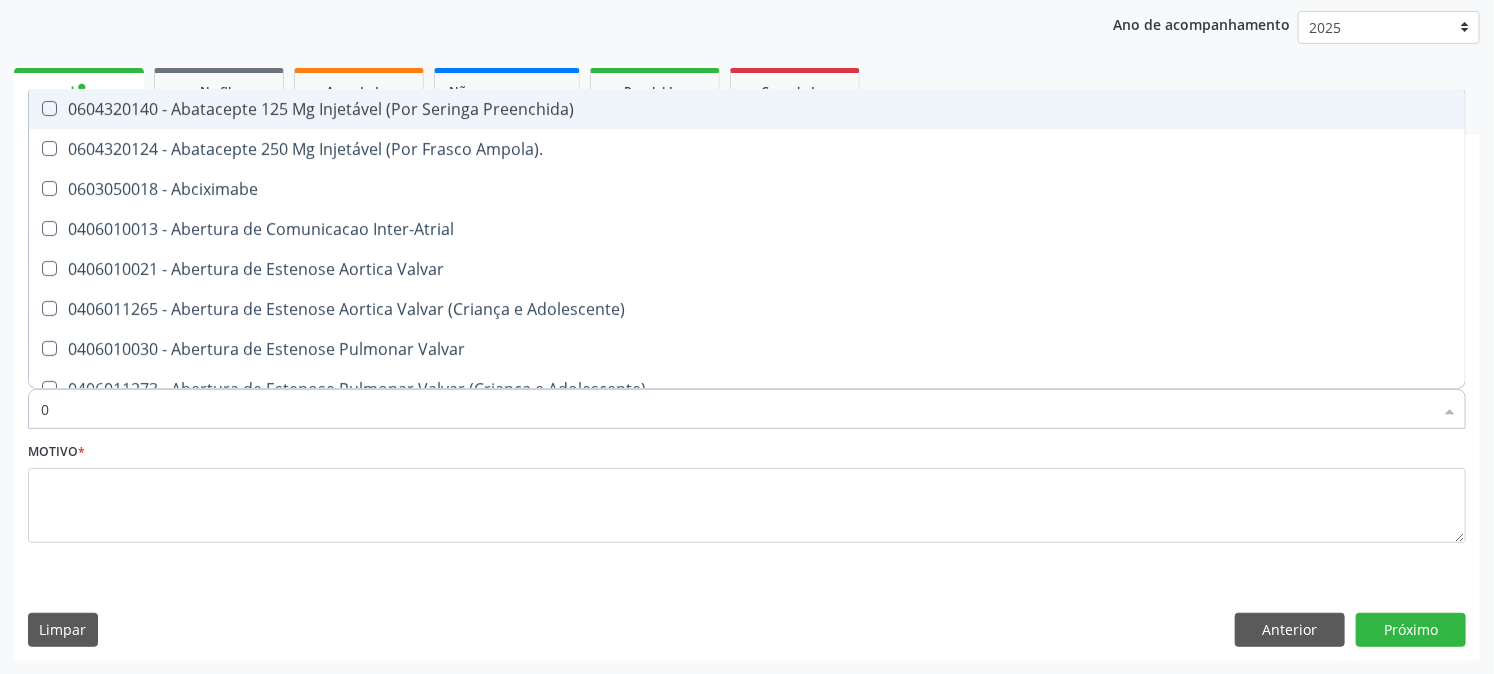 type on "02" 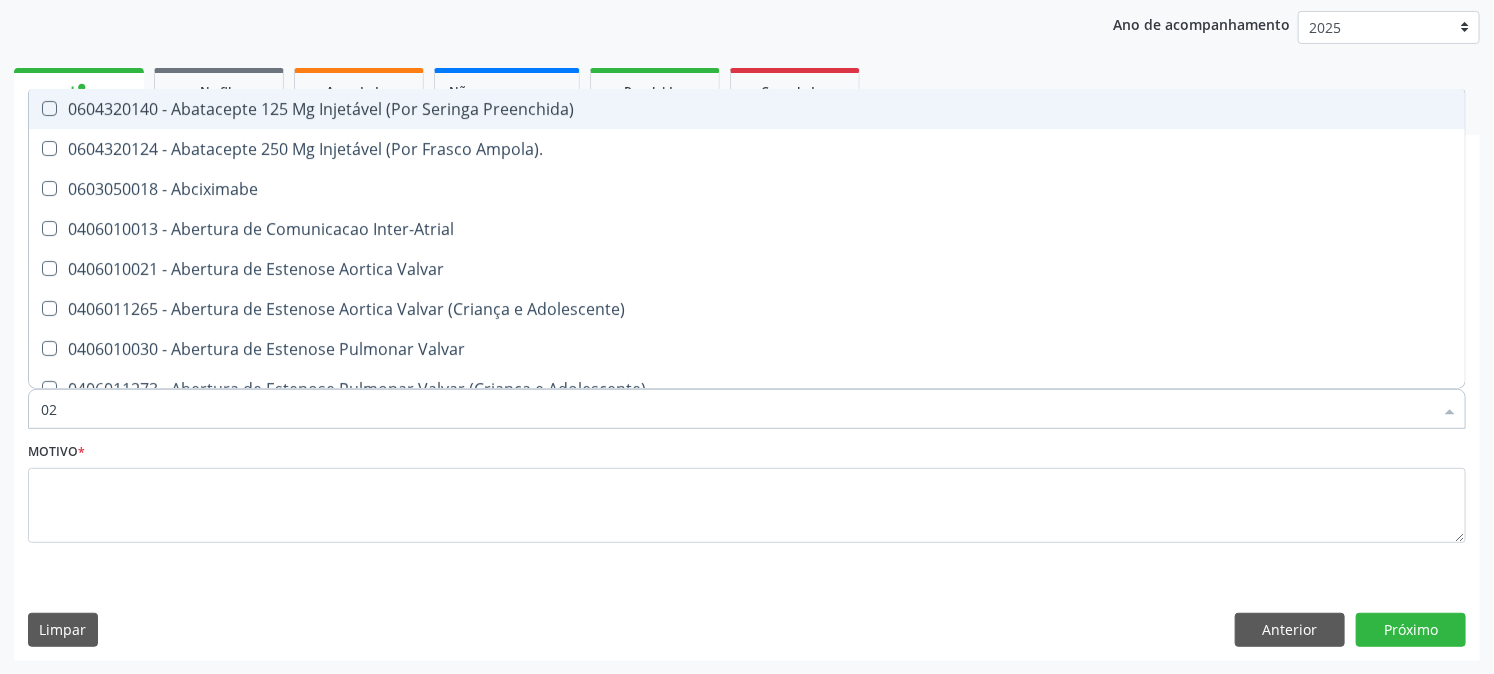 checkbox on "true" 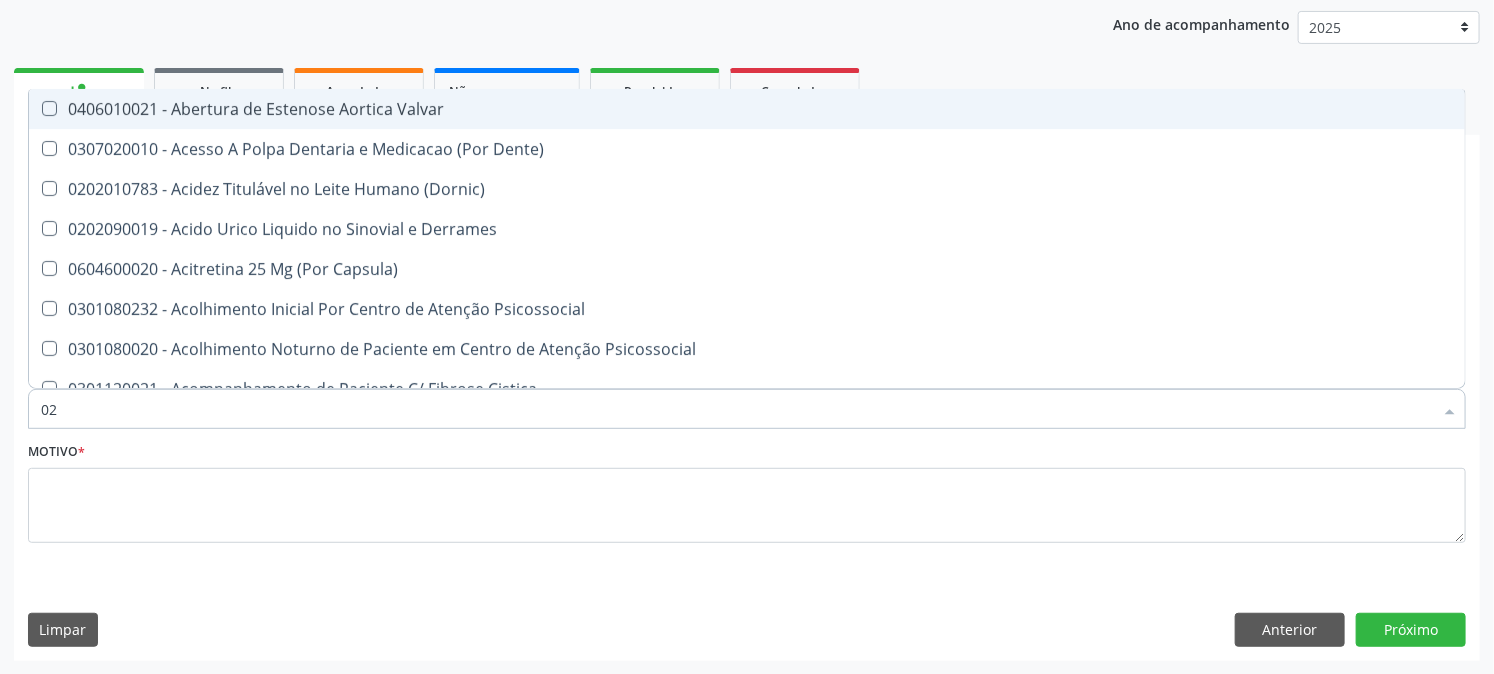 type on "020" 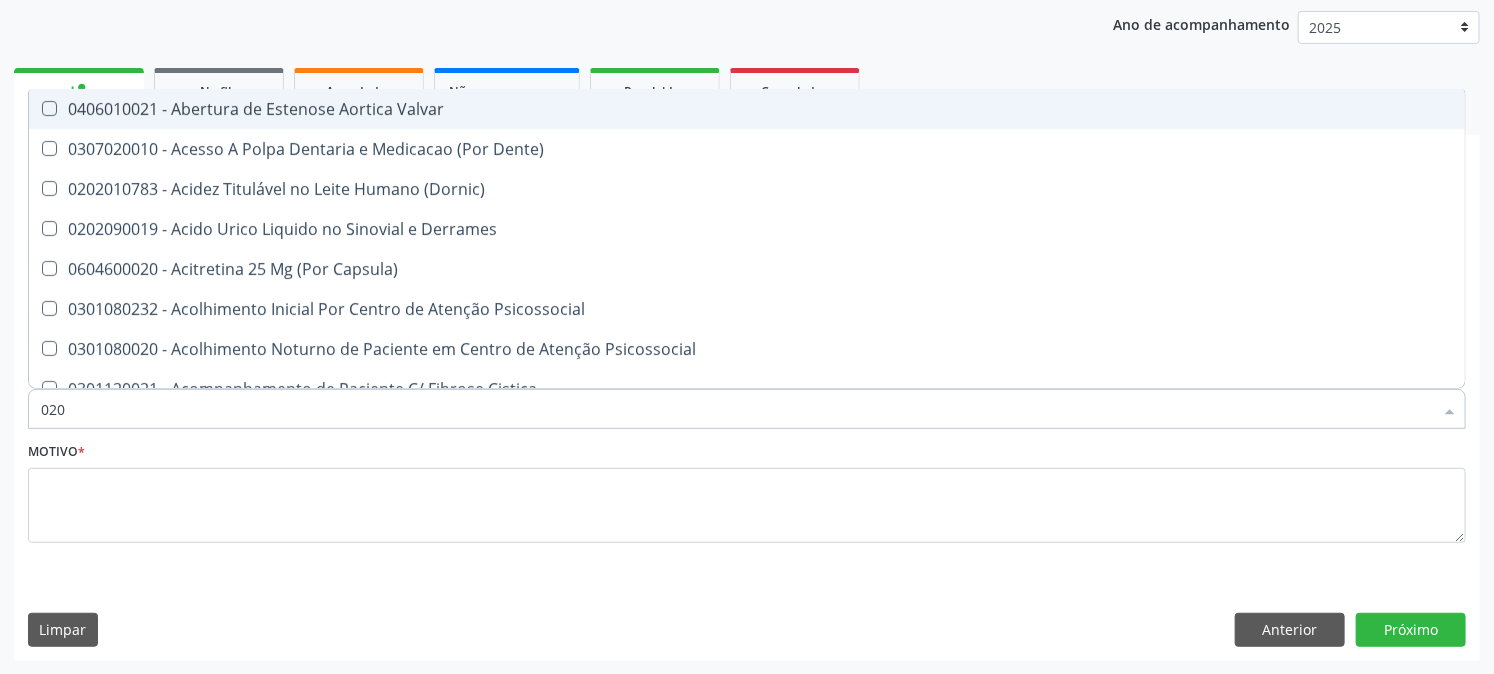 checkbox on "true" 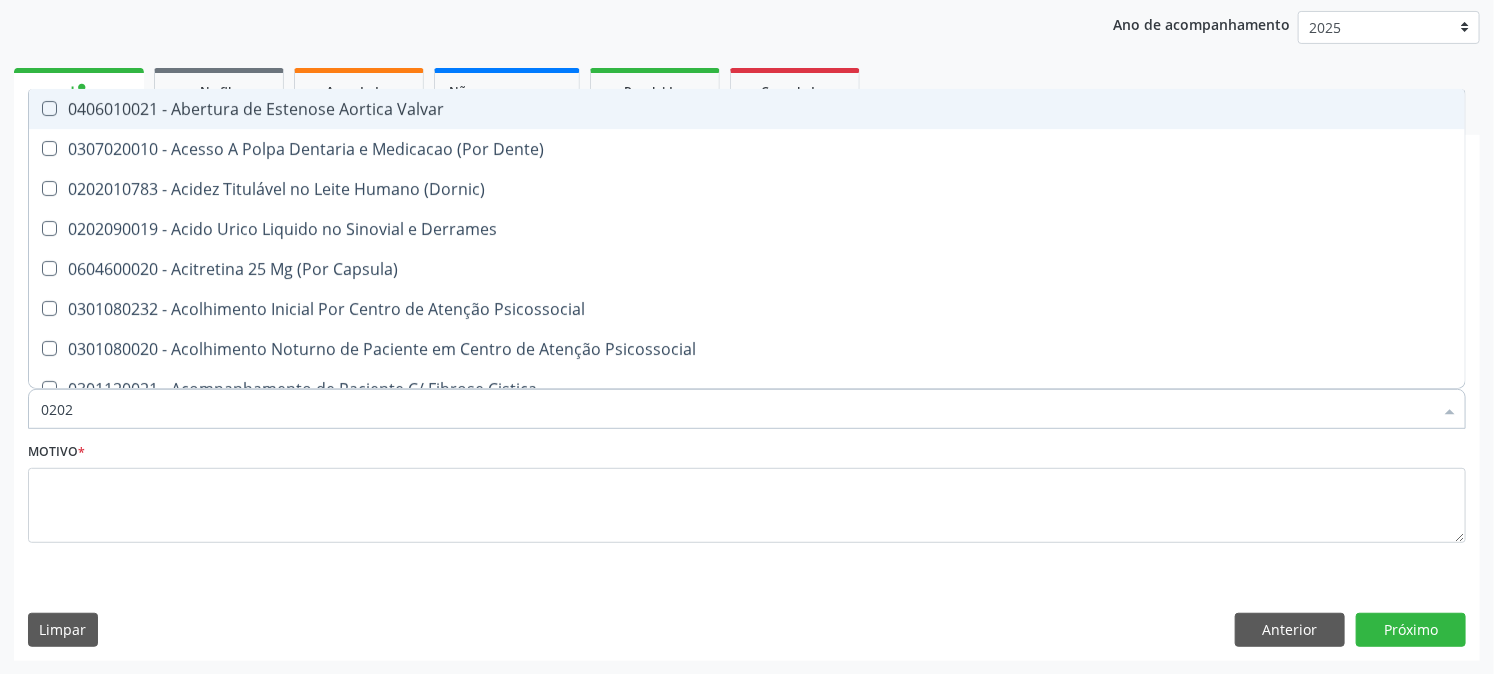 checkbox on "true" 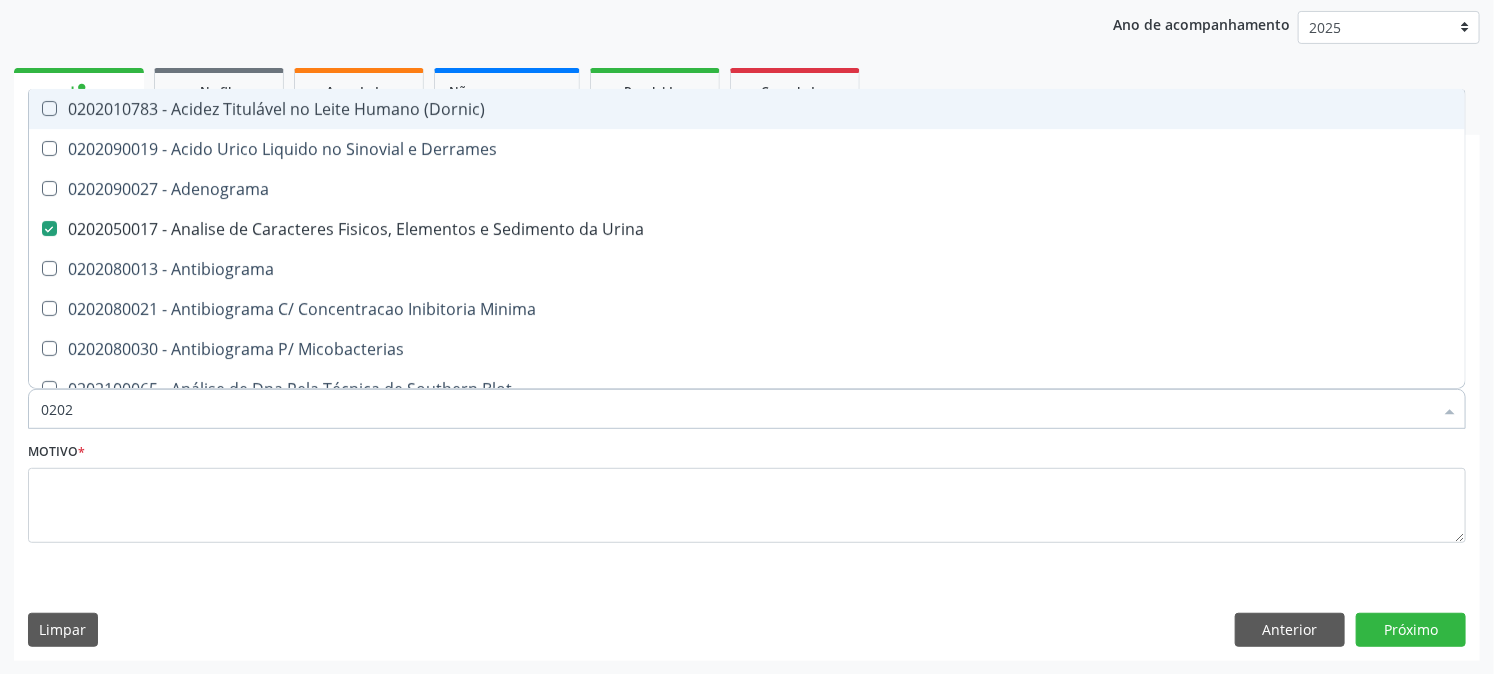 type on "02020" 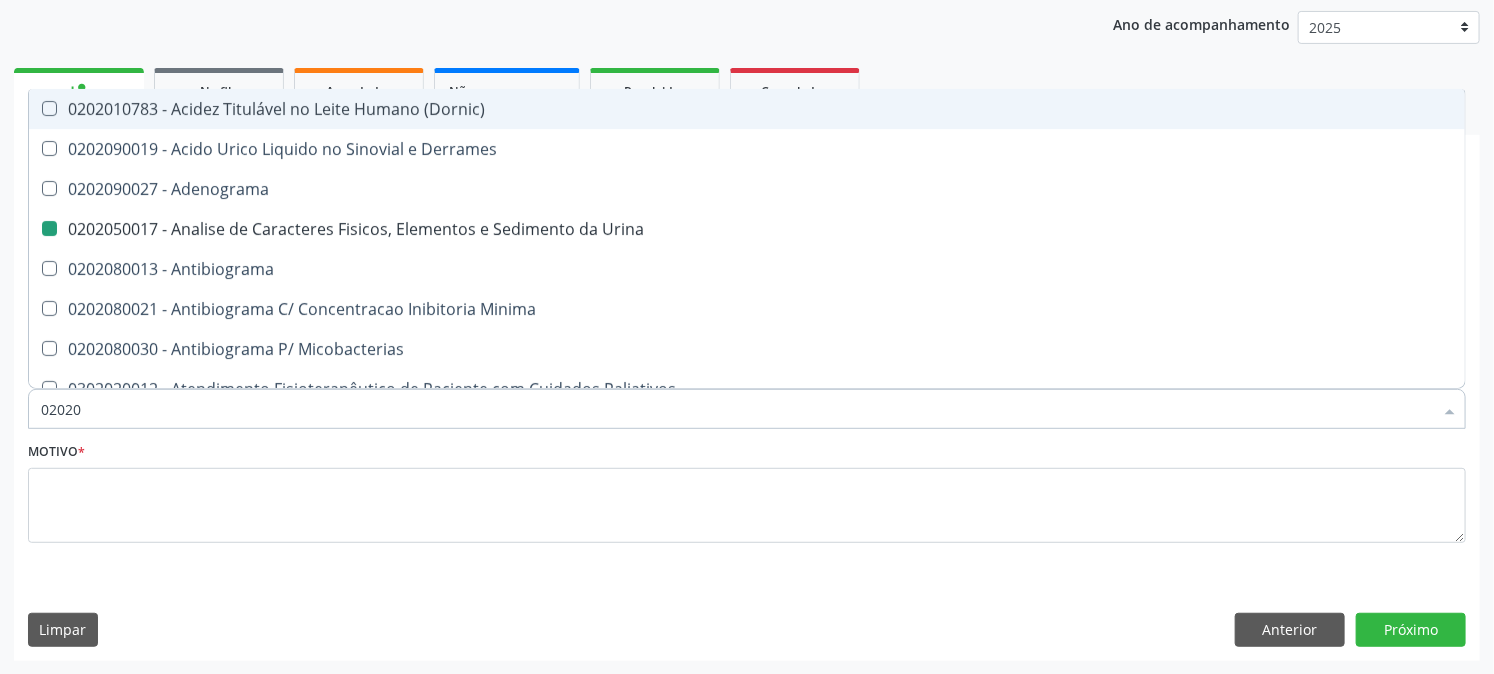 type on "020208" 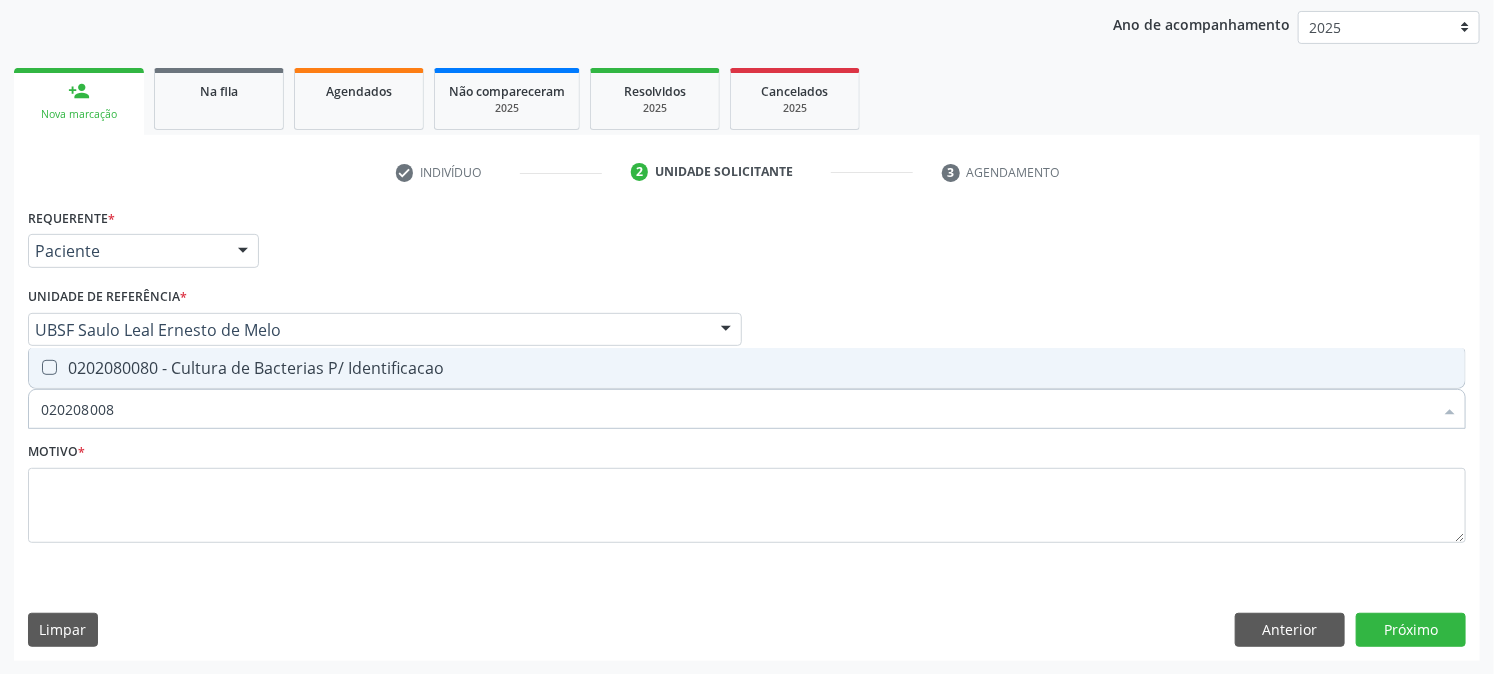 type on "0202080080" 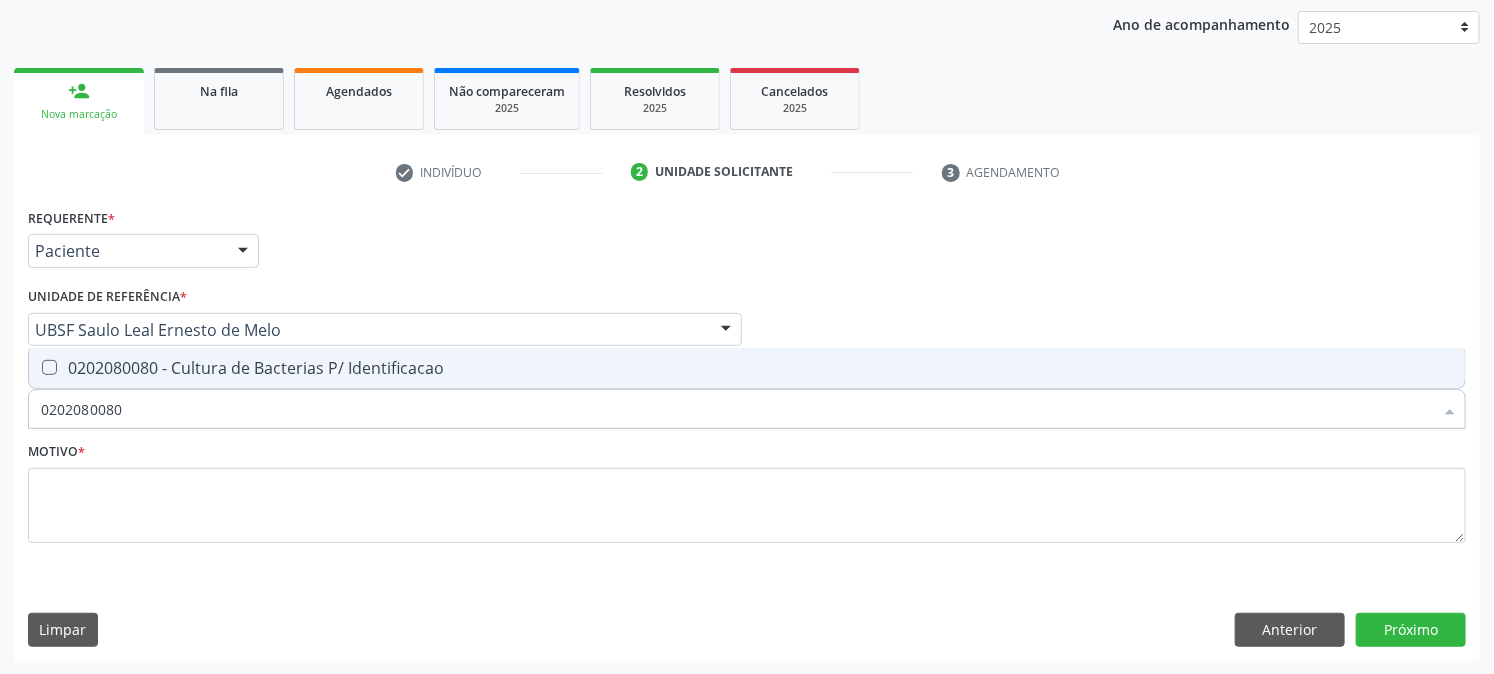 click on "0202080080 - Cultura de Bacterias P/ Identificacao" at bounding box center (747, 368) 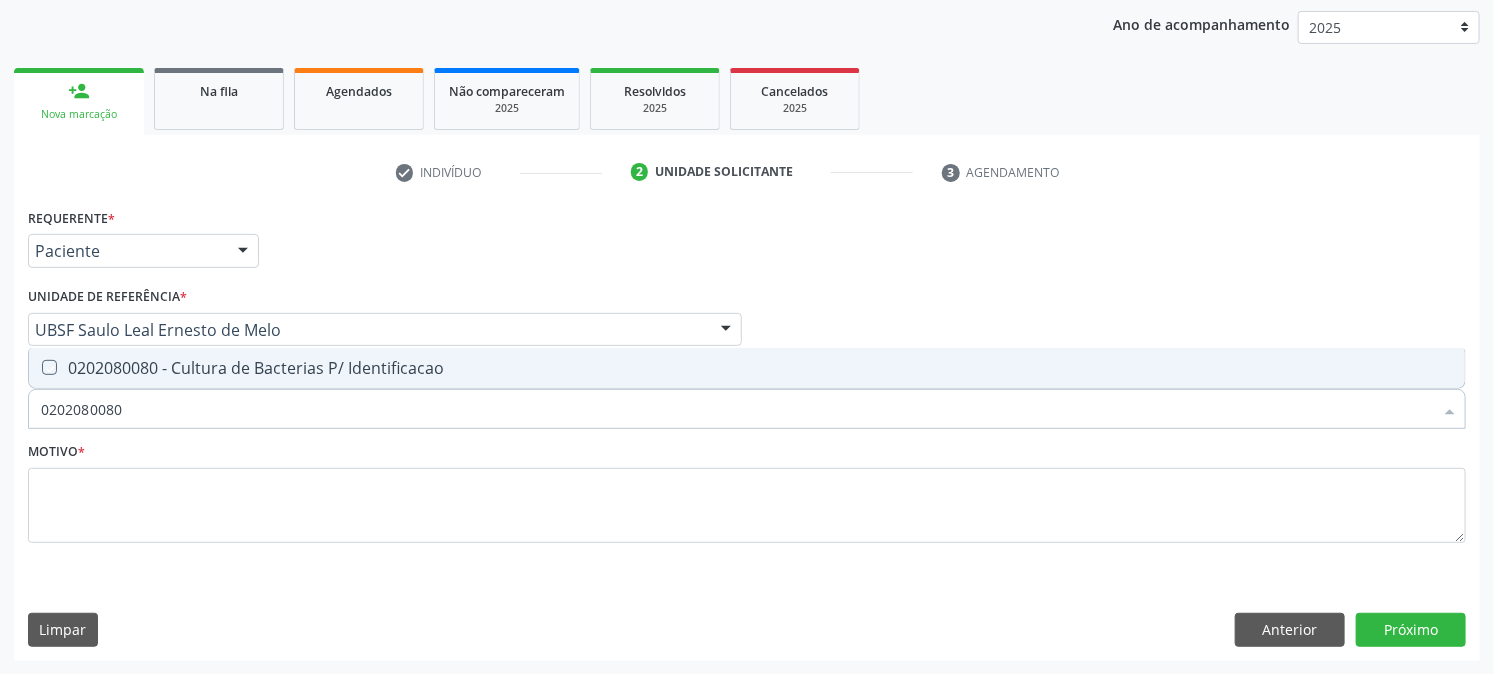 checkbox on "true" 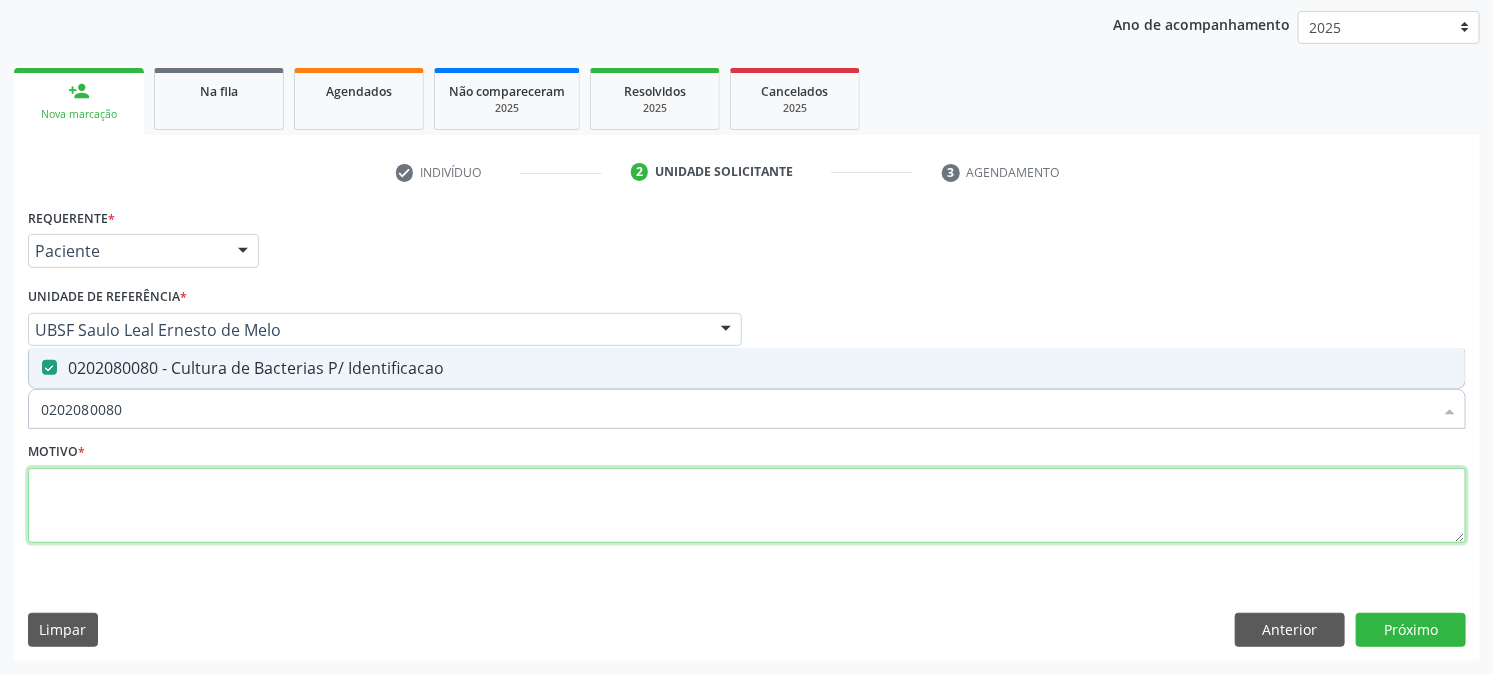 click at bounding box center [747, 506] 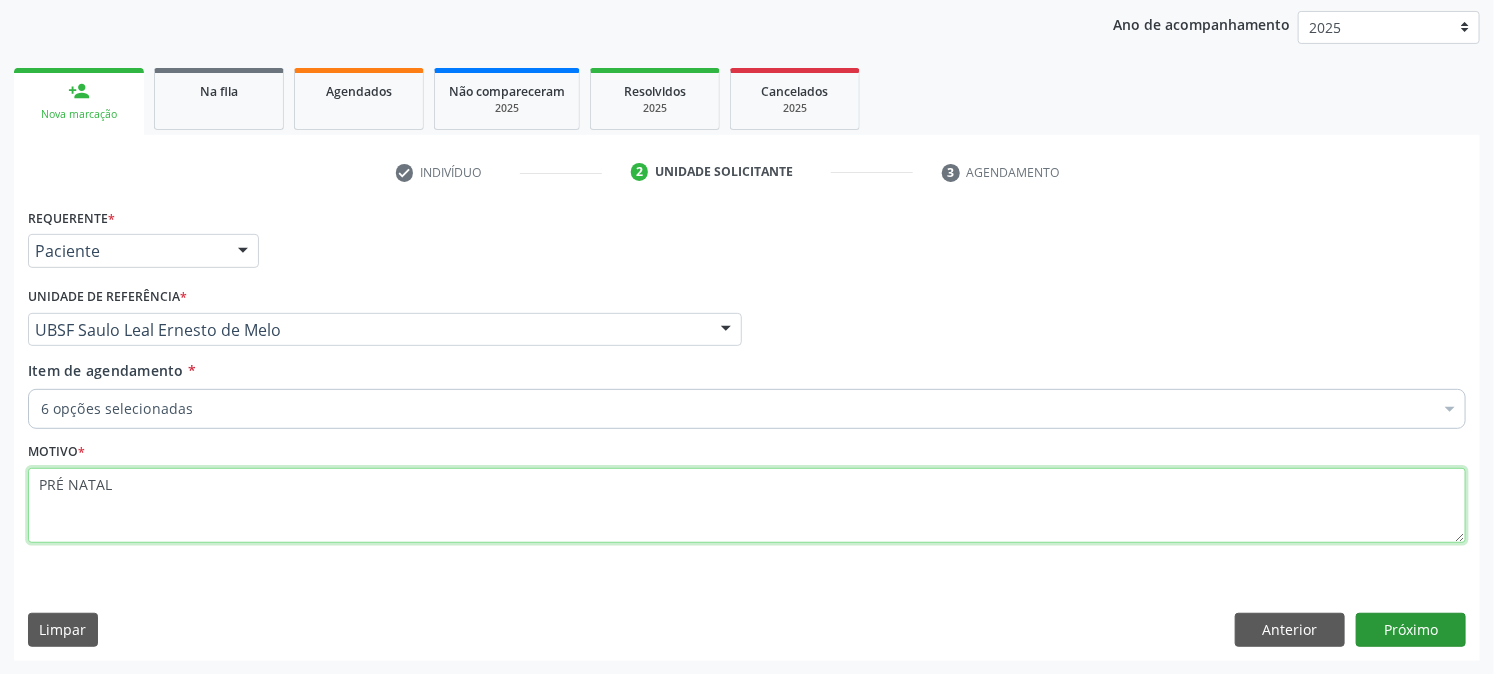type on "PRÉ NATAL" 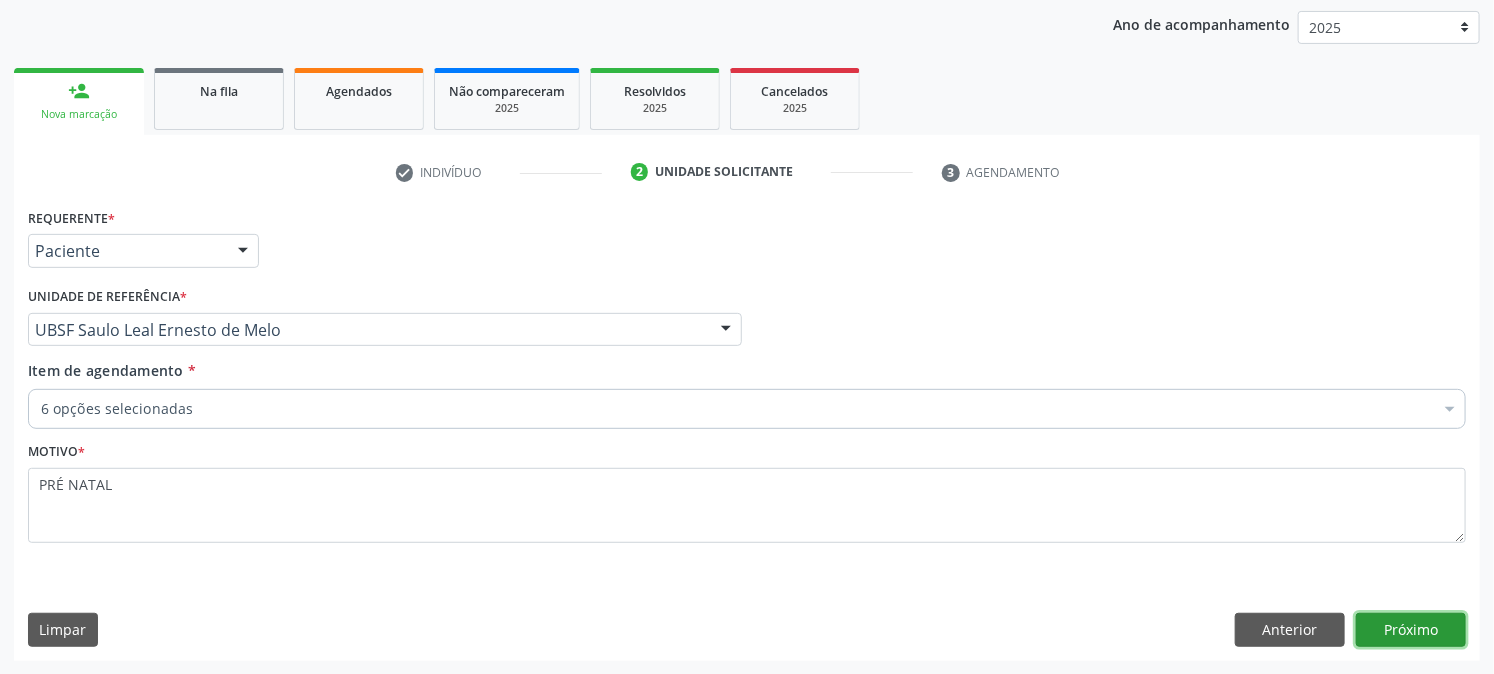 click on "Próximo" at bounding box center (1411, 630) 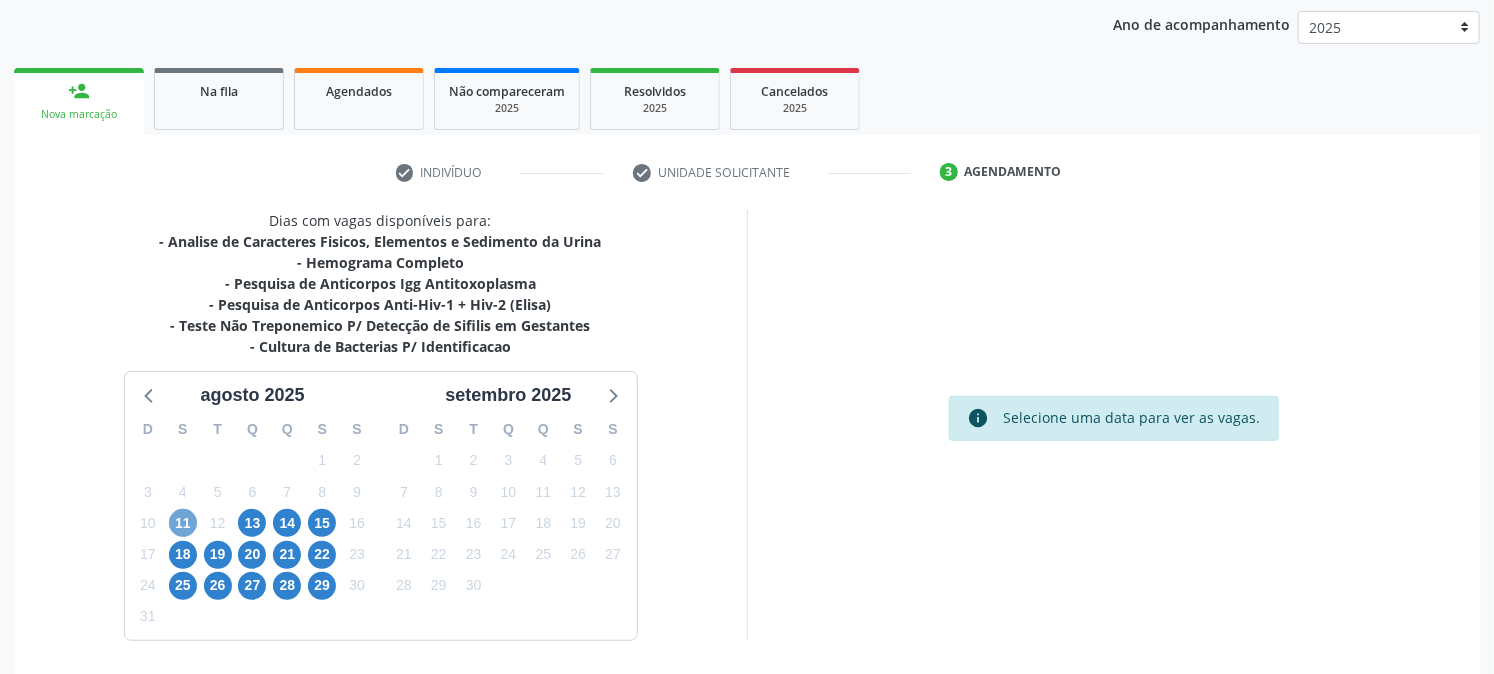 click on "11" at bounding box center [183, 523] 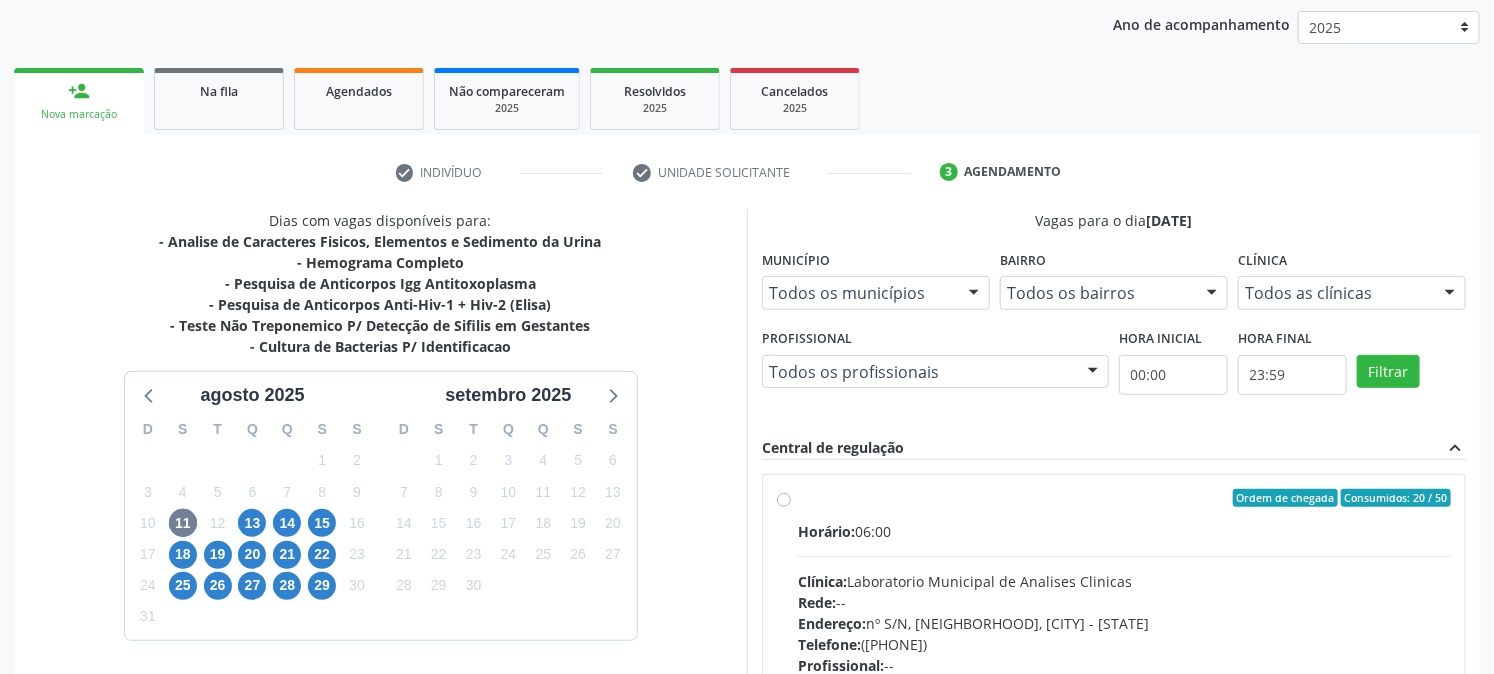 click on "Horário:   06:00" at bounding box center (1124, 531) 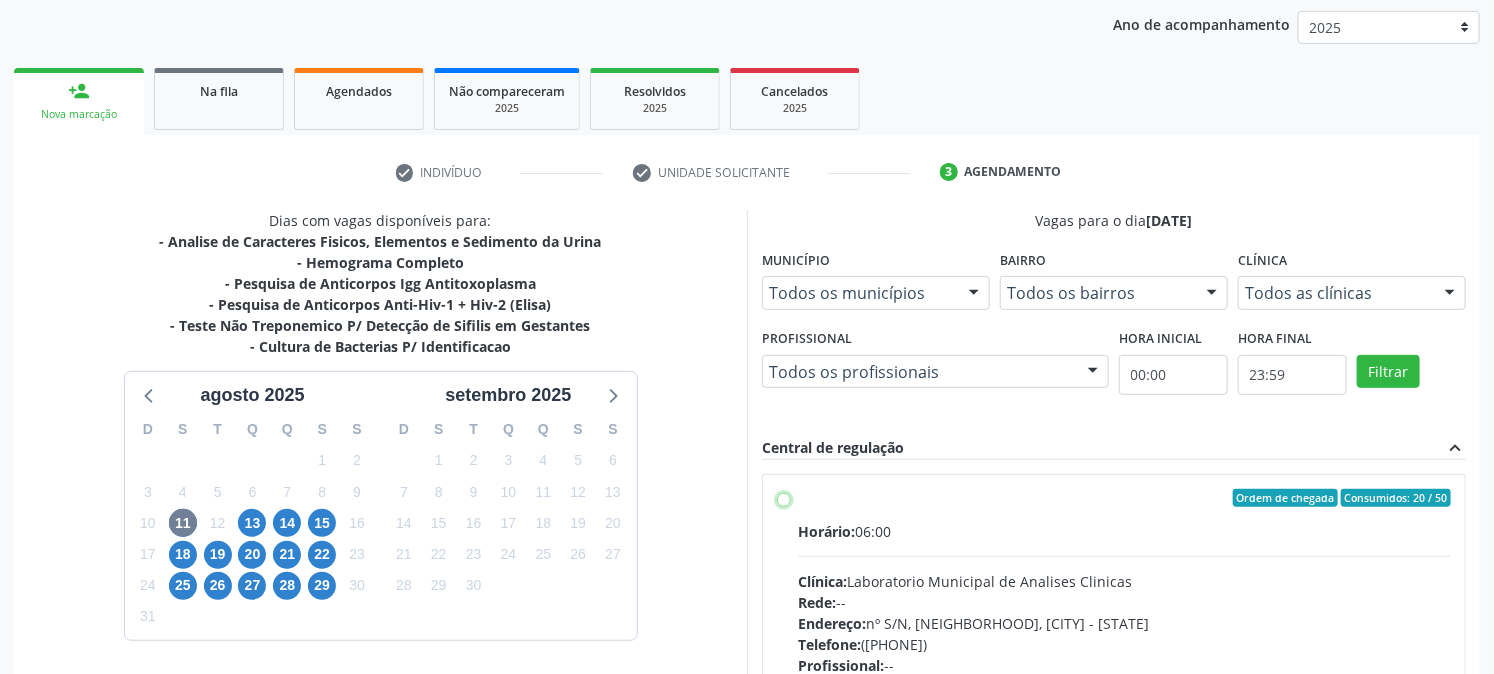 click on "Ordem de chegada
Consumidos: 20 / 50
Horário:   06:00
Clínica:  Laboratorio Municipal de Analises Clinicas
Rede:
--
Endereço:   nº S/N, Centro, Queimadas - PB
Telefone:   (83) 33921344
Profissional:
--
Informações adicionais sobre o atendimento
Idade de atendimento:
Sem restrição
Gênero(s) atendido(s):
Sem restrição
Informações adicionais:
--" at bounding box center [784, 498] 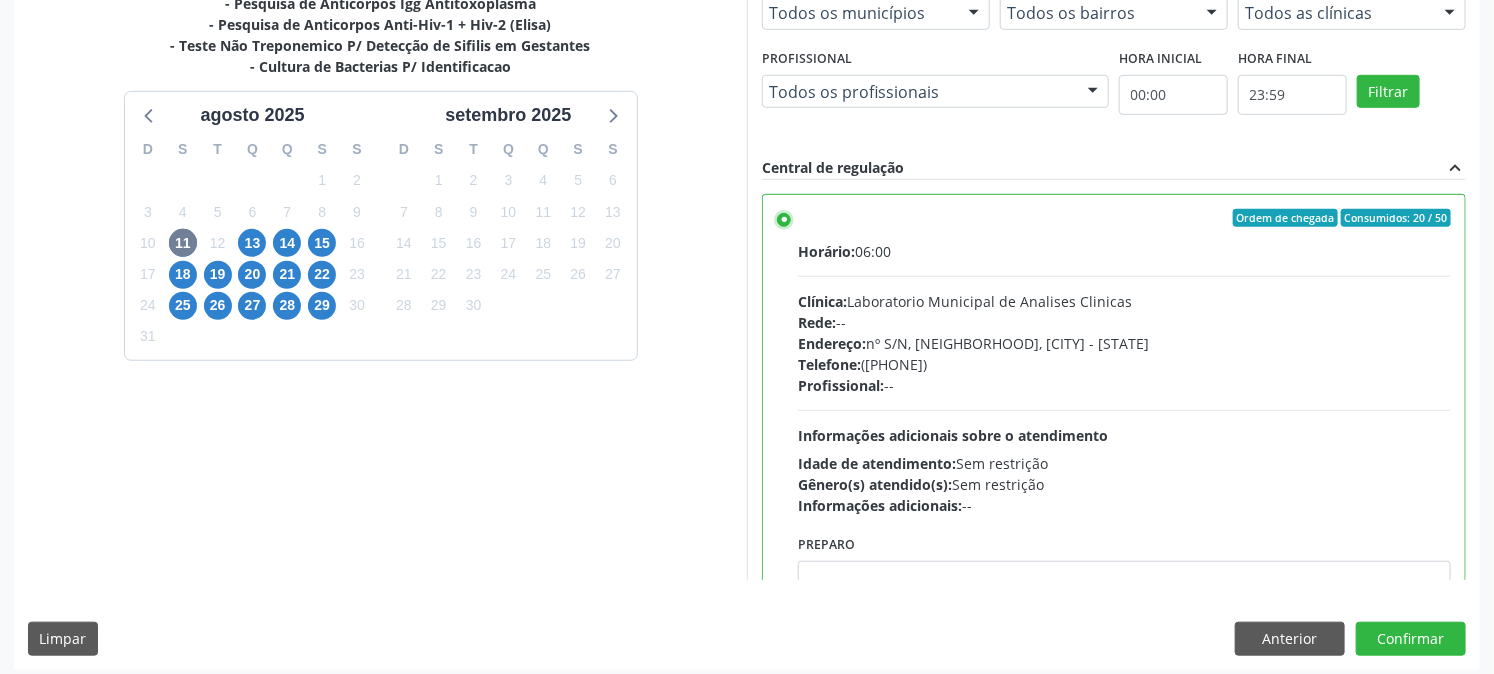 scroll, scrollTop: 520, scrollLeft: 0, axis: vertical 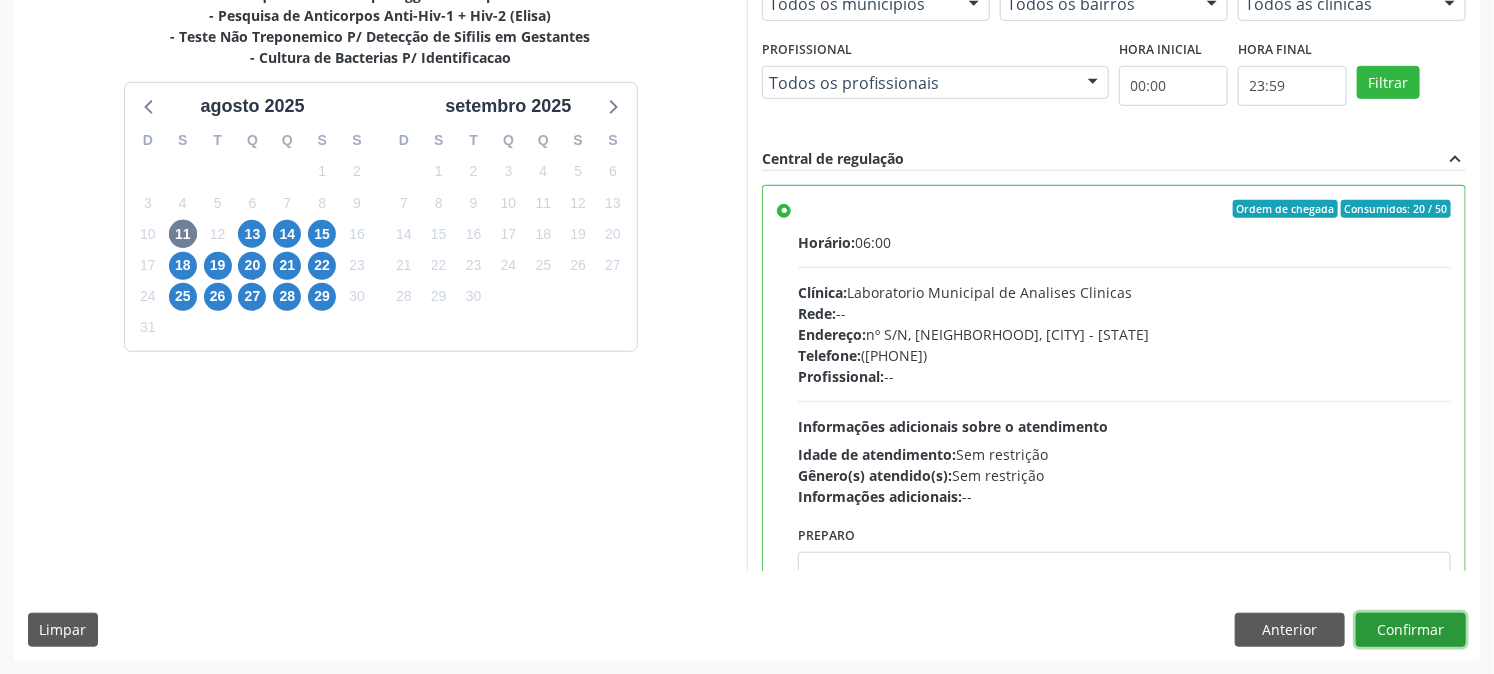 click on "Confirmar" at bounding box center (1411, 630) 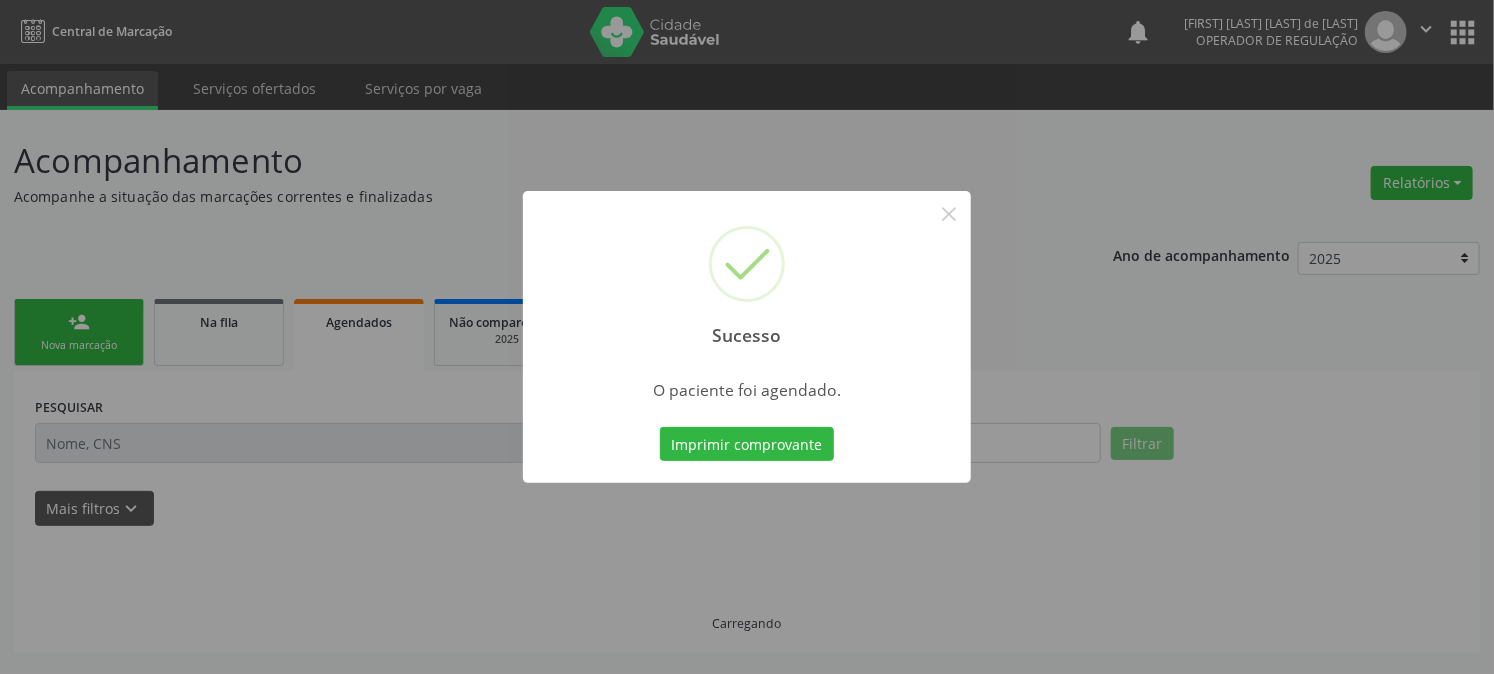 scroll, scrollTop: 0, scrollLeft: 0, axis: both 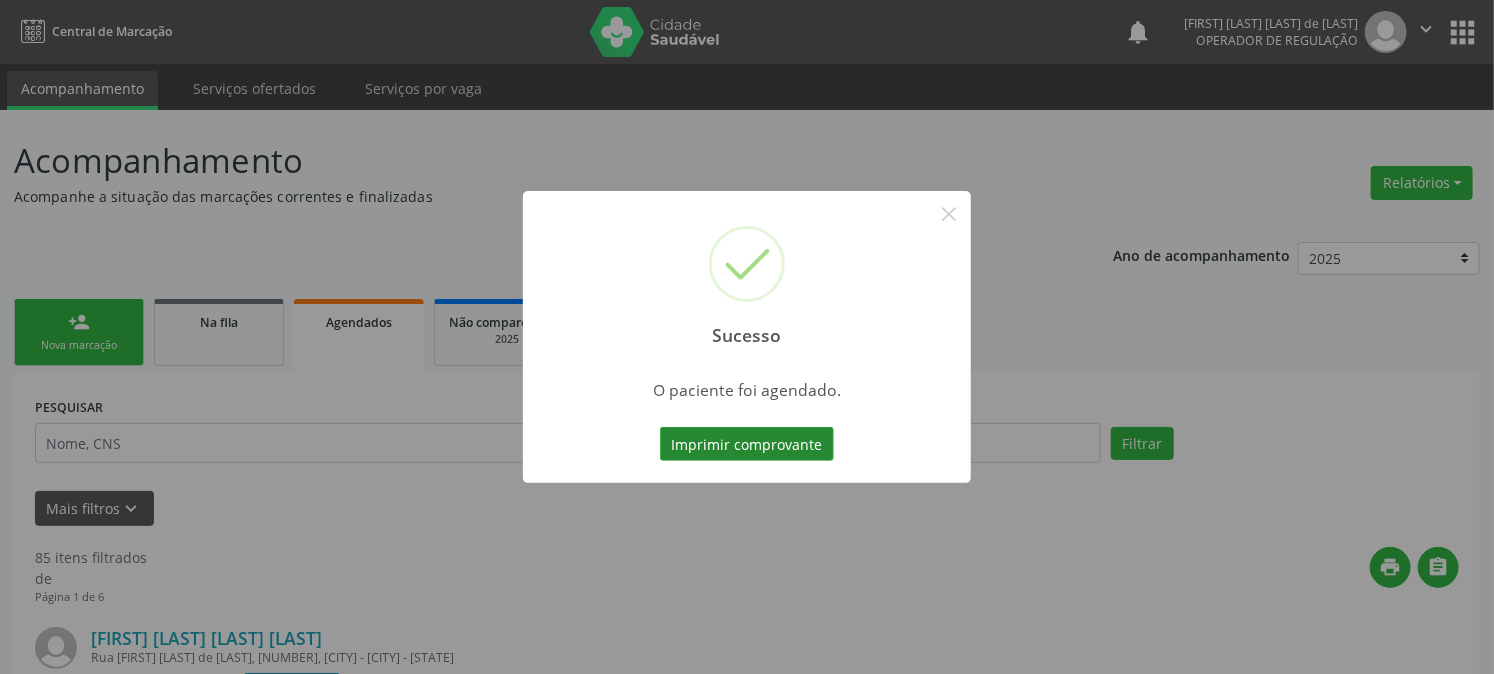 click on "Imprimir comprovante" at bounding box center [747, 444] 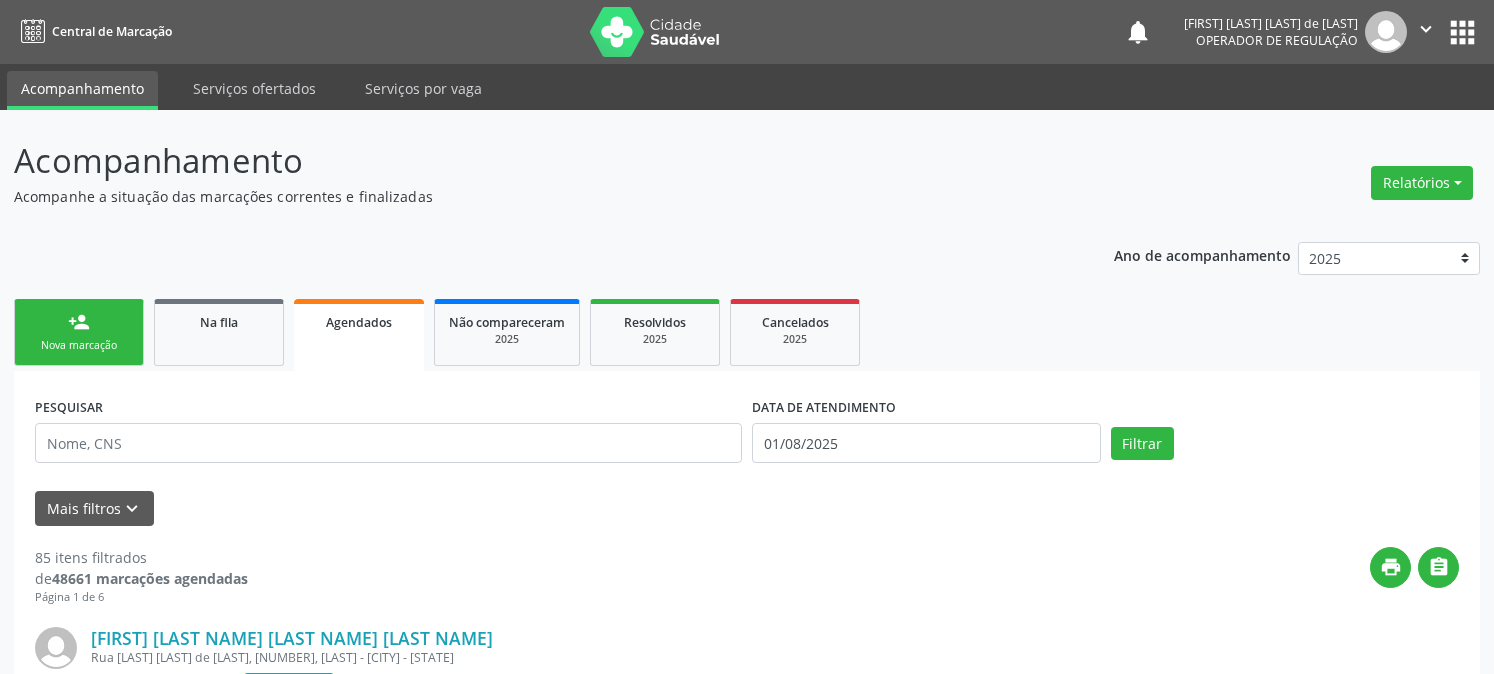 scroll, scrollTop: 0, scrollLeft: 0, axis: both 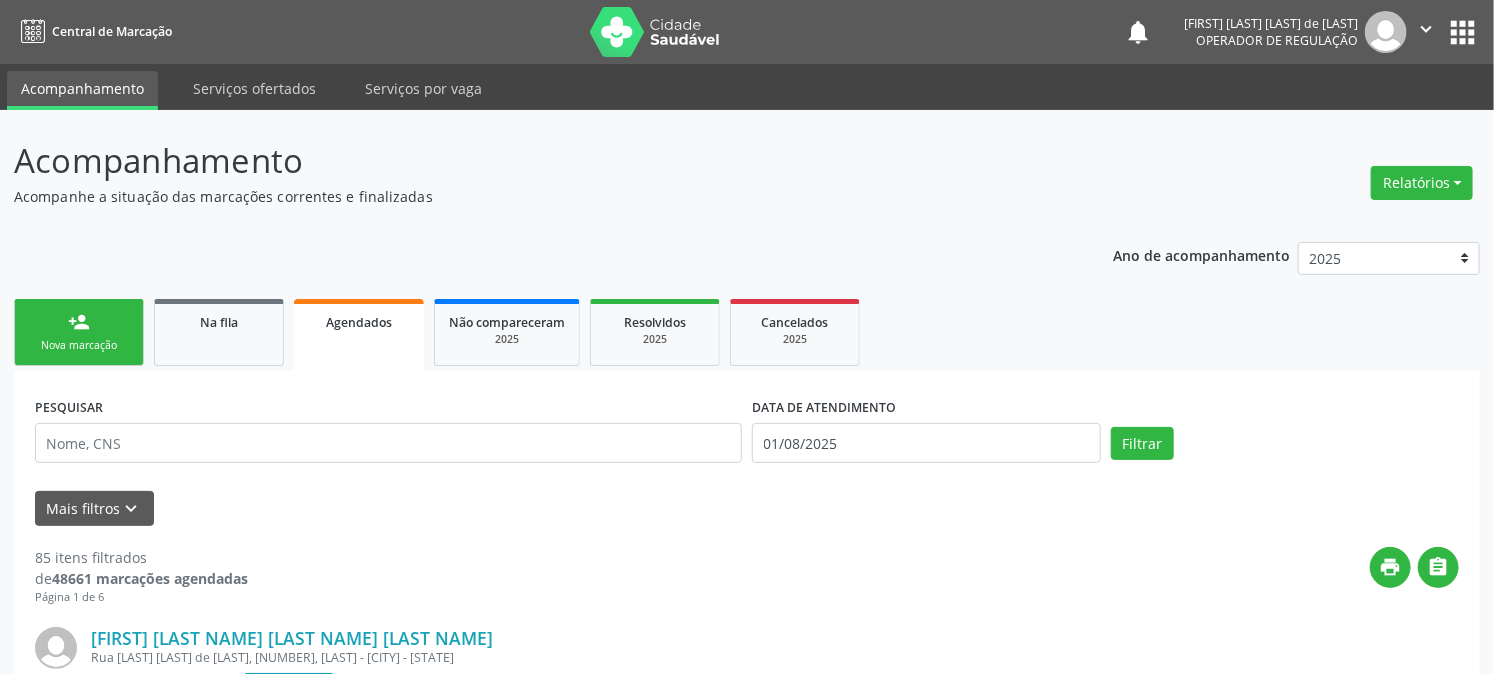 click on "person_add
Nova marcação" at bounding box center [79, 332] 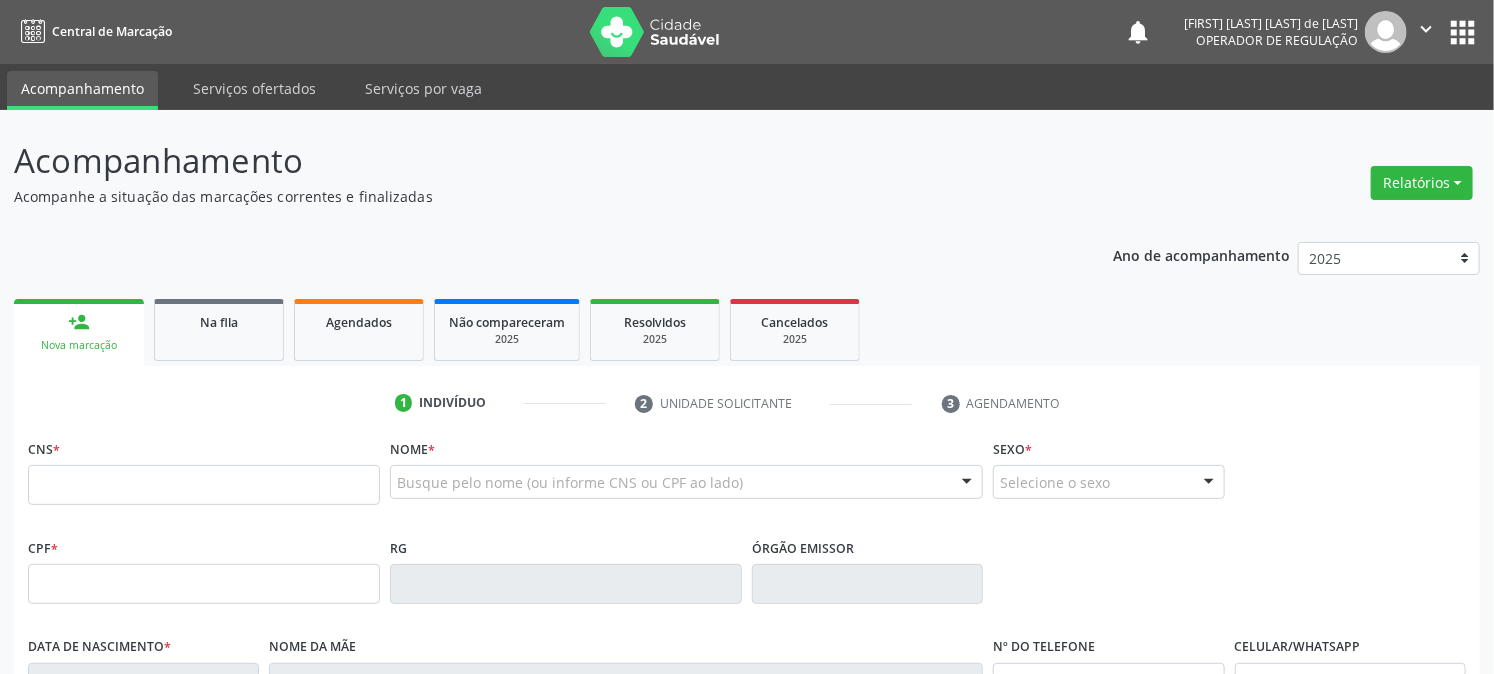 drag, startPoint x: 35, startPoint y: 327, endPoint x: 235, endPoint y: 240, distance: 218.10318 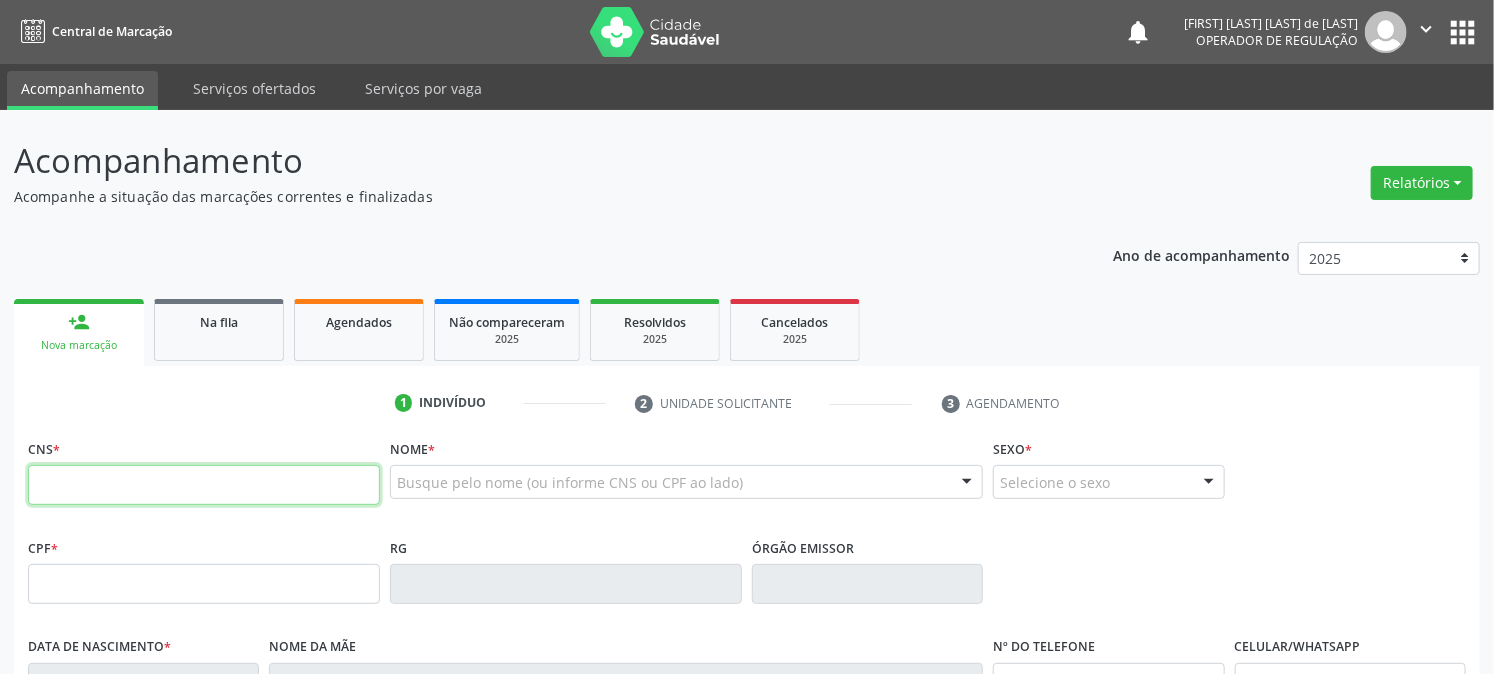 click at bounding box center (204, 485) 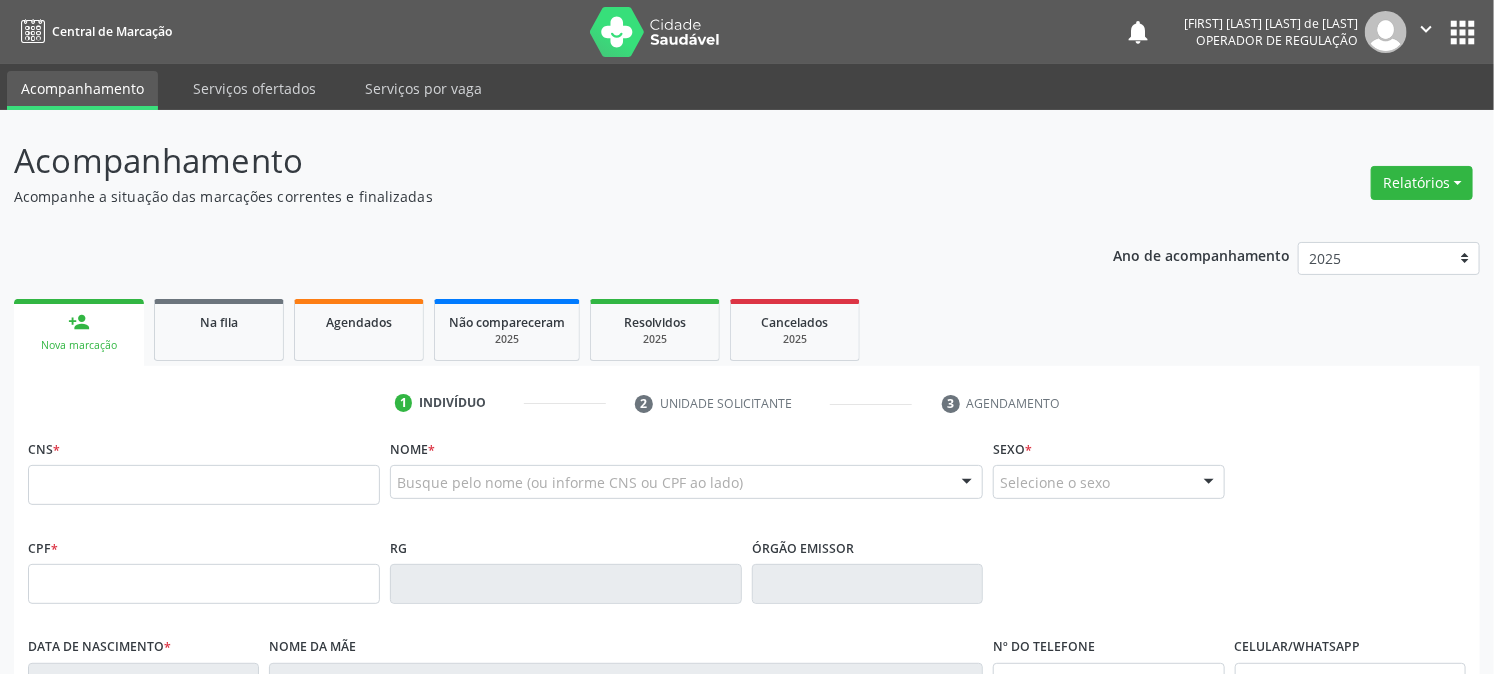 click on "1
Indivíduo
2
Unidade solicitante
3
Agendamento
CNS
*
Nome
*
Busque pelo nome (ou informe CNS ou CPF ao lado)
Nenhum resultado encontrado para: "   "
Digite o nome
Sexo
*
Selecione o sexo
Masculino   Feminino
Nenhum resultado encontrado para: "   "
Não há nenhuma opção para ser exibida.
CPF
*
RG
Órgão emissor
Data de nascimento
*
Nome da mãe
Nº do Telefone
Celular/WhatsApp
CPF do responsável
Cidade - UF
*
Informe uma opção
Queimadas - PB       "
Bairro" at bounding box center (747, 728) 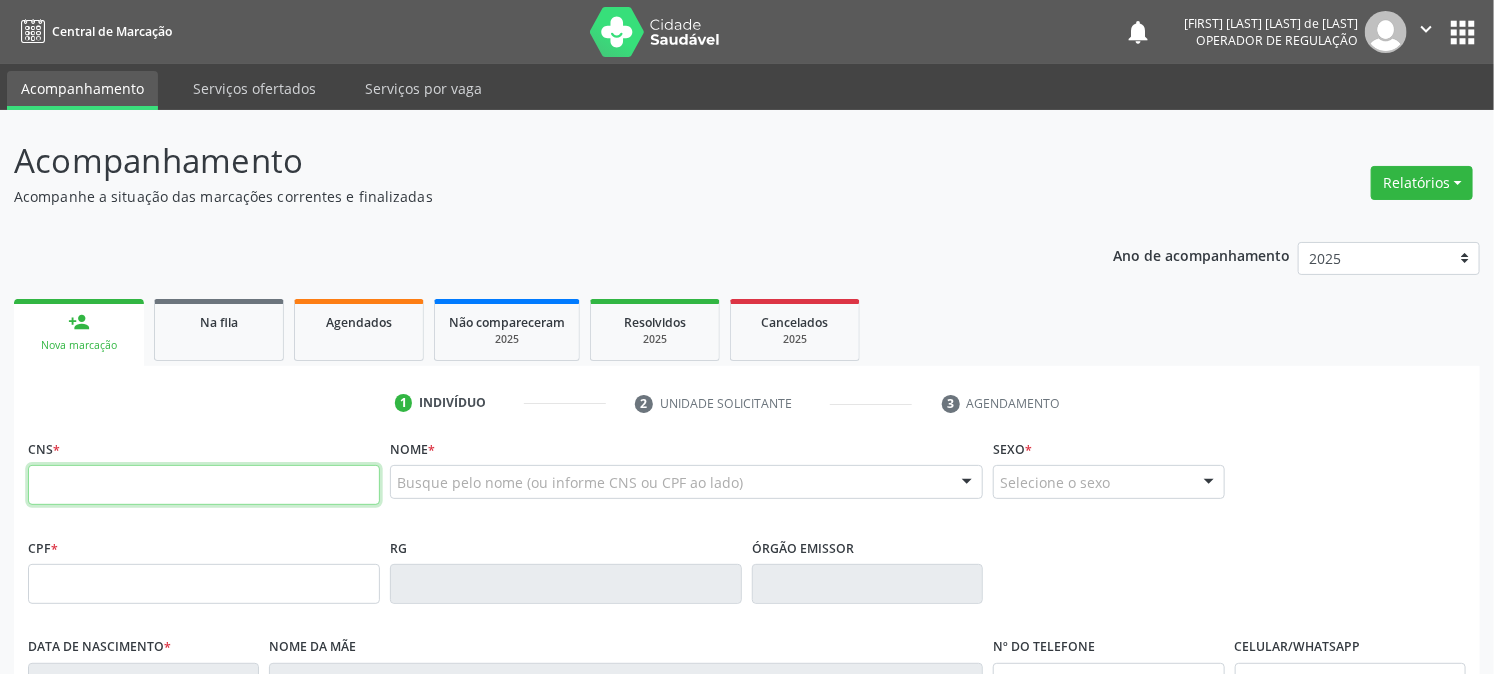 click at bounding box center (204, 485) 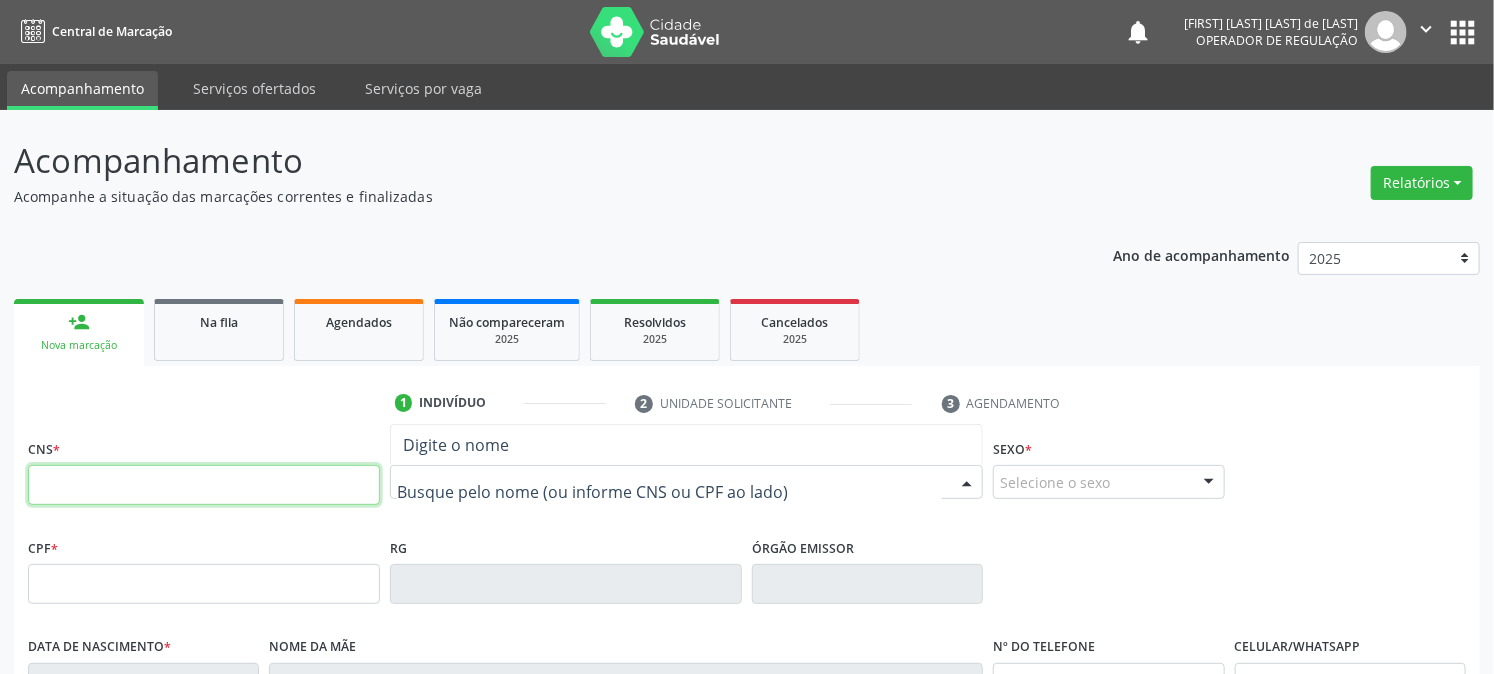 click at bounding box center (204, 485) 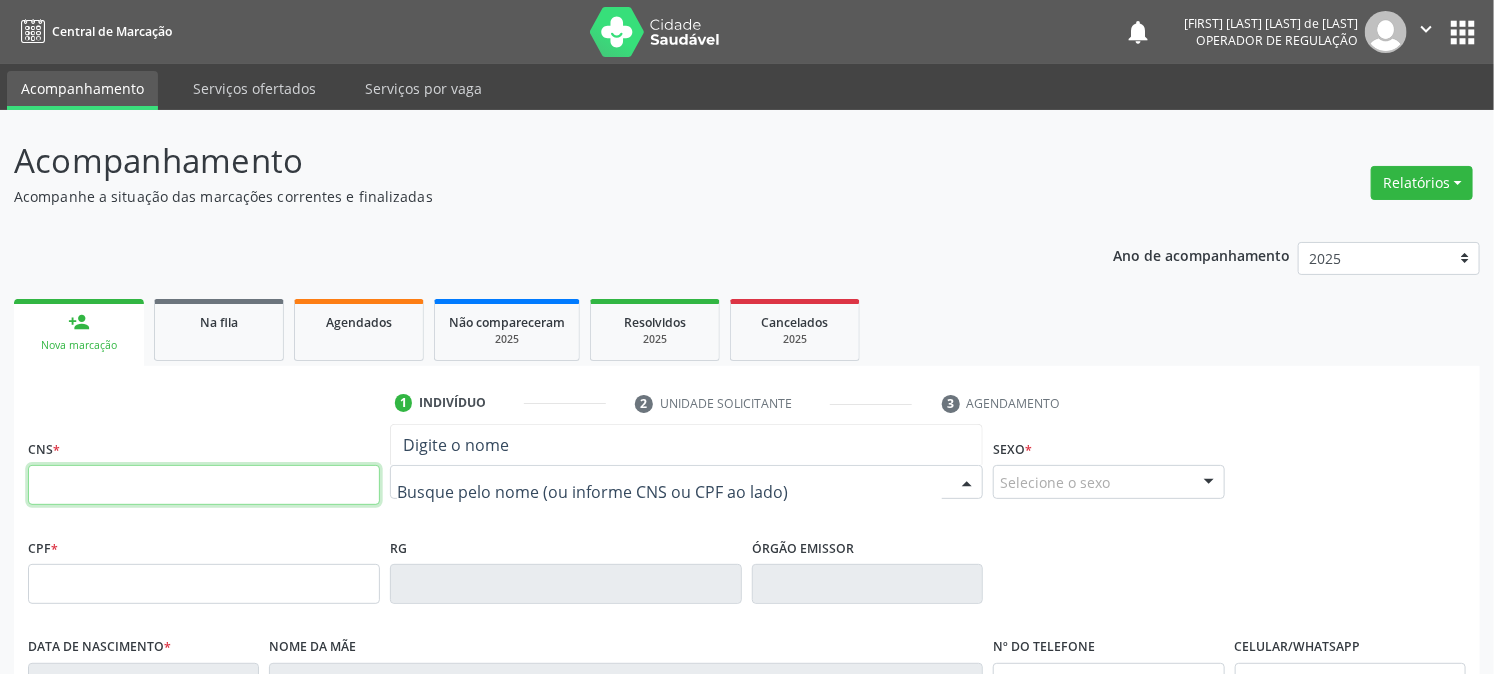 click at bounding box center (204, 485) 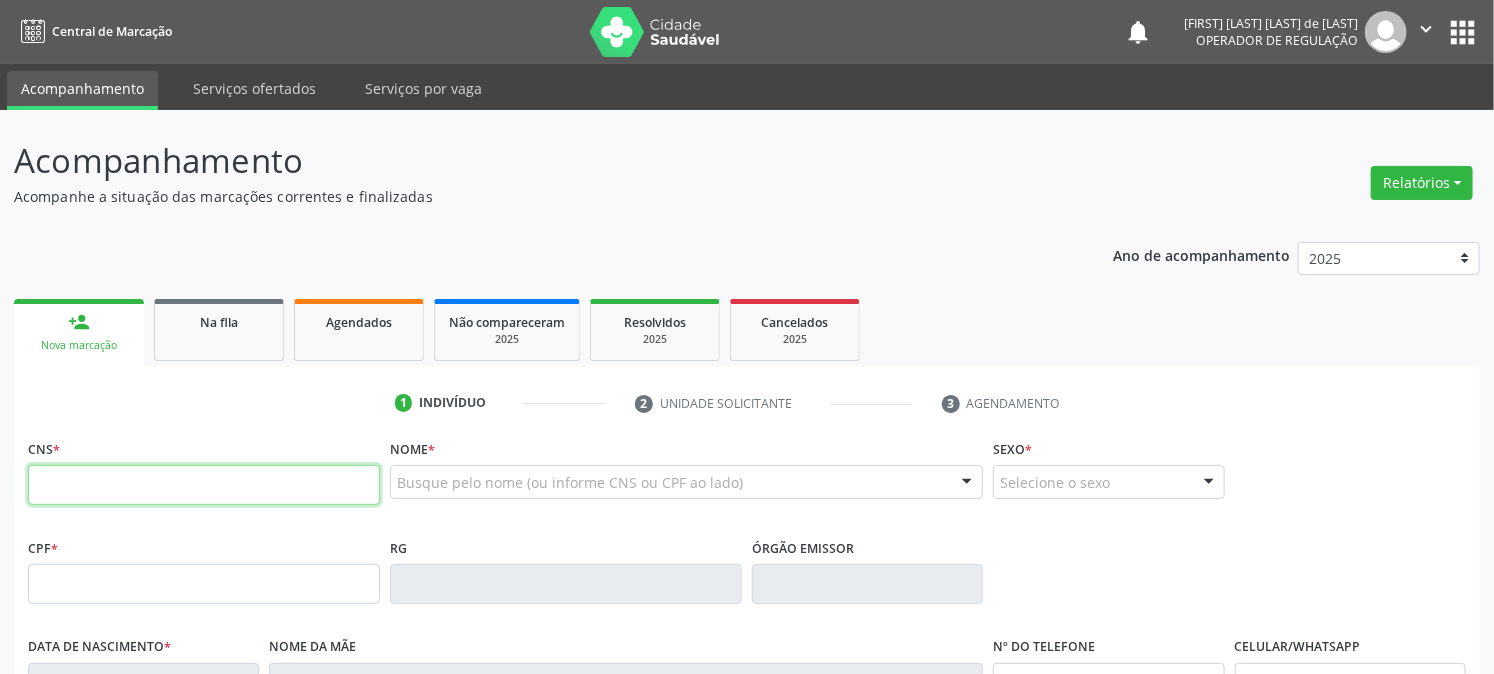 click at bounding box center [204, 485] 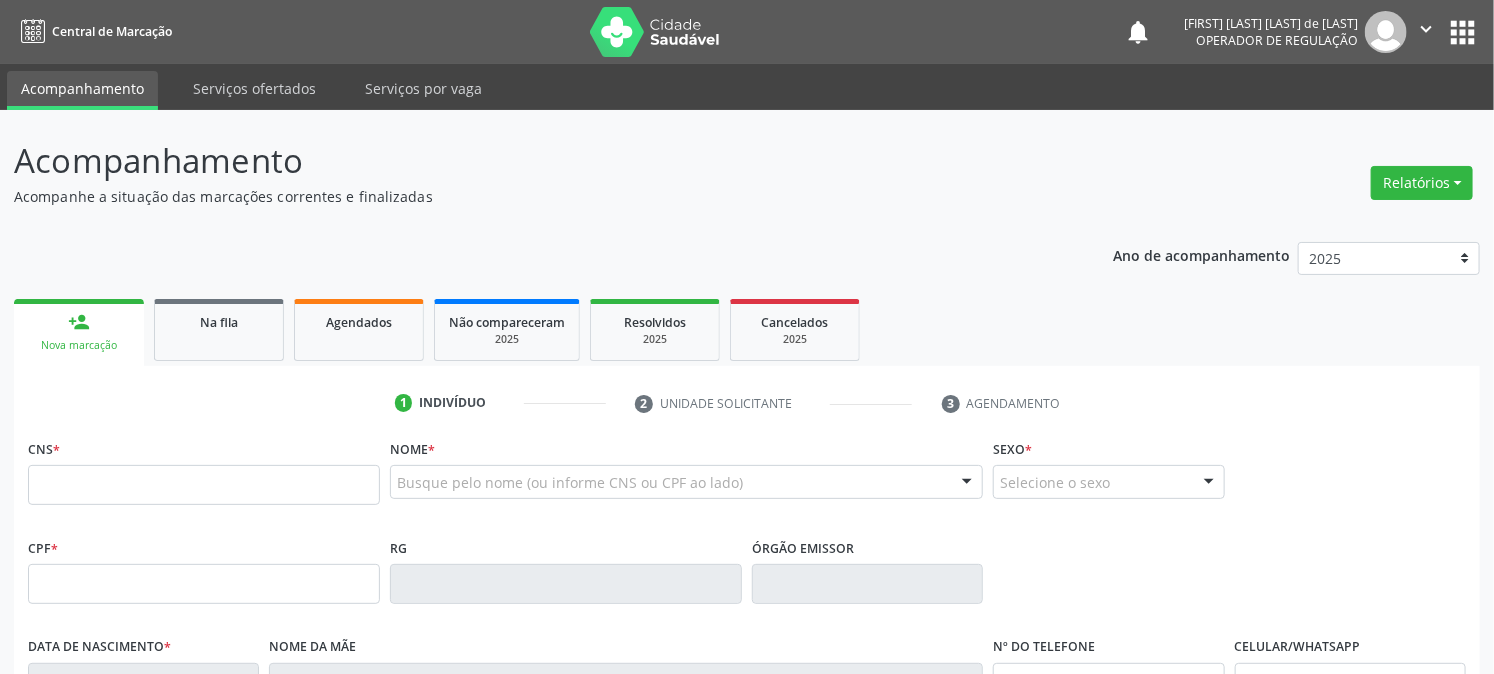 click on "Nome
*
Busque pelo nome (ou informe CNS ou CPF ao lado)
Nenhum resultado encontrado para: "   "
Digite o nome" at bounding box center (686, 473) 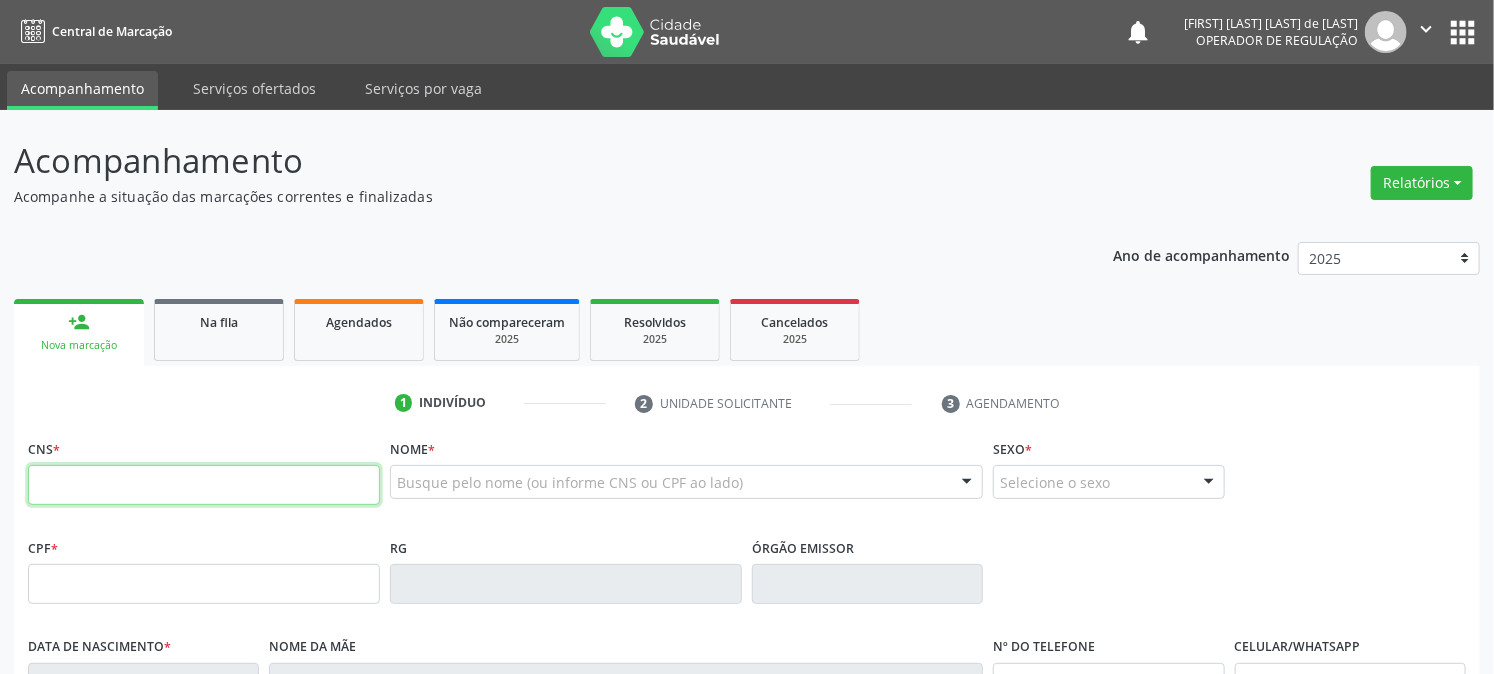 click at bounding box center [204, 485] 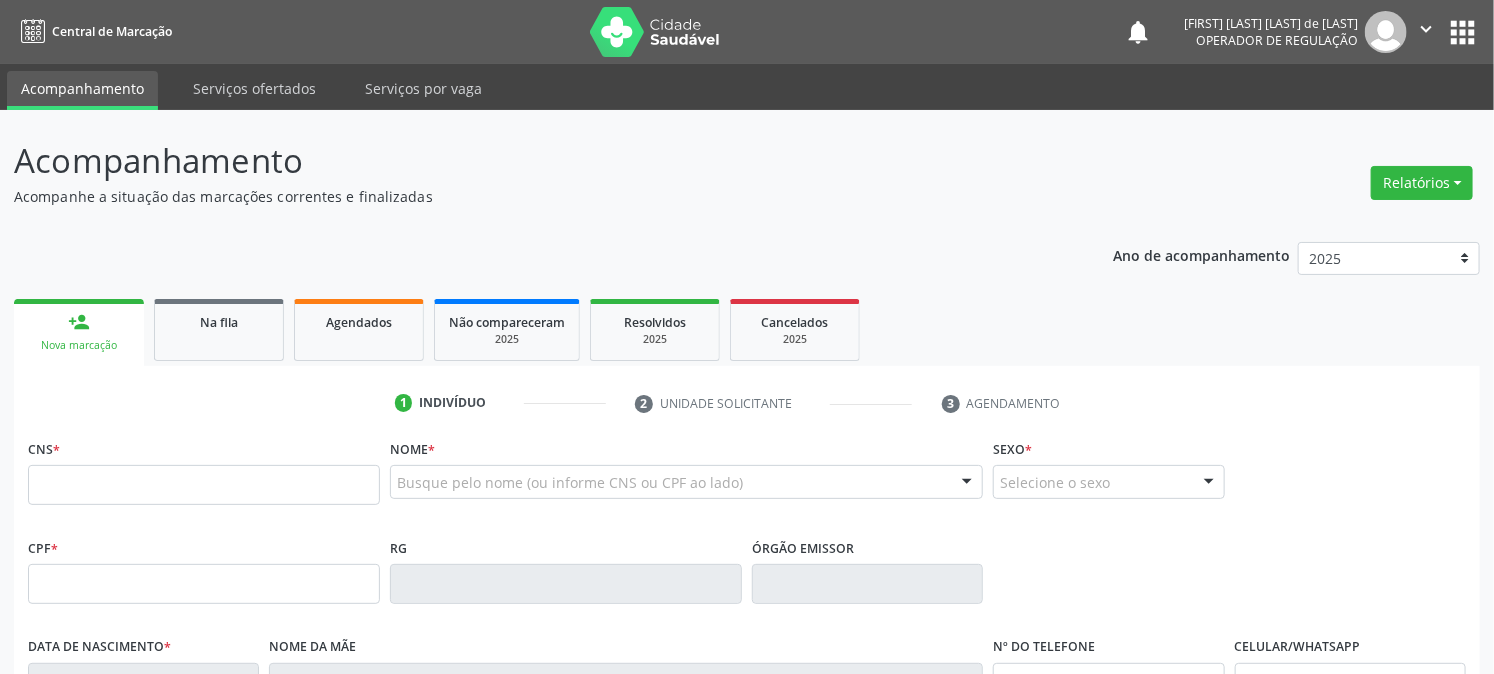 click on "CNS
*" at bounding box center (204, 469) 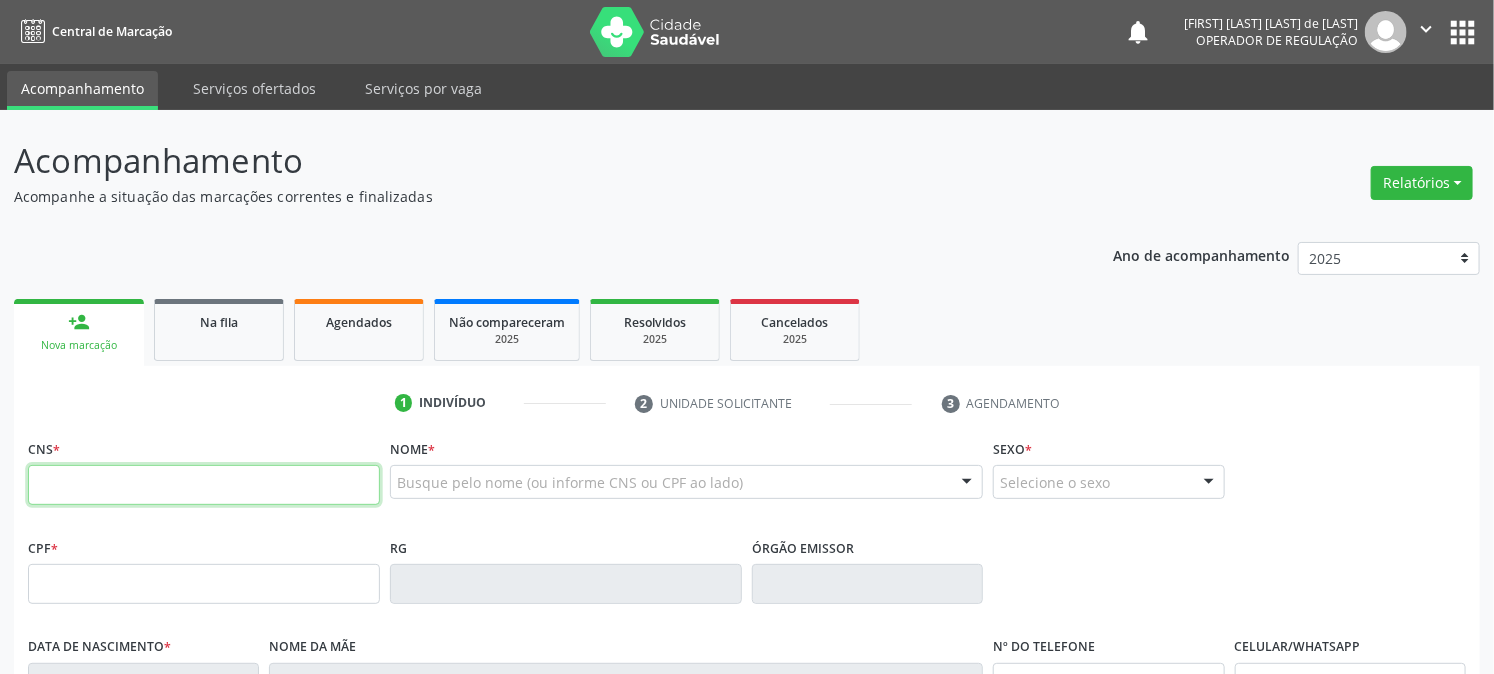 click at bounding box center [204, 485] 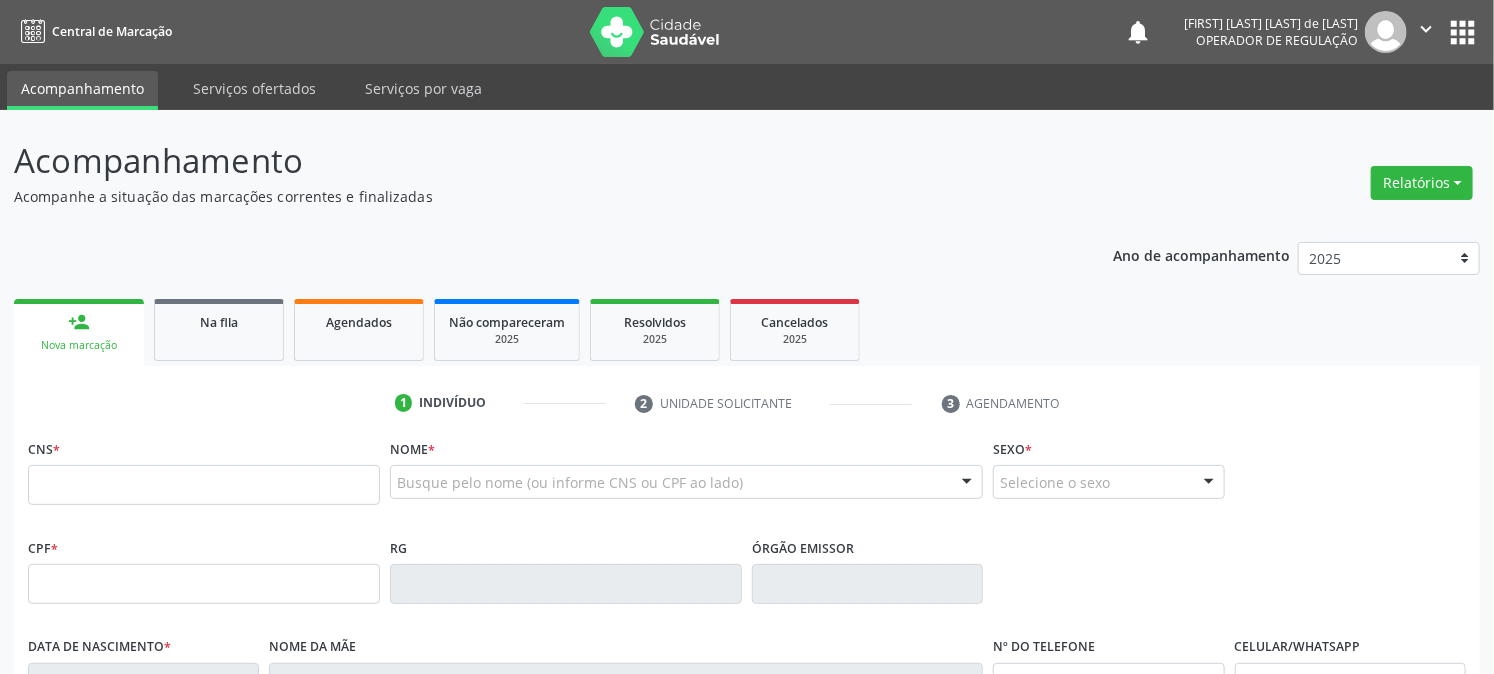click on "Busque pelo nome (ou informe CNS ou CPF ao lado)" at bounding box center (686, 482) 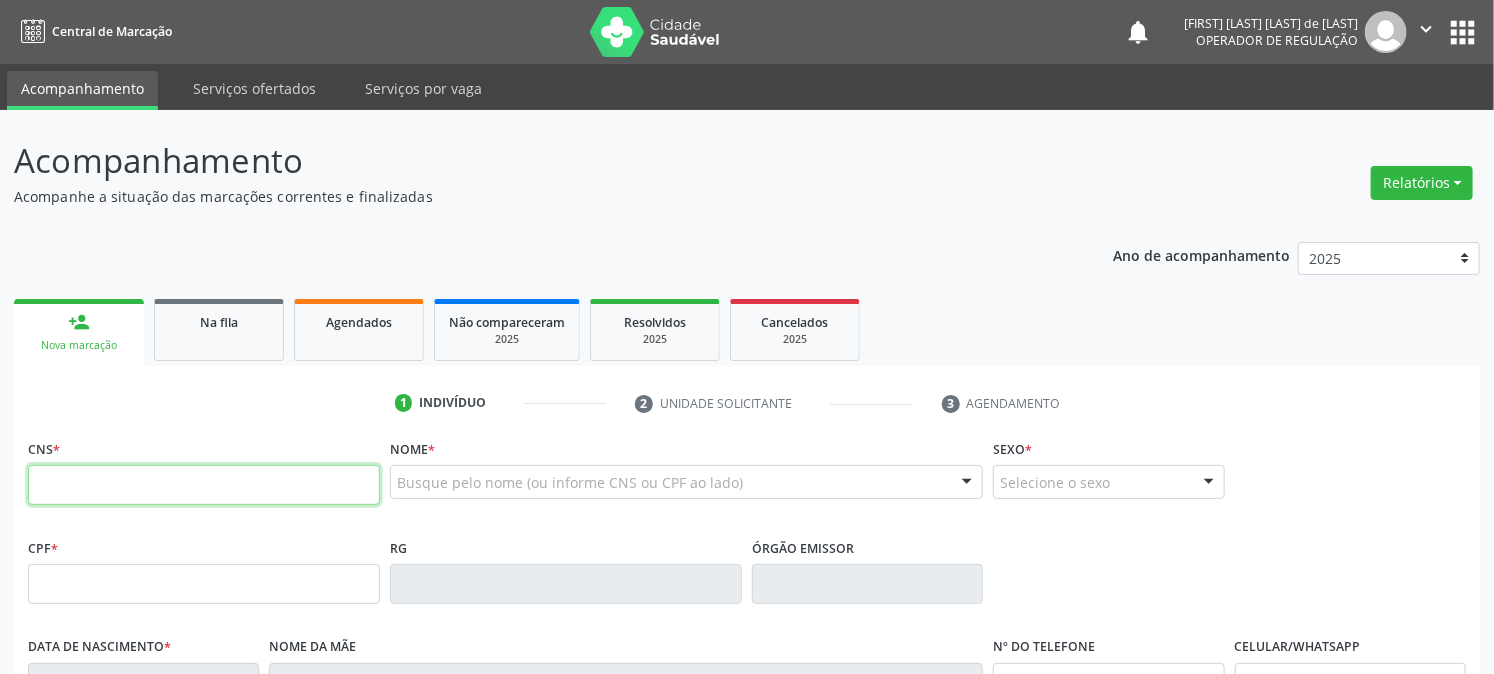 click at bounding box center (204, 485) 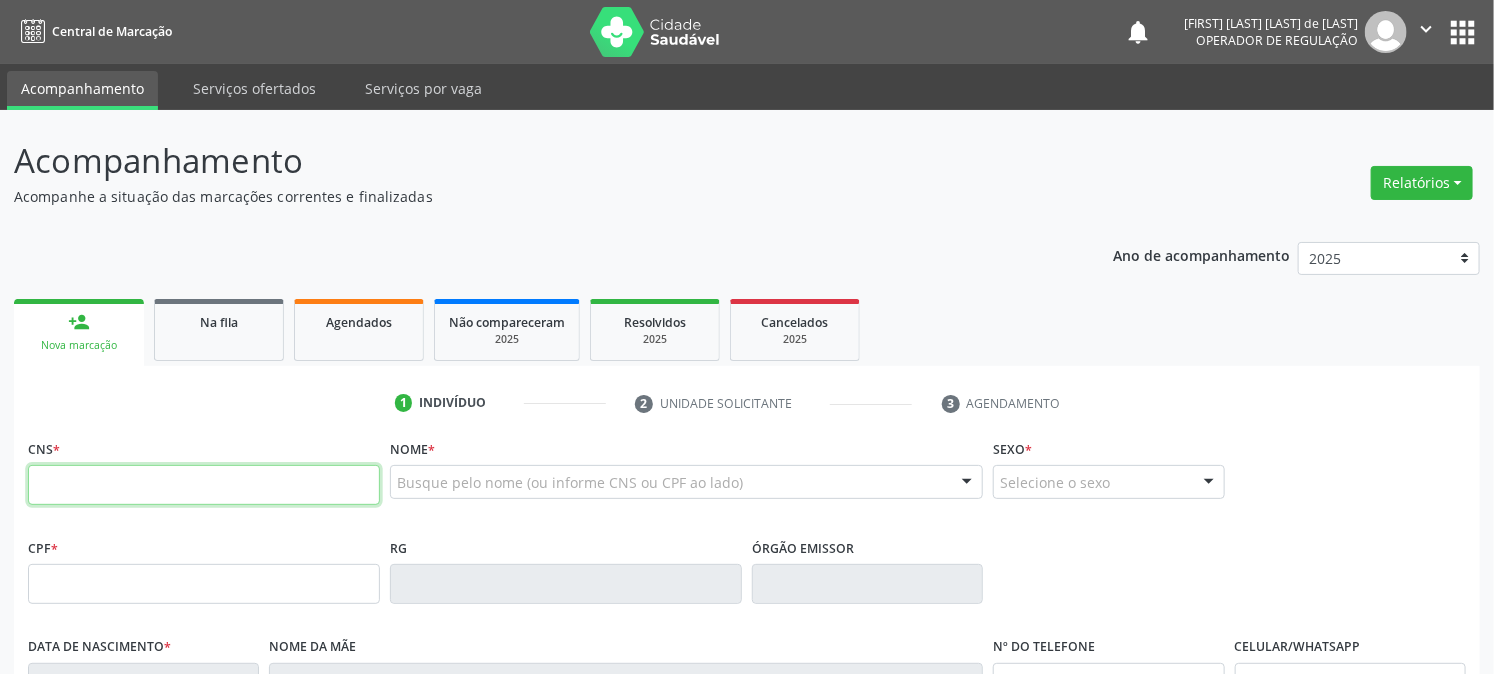 click at bounding box center (204, 485) 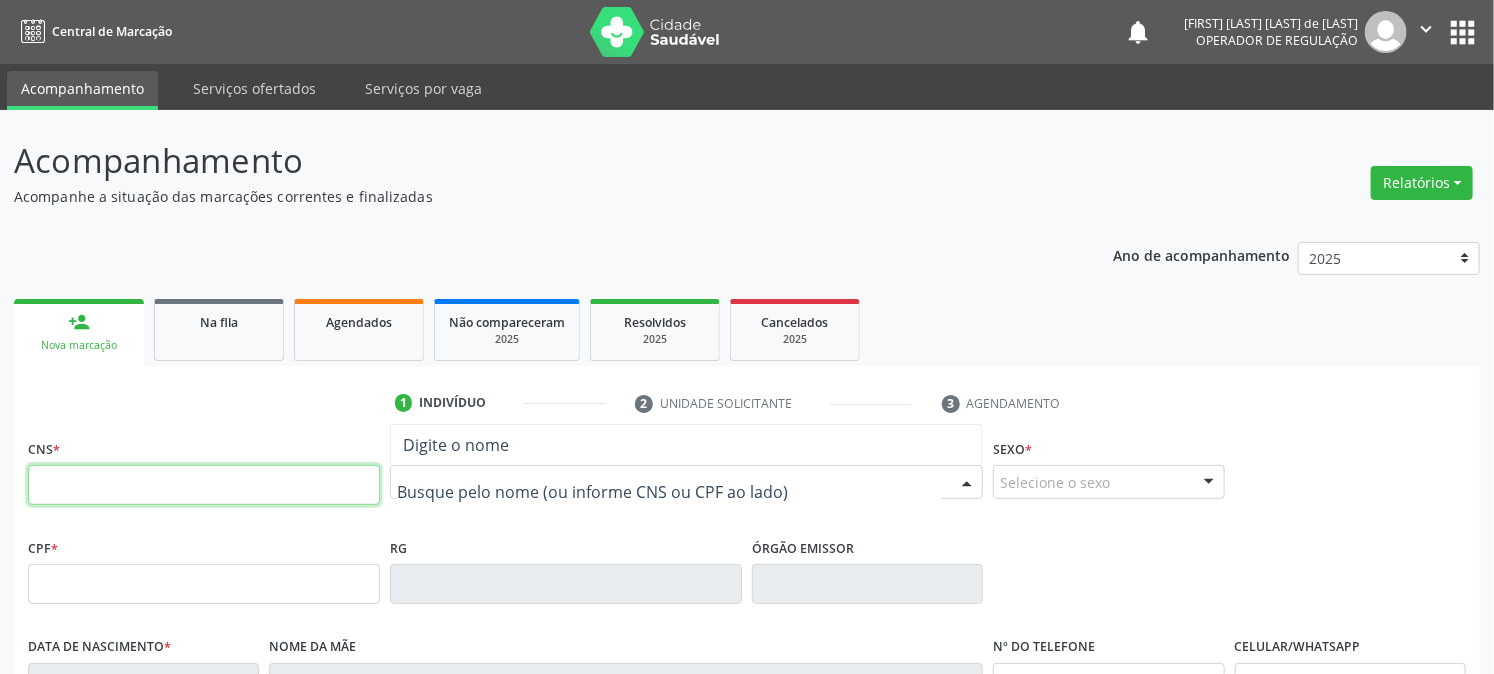click at bounding box center (204, 485) 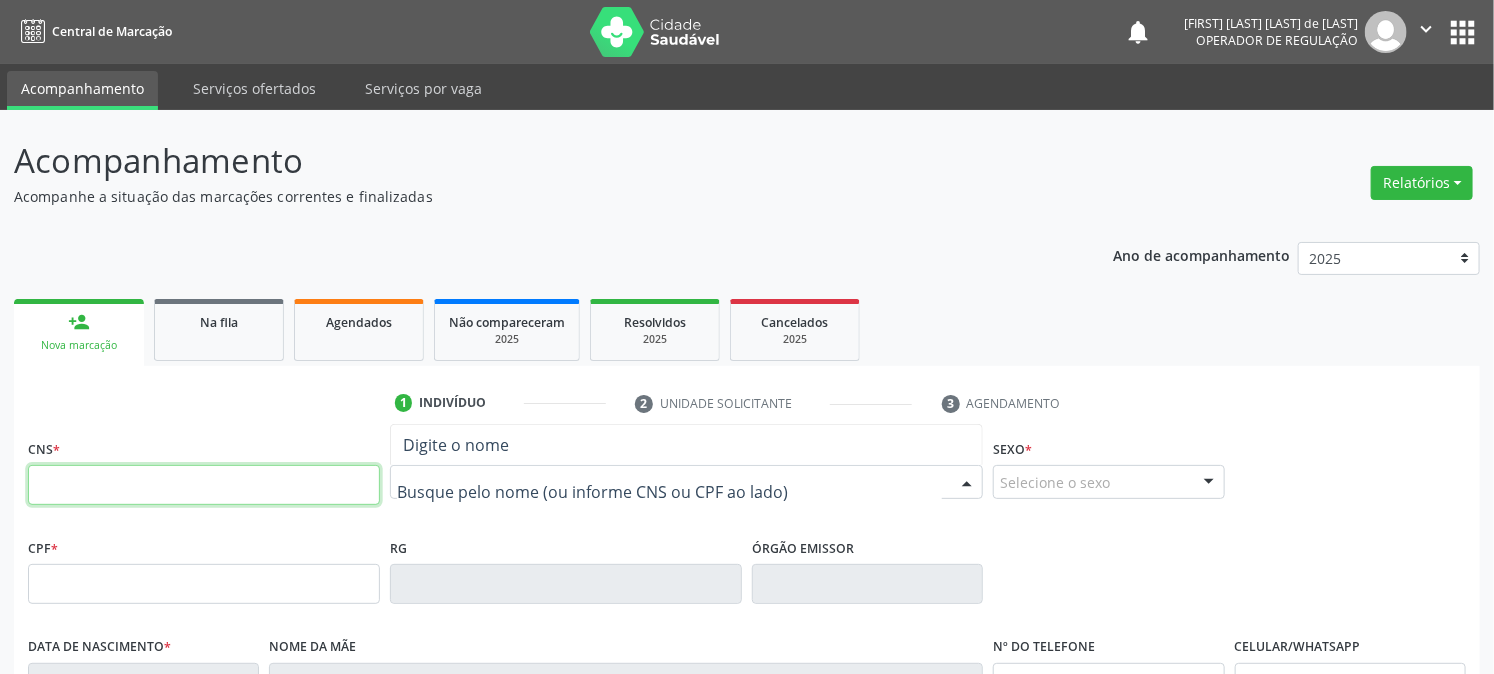 click at bounding box center [204, 485] 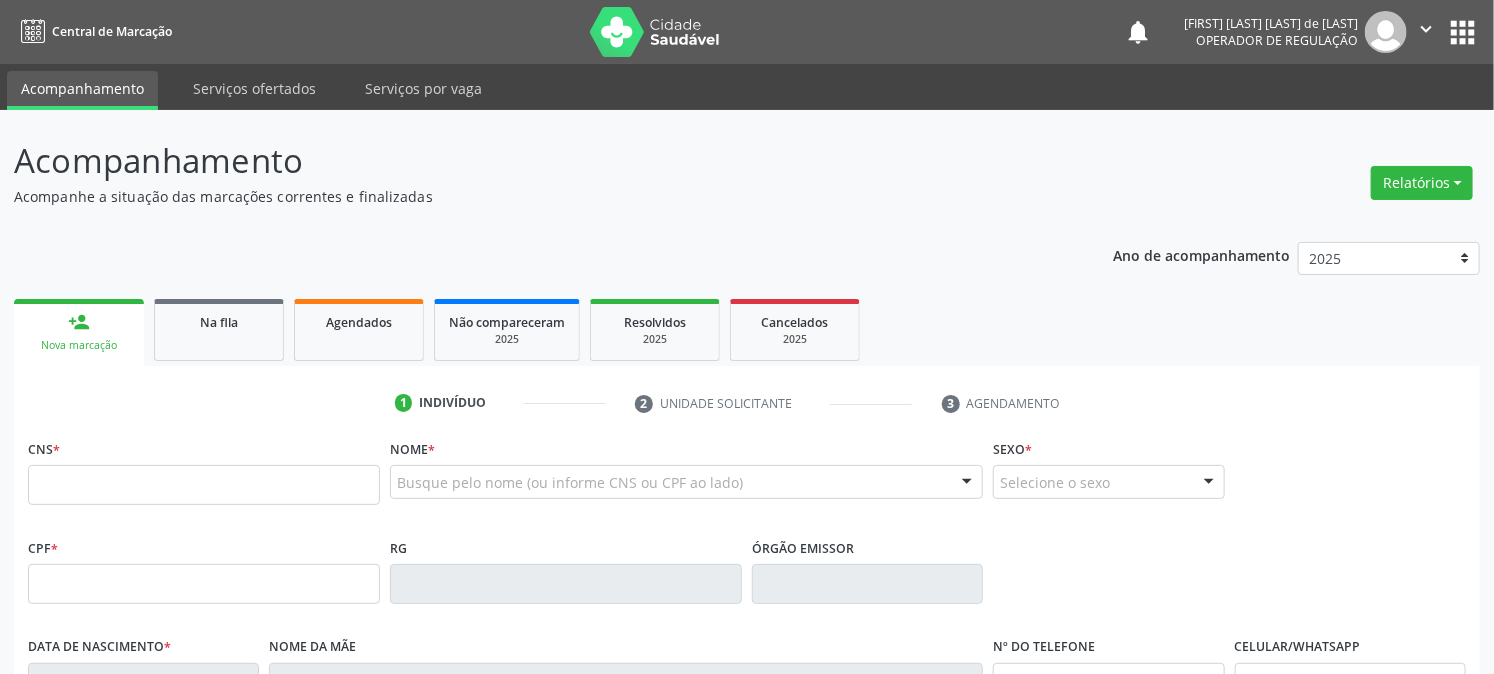 click on "1
Indivíduo
2
Unidade solicitante
3
Agendamento
CNS
*
Nome
*
Busque pelo nome (ou informe CNS ou CPF ao lado)
Nenhum resultado encontrado para: "   "
Digite o nome
Sexo
*
Selecione o sexo
Masculino   Feminino
Nenhum resultado encontrado para: "   "
Não há nenhuma opção para ser exibida.
CPF
*
RG
Órgão emissor
Data de nascimento
*
Nome da mãe
Nº do Telefone
Celular/WhatsApp
CPF do responsável
Cidade - UF
*
Informe uma opção
Queimadas - PB       "
Bairro" at bounding box center [747, 728] 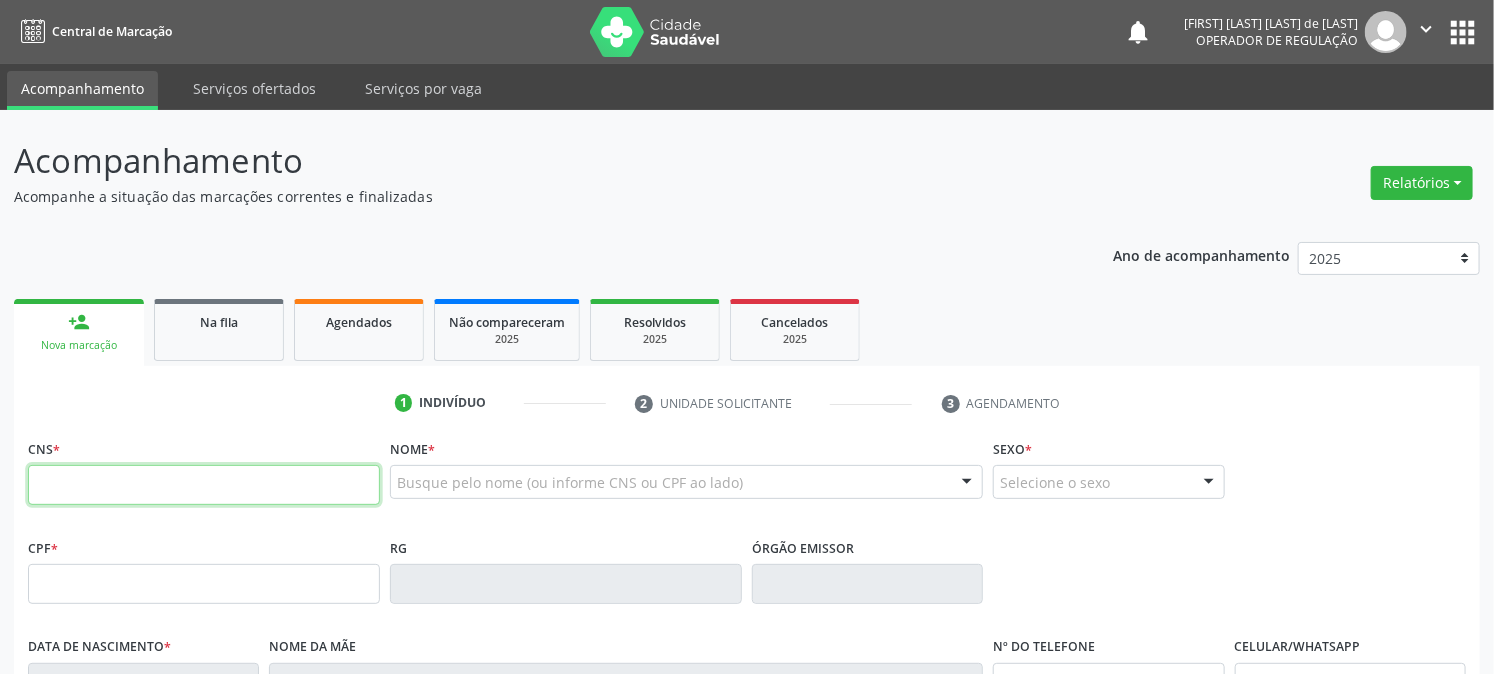 click at bounding box center (204, 485) 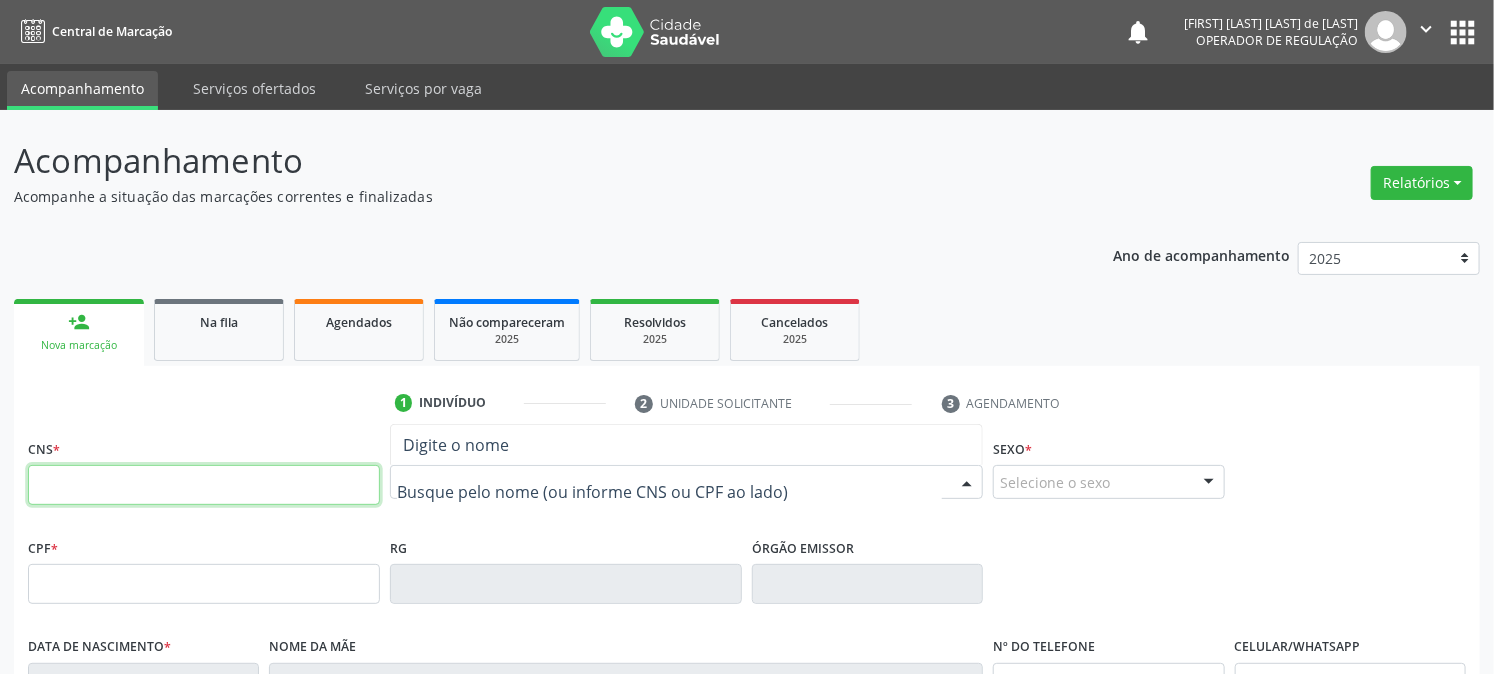 click at bounding box center (204, 485) 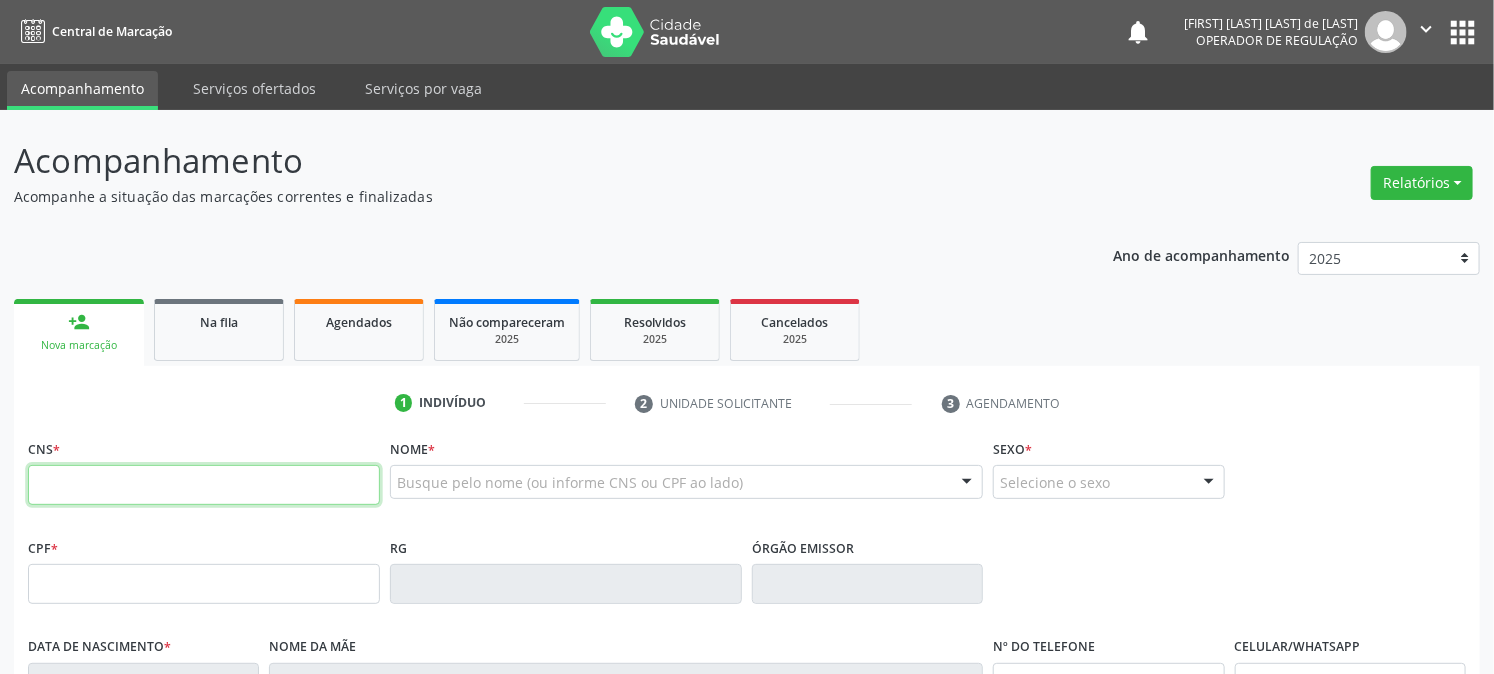type on "704 6041 1005 0822" 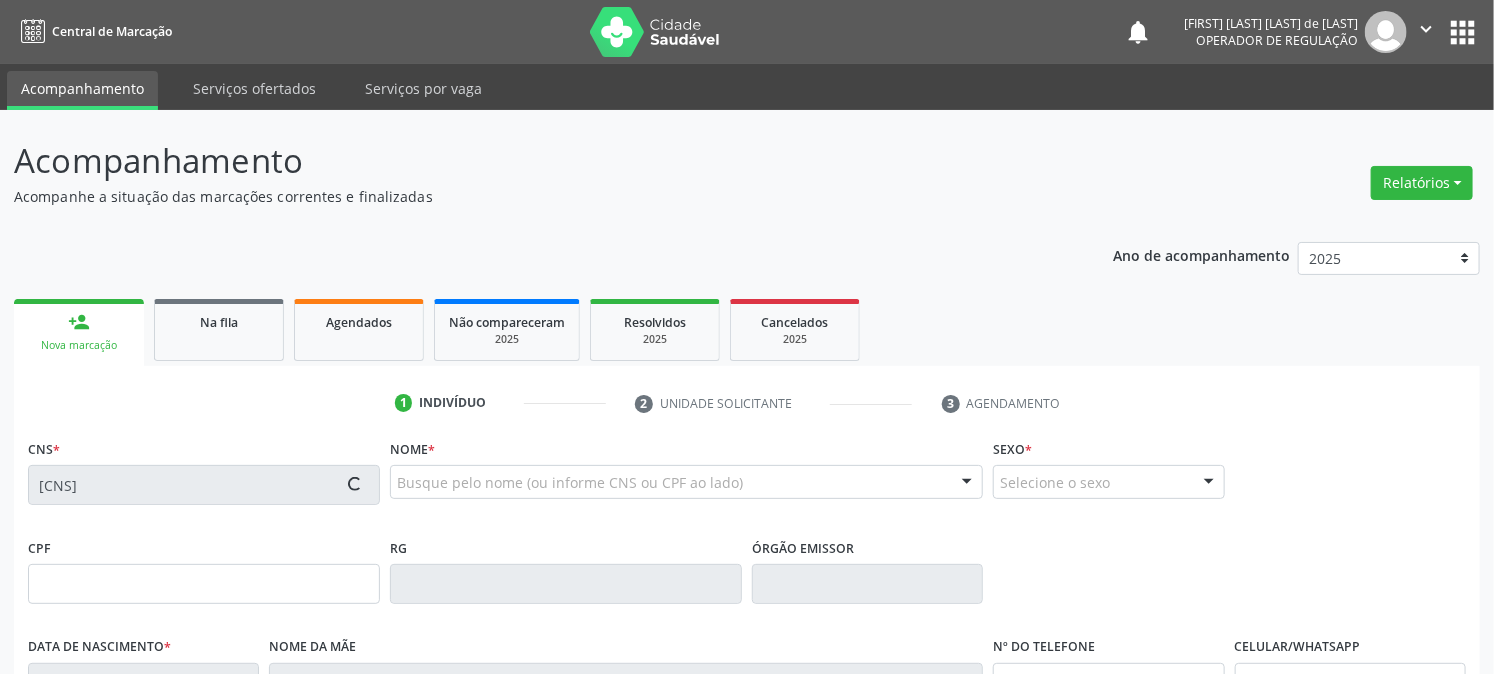 click on "Nome
*
Busque pelo nome (ou informe CNS ou CPF ao lado)
Nenhum resultado encontrado para: "   "
Digite o nome" at bounding box center (686, 483) 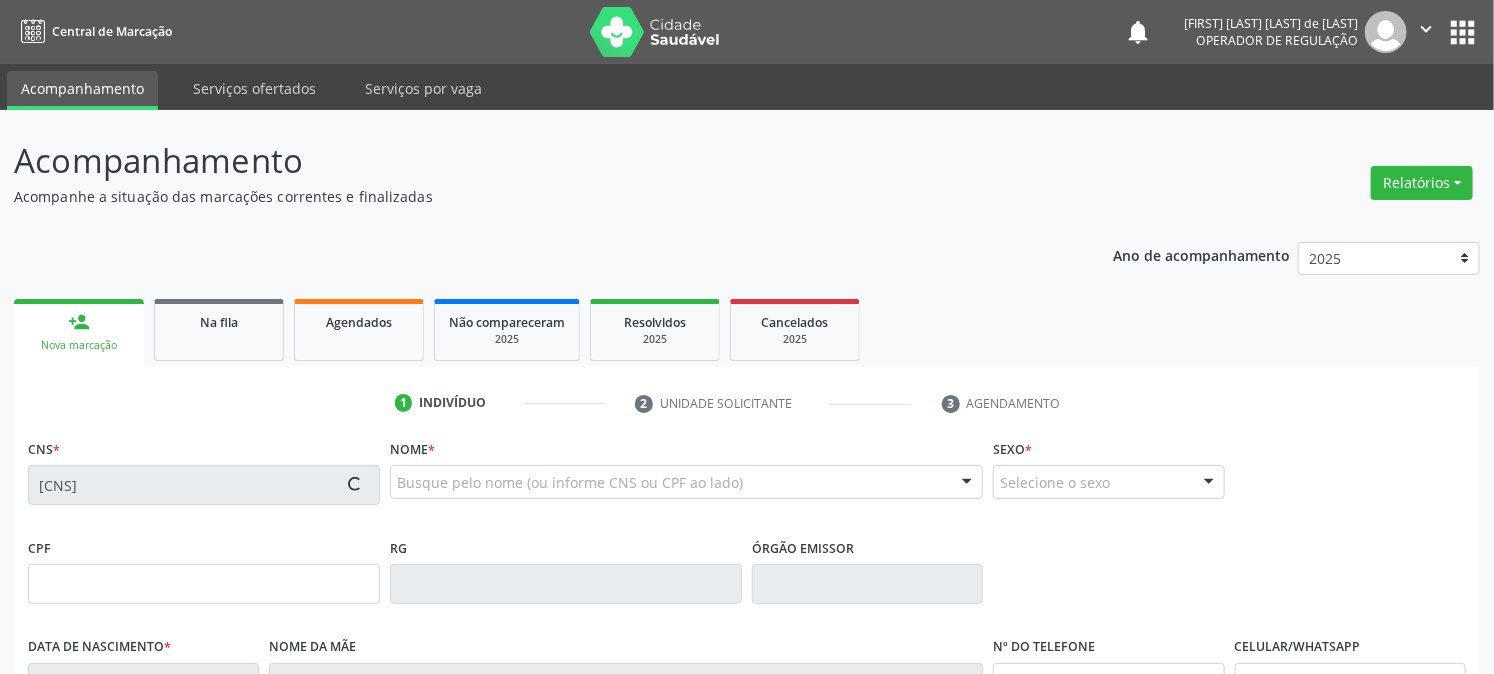 type on "100.887.644-51" 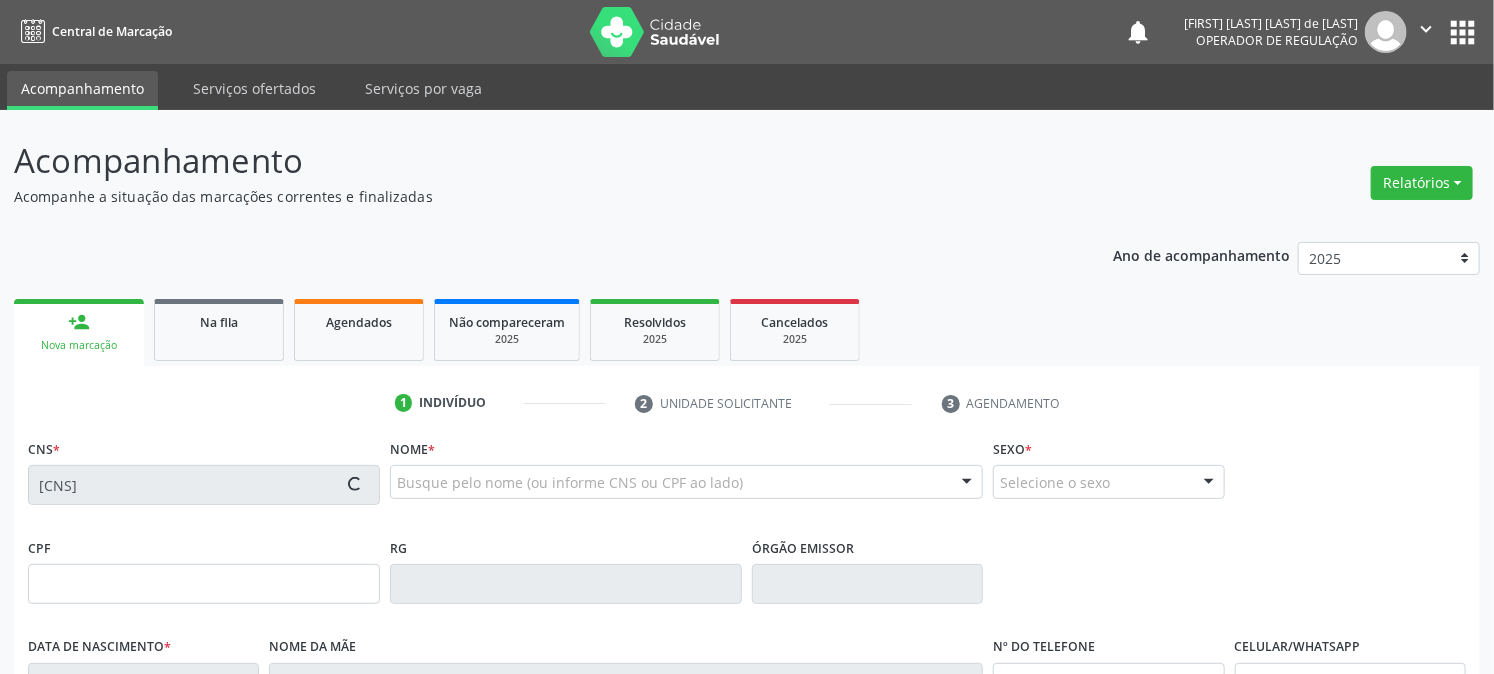 type on "Suzane de Albuquerque Barbosa" 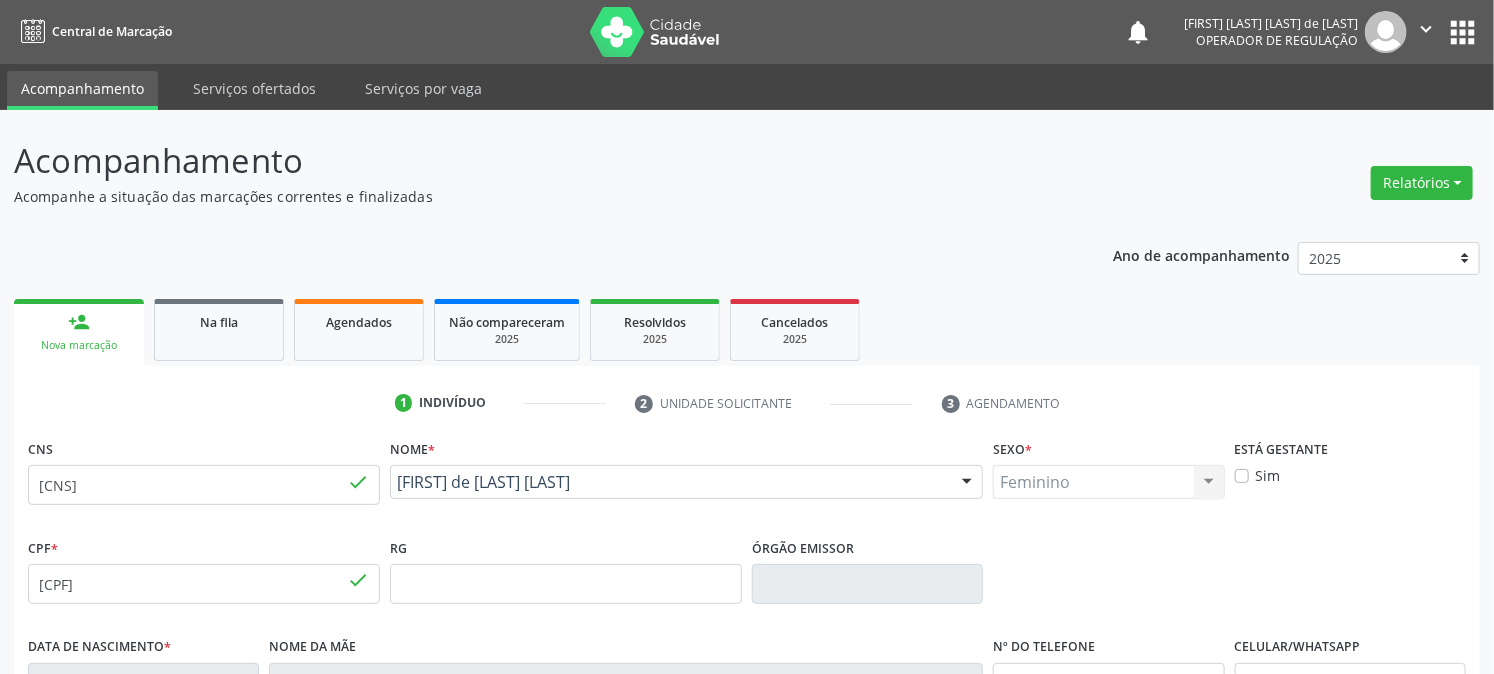 drag, startPoint x: 400, startPoint y: 444, endPoint x: 461, endPoint y: 452, distance: 61.522354 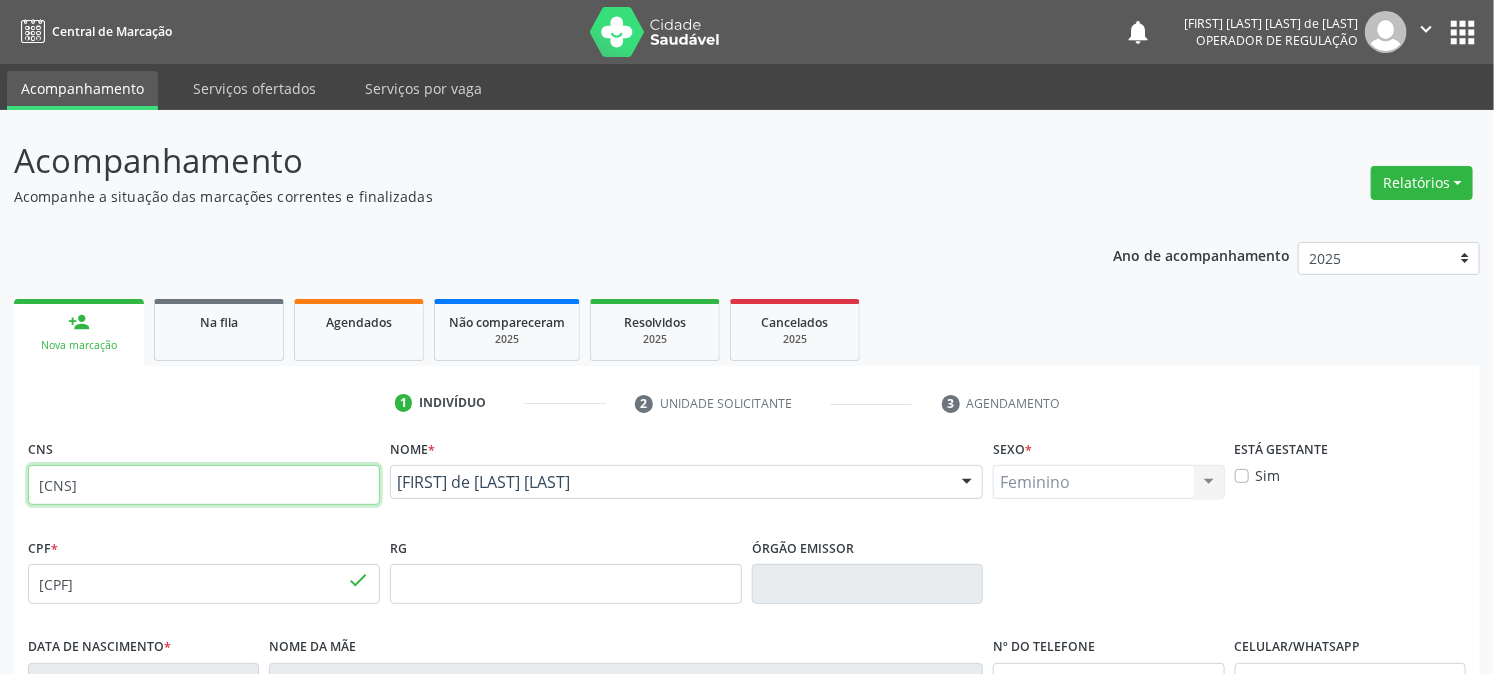 drag, startPoint x: 198, startPoint y: 494, endPoint x: 0, endPoint y: 513, distance: 198.90953 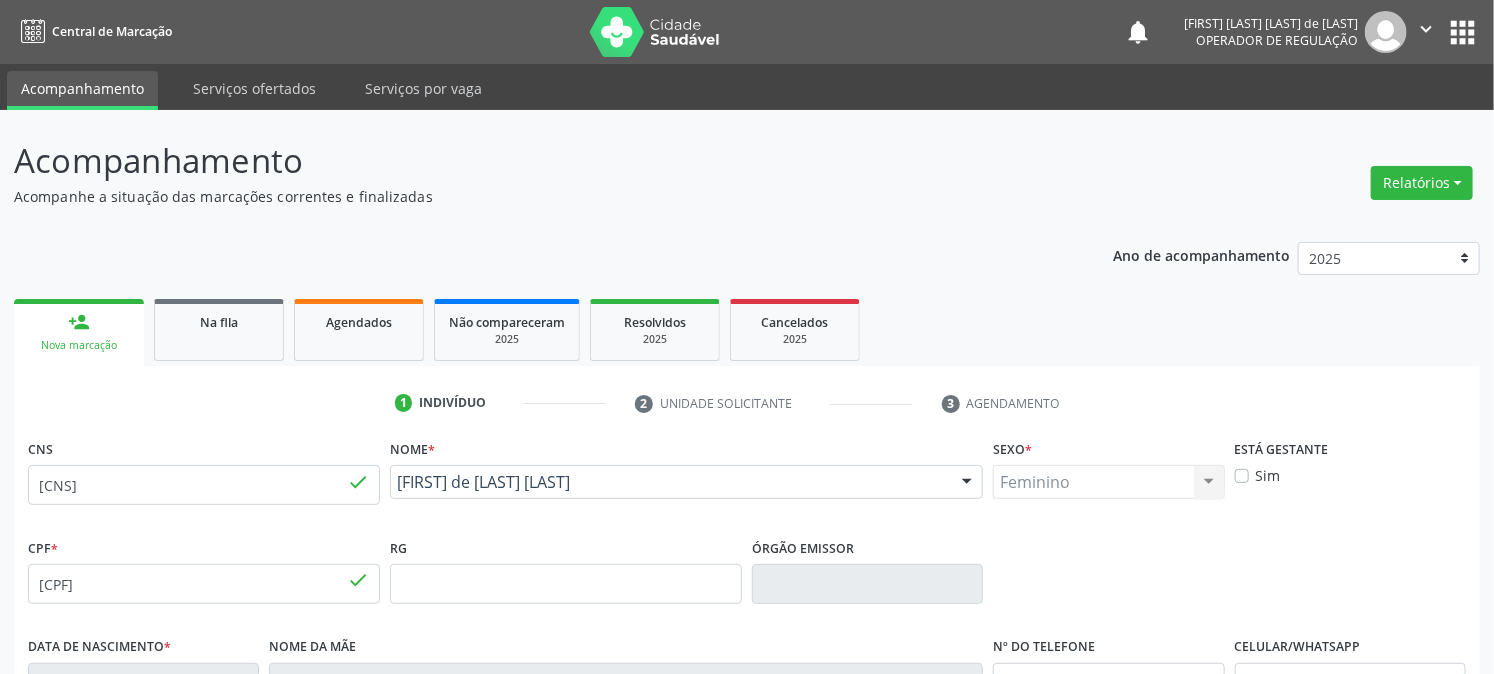click on "CNS
704 6041 1005 0822       done" at bounding box center [204, 483] 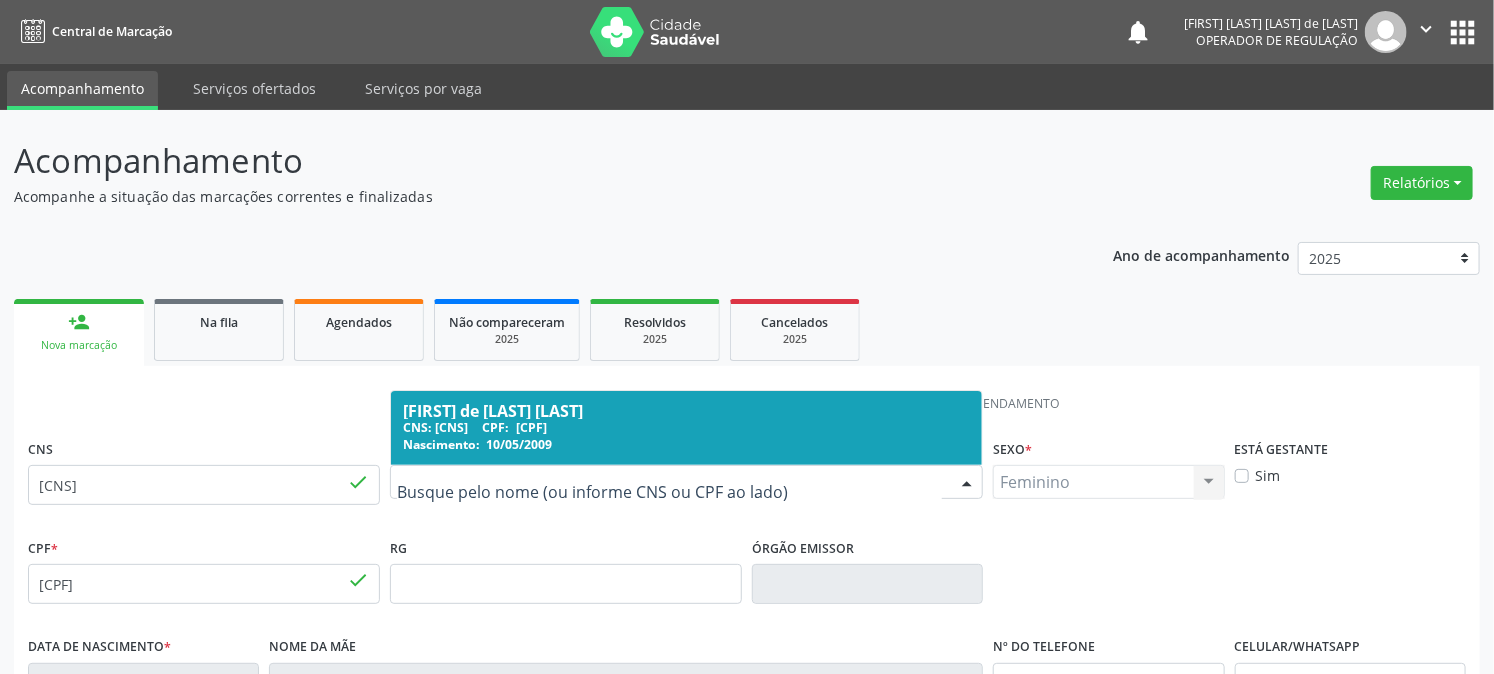 click at bounding box center (686, 482) 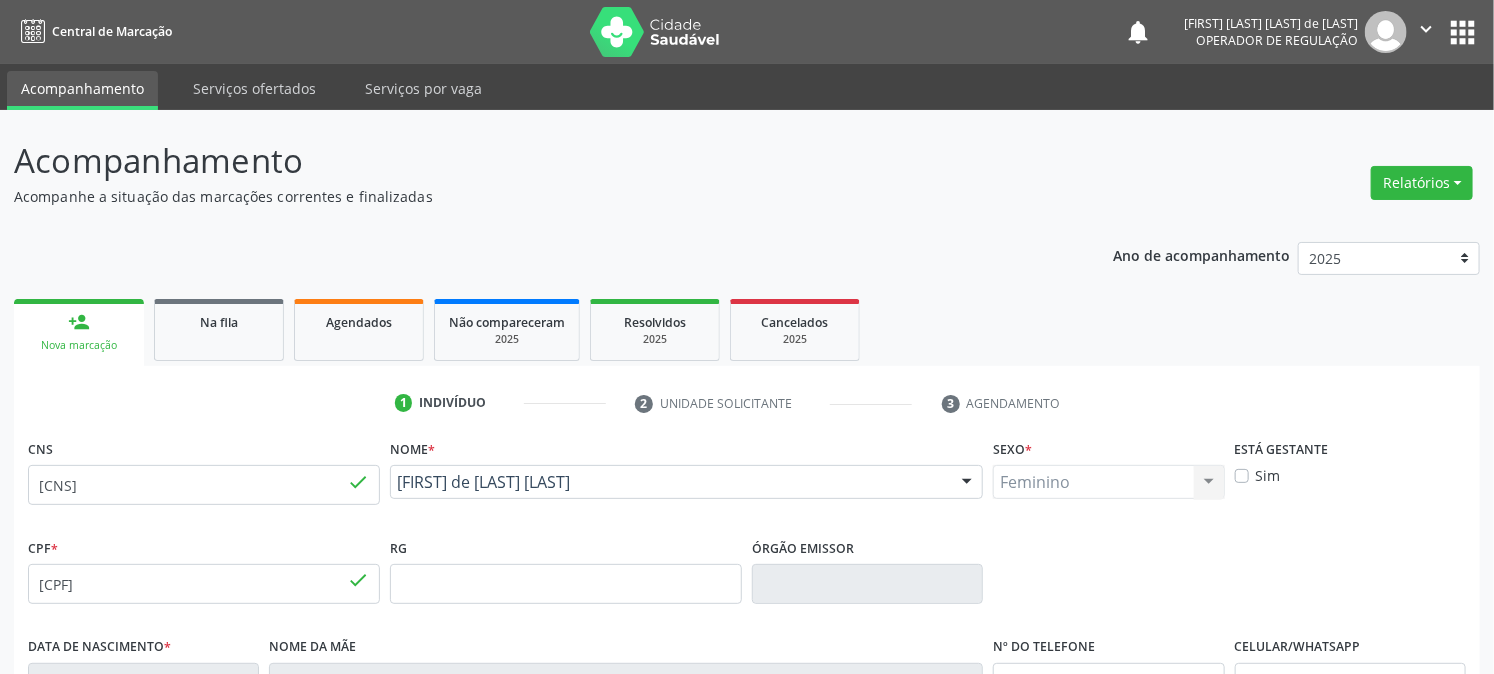 click on "Nome
*
Sophia de Albuquerque Barbosa
Sophia de Albuquerque Barbosa
CNS:
704 6041 1005 0822
CPF:
100.887.644-51
Nascimento:
10/05/2009
Nenhum resultado encontrado para: "   "
Digite o nome" at bounding box center [686, 483] 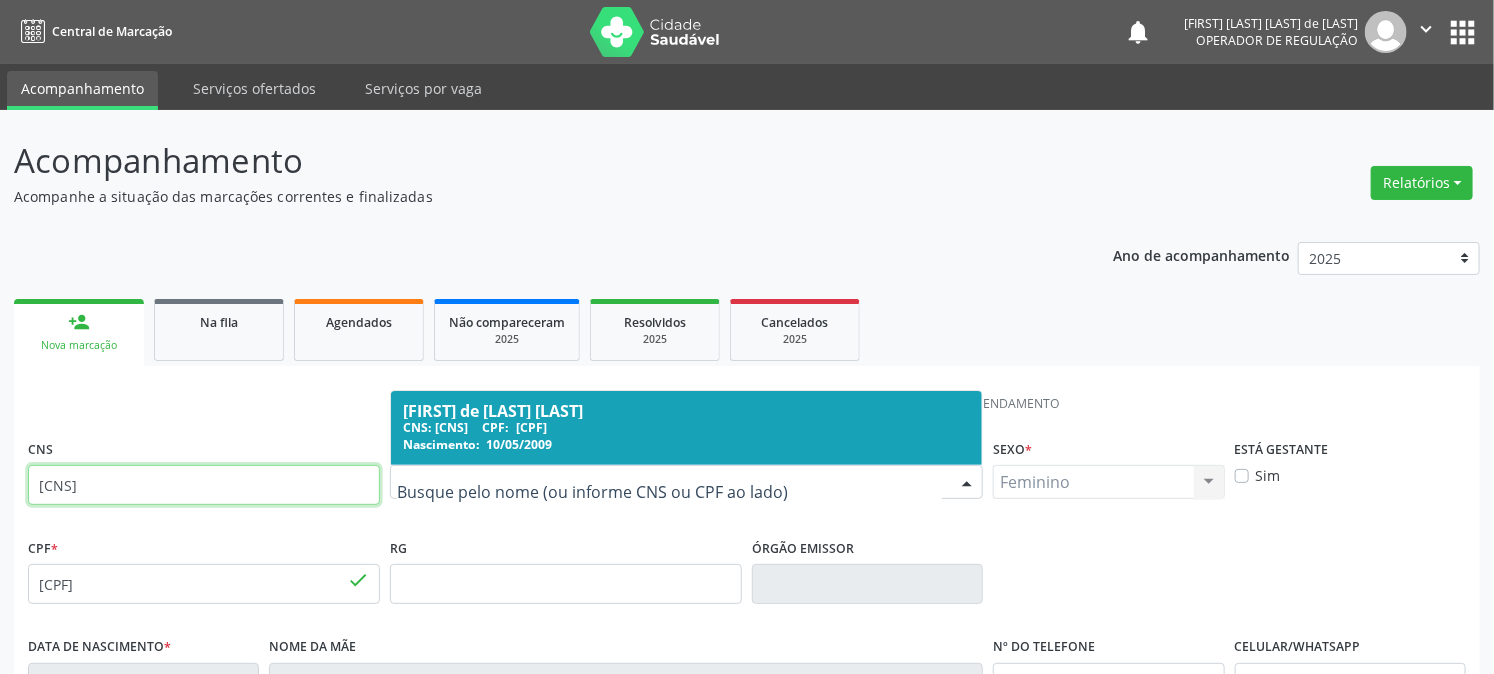 click on "704 6041 1005 0822" at bounding box center (204, 485) 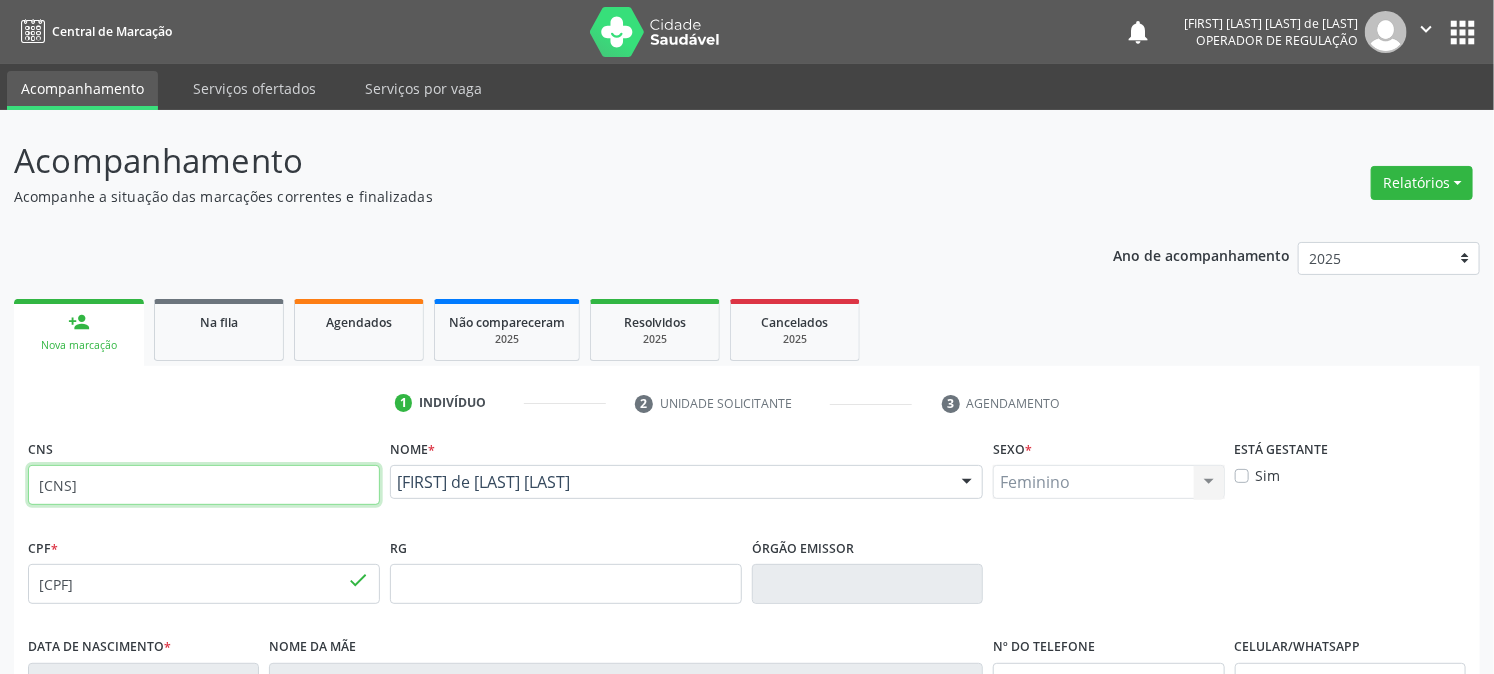 click on "704 6041 1005 0822" at bounding box center (204, 485) 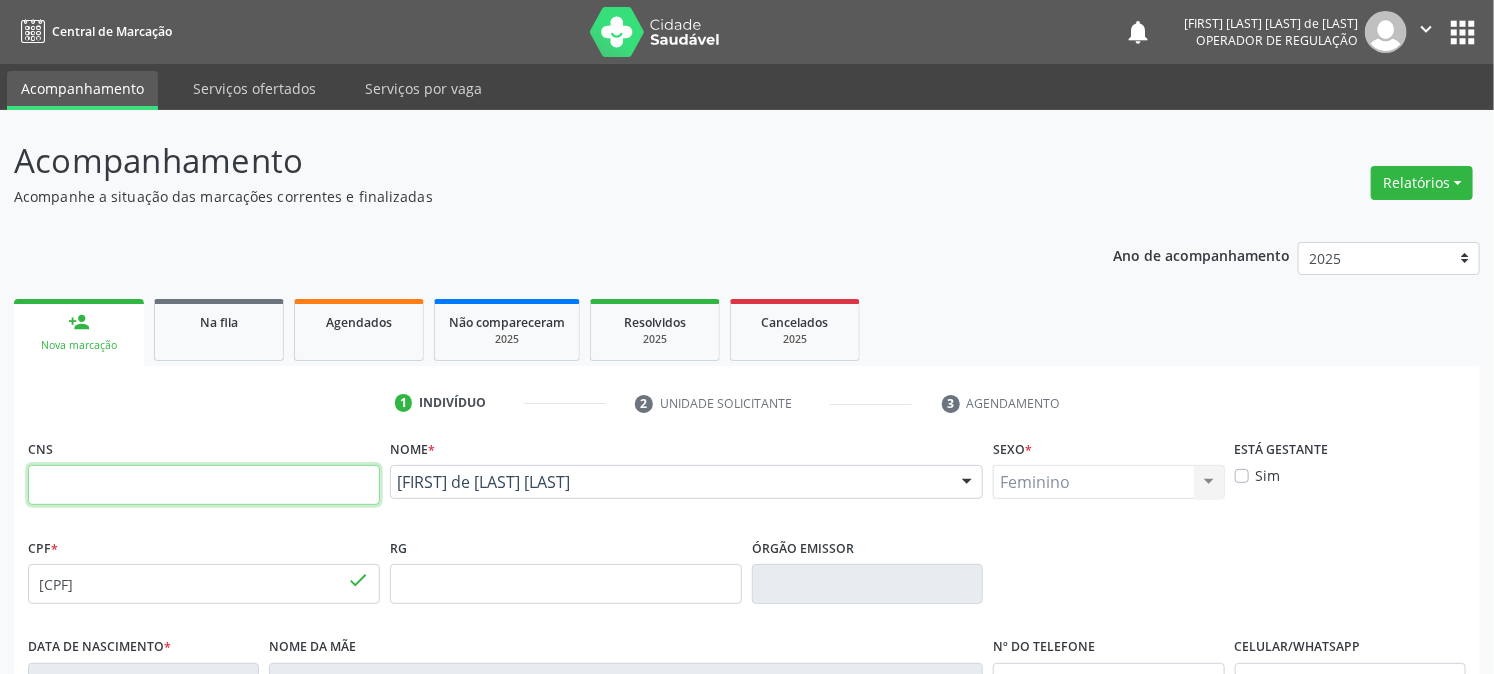 click at bounding box center [204, 485] 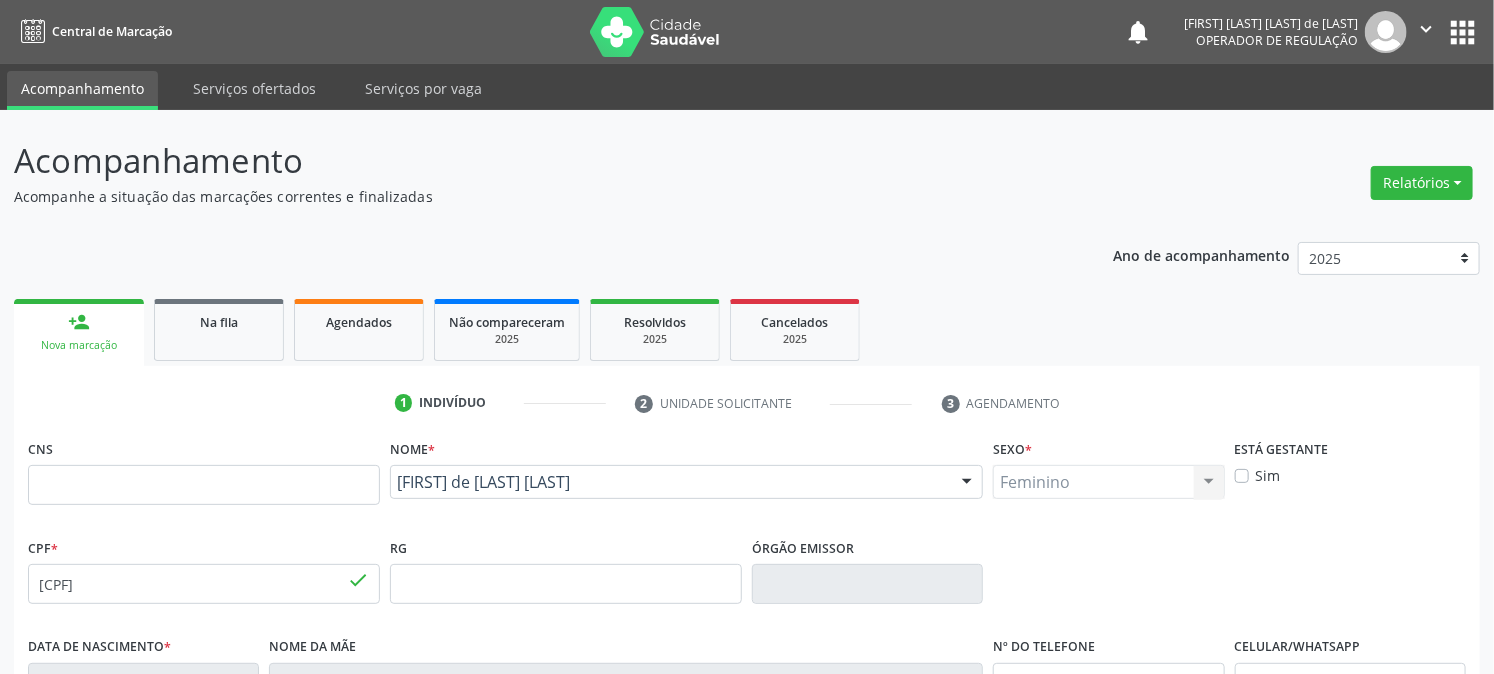 click on "Nome
*" at bounding box center [412, 449] 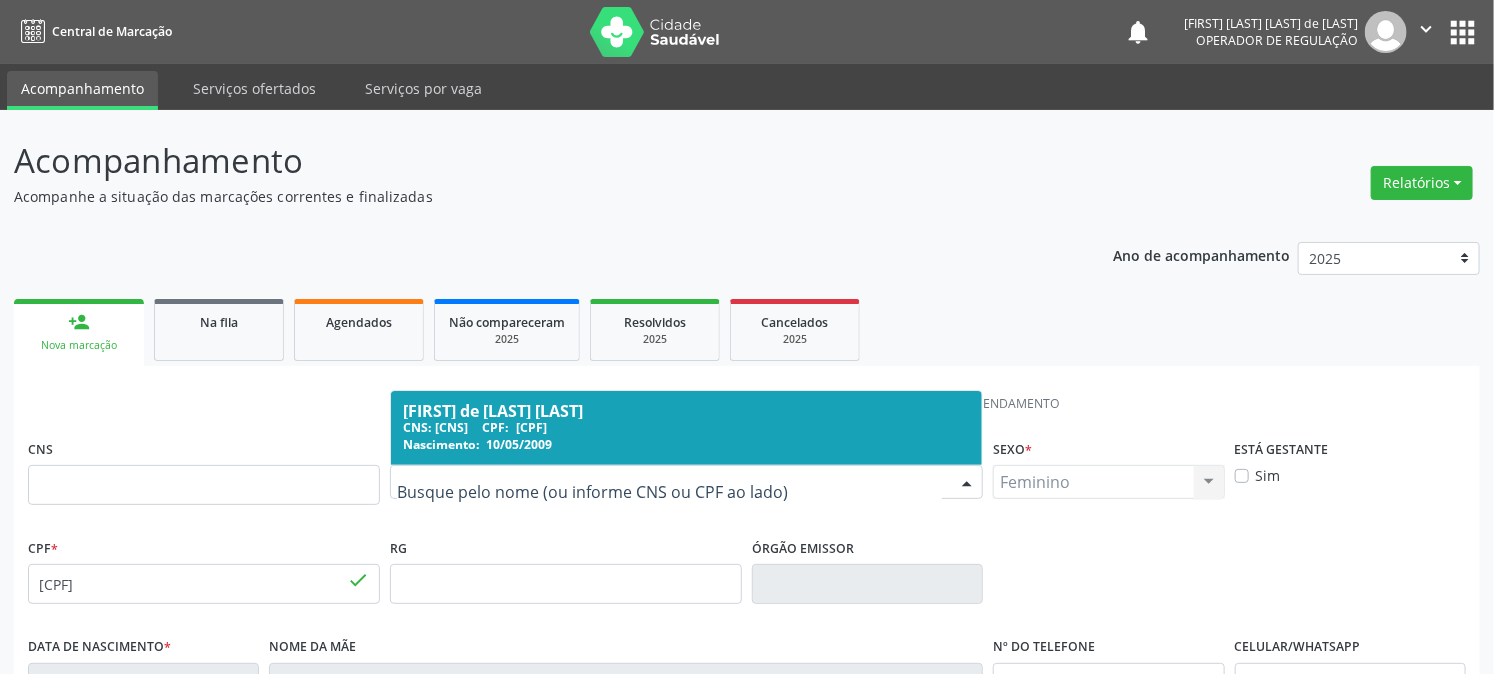 click at bounding box center [669, 492] 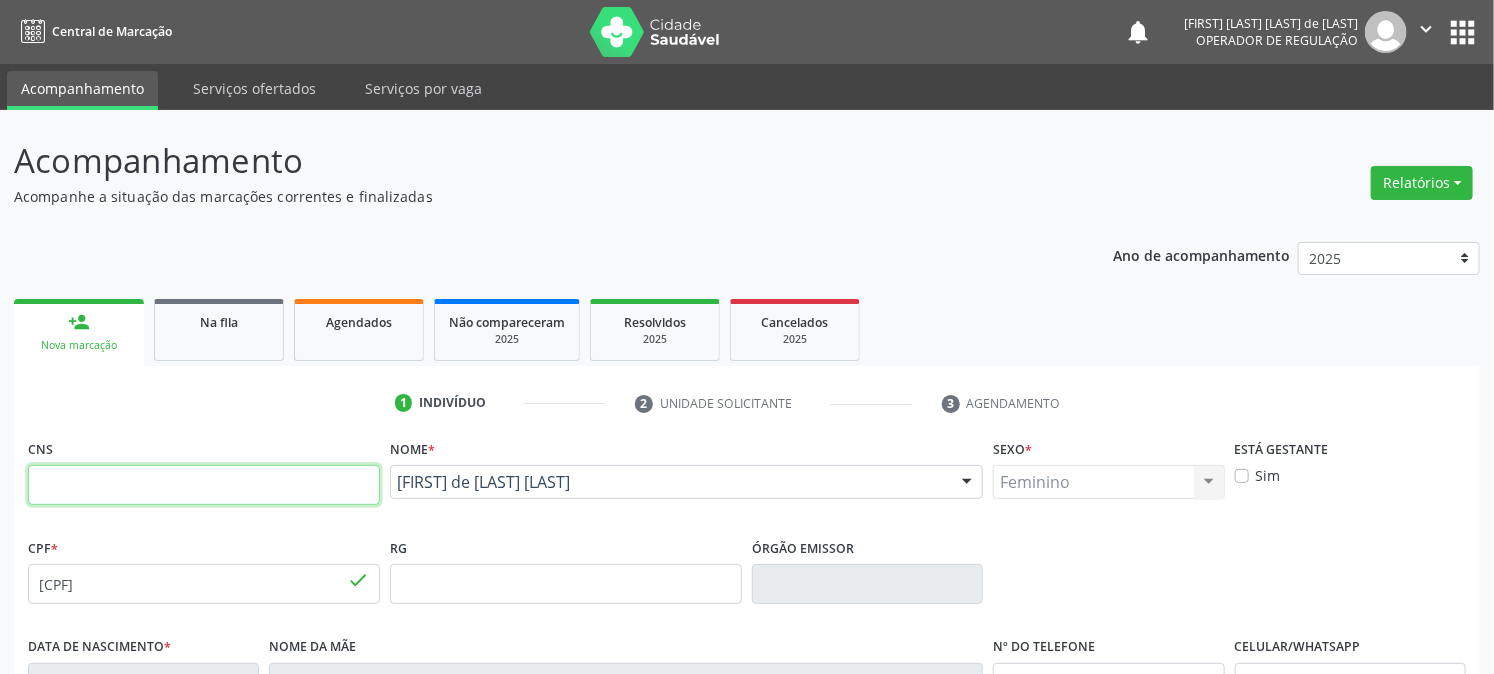 click at bounding box center (204, 485) 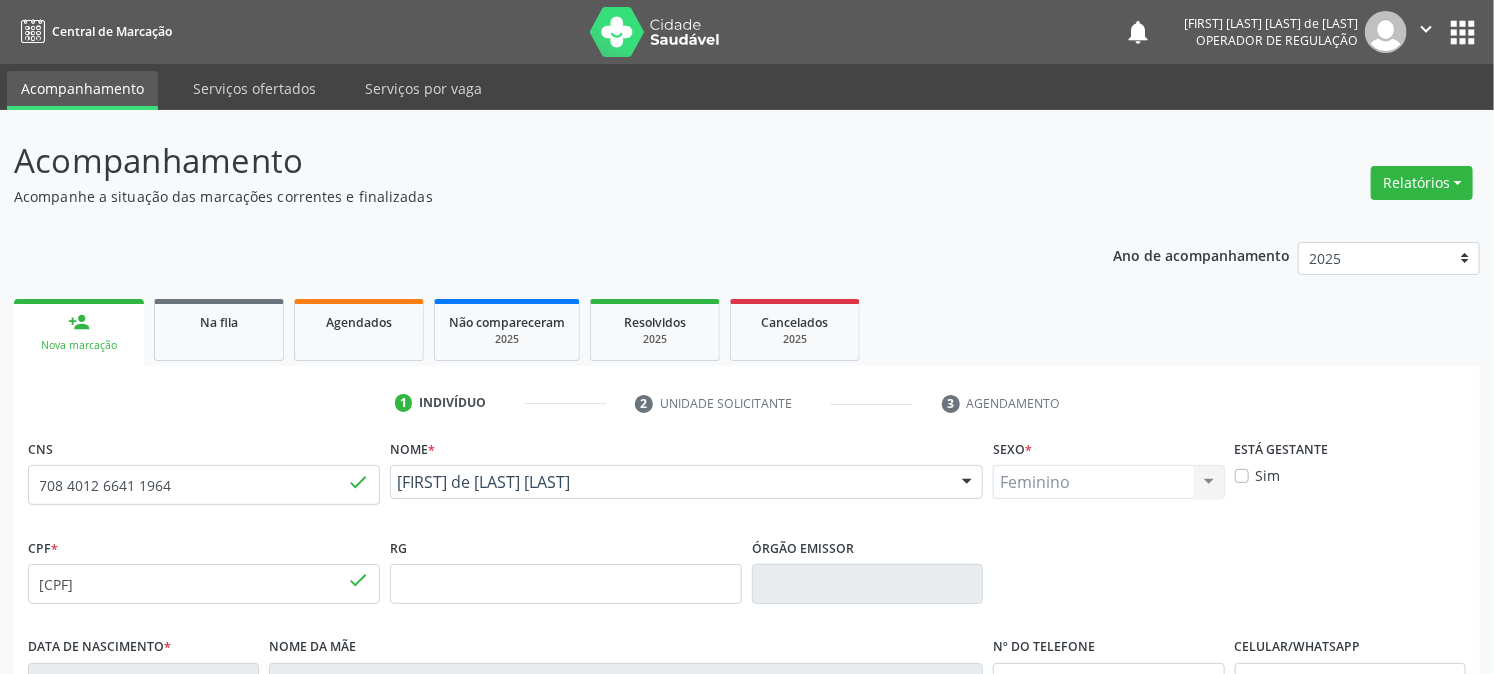 click on "Sophia de Albuquerque Barbosa
Sophia de Albuquerque Barbosa
CNS:
704 6041 1005 0822
CPF:
100.887.644-51
Nascimento:
10/05/2009
Nenhum resultado encontrado para: "   "
Digite o nome" at bounding box center [686, 489] 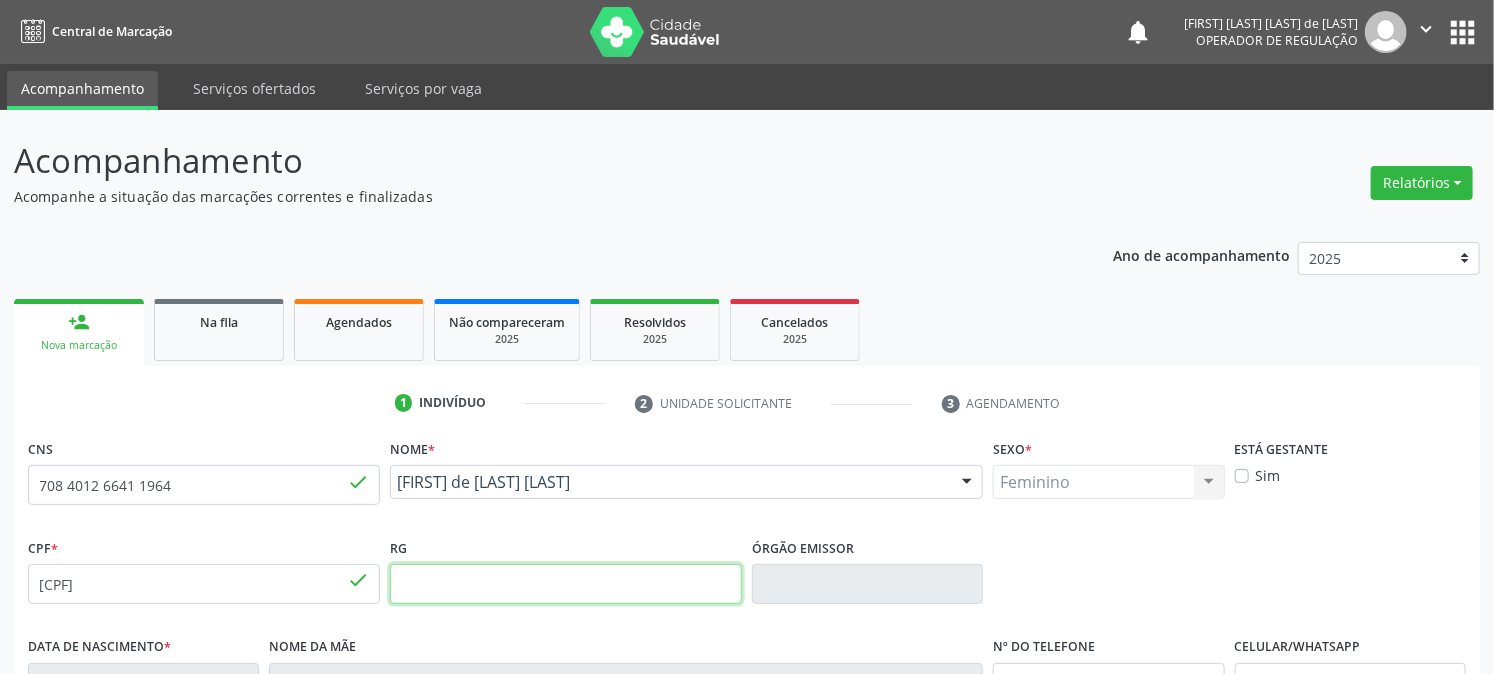 click at bounding box center [566, 584] 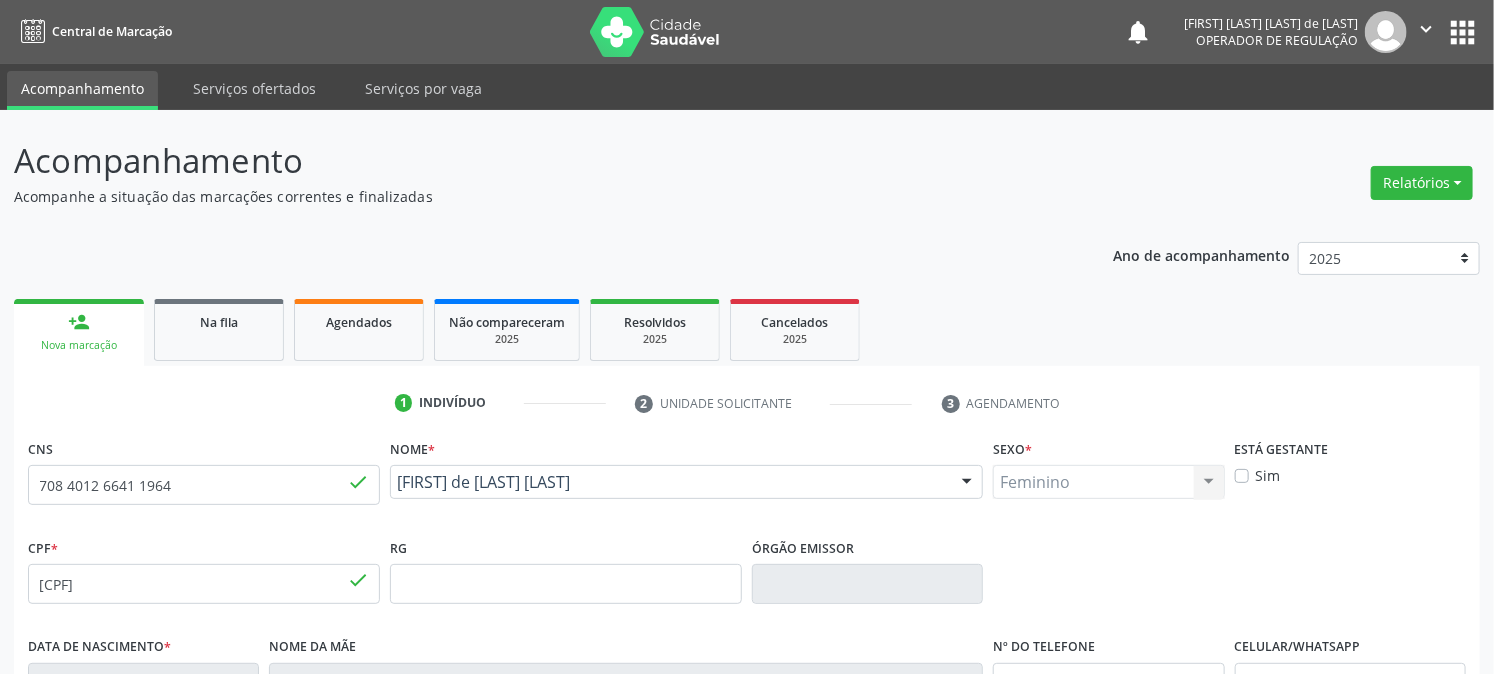 click on "Feminino         Masculino   Feminino
Nenhum resultado encontrado para: "   "
Não há nenhuma opção para ser exibida." at bounding box center [1108, 482] 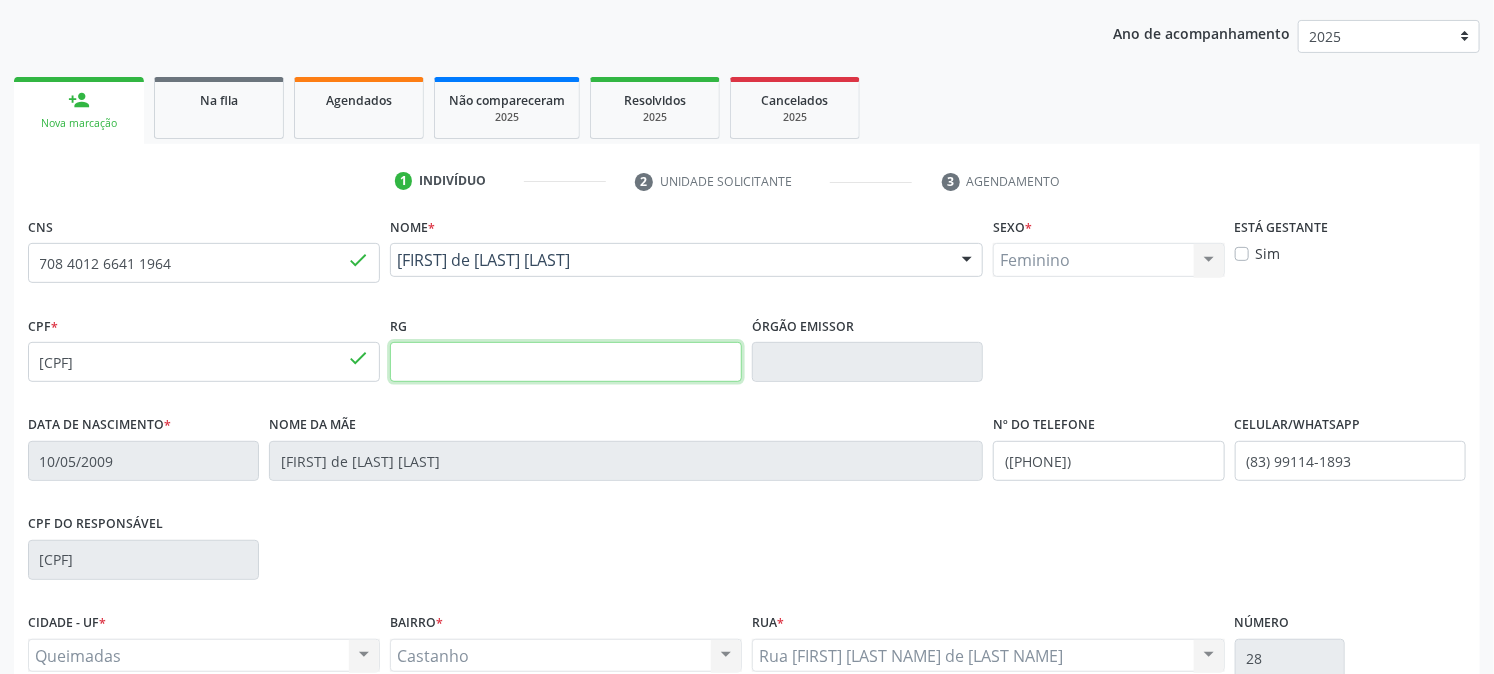 click at bounding box center [566, 362] 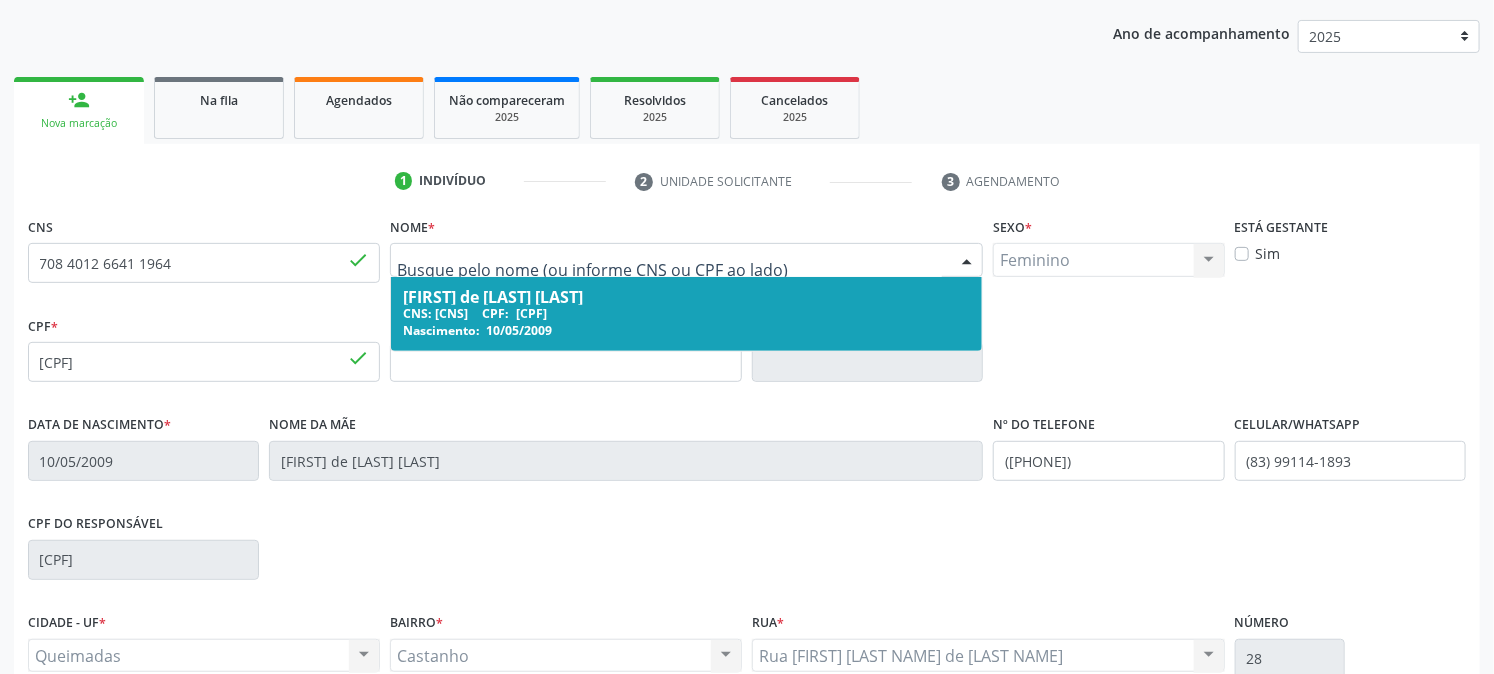 click on "Nascimento:
10/05/2009" at bounding box center (686, 330) 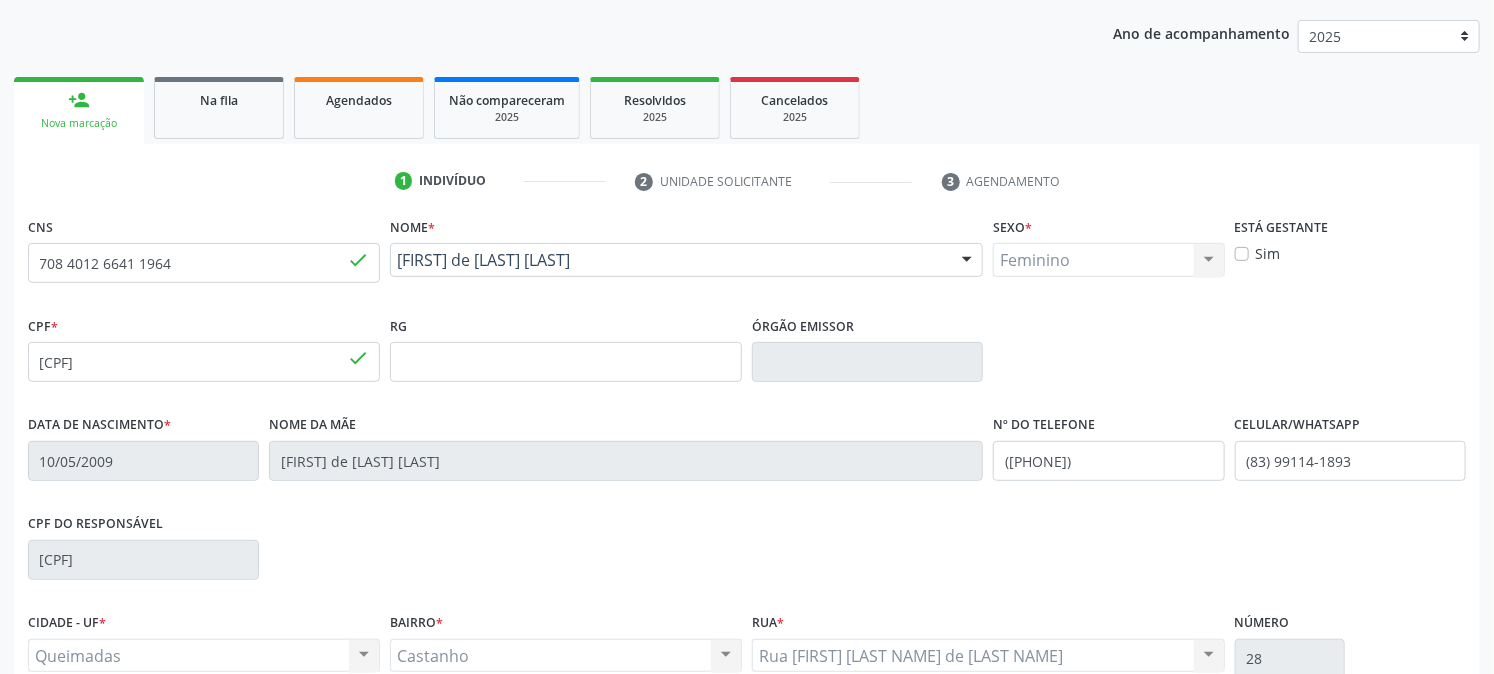 click on "RG" at bounding box center [566, 346] 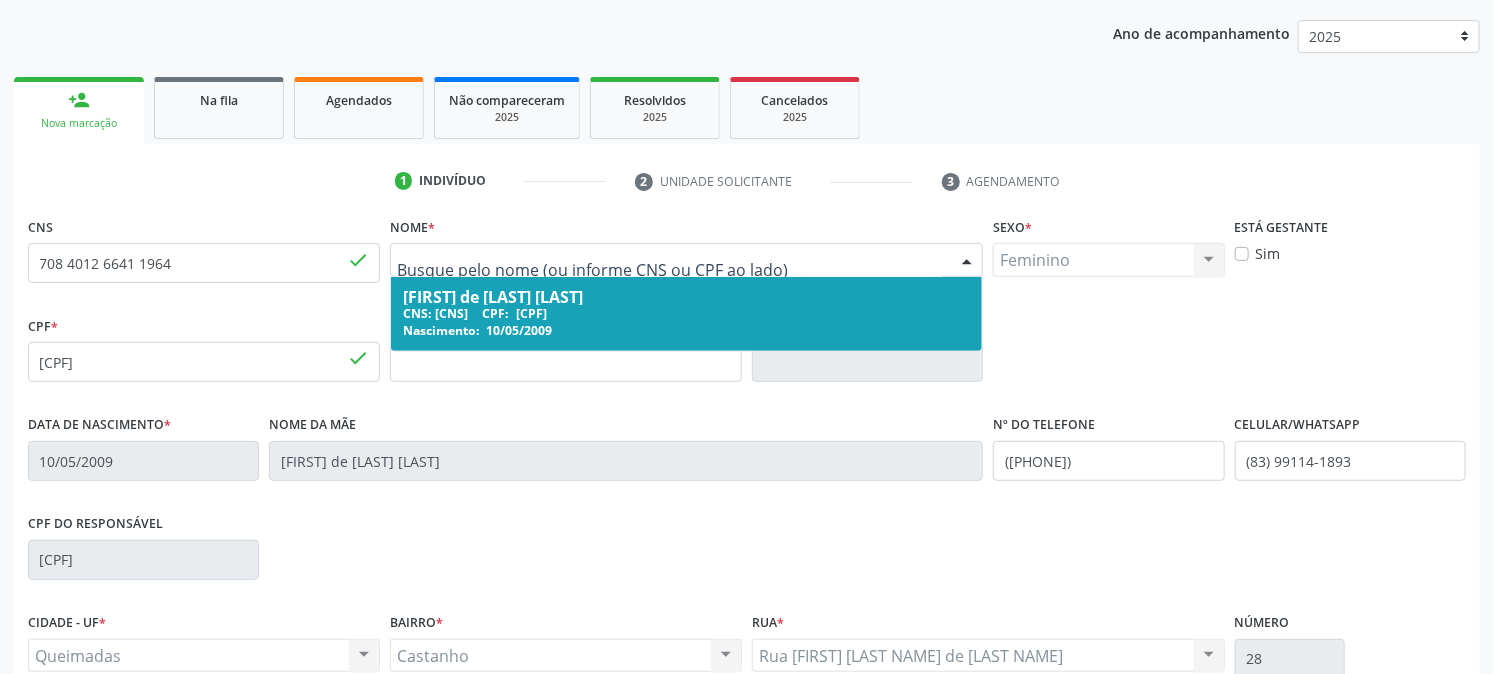 click on "CNS
708 4012 6641 1964       done" at bounding box center (204, 261) 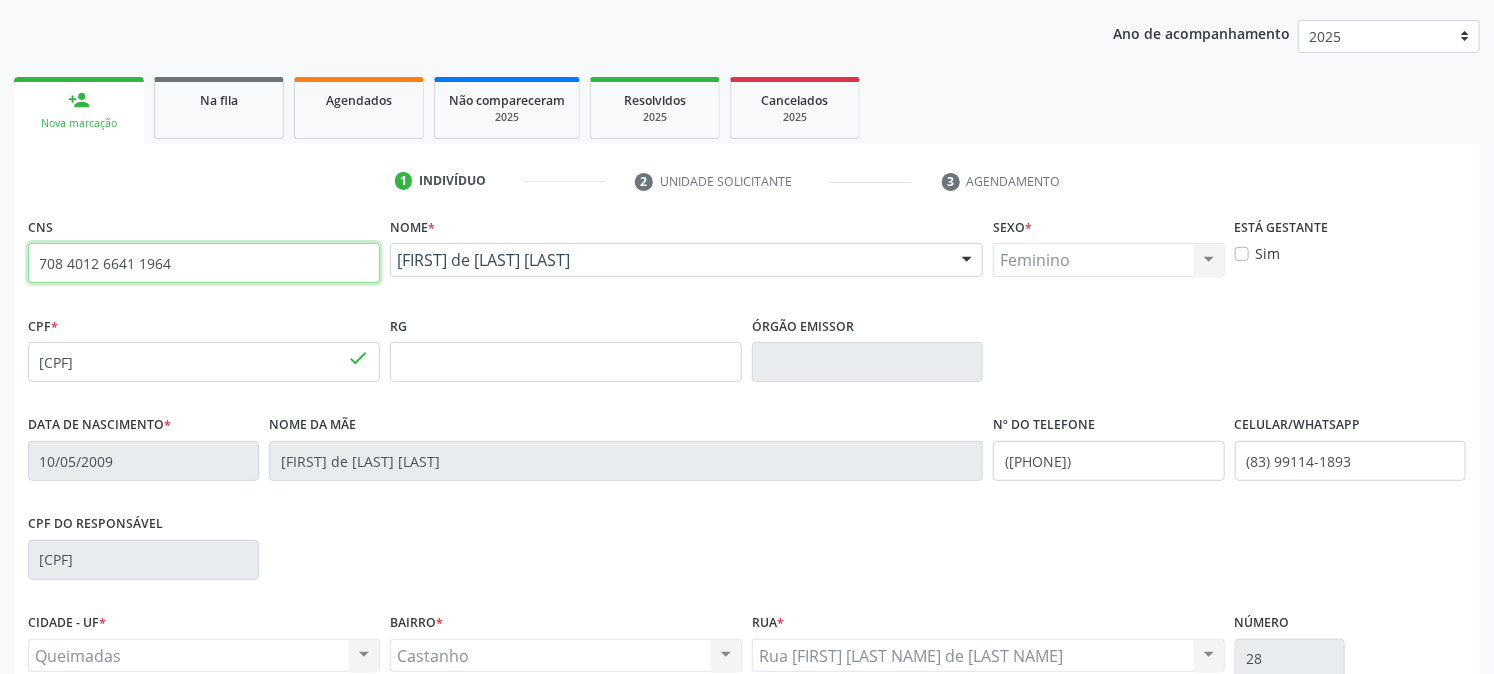 click on "708 4012 6641 1964" at bounding box center (204, 263) 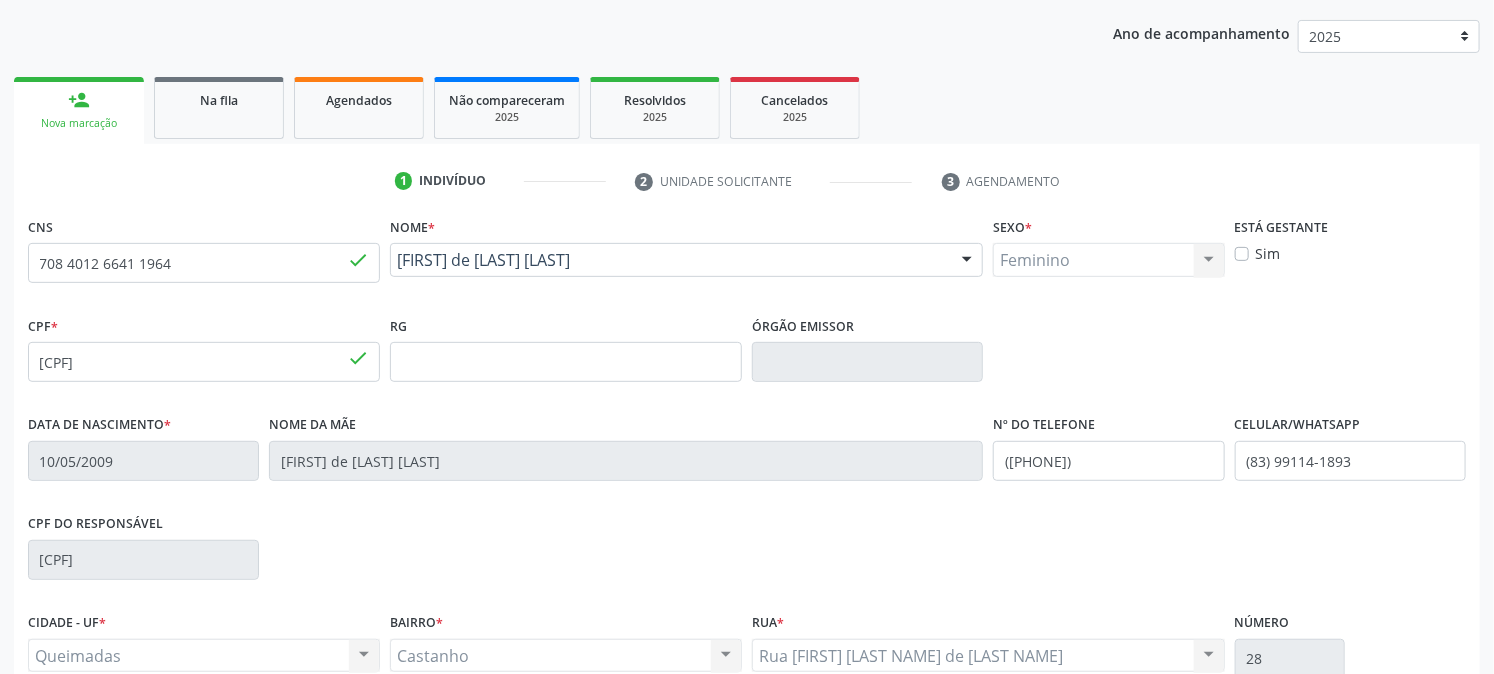 click on "Sophia de Albuquerque Barbosa
Sophia de Albuquerque Barbosa
CNS:
704 6041 1005 0822
CPF:
100.887.644-51
Nascimento:
10/05/2009
Nenhum resultado encontrado para: "   "
Digite o nome" at bounding box center (686, 267) 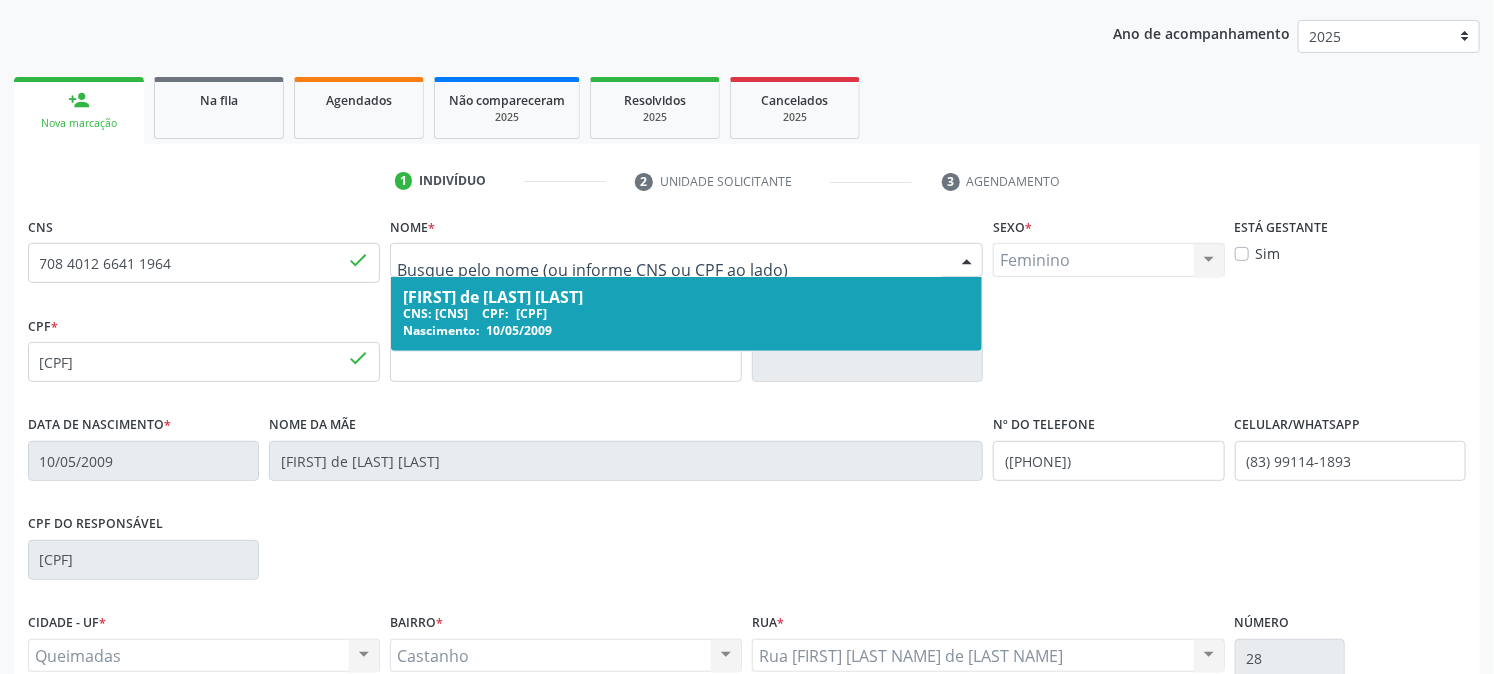 click on "CNS:
704 6041 1005 0822
CPF:
100.887.644-51" at bounding box center [686, 313] 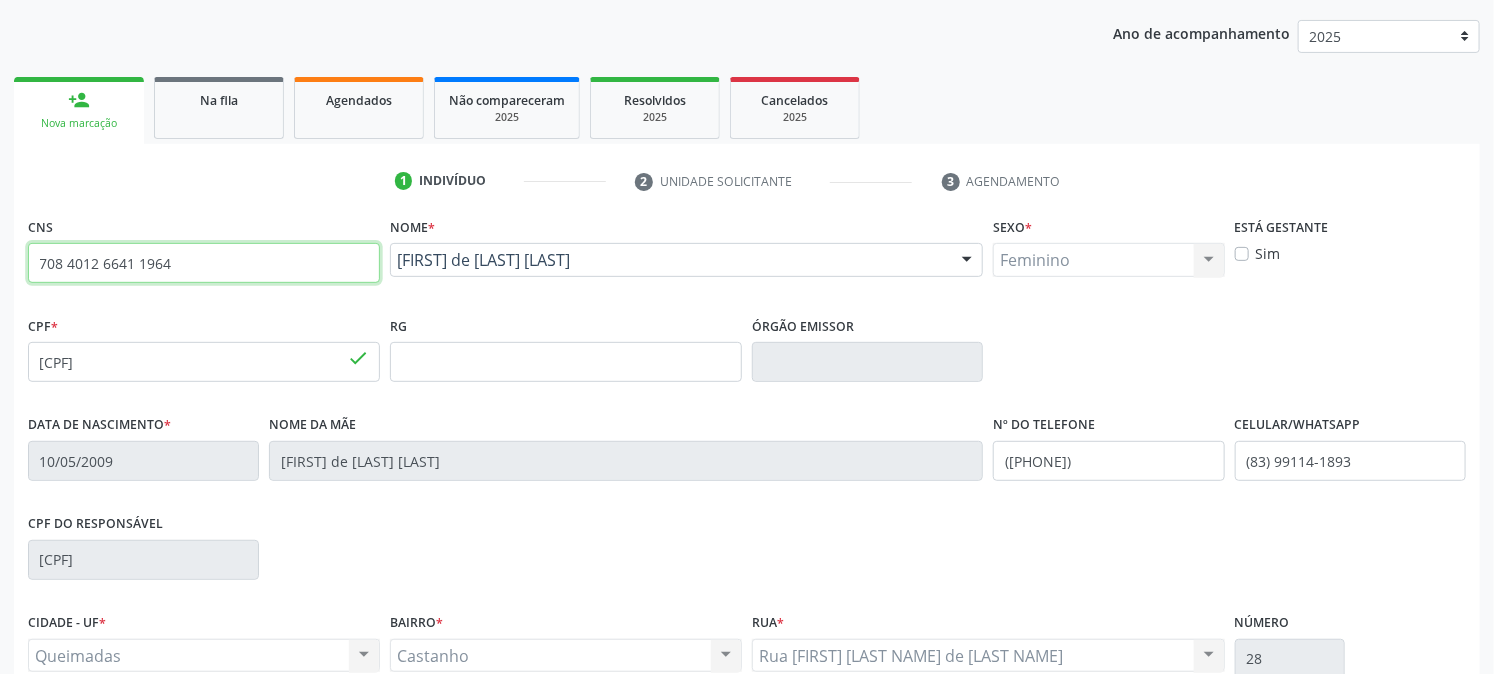click on "708 4012 6641 1964" at bounding box center (204, 263) 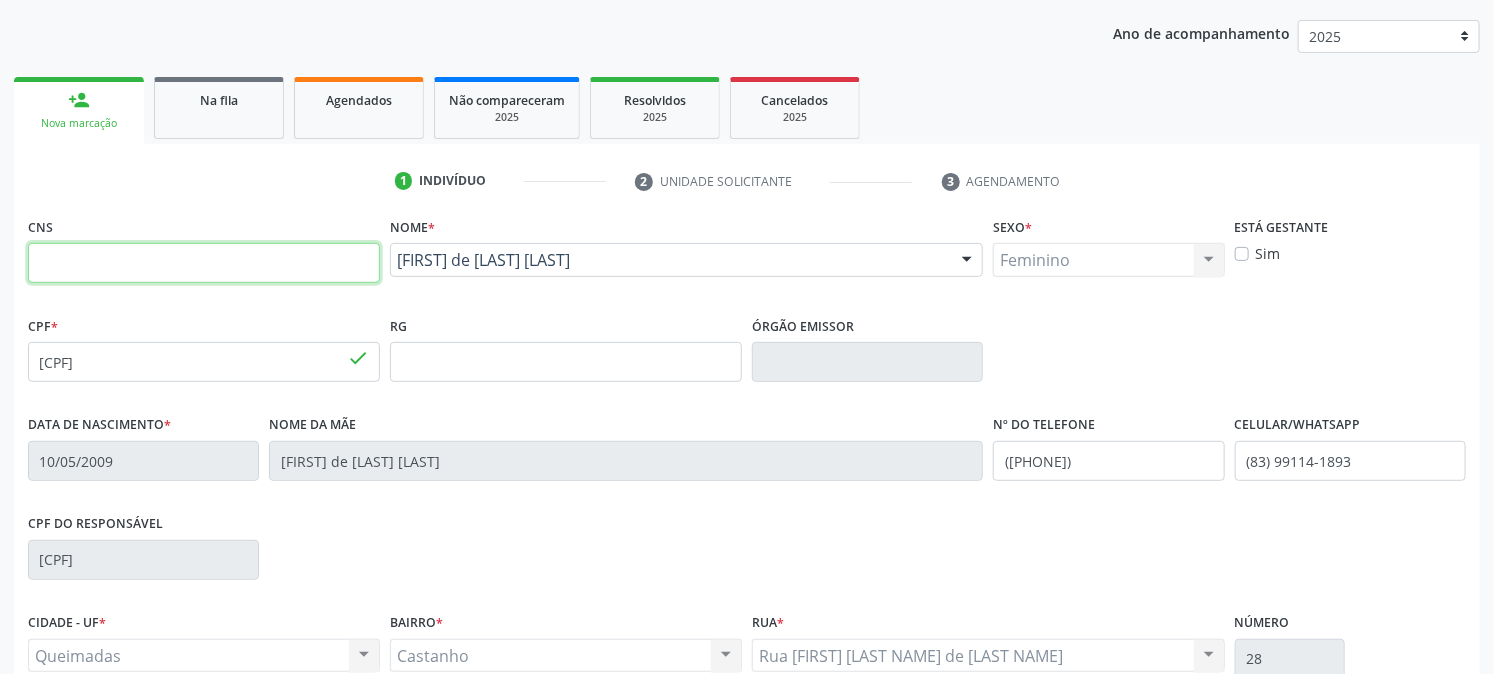 drag, startPoint x: 67, startPoint y: 244, endPoint x: 65, endPoint y: 260, distance: 16.124516 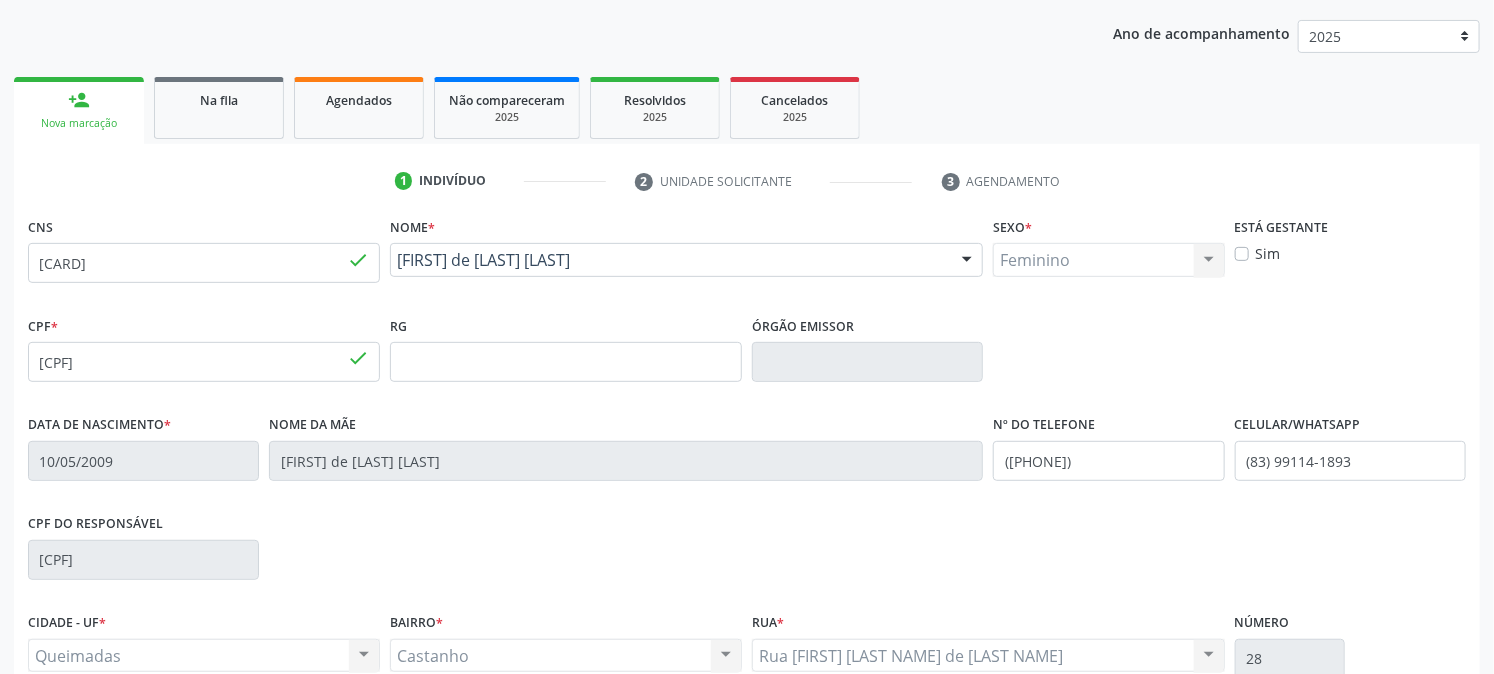 click on "Nome
*
Sophia de Albuquerque Barbosa
Sophia de Albuquerque Barbosa
CNS:
704 6041 1005 0822
CPF:
100.887.644-51
Nascimento:
10/05/2009
Nenhum resultado encontrado para: "   "
Digite o nome" at bounding box center [686, 261] 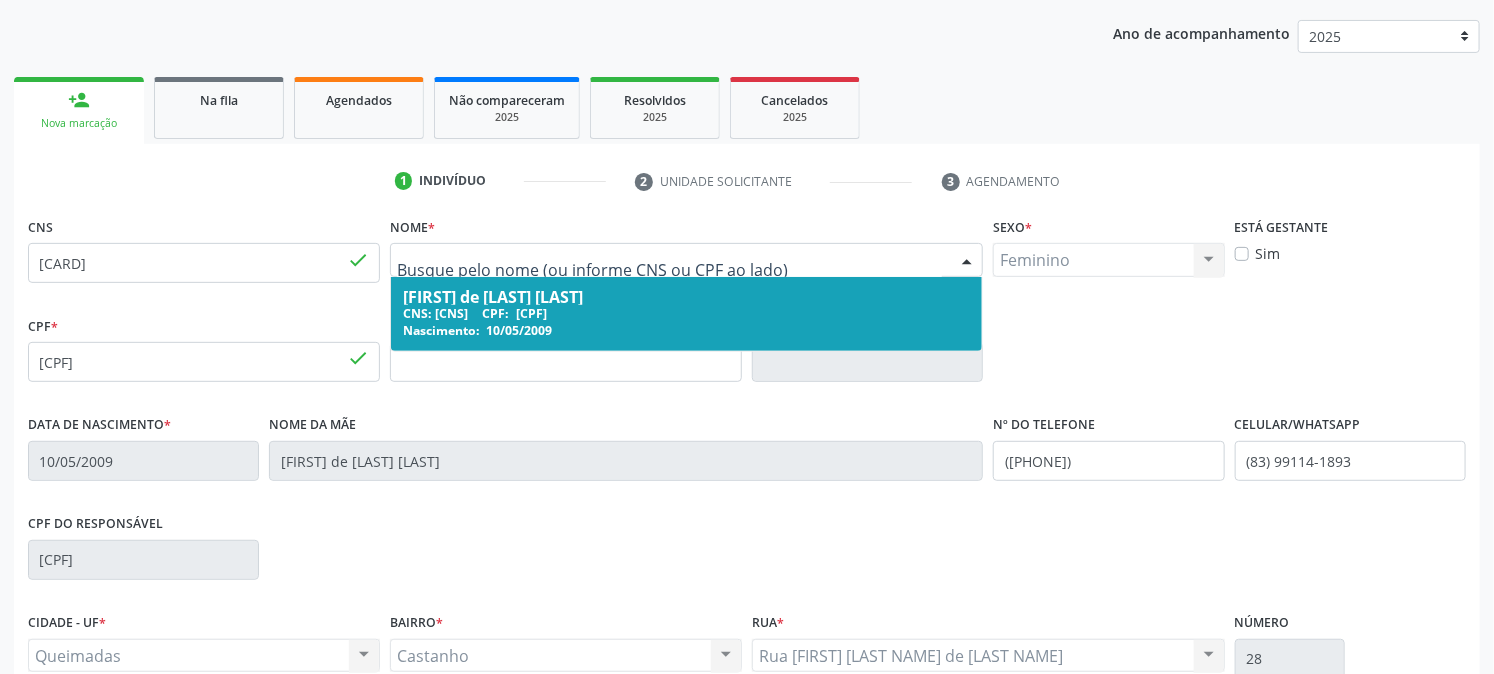 click on "CNS:
704 6041 1005 0822
CPF:
100.887.644-51" at bounding box center [686, 313] 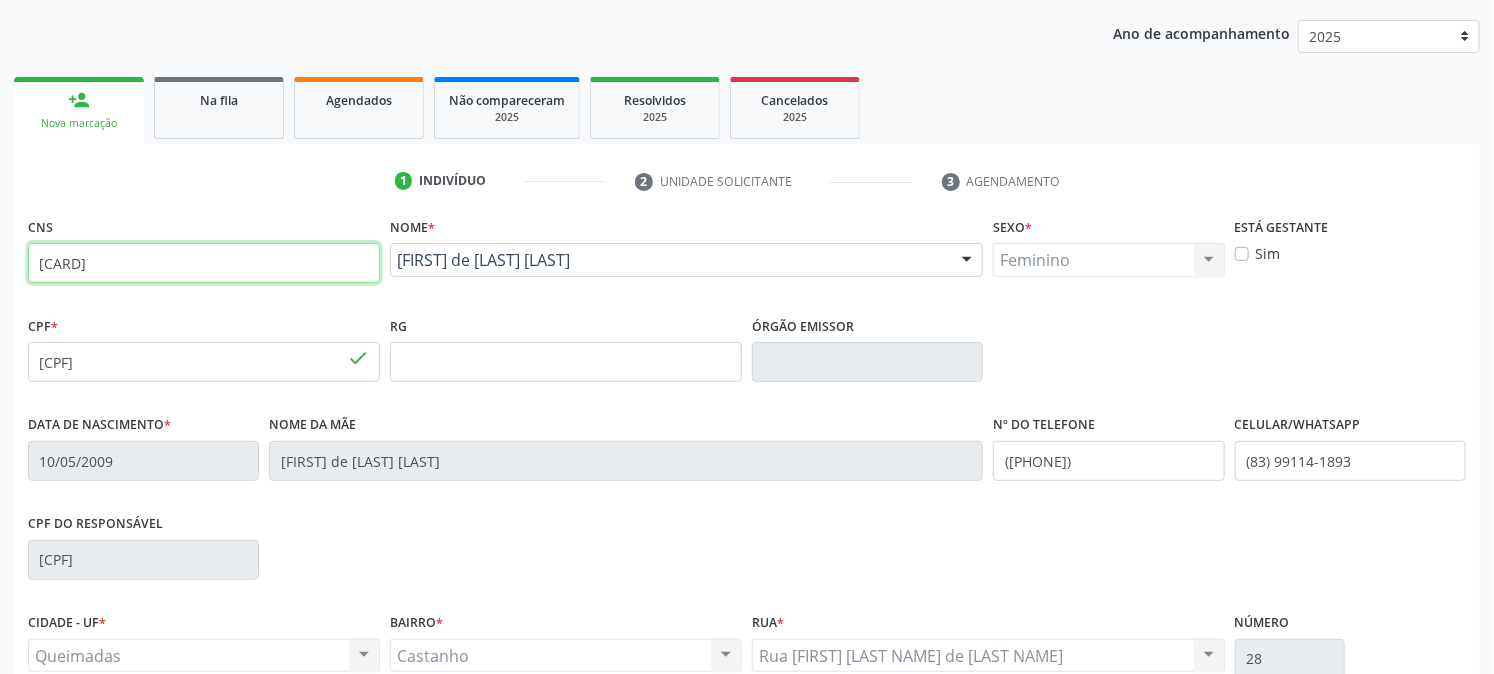 click on "703 0068 9833 8179" at bounding box center [204, 263] 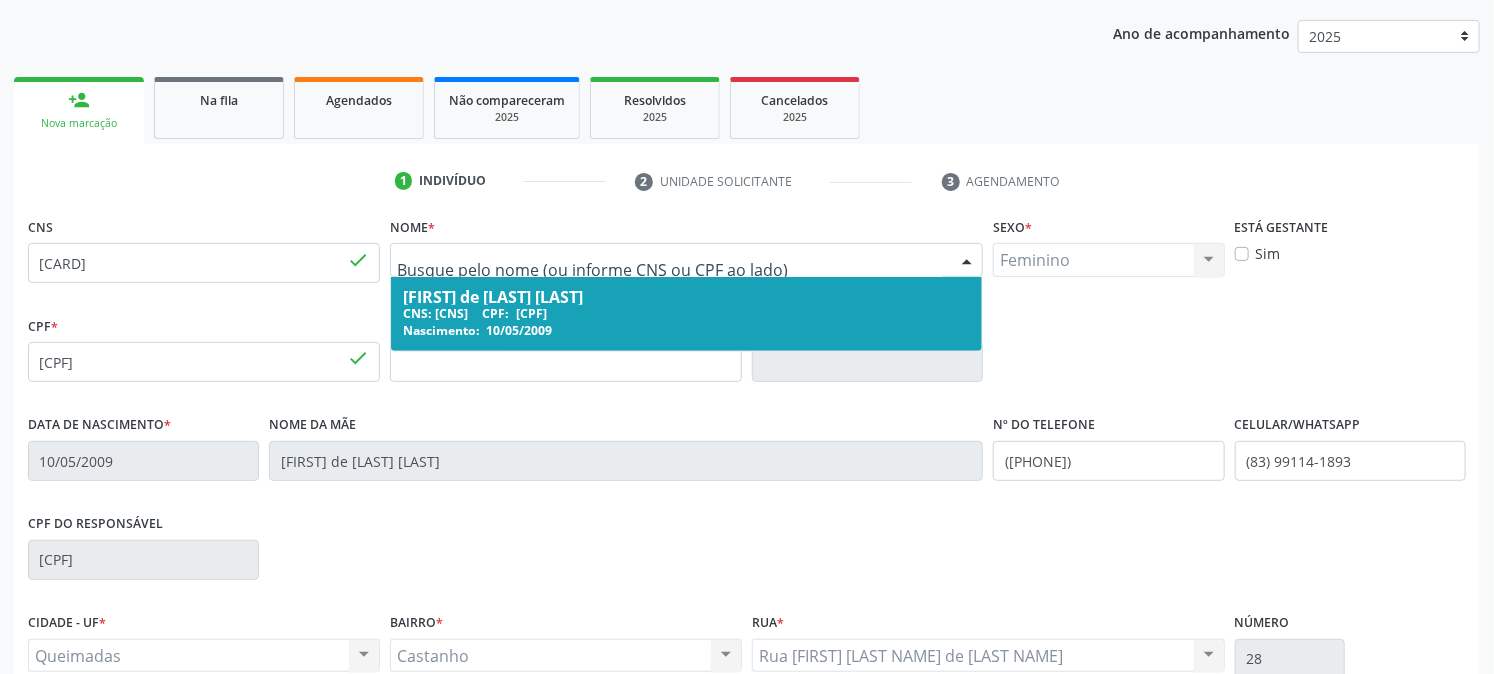 click on "Sophia de Albuquerque Barbosa
CNS:
704 6041 1005 0822
CPF:
100.887.644-51
Nascimento:
10/05/2009
Nenhum resultado encontrado para: "   "
Digite o nome" at bounding box center (686, 260) 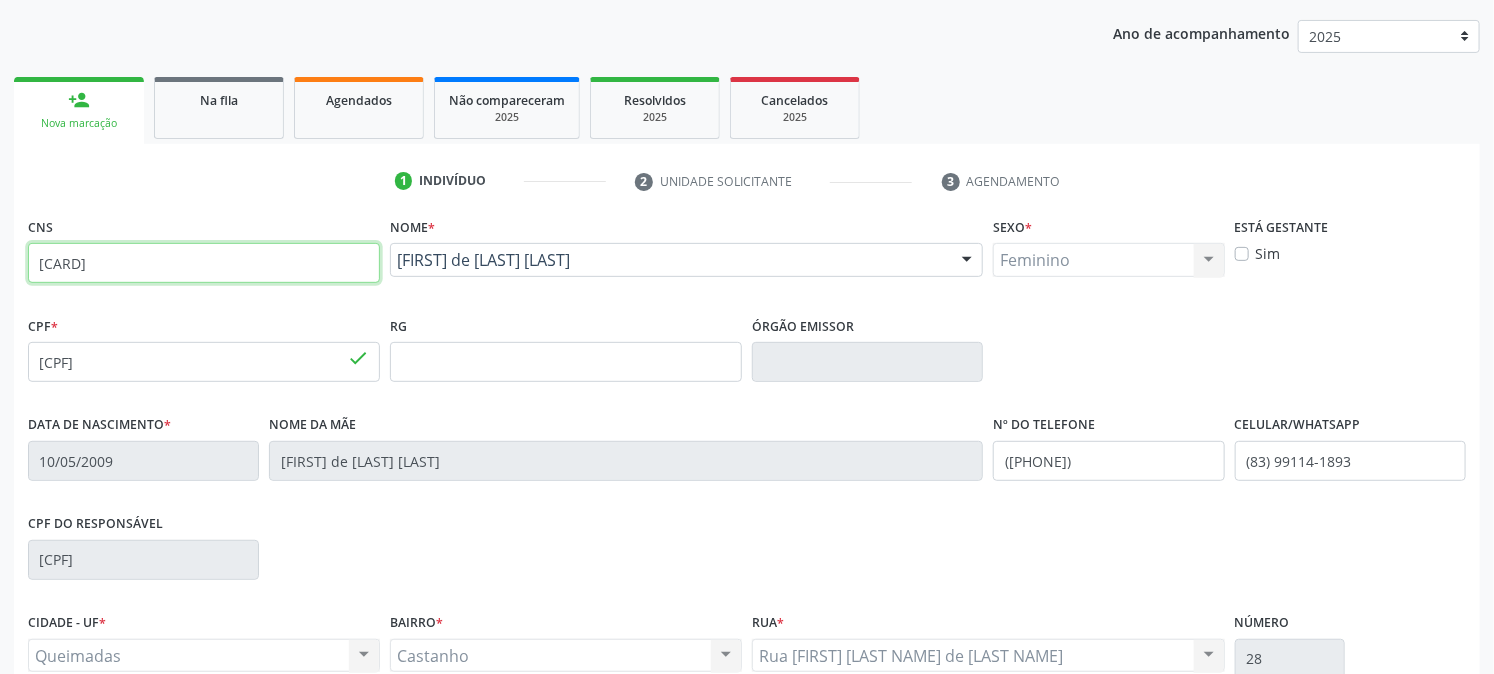 click on "703 0068 9833 8179" at bounding box center [204, 263] 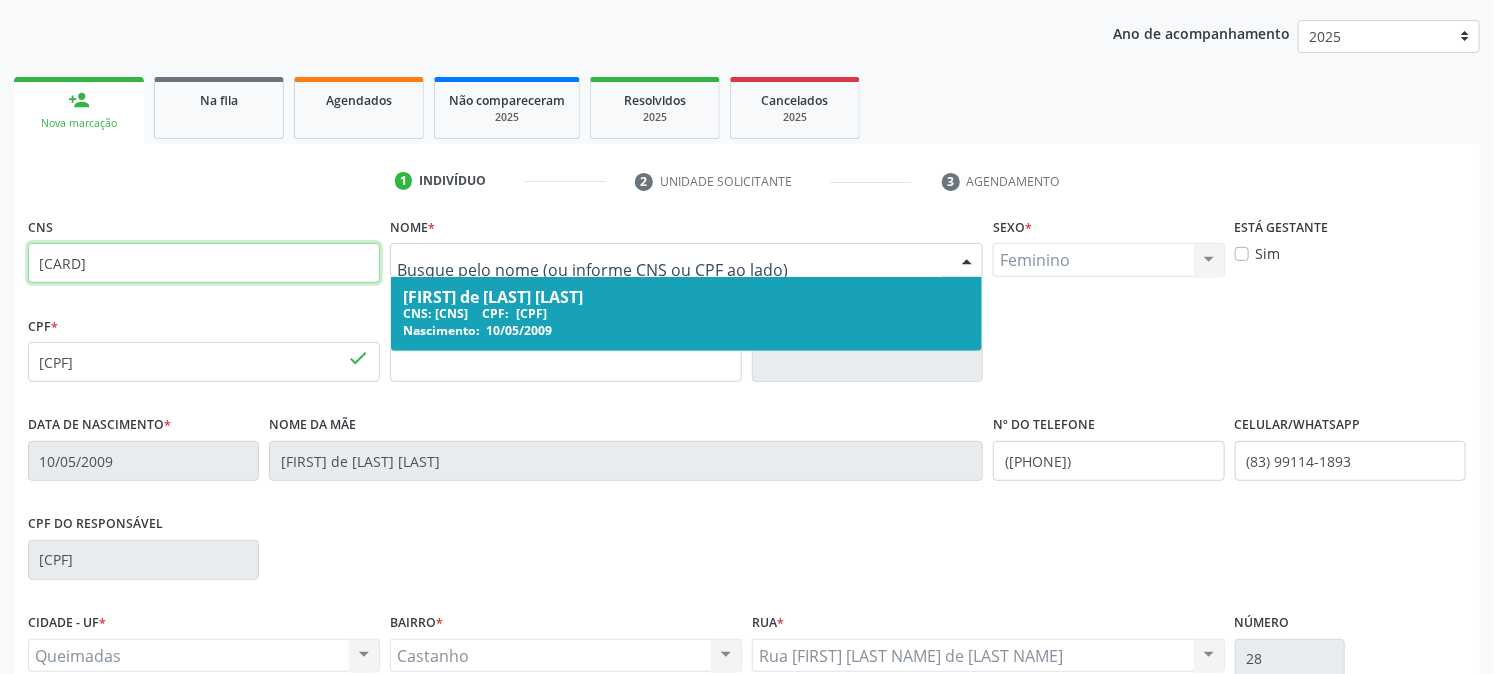 click on "703 0068 9833 8179" at bounding box center [204, 263] 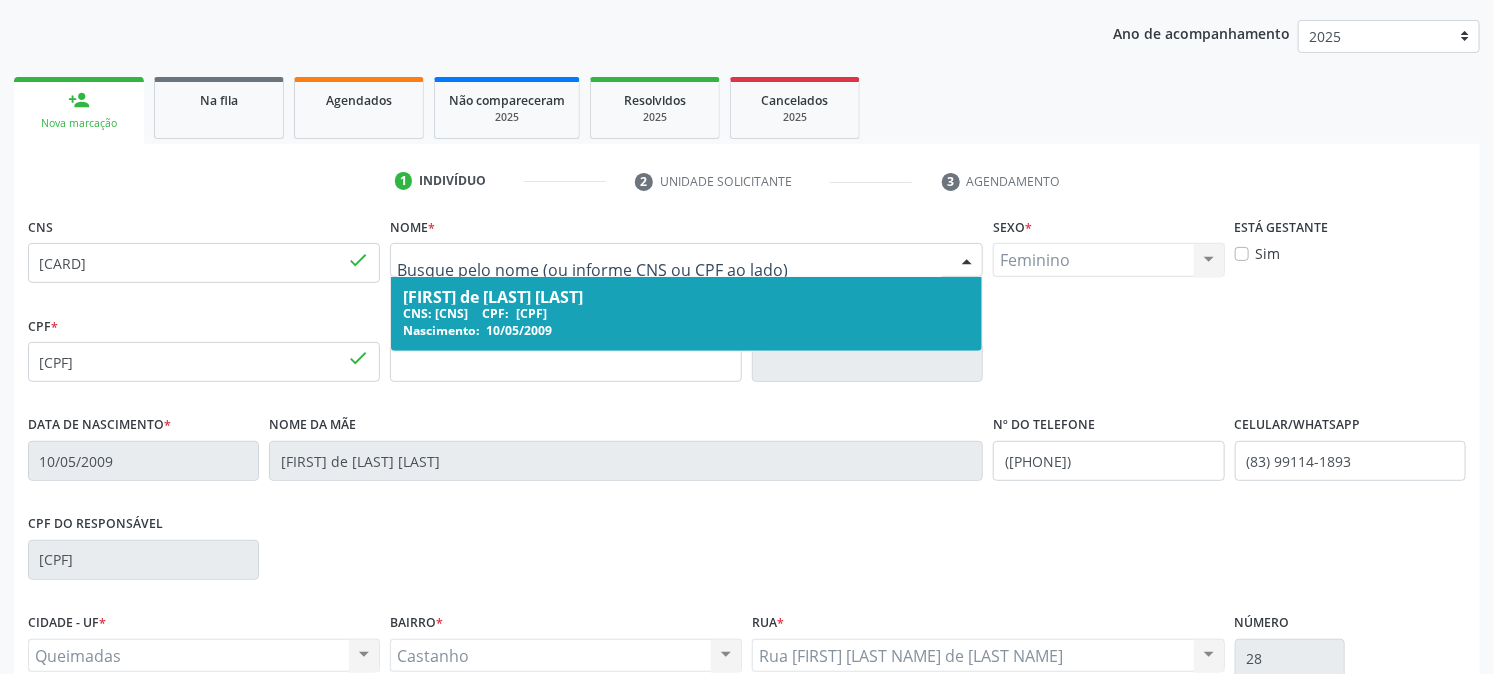 click on "Sophia de Albuquerque Barbosa
CNS:
704 6041 1005 0822
CPF:
100.887.644-51
Nascimento:
10/05/2009" at bounding box center [686, 314] 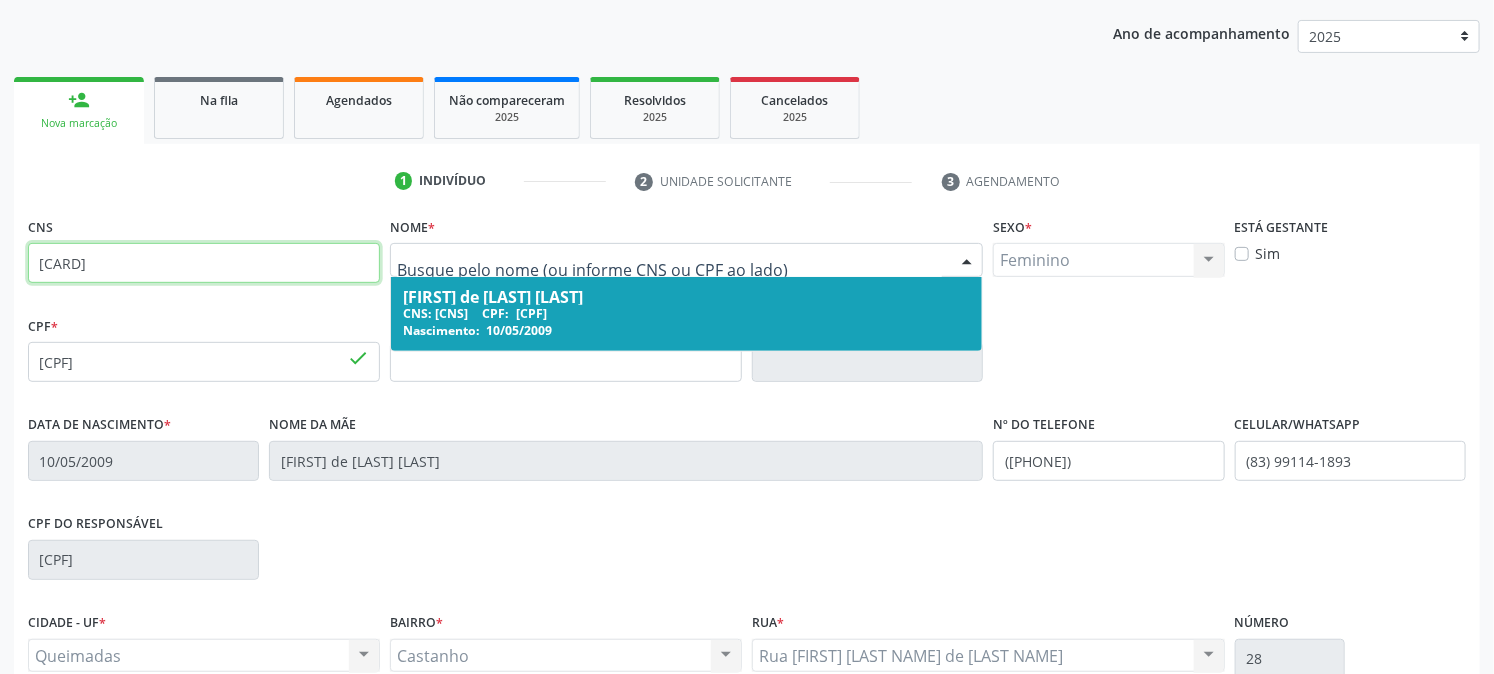 click on "703 0068 9833 8179" at bounding box center (204, 263) 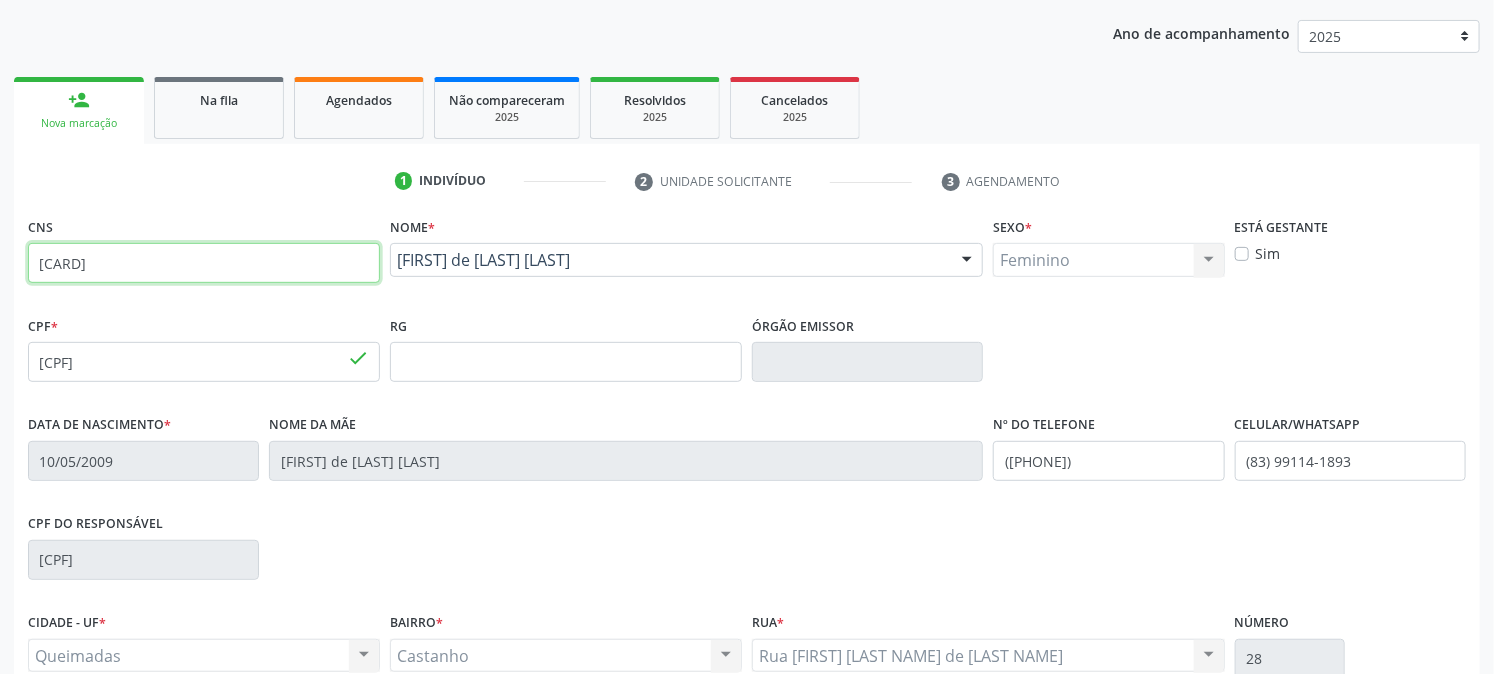 drag, startPoint x: 315, startPoint y: 264, endPoint x: 0, endPoint y: 292, distance: 316.242 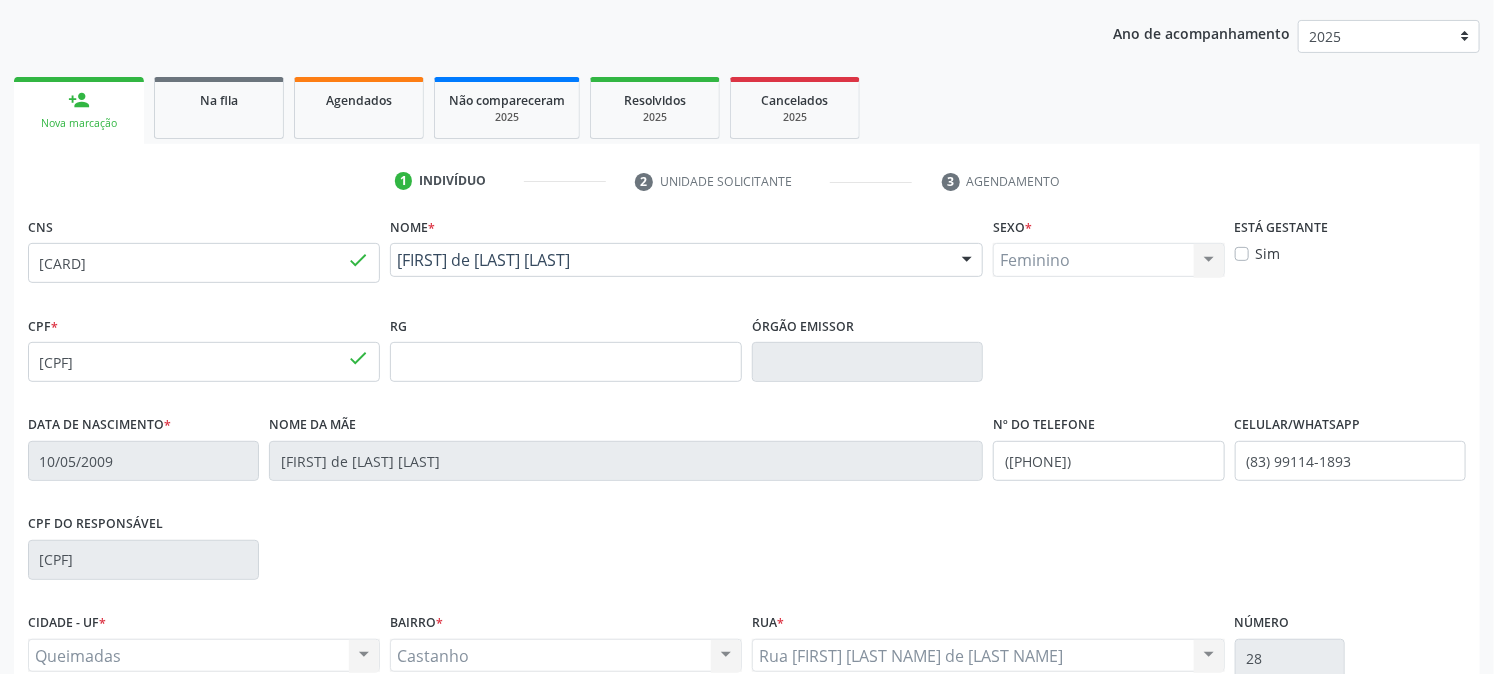 click on "CNS
703 0068 9833 8179       done" at bounding box center [204, 261] 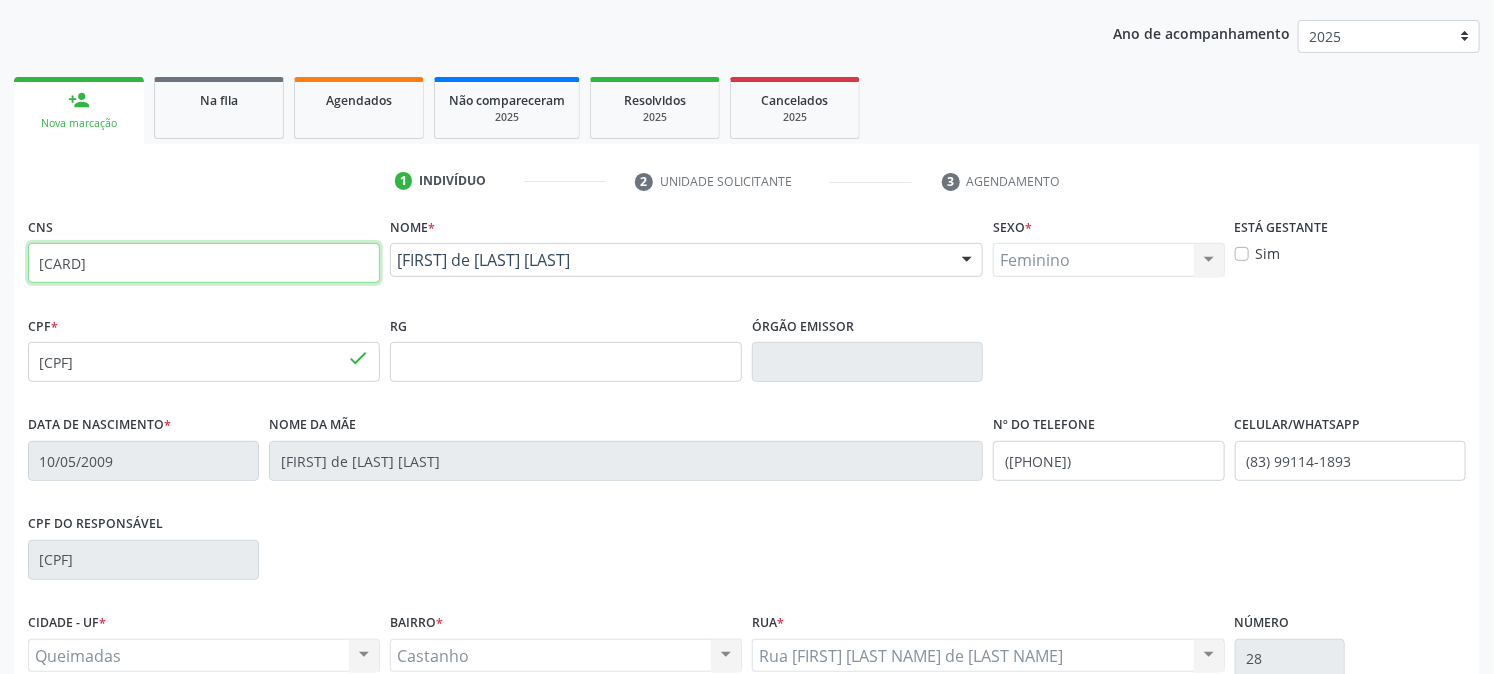 click on "703 0068 9833 8179" at bounding box center (204, 263) 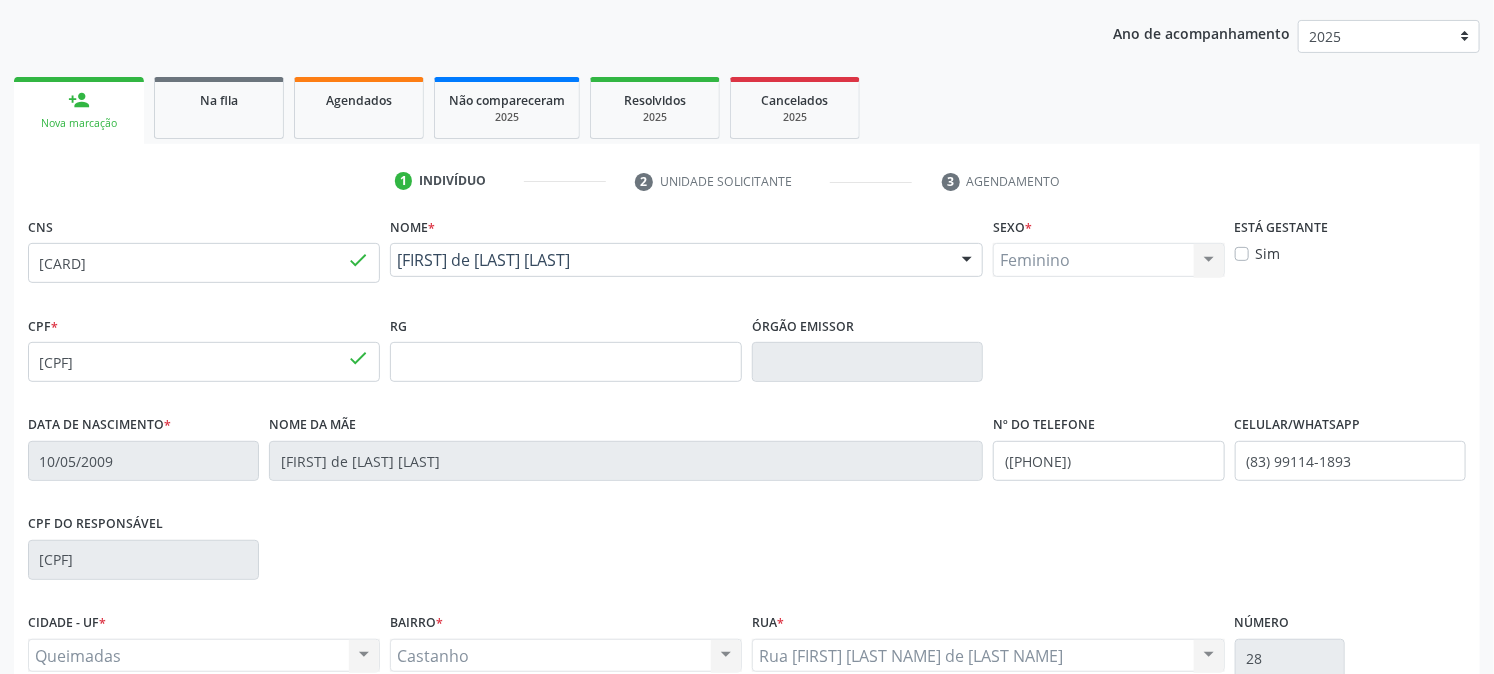 click on "Sophia de Albuquerque Barbosa
Sophia de Albuquerque Barbosa
CNS:
704 6041 1005 0822
CPF:
100.887.644-51
Nascimento:
10/05/2009
Nenhum resultado encontrado para: "   "
Digite o nome" at bounding box center (686, 267) 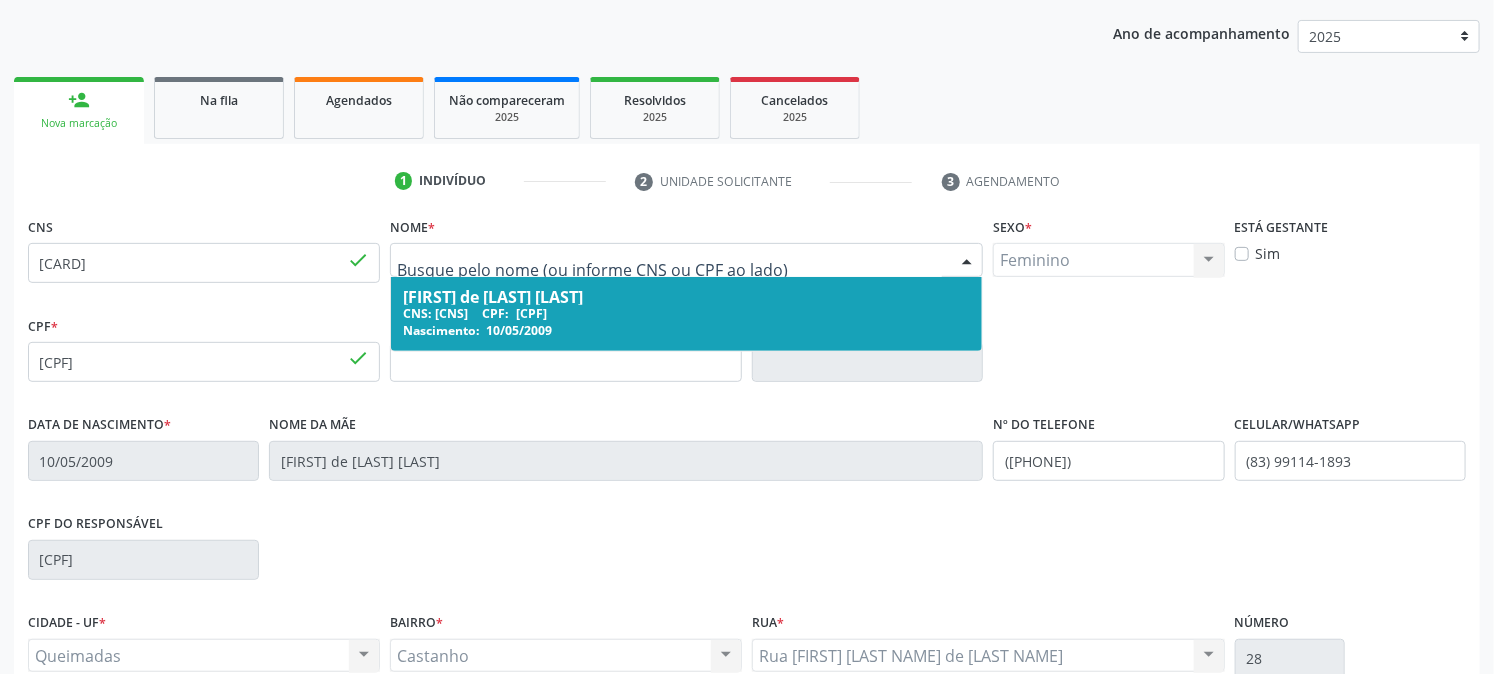 click on "Sophia de Albuquerque Barbosa" at bounding box center [686, 297] 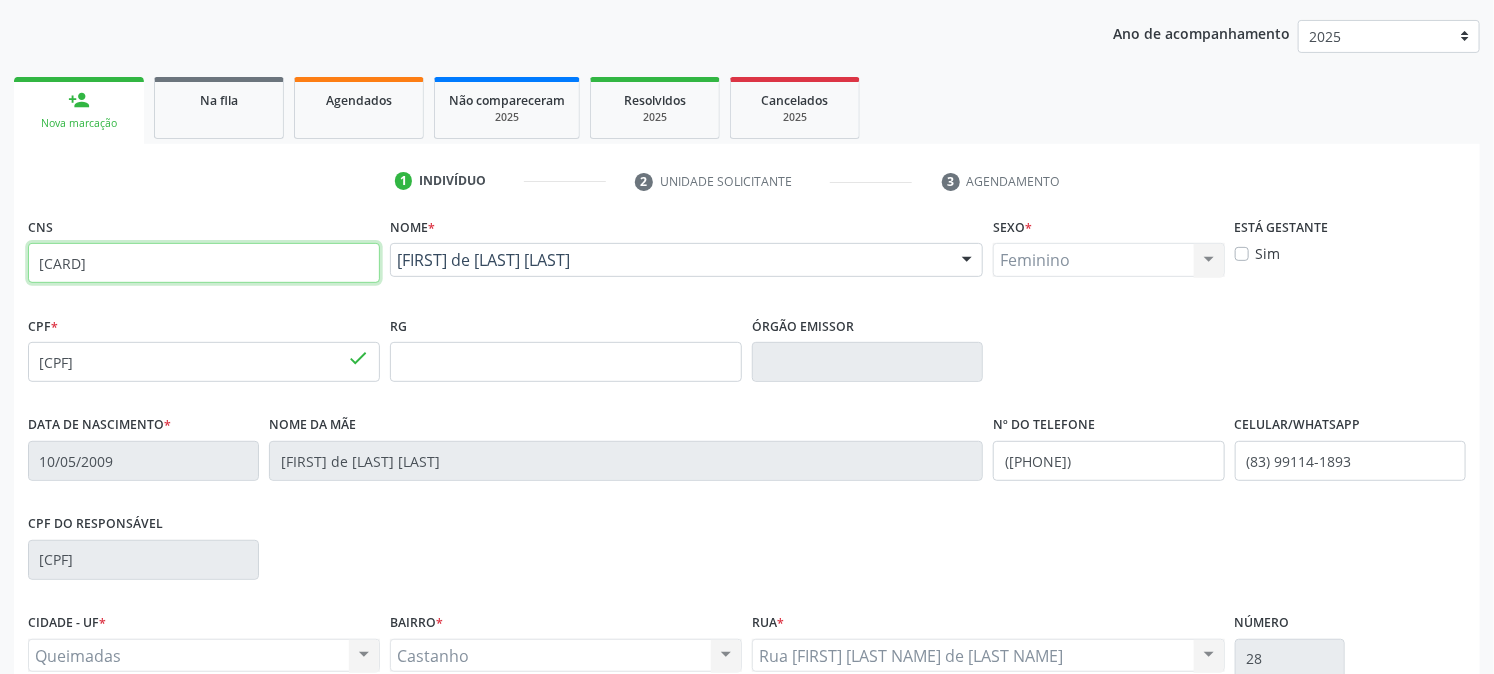 drag, startPoint x: 230, startPoint y: 258, endPoint x: 97, endPoint y: 255, distance: 133.03383 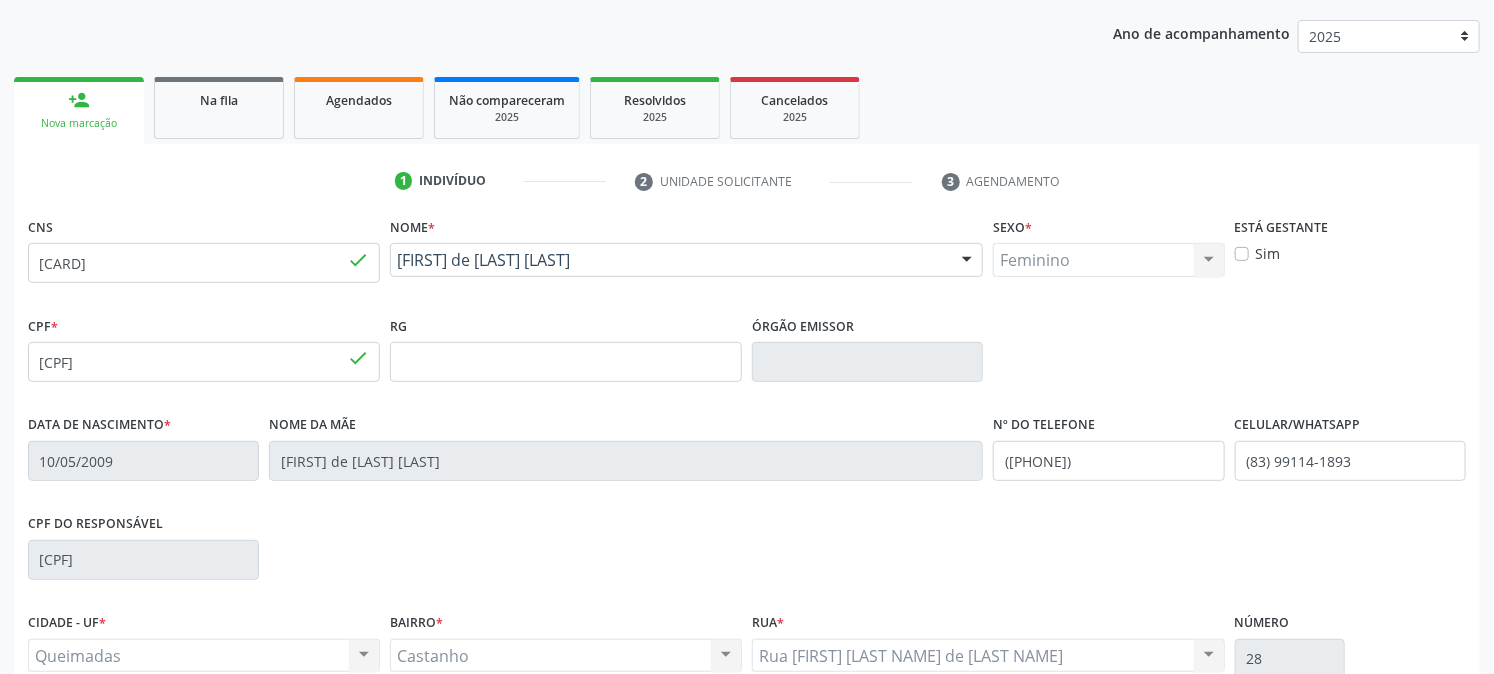 click on "CNS
703 0068 9833 8179       done" at bounding box center (204, 254) 